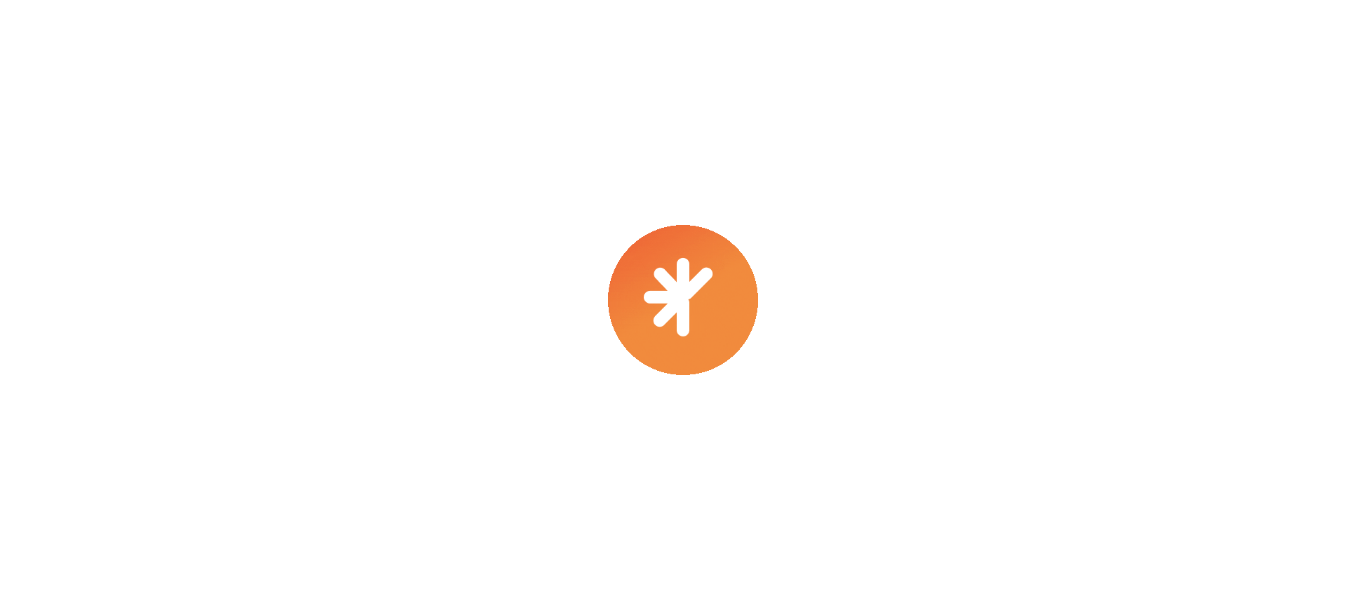 scroll, scrollTop: 0, scrollLeft: 0, axis: both 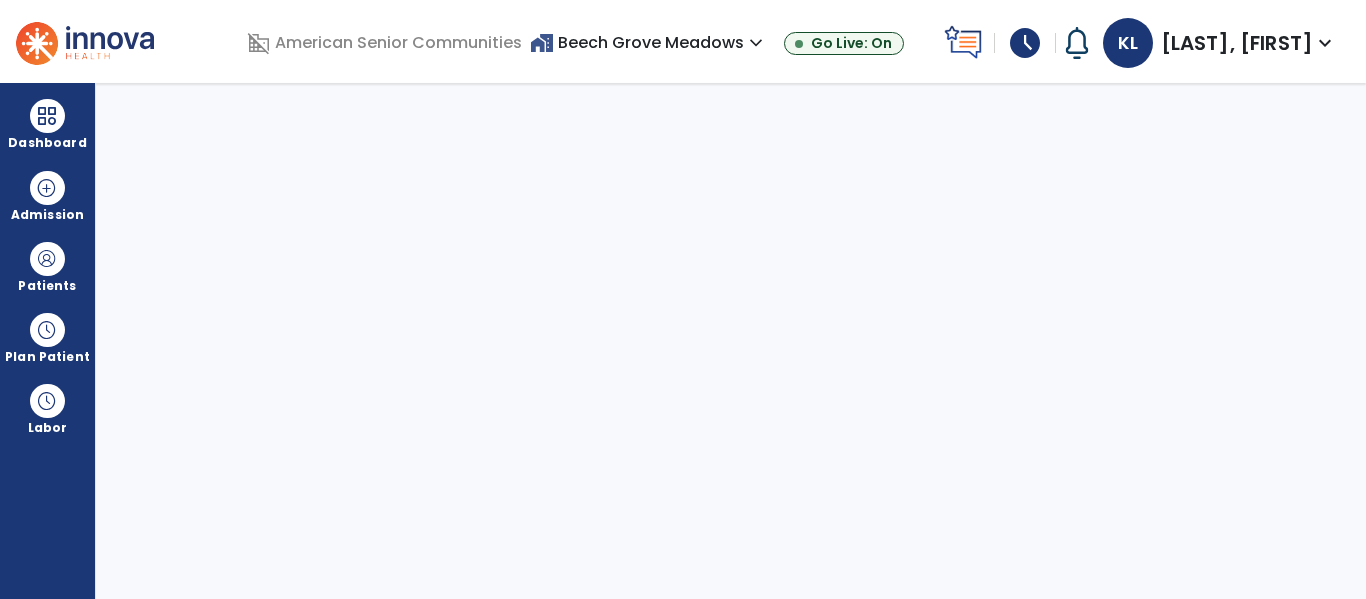 select on "****" 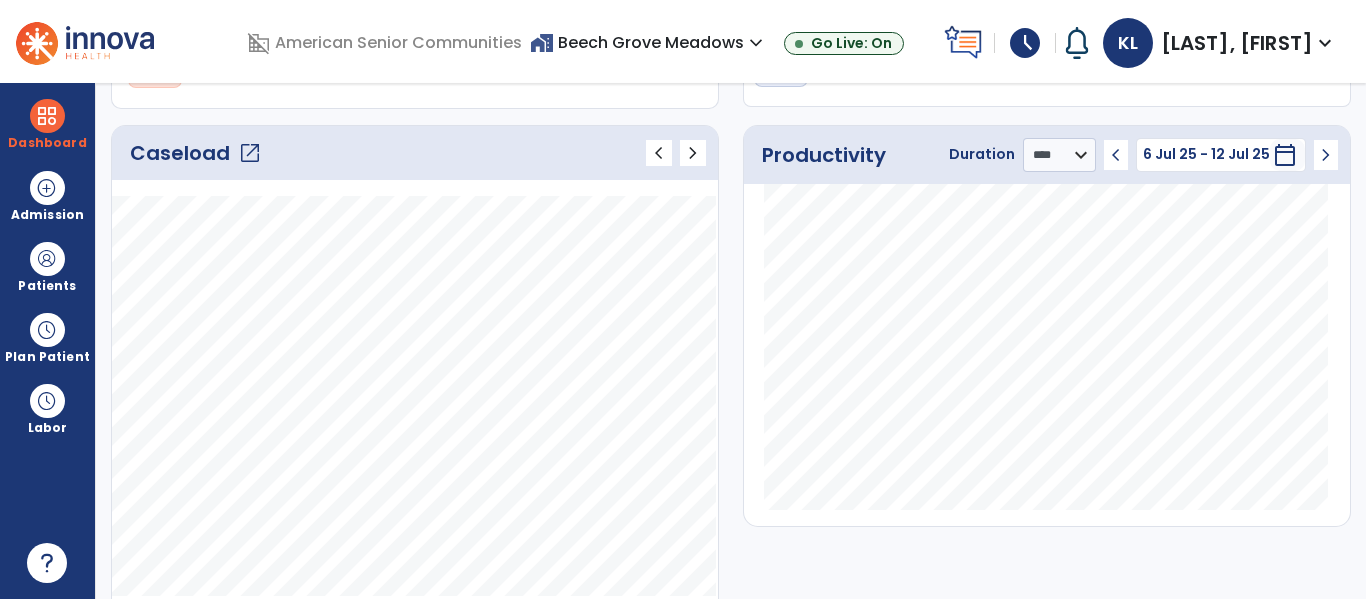 scroll, scrollTop: 247, scrollLeft: 0, axis: vertical 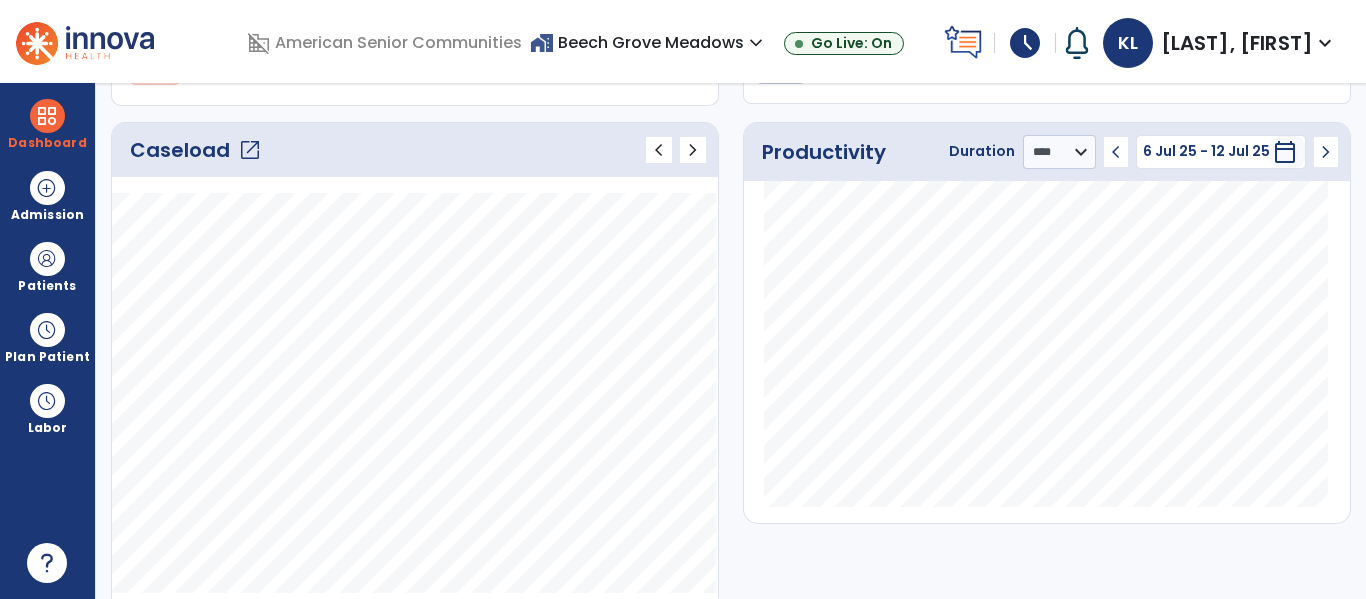 click on "open_in_new" 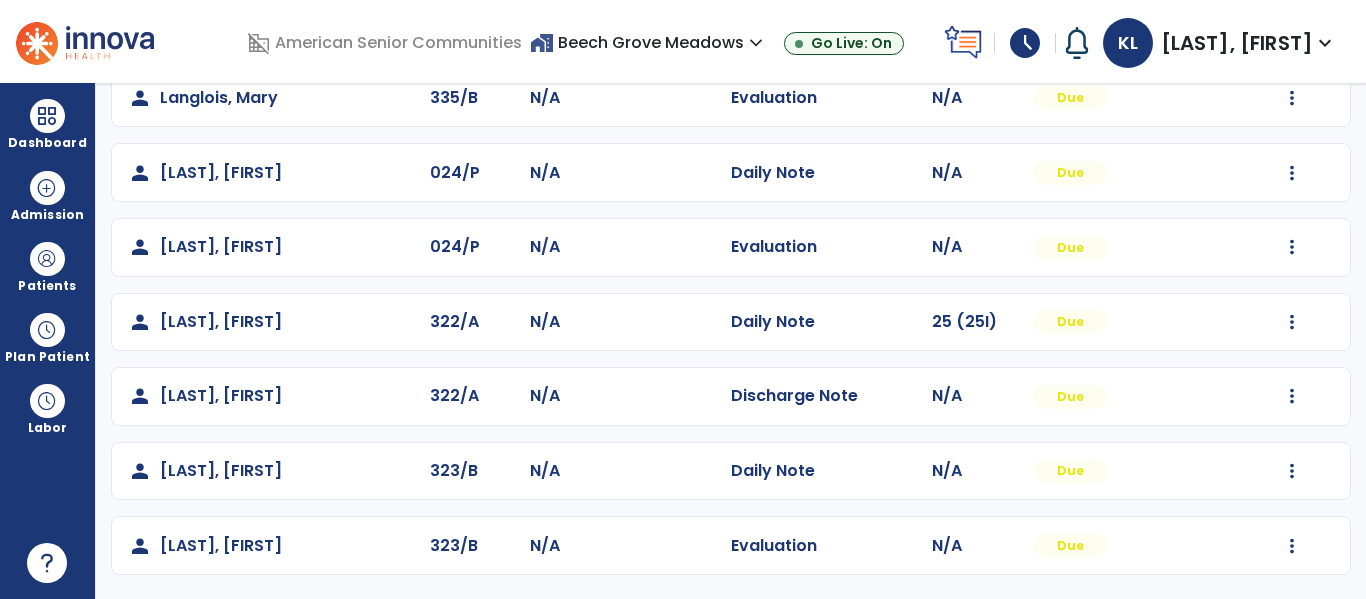 scroll, scrollTop: 0, scrollLeft: 0, axis: both 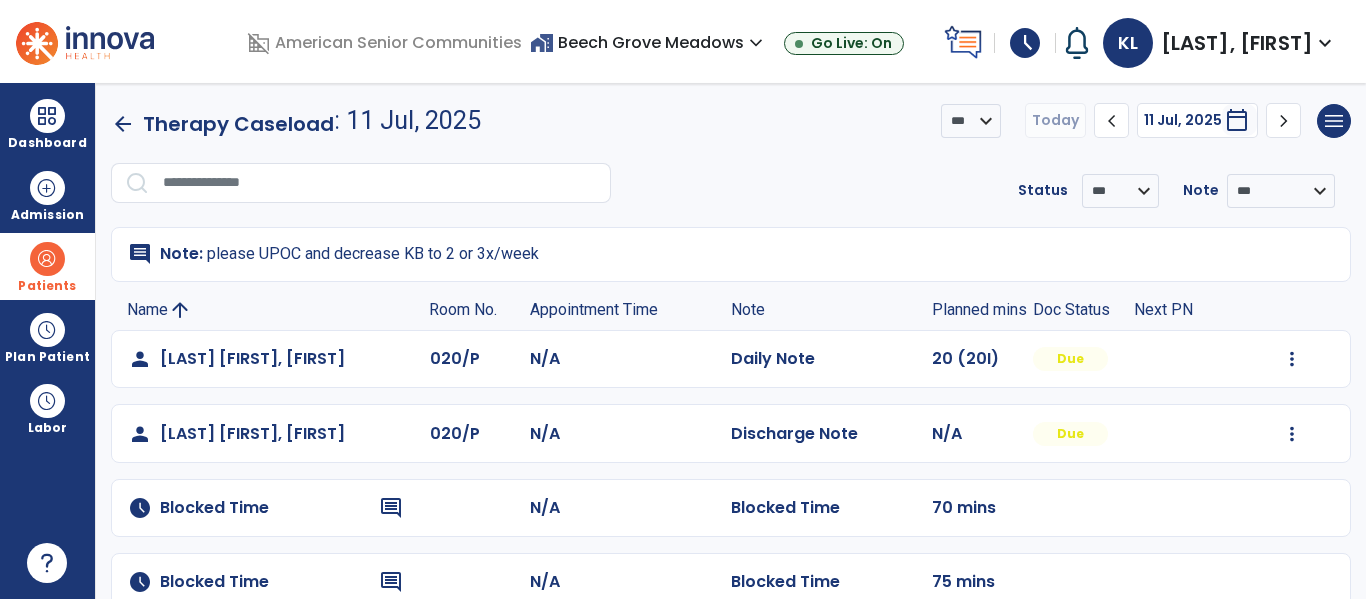 click on "Patients" at bounding box center (47, 266) 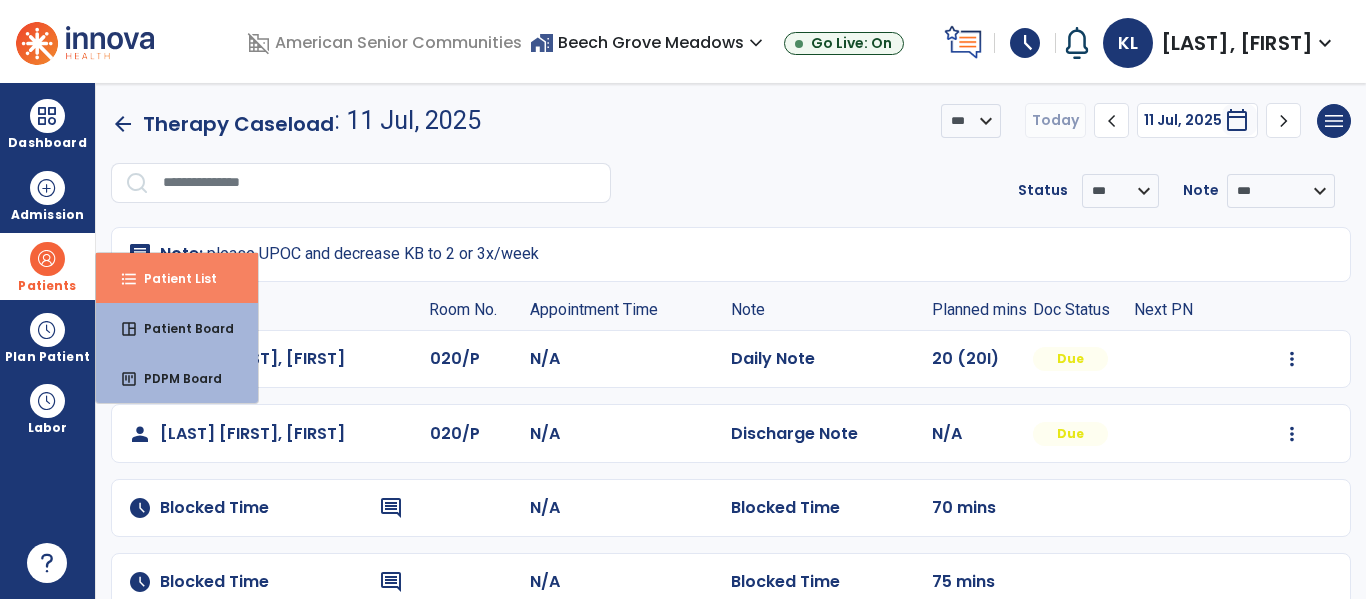 click on "format_list_bulleted  Patient List" at bounding box center [177, 278] 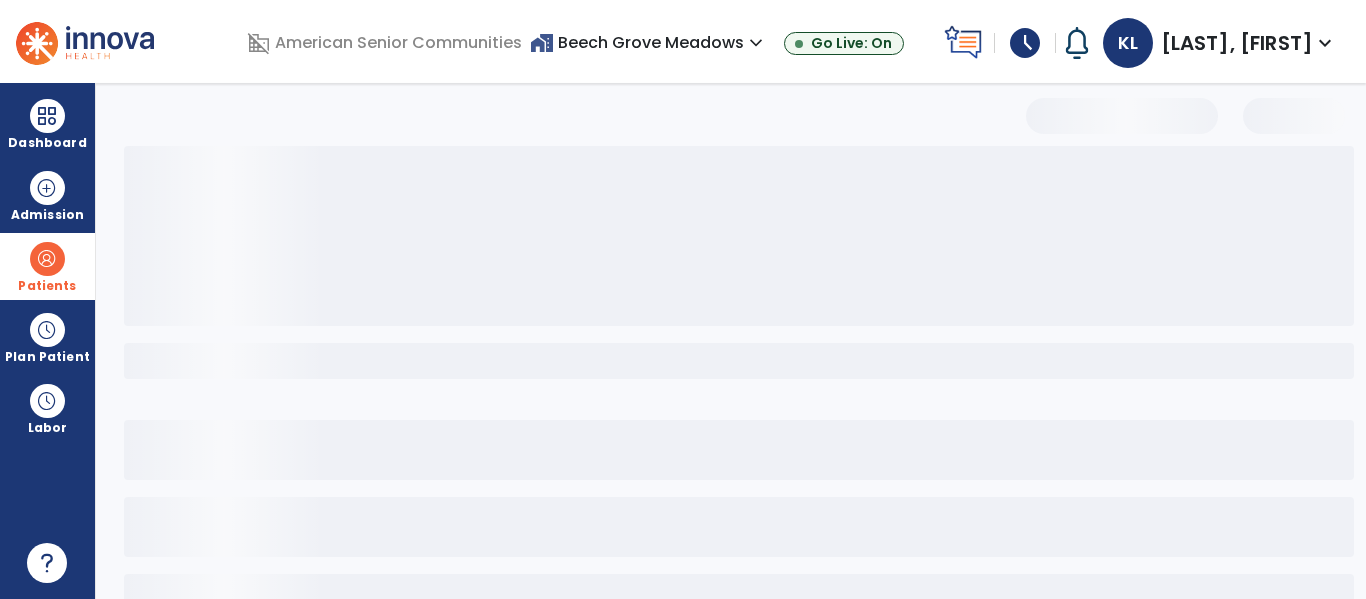 select on "***" 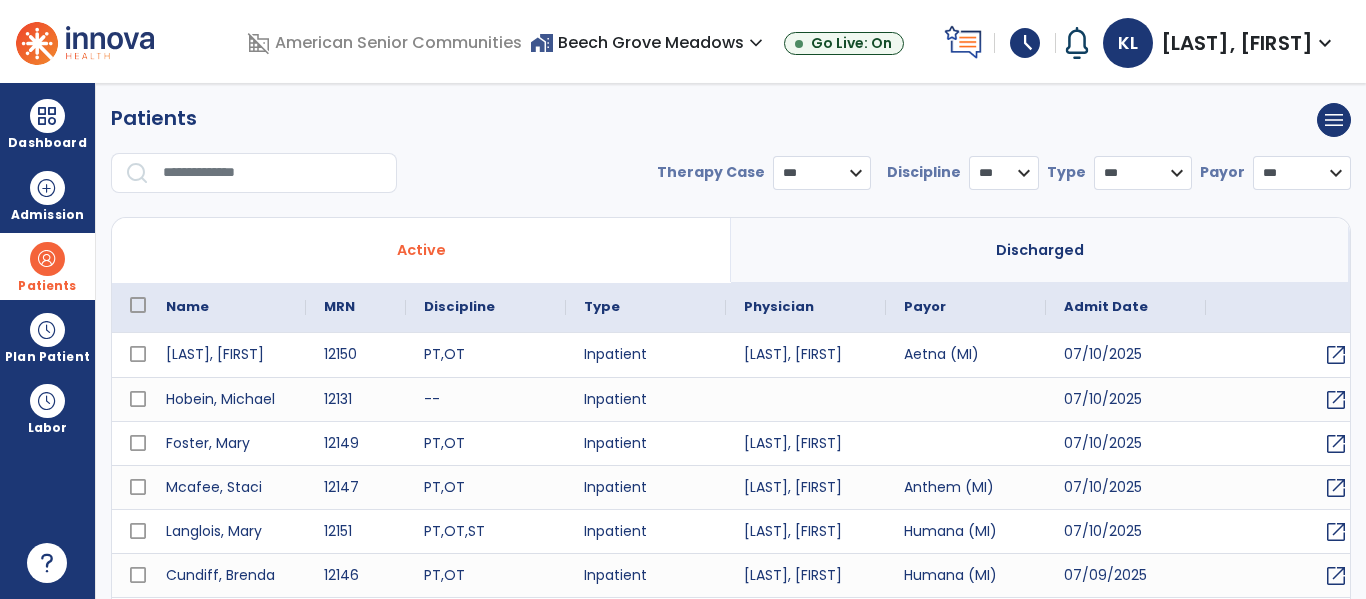 click at bounding box center (273, 173) 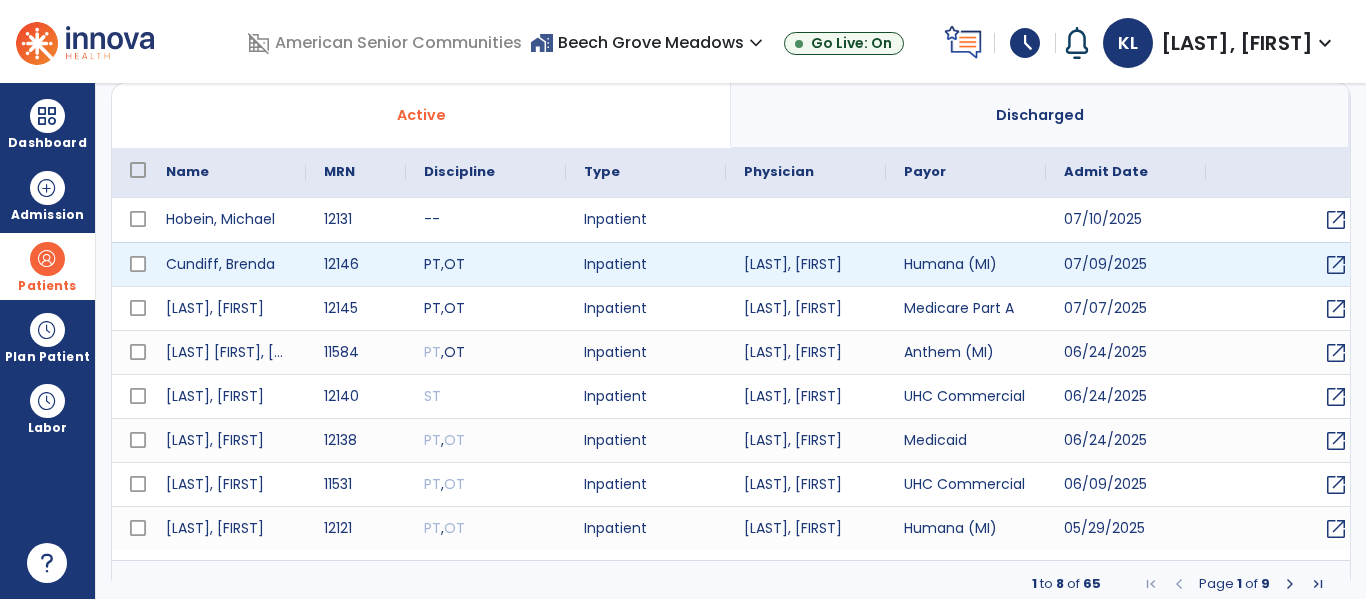 scroll, scrollTop: 144, scrollLeft: 0, axis: vertical 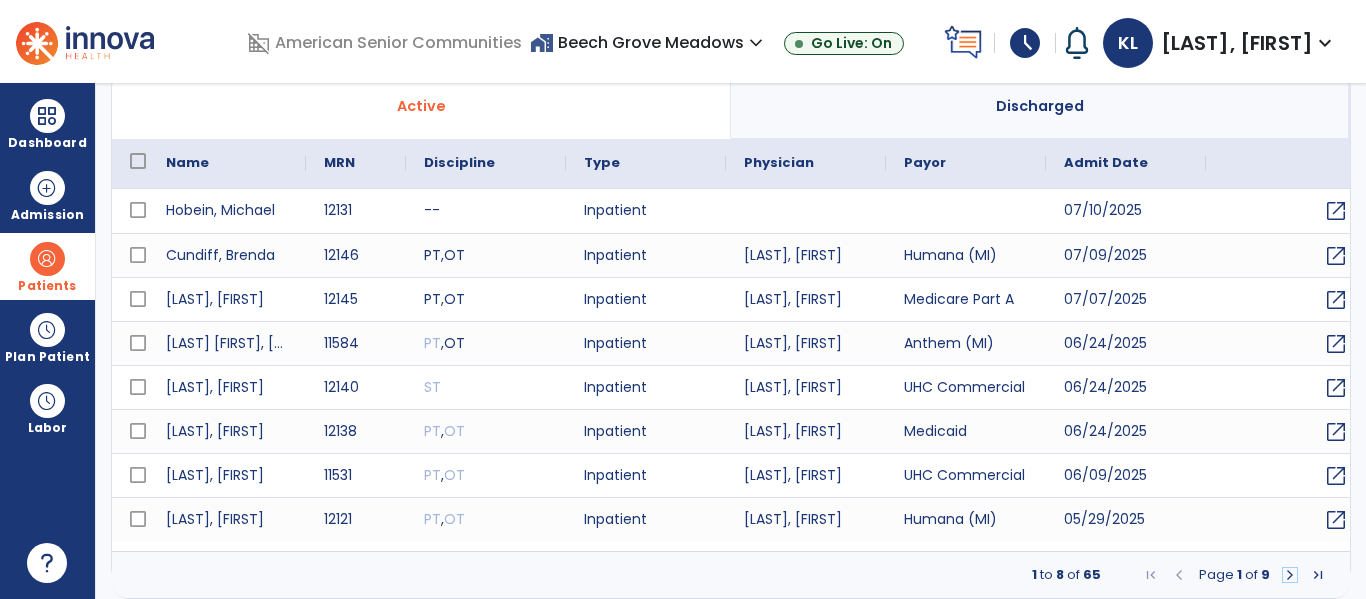click at bounding box center [1290, 575] 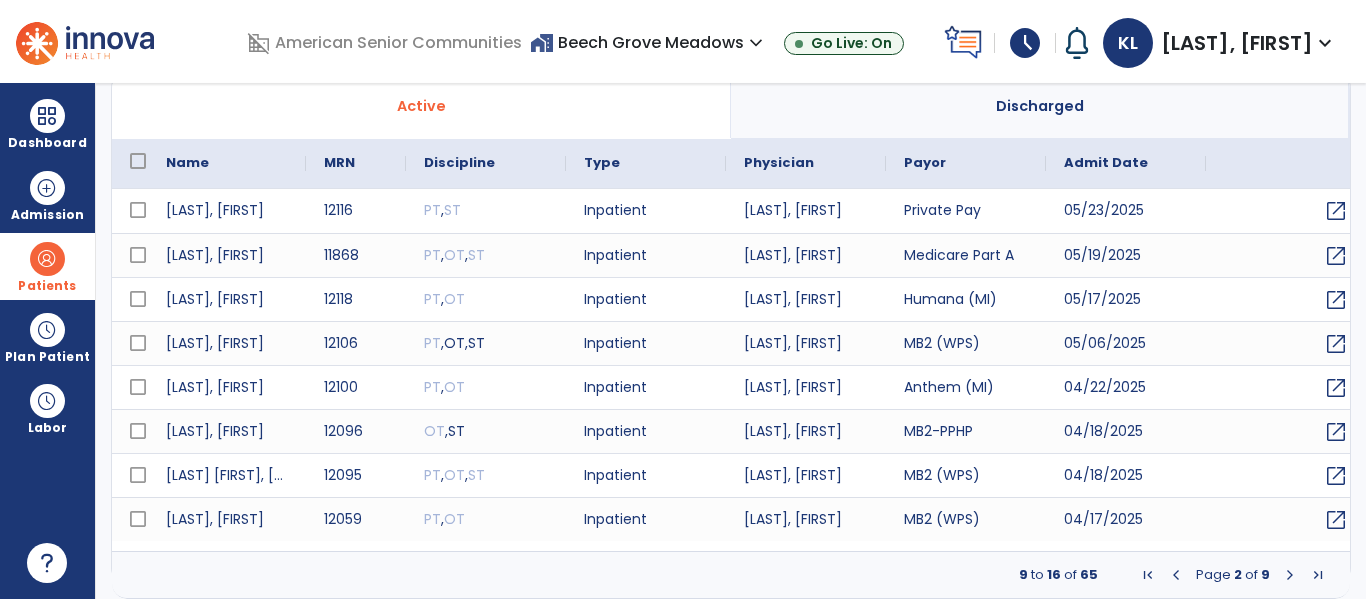 click at bounding box center (1290, 575) 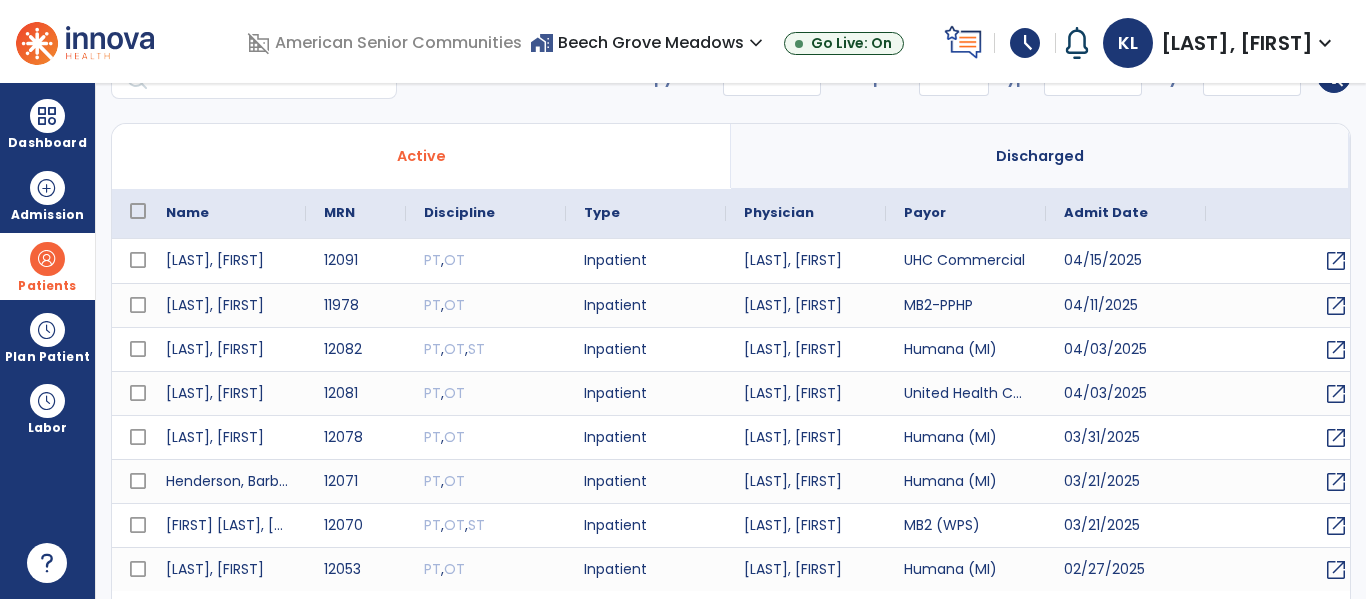 scroll, scrollTop: 0, scrollLeft: 0, axis: both 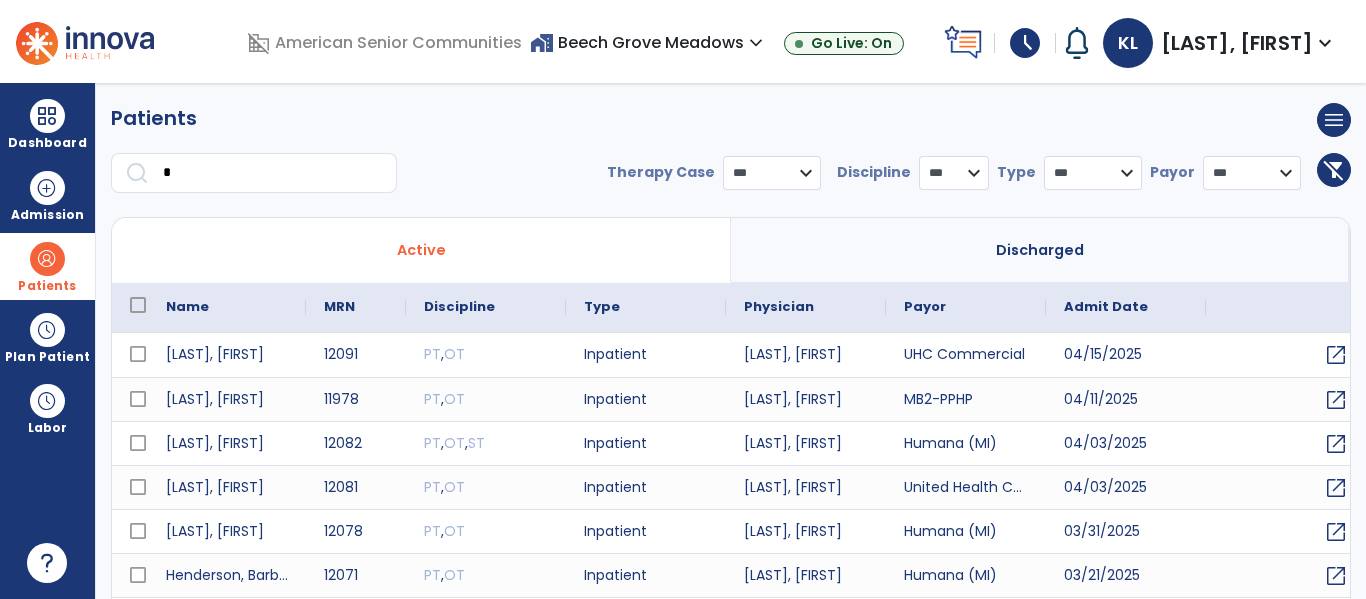click on "*" at bounding box center (273, 173) 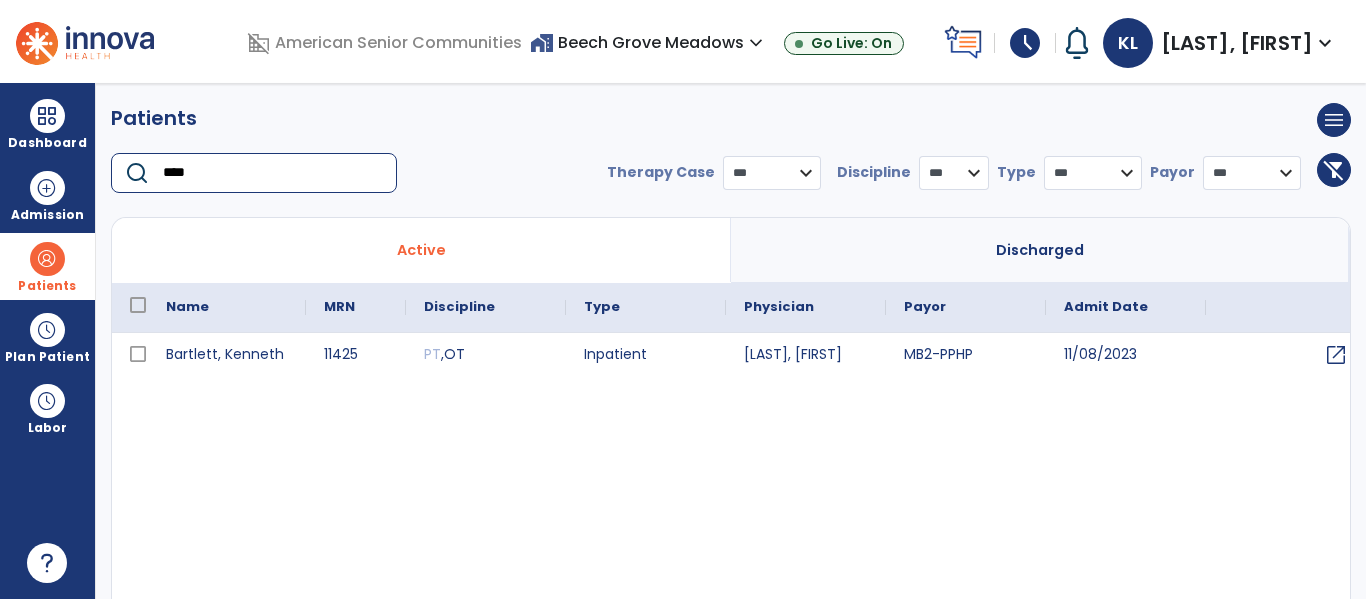 type on "****" 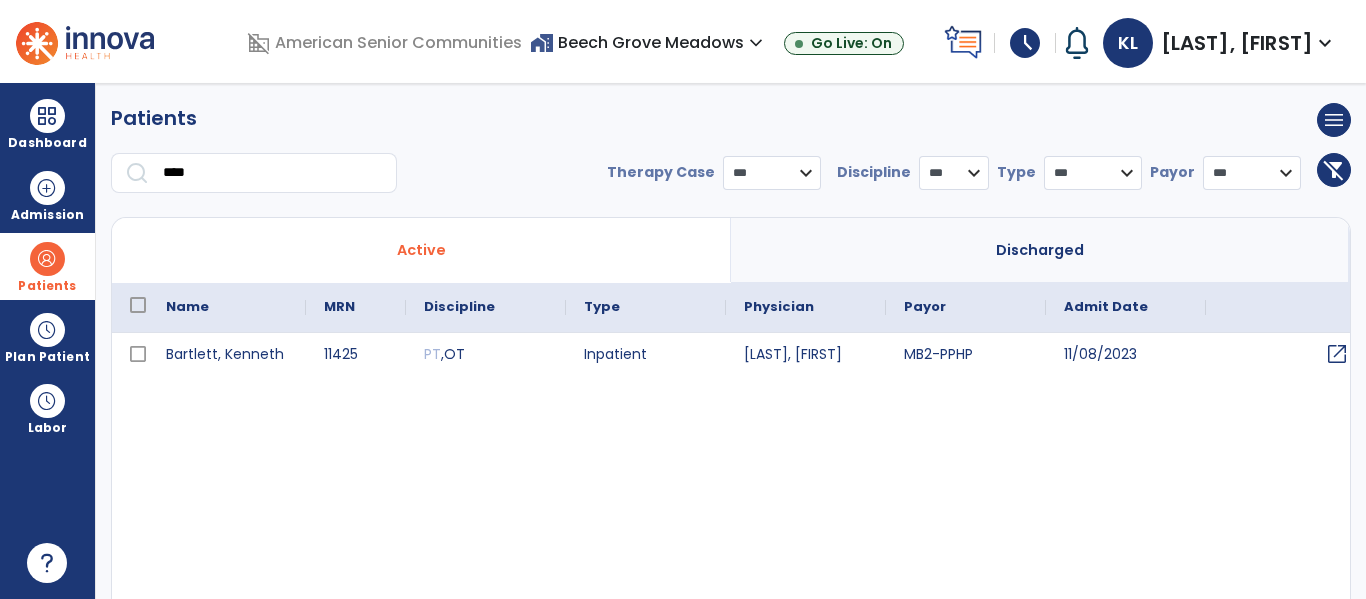 click on "open_in_new" at bounding box center [1337, 354] 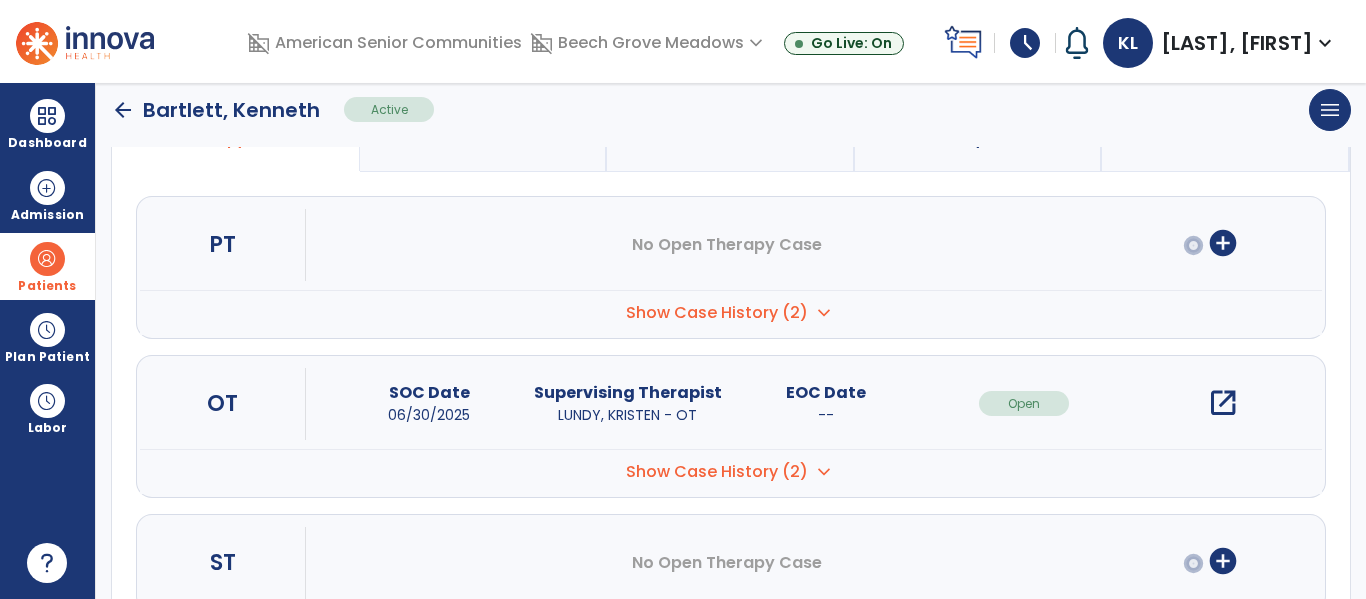 scroll, scrollTop: 189, scrollLeft: 0, axis: vertical 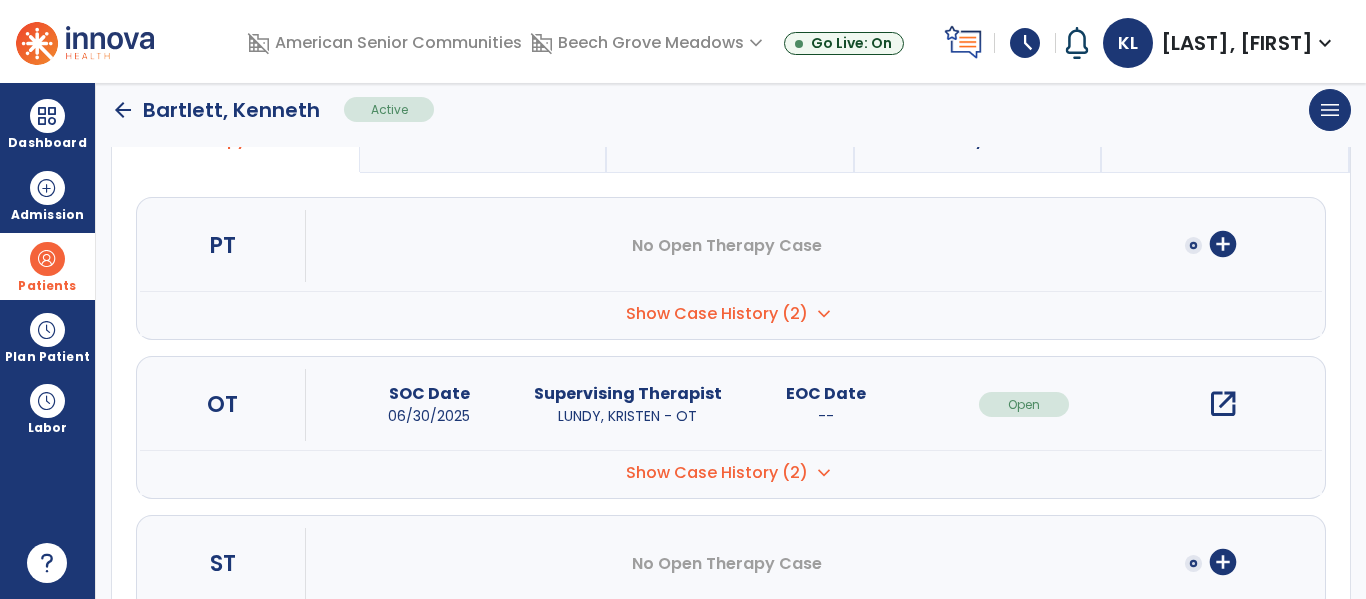 click on "open_in_new" at bounding box center [1223, 404] 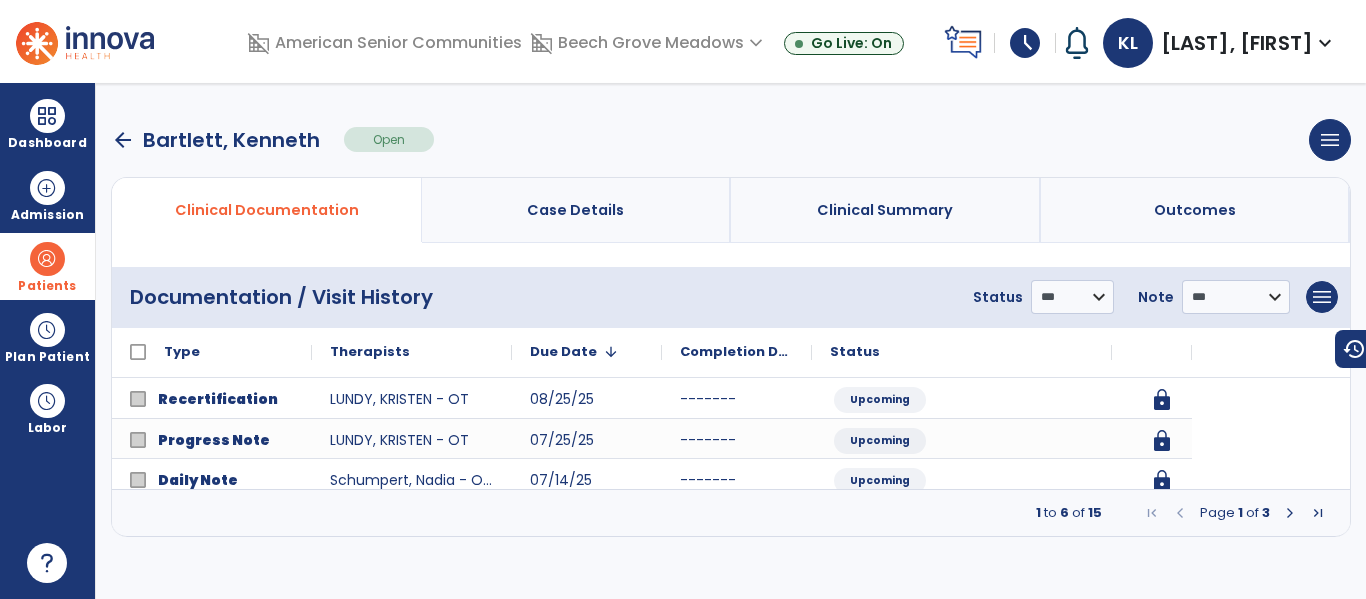 scroll, scrollTop: 0, scrollLeft: 0, axis: both 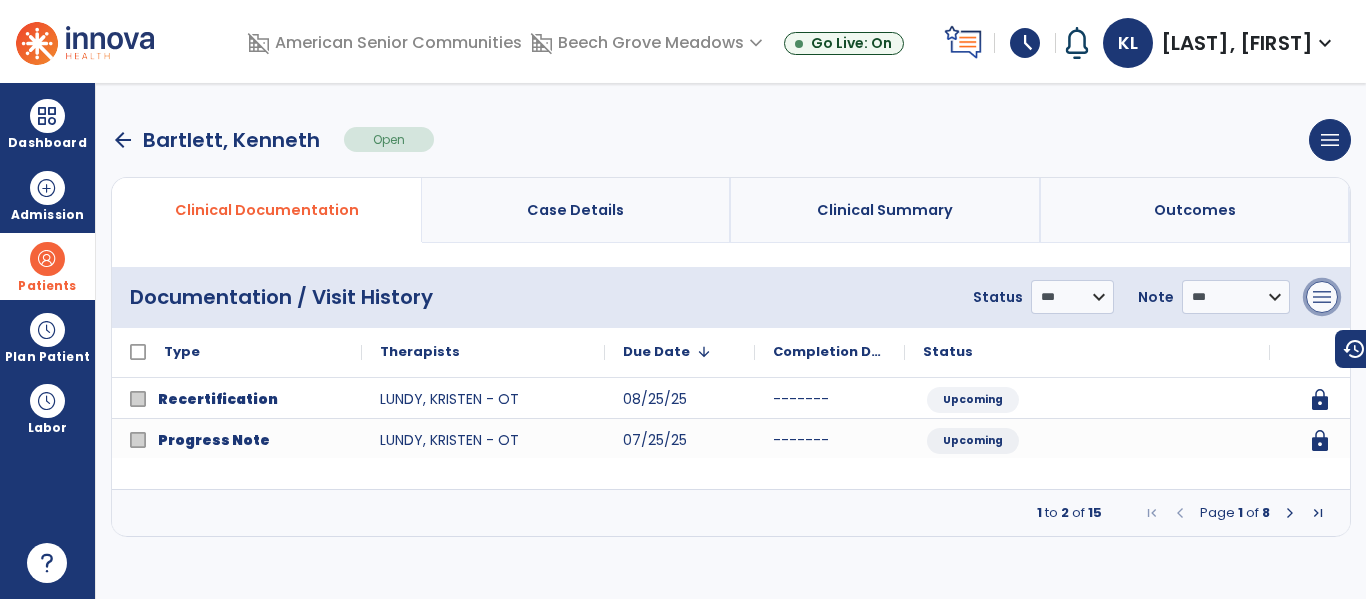 click on "menu" at bounding box center (1322, 297) 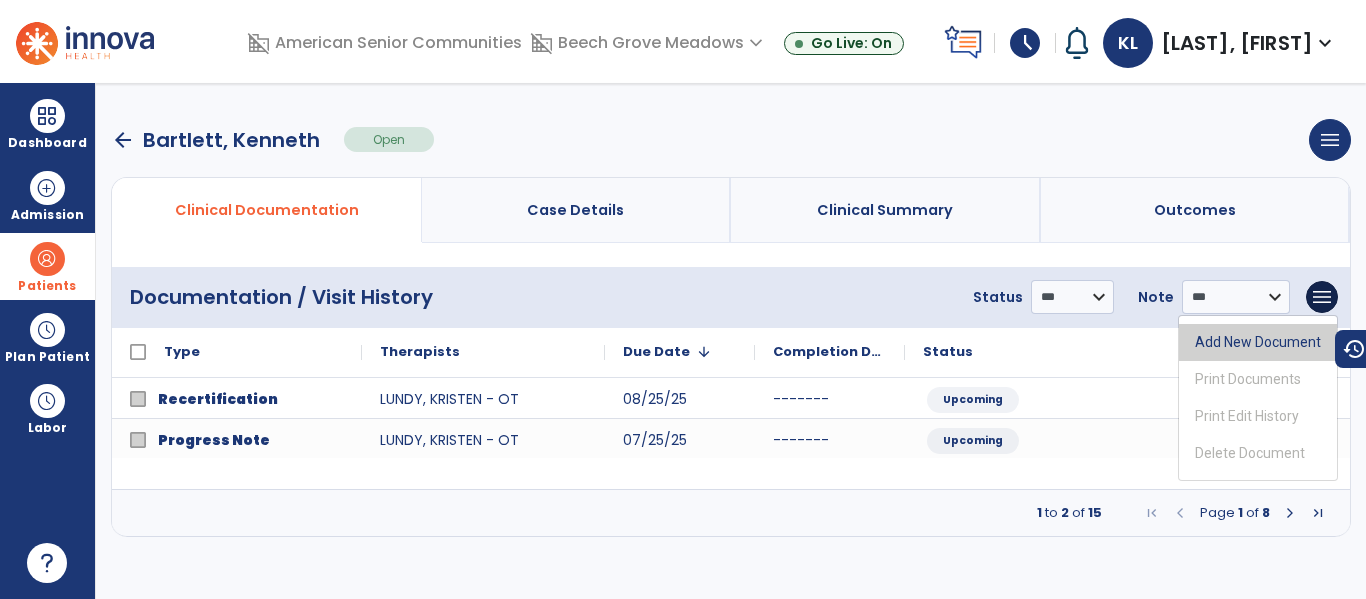 click on "Add New Document" at bounding box center [1258, 342] 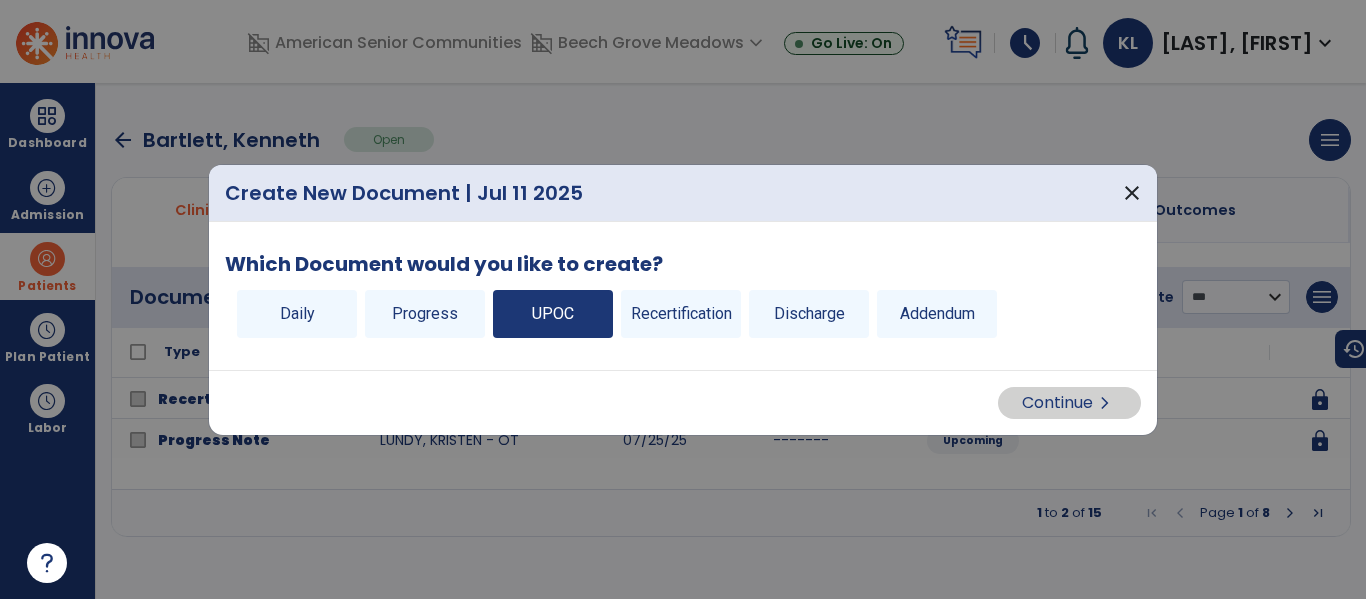 click on "UPOC" at bounding box center [553, 314] 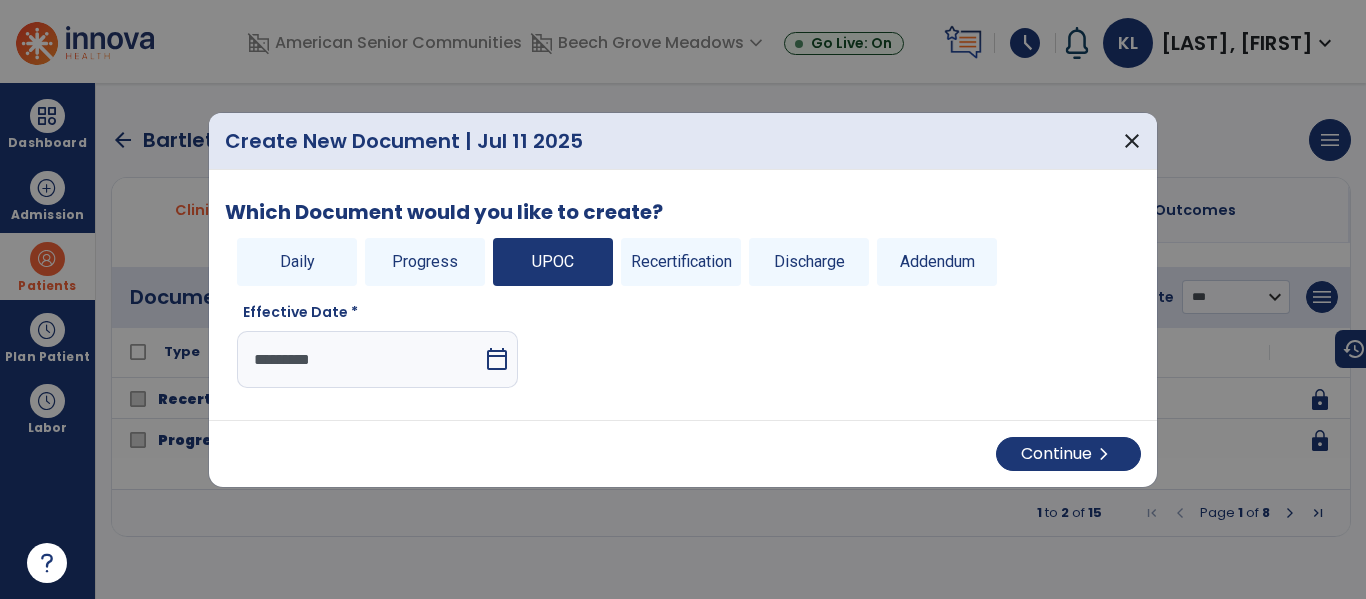click on "Which Document would you like to create?  Daily   Progress   UPOC   Recertification   Discharge   Addendum  Effective Date *  *********  calendar_today" at bounding box center (683, 295) 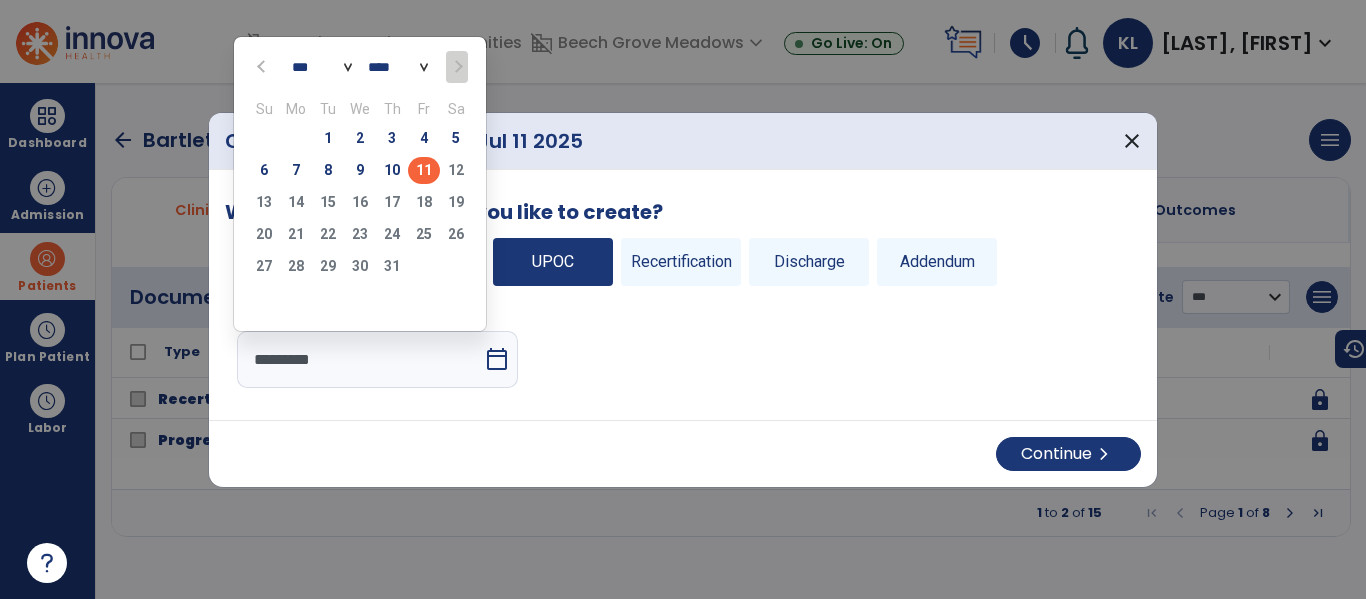 click on "Which Document would you like to create?  Daily   Progress   UPOC   Recertification   Discharge   Addendum  Effective Date *  *********  calendar_today" at bounding box center (683, 295) 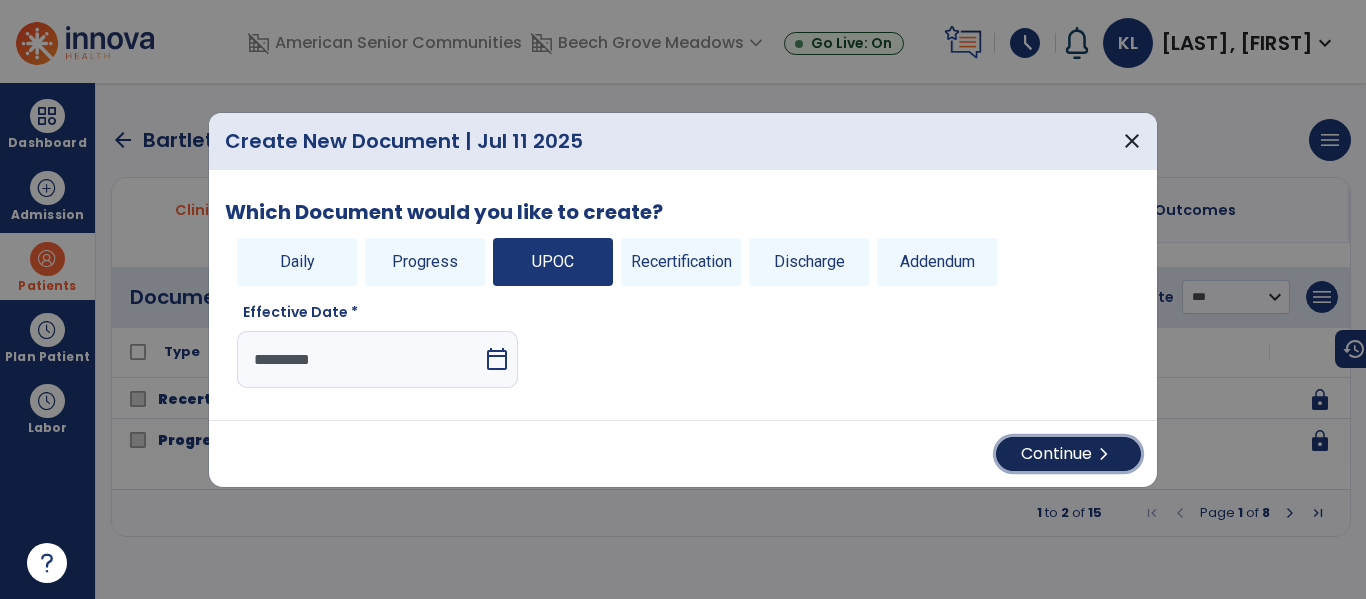 click on "Continue   chevron_right" at bounding box center [1068, 454] 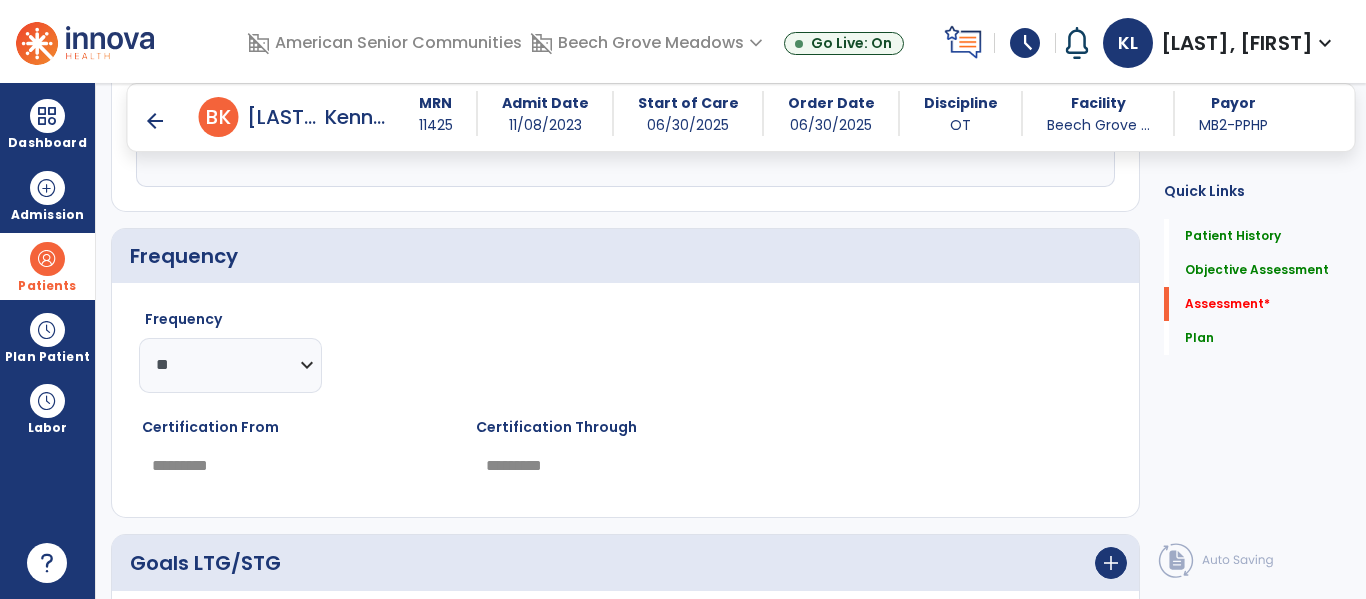 scroll, scrollTop: 2373, scrollLeft: 0, axis: vertical 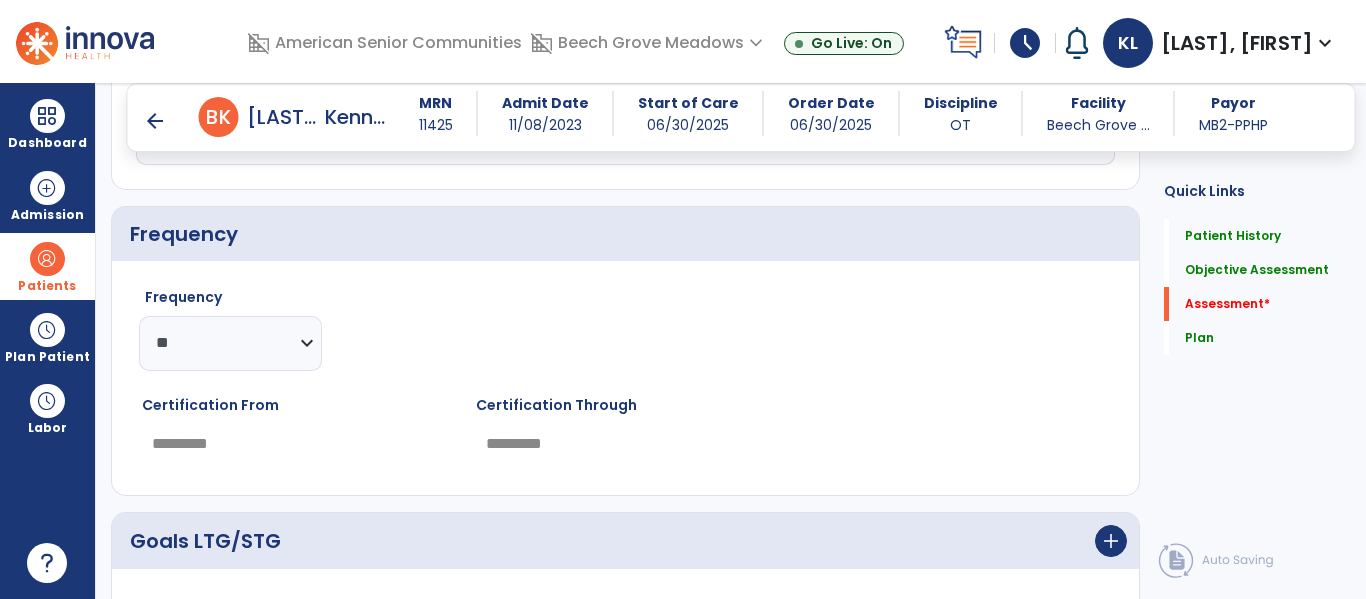 click on "********* ** ** ** ** ** ** **" 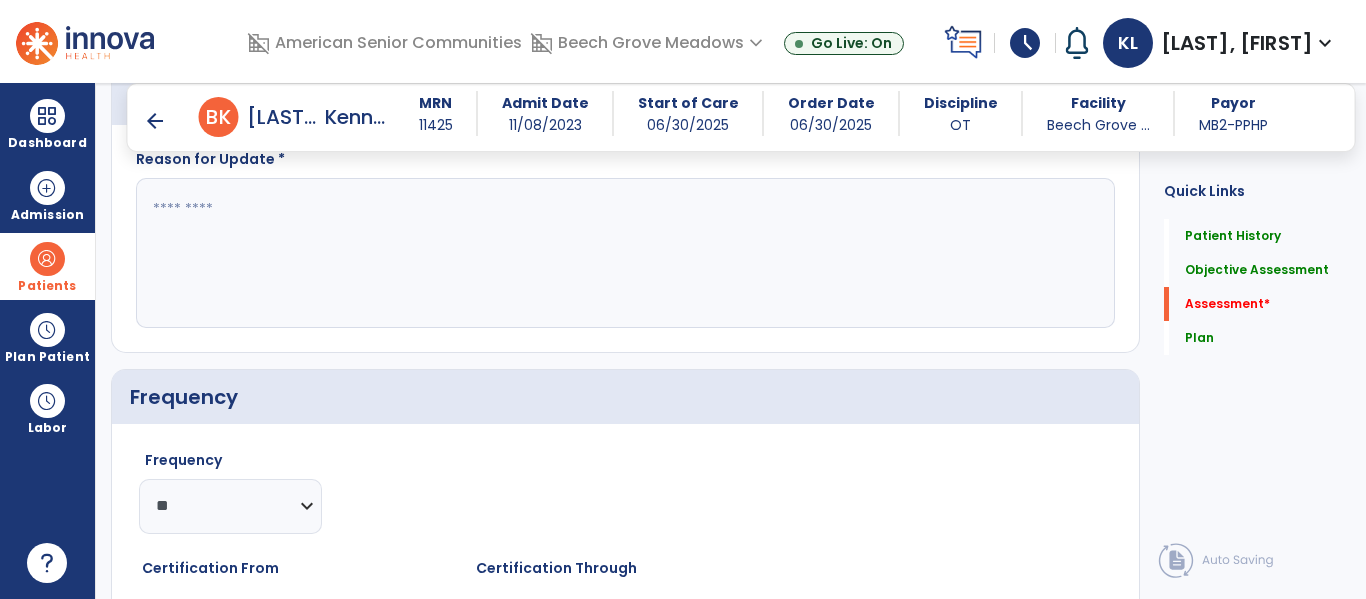 scroll, scrollTop: 2198, scrollLeft: 0, axis: vertical 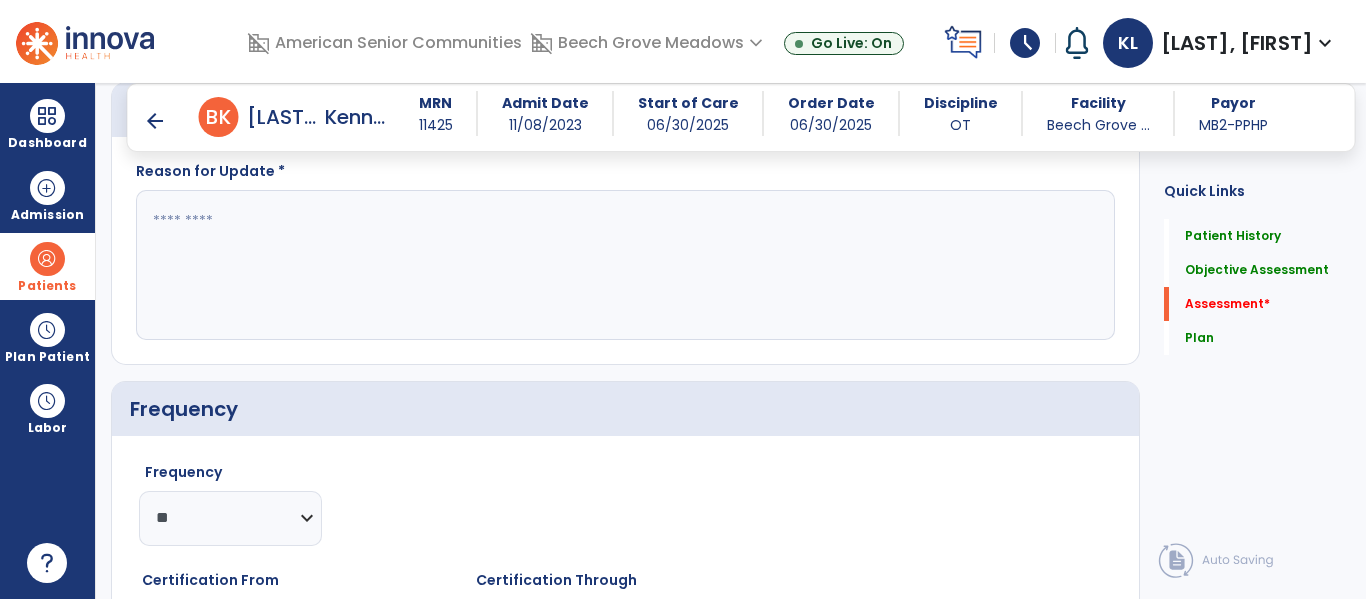 click 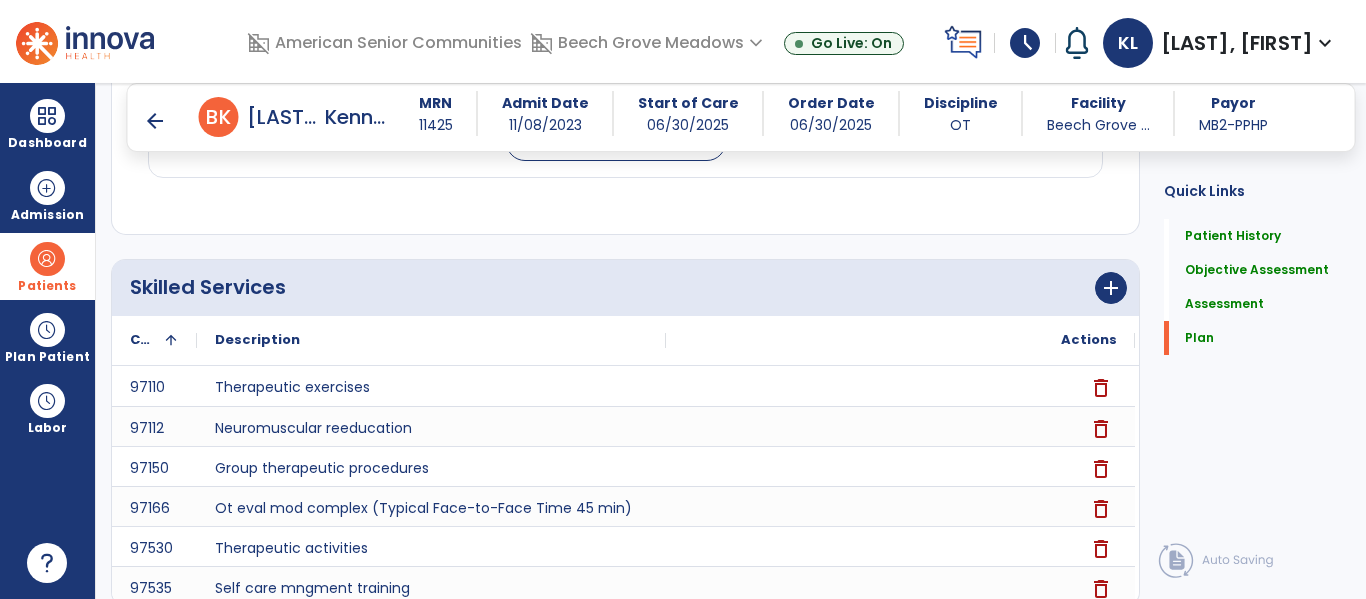 scroll, scrollTop: 3816, scrollLeft: 0, axis: vertical 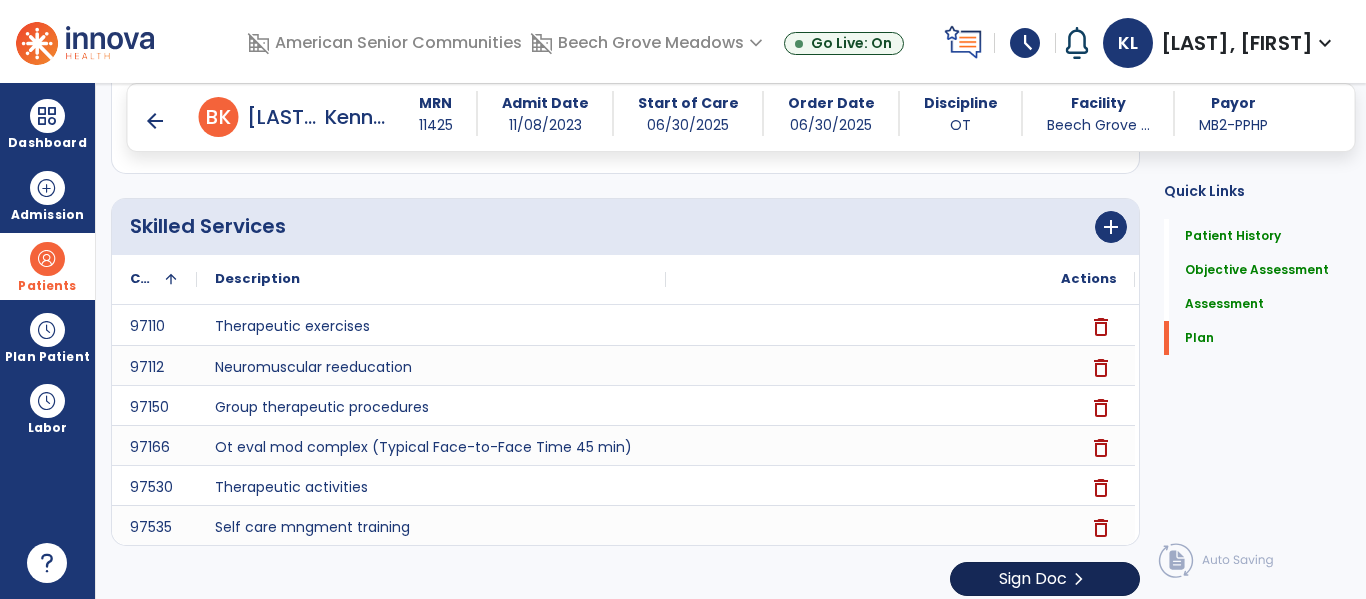 type on "**********" 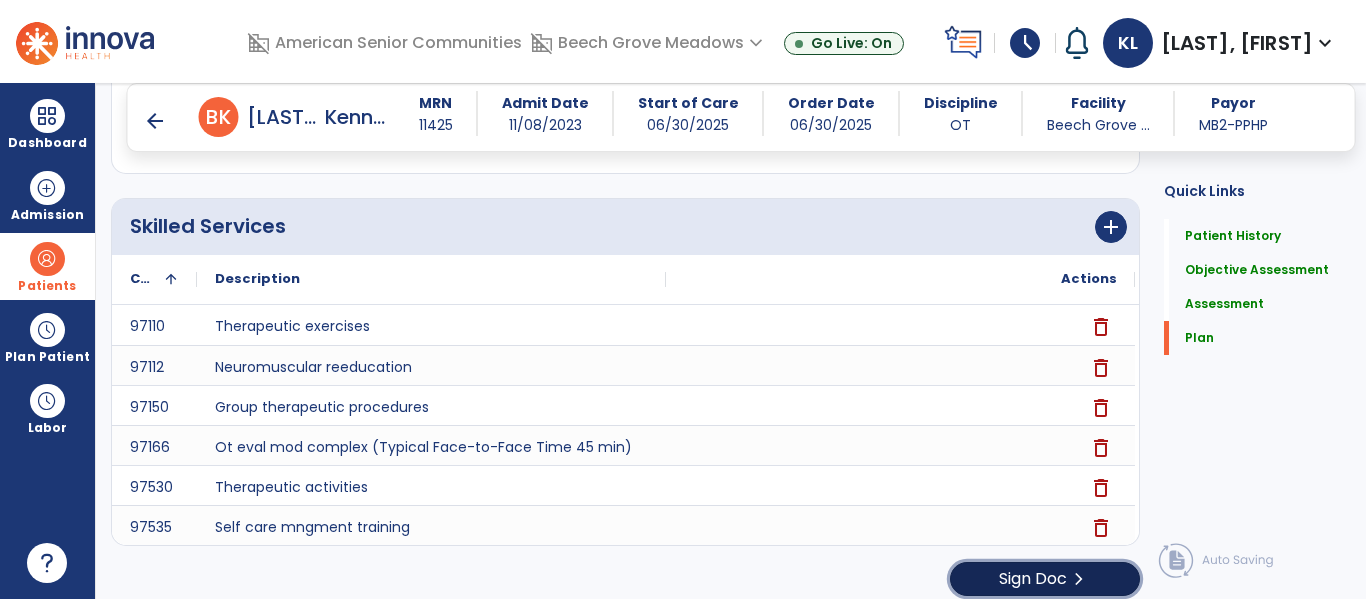 click on "Sign Doc" 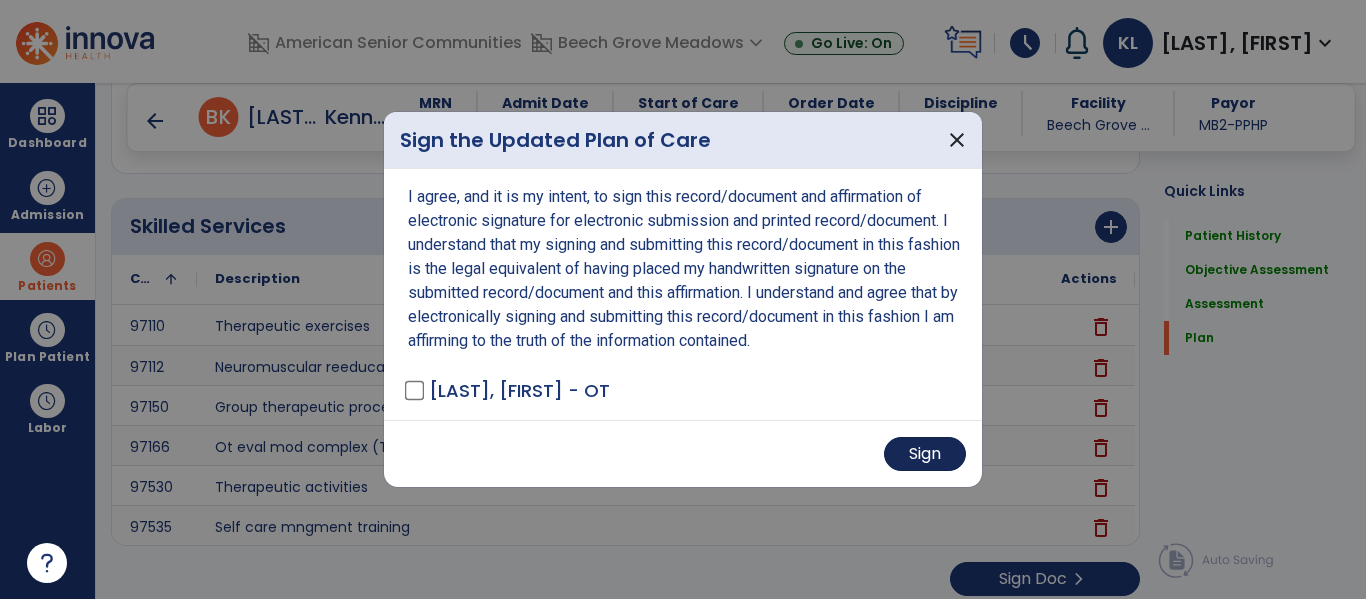 click on "Sign" at bounding box center (925, 454) 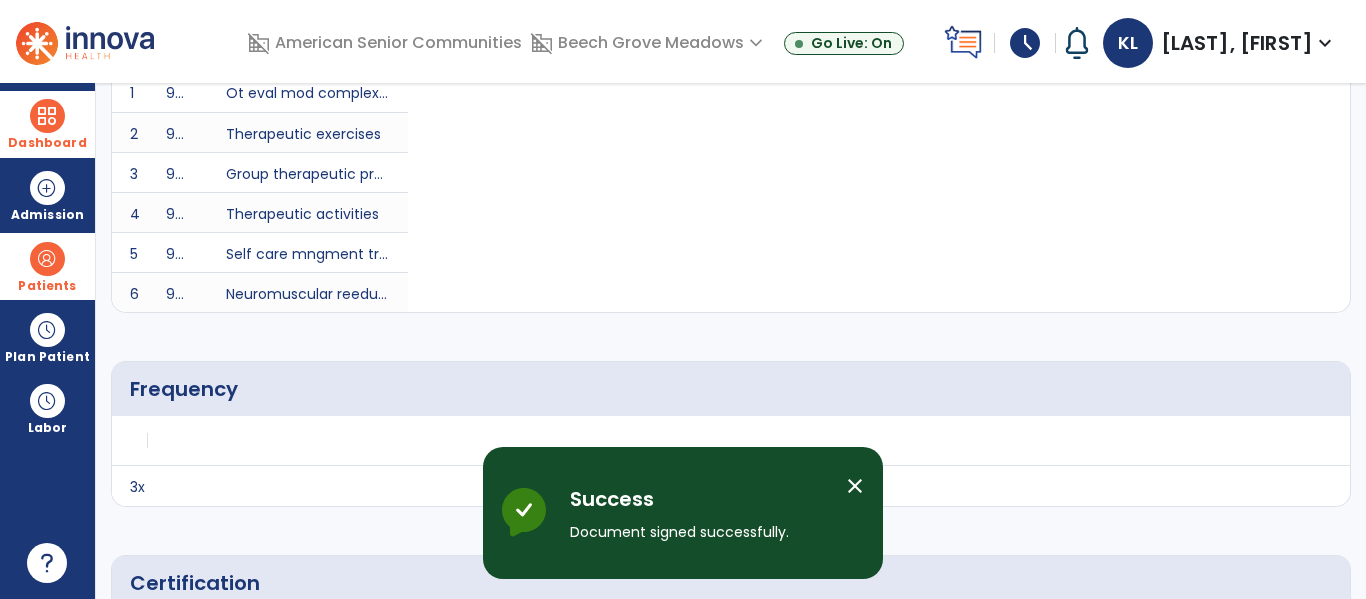 click at bounding box center [47, 116] 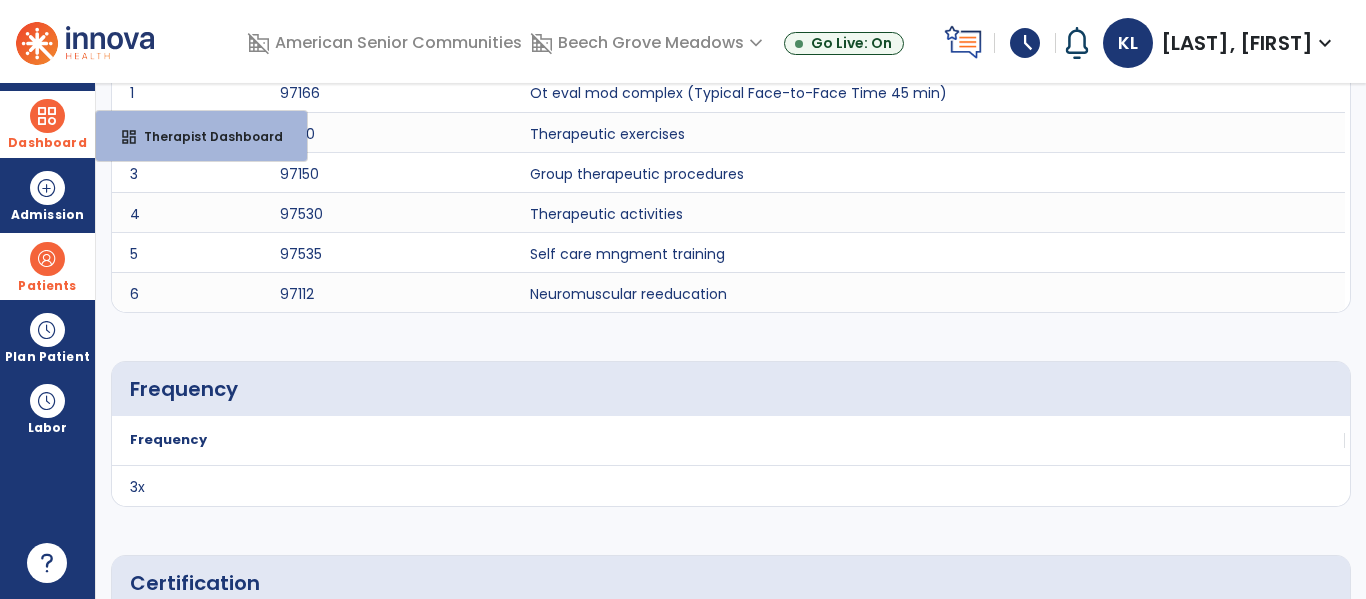 scroll, scrollTop: 0, scrollLeft: 0, axis: both 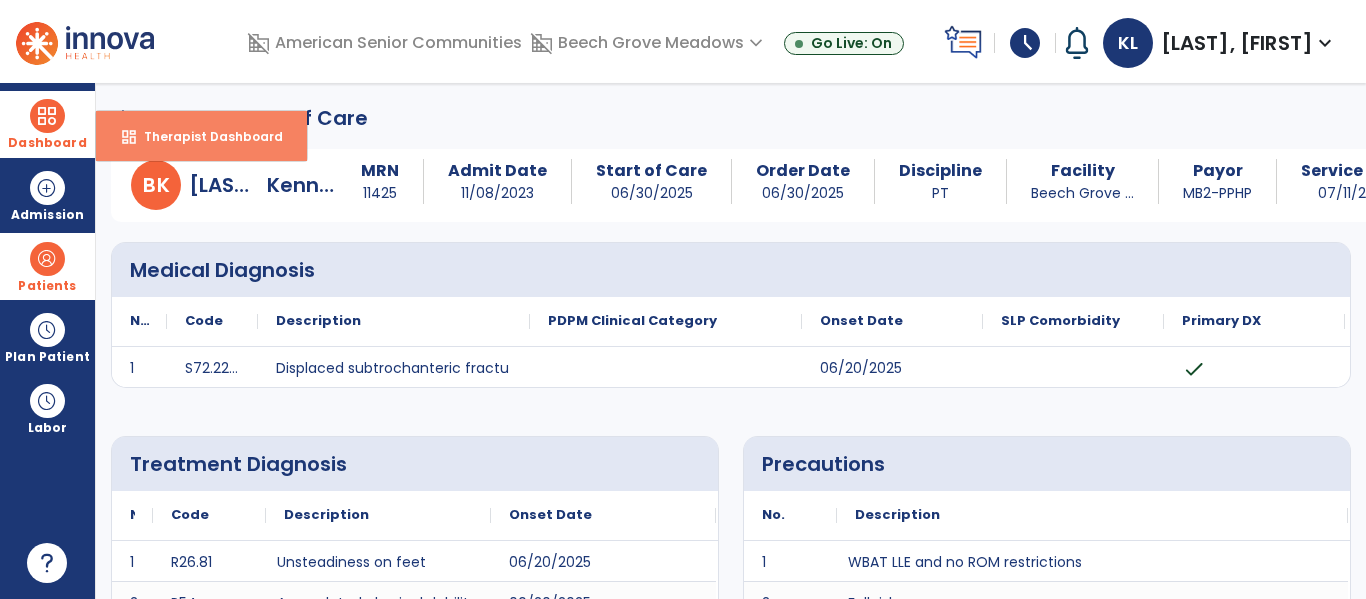 click on "Therapist Dashboard" at bounding box center (205, 136) 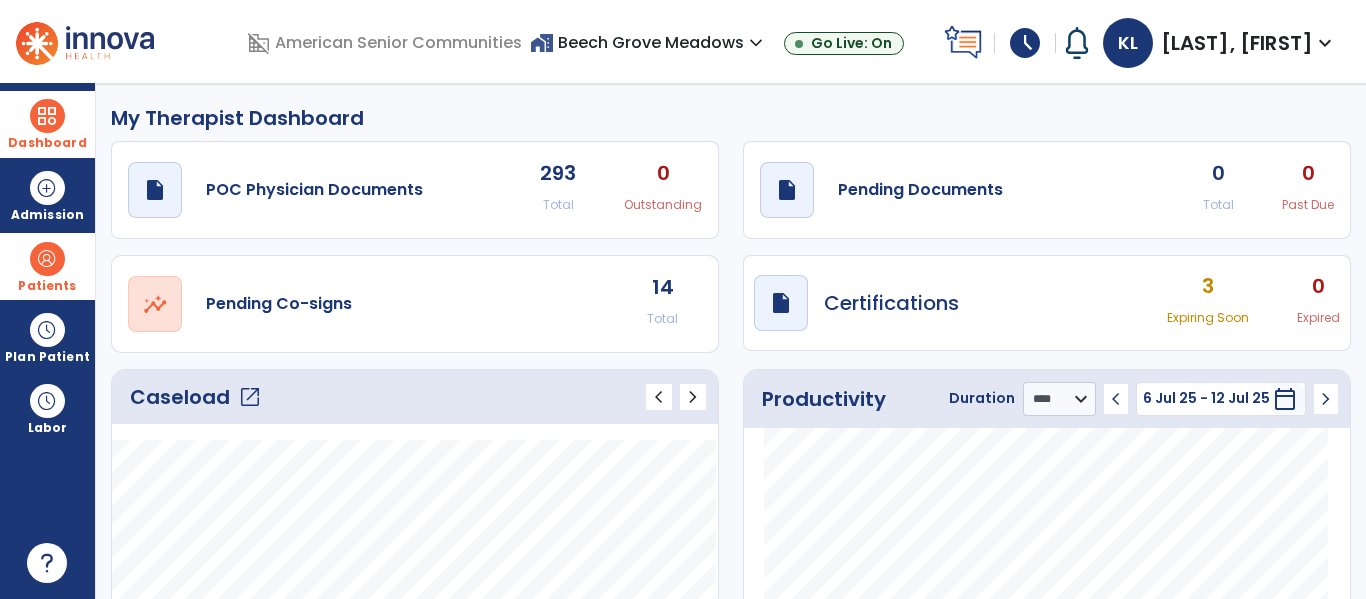 click on "open_in_new" 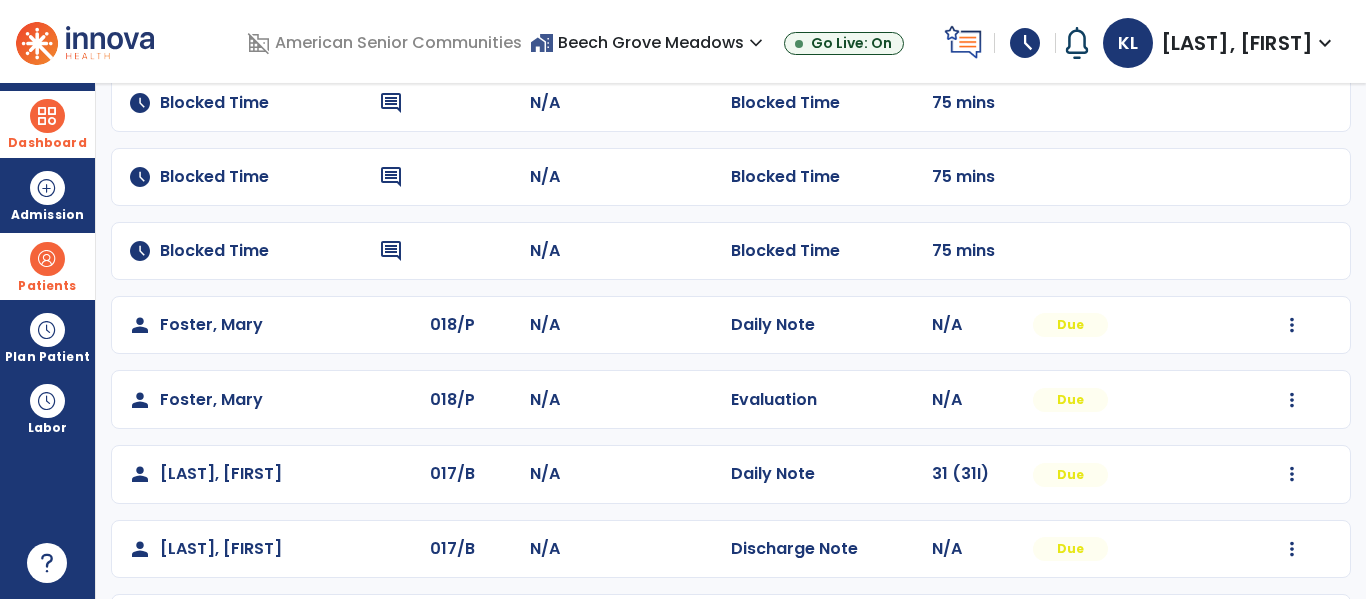 scroll, scrollTop: 479, scrollLeft: 0, axis: vertical 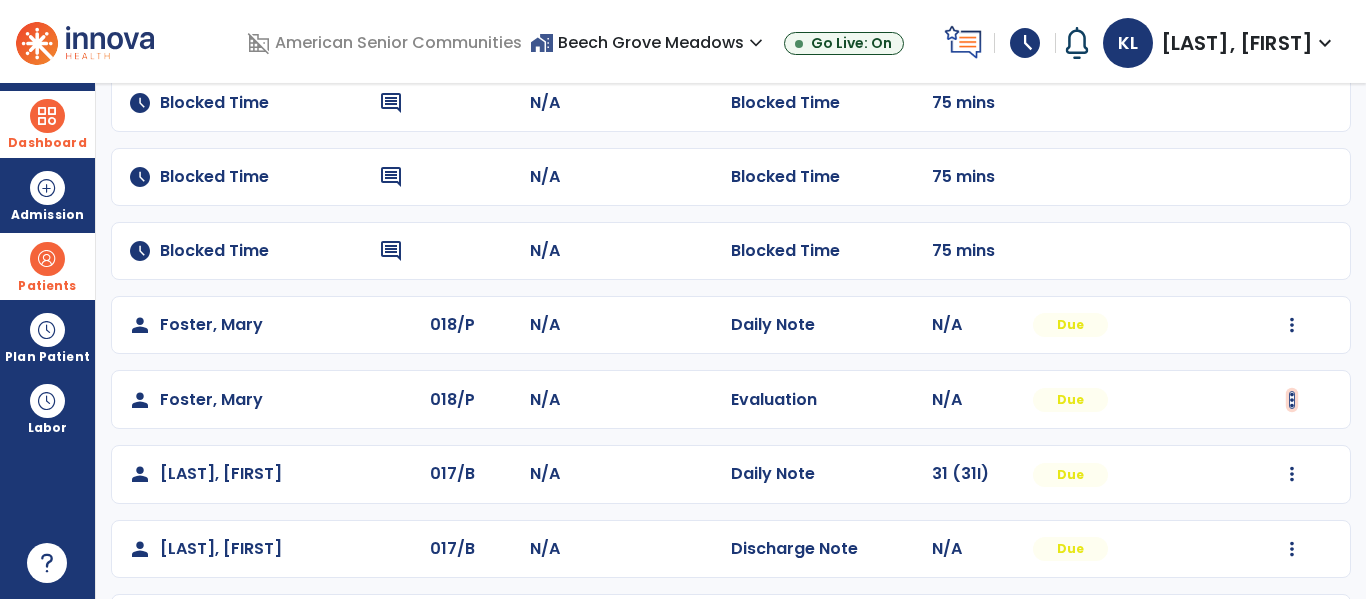 click at bounding box center (1292, -120) 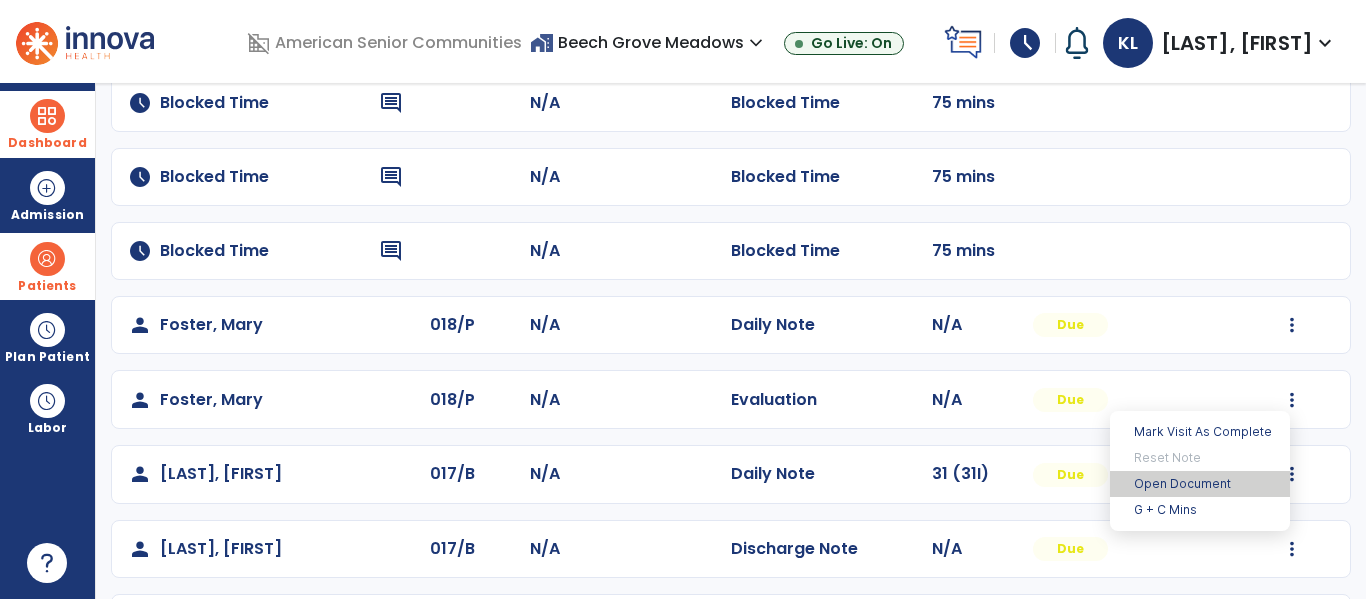 click on "Open Document" at bounding box center (1200, 484) 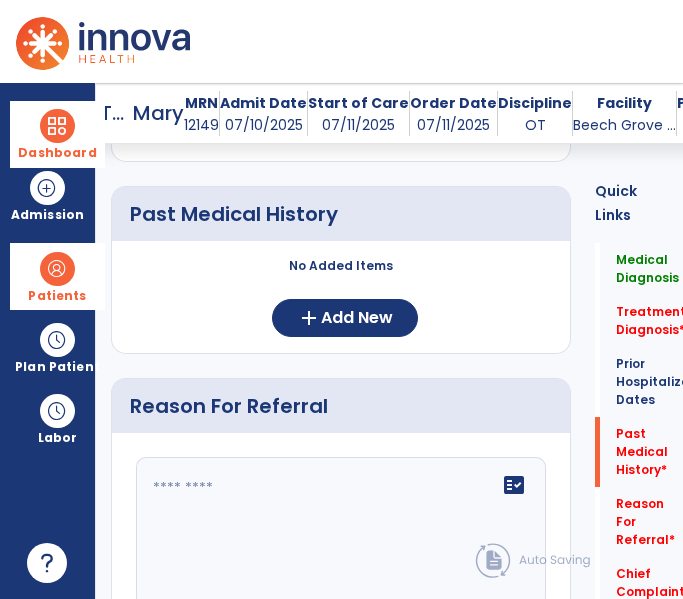 scroll, scrollTop: 876, scrollLeft: 0, axis: vertical 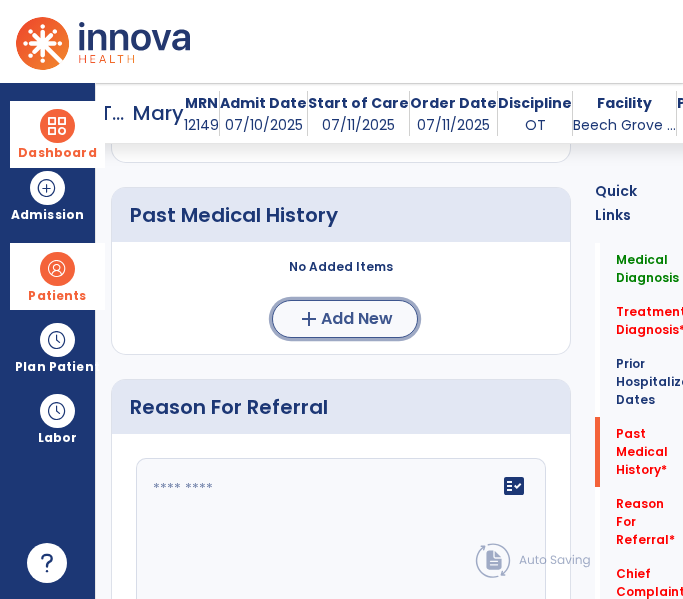 click on "Add New" 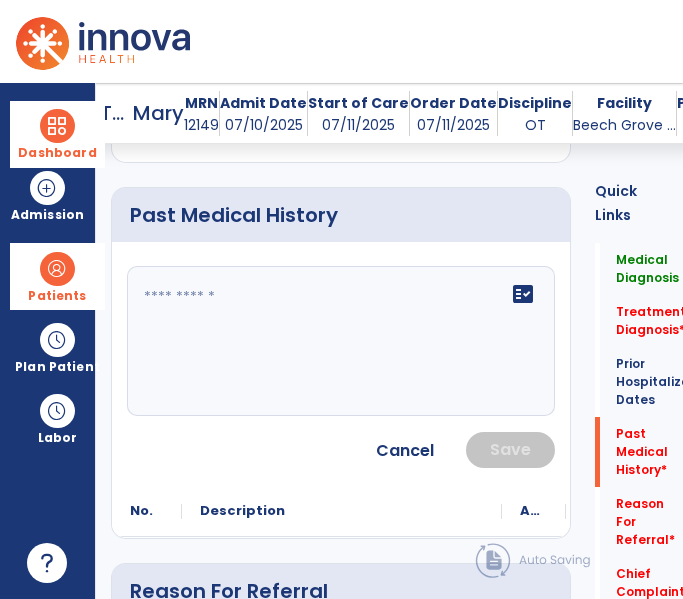 click on "fact_check" 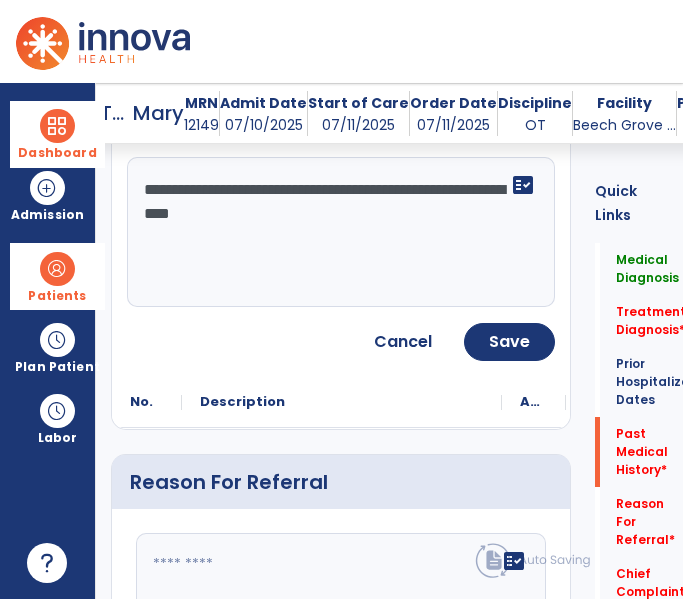 scroll, scrollTop: 988, scrollLeft: 0, axis: vertical 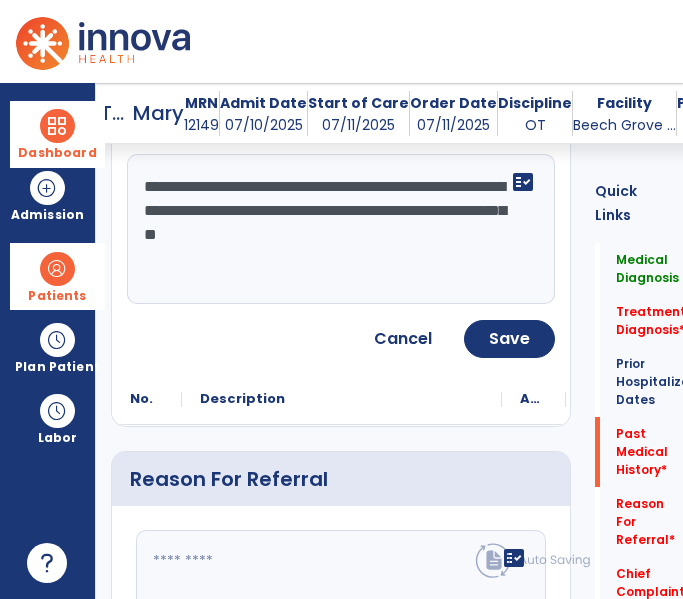 type on "**********" 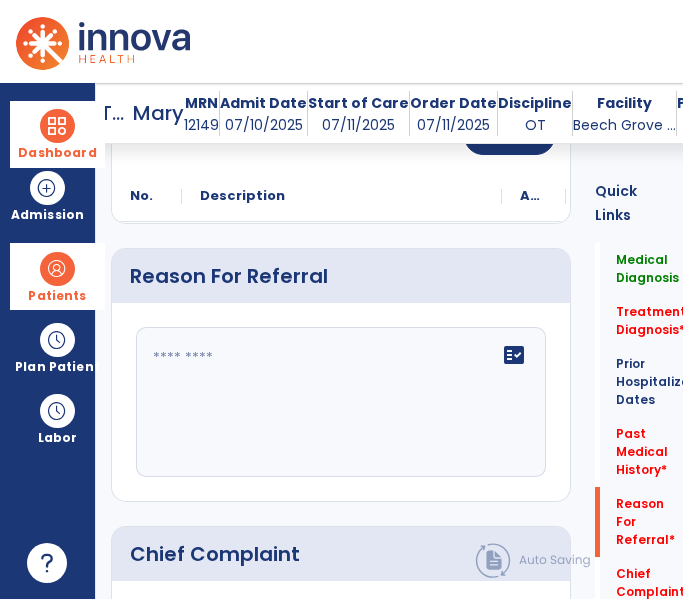 scroll, scrollTop: 1256, scrollLeft: 0, axis: vertical 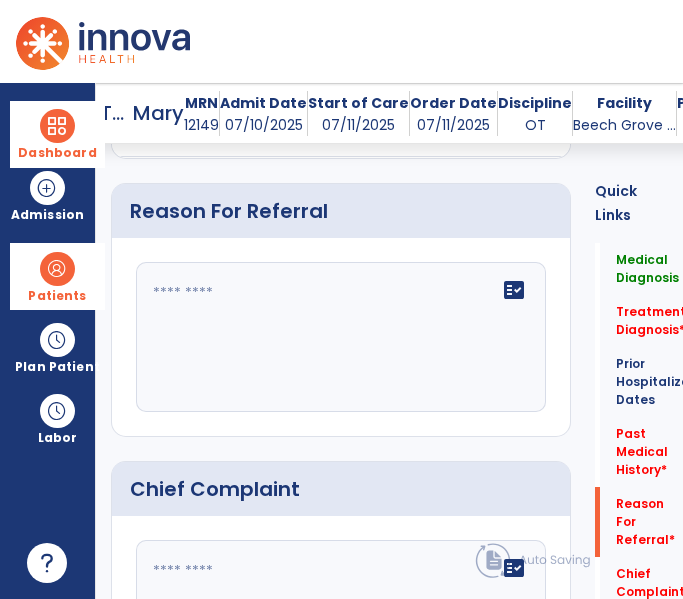 click 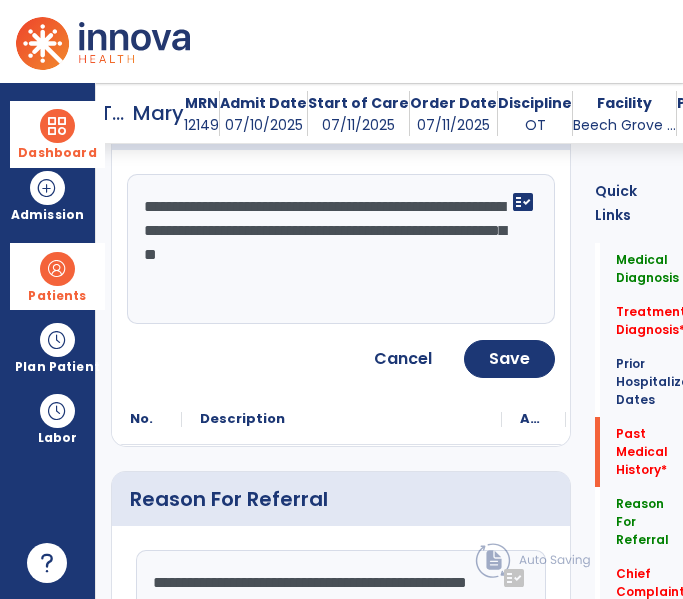 scroll, scrollTop: 966, scrollLeft: 0, axis: vertical 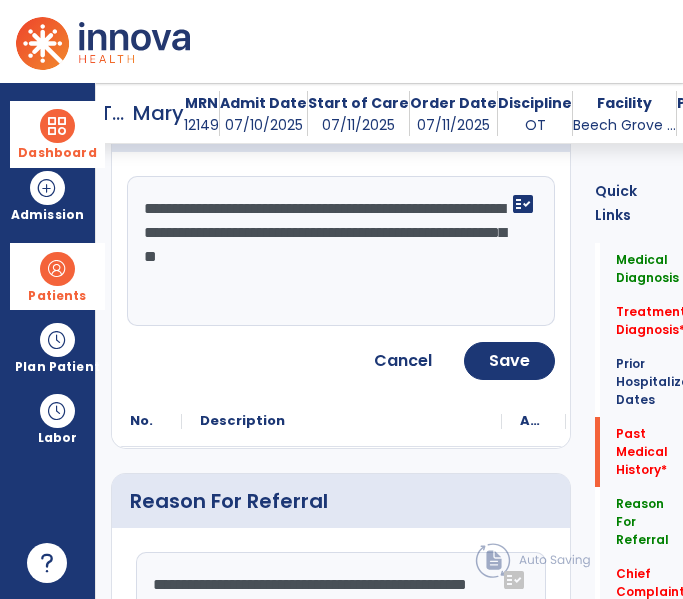 type on "**********" 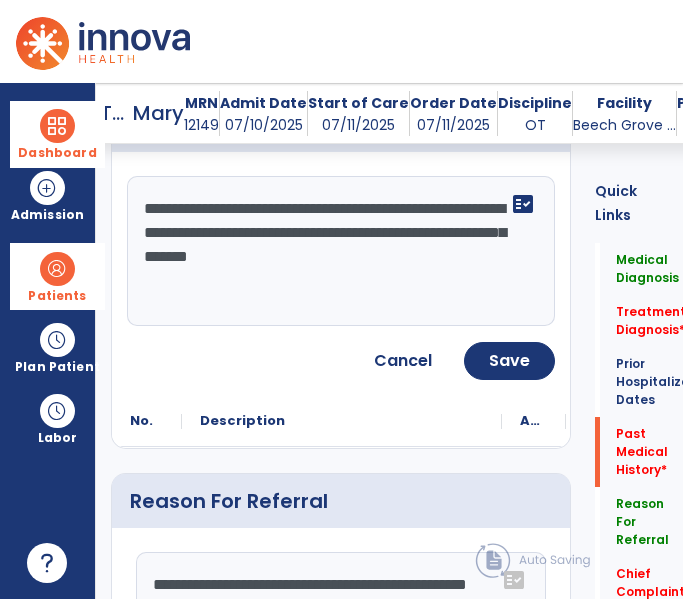type on "**********" 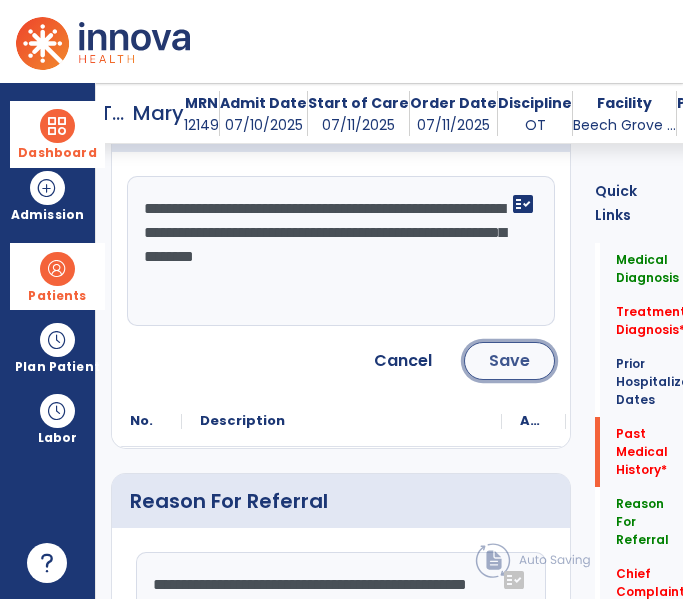 click on "Save" 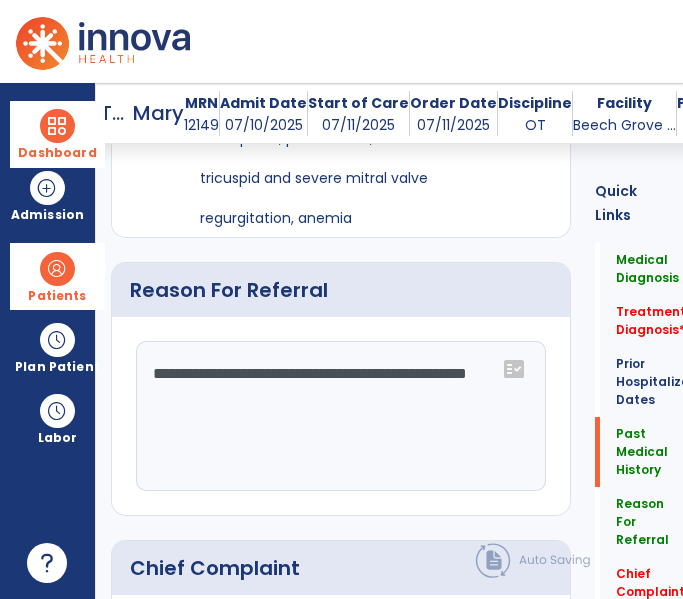 scroll, scrollTop: 1141, scrollLeft: 0, axis: vertical 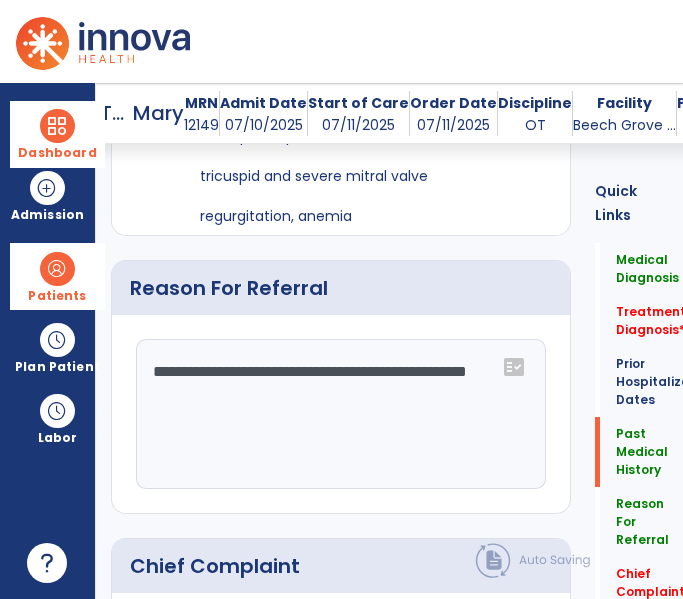 click on "**********" 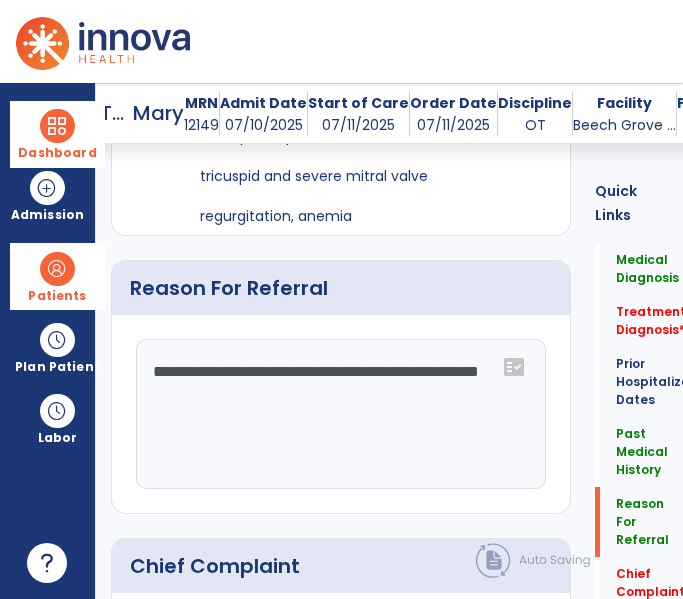 click on "**********" 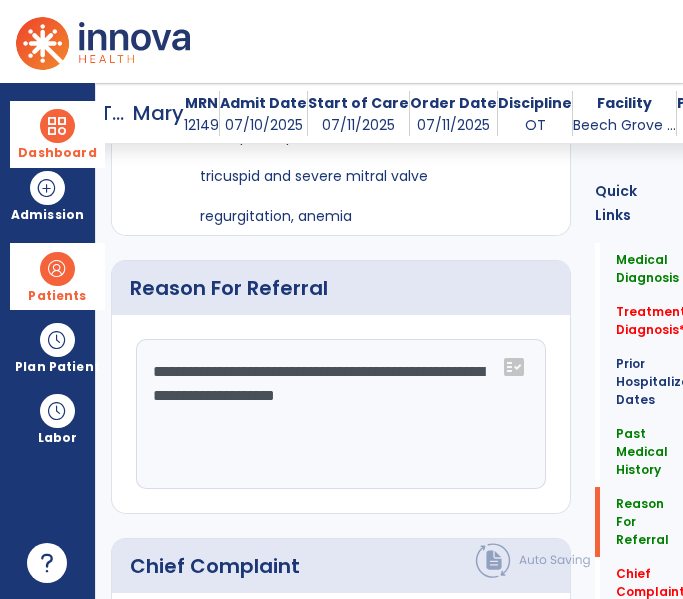 click on "**********" 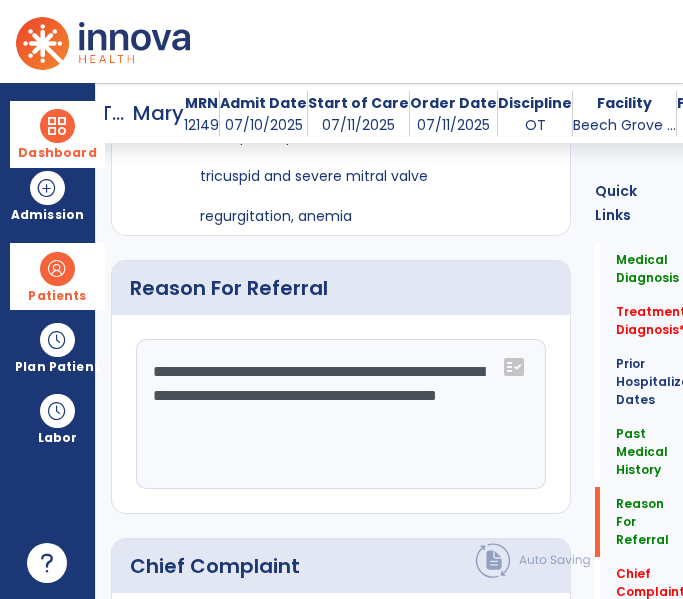 click on "**********" 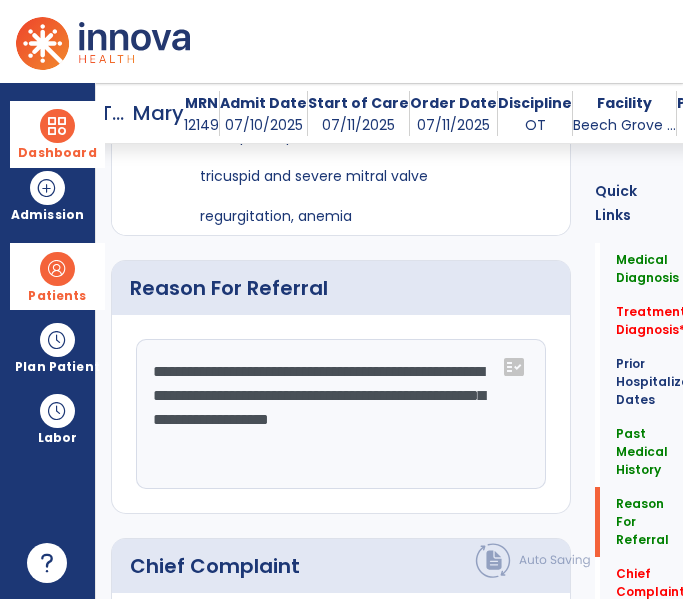 click on "**********" 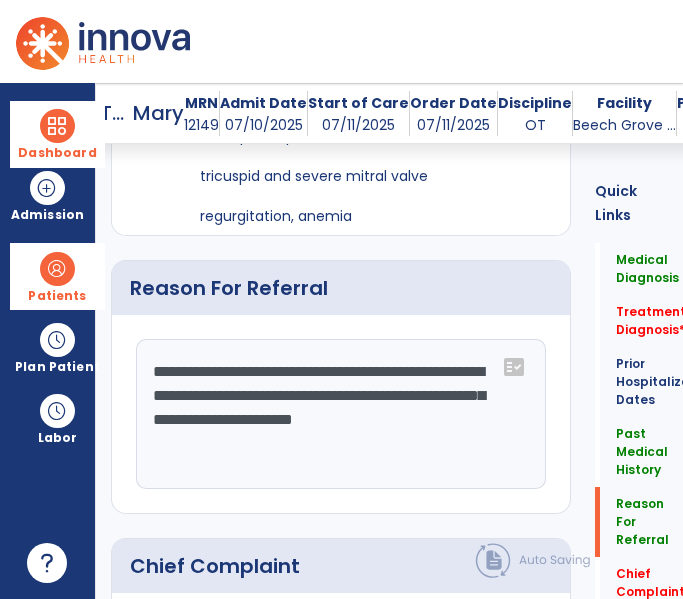 click on "**********" 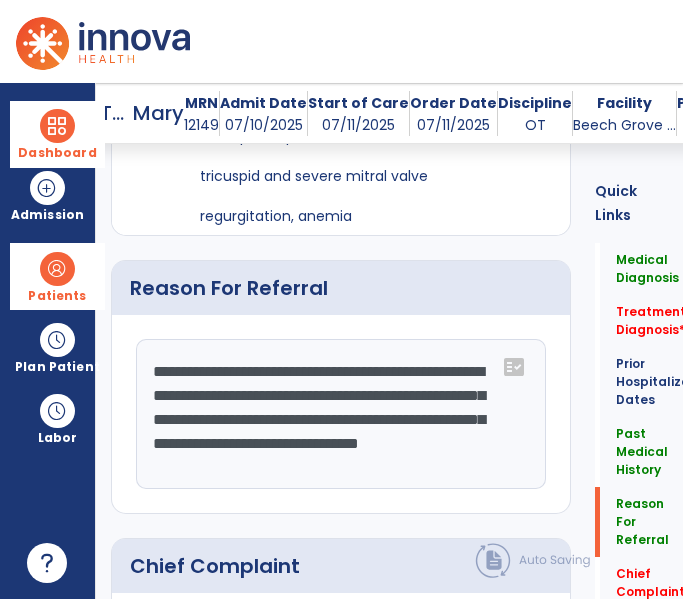 scroll, scrollTop: 24, scrollLeft: 0, axis: vertical 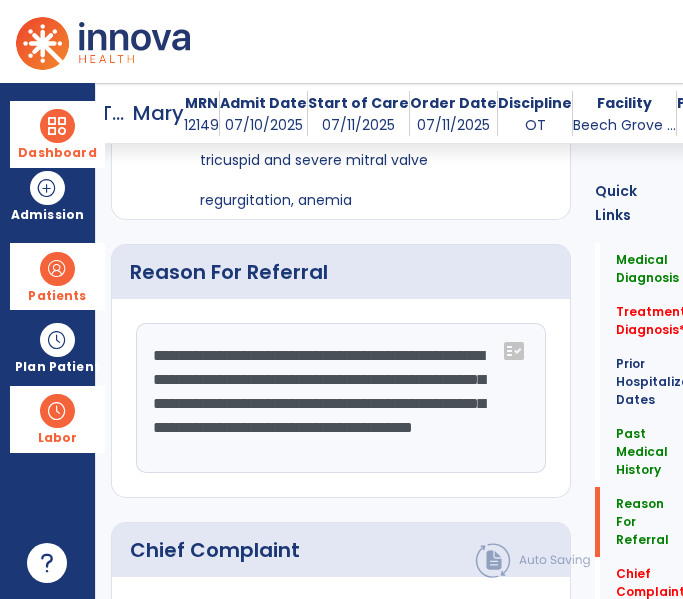 type on "**********" 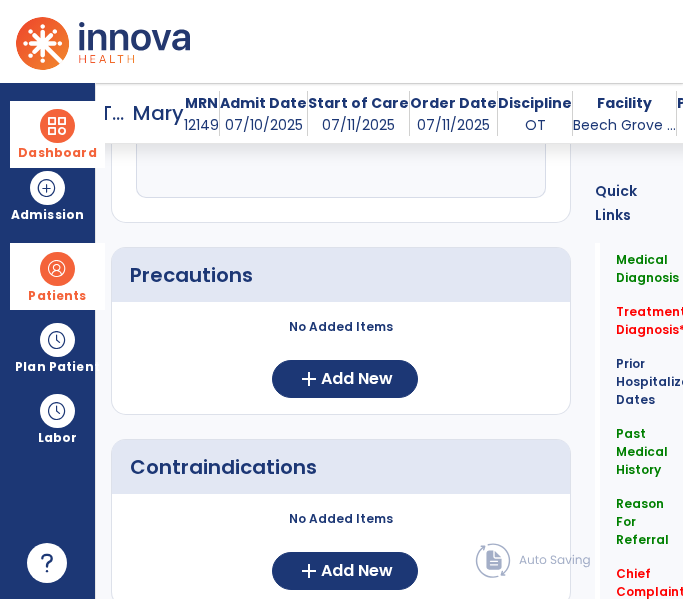 scroll, scrollTop: 1723, scrollLeft: 0, axis: vertical 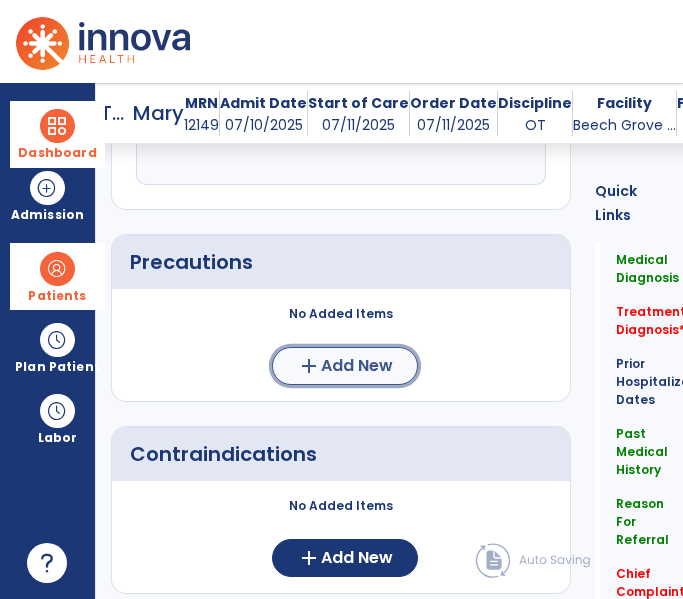 click on "add  Add New" 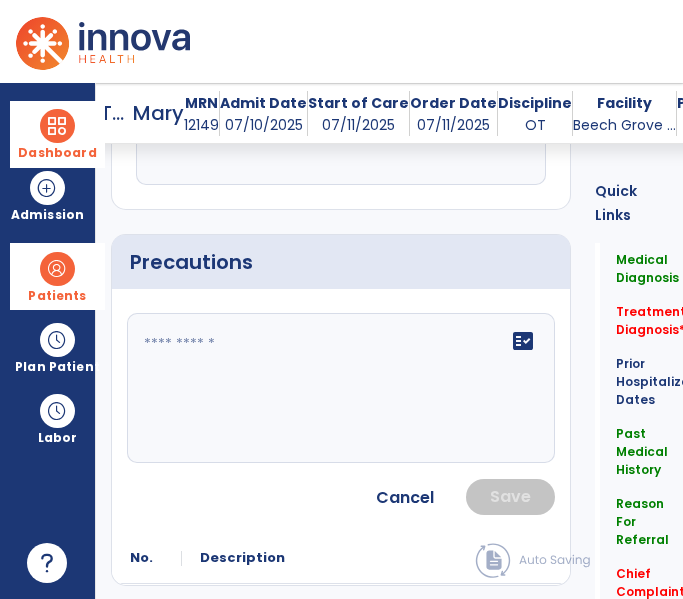 click 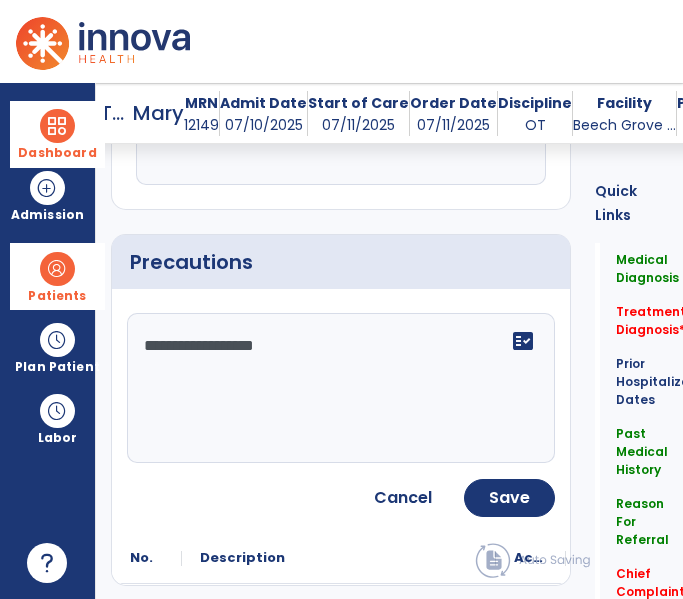 type on "**********" 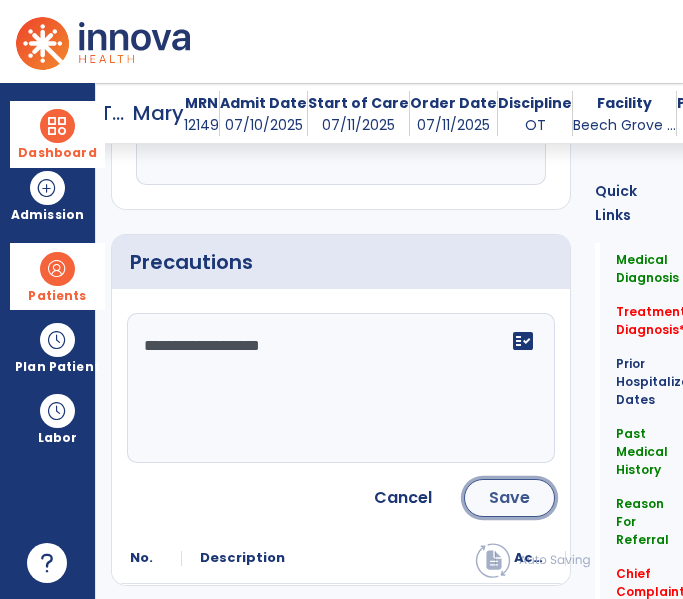click on "Save" 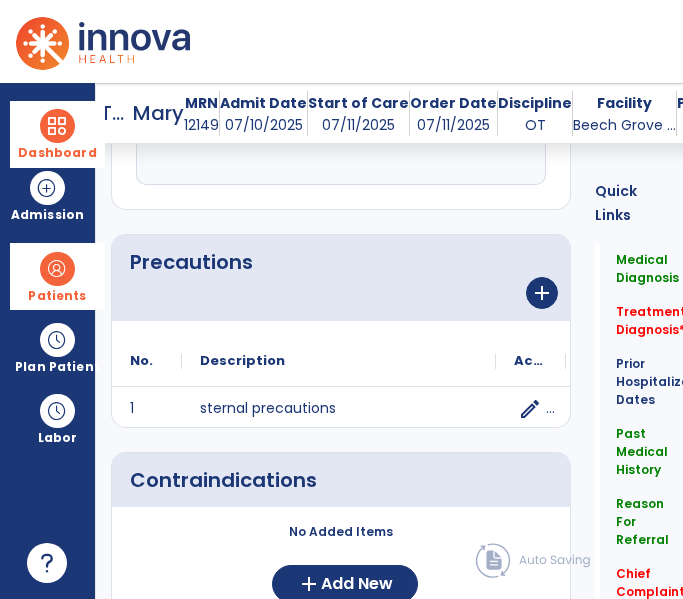 scroll, scrollTop: 1723, scrollLeft: 0, axis: vertical 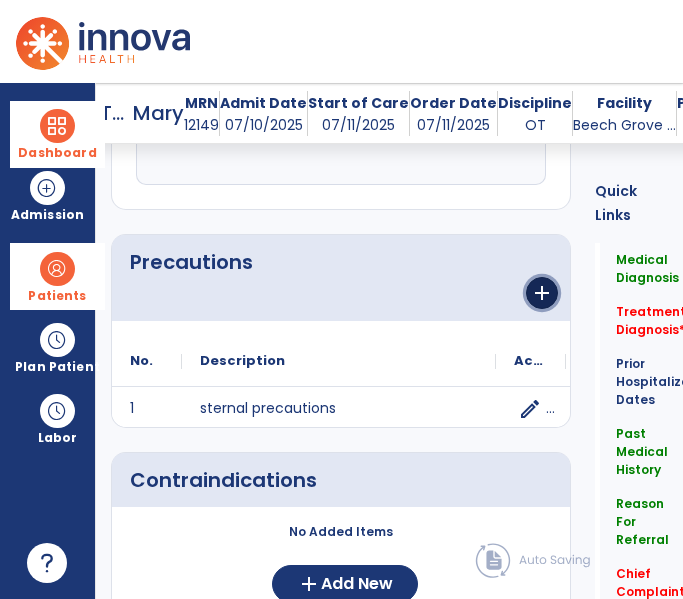 click on "add" 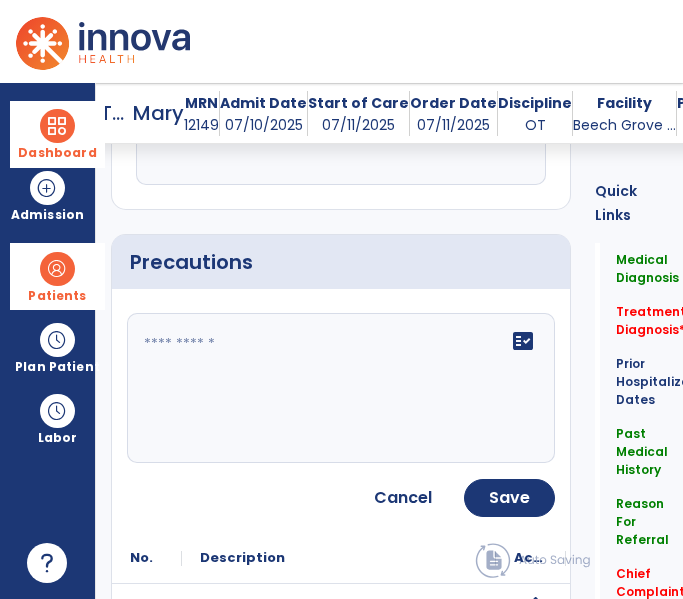click on "fact_check" 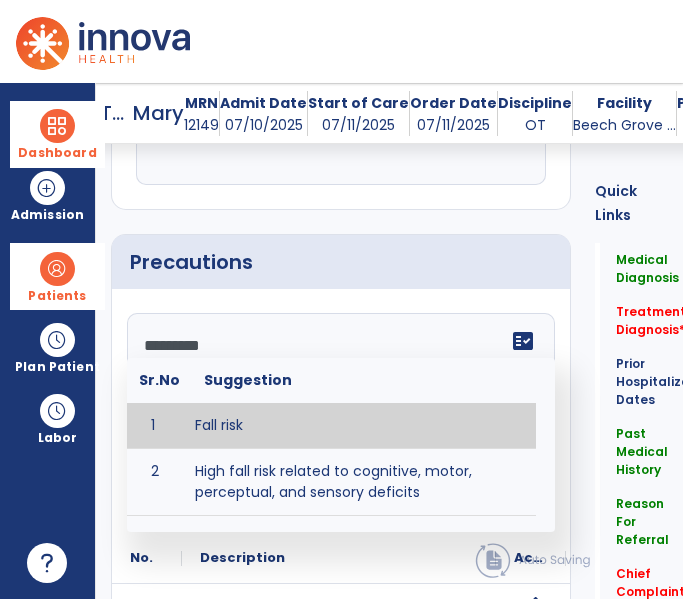 type on "*********" 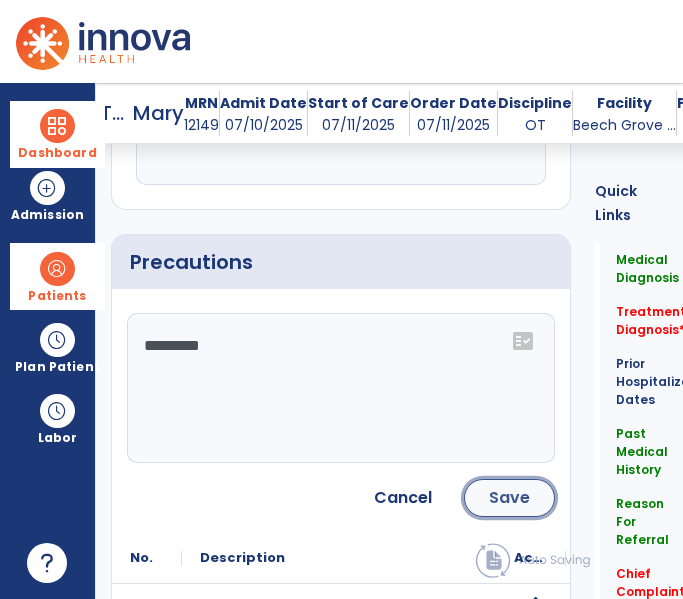 click on "Save" 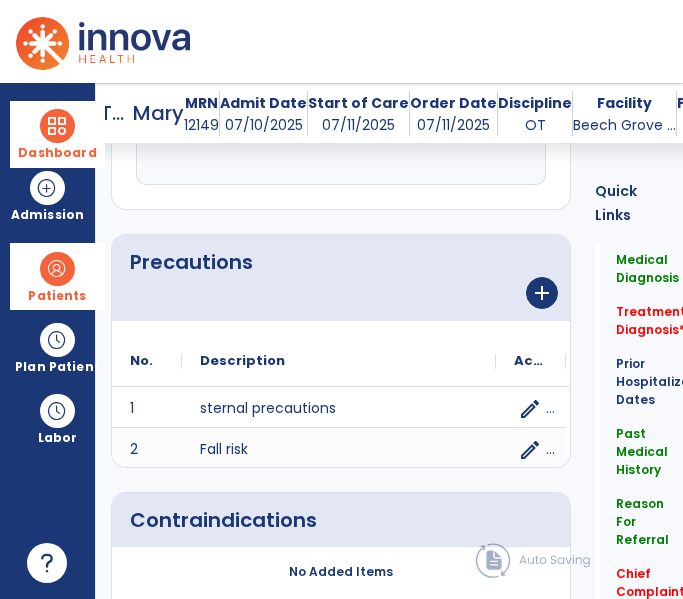 scroll, scrollTop: 1723, scrollLeft: 0, axis: vertical 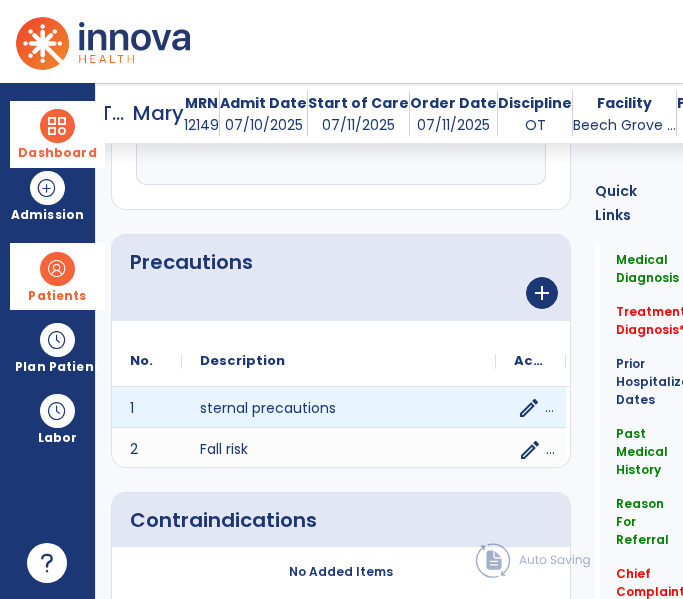 click on "edit" 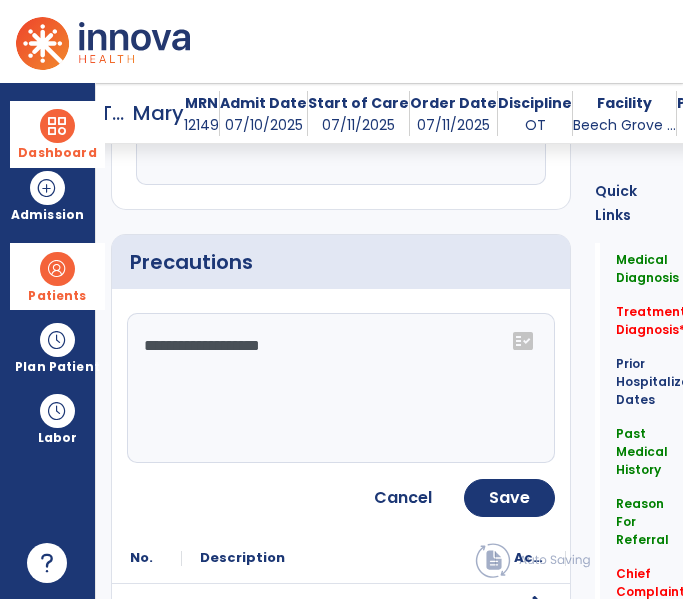 click on "**********" 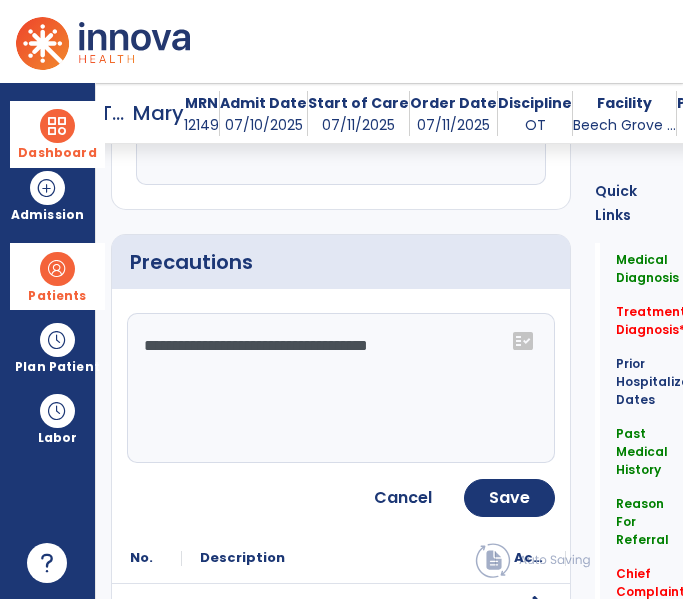 type on "**********" 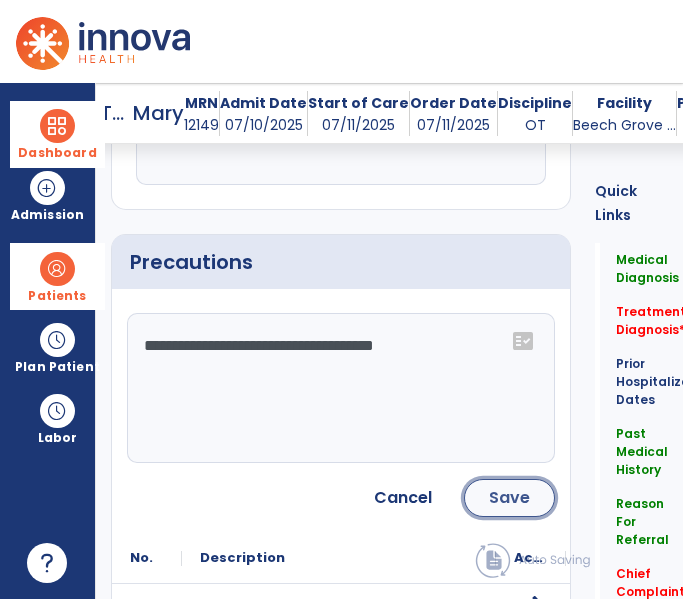 click on "Save" 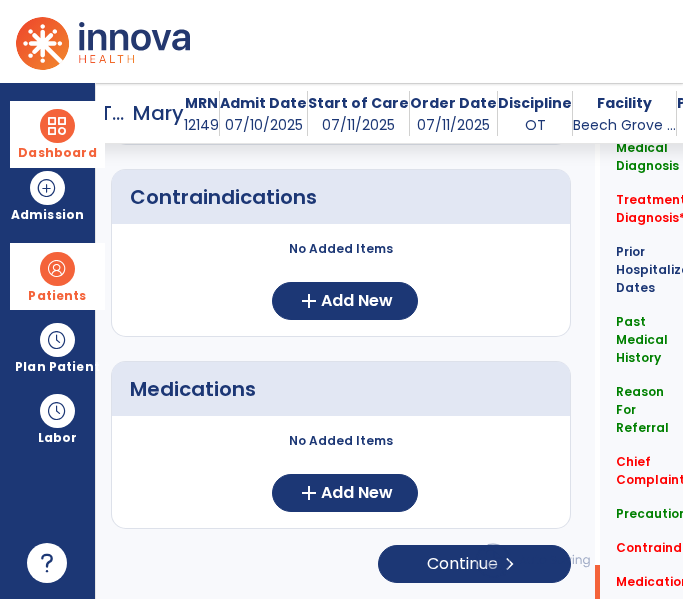 scroll, scrollTop: 2044, scrollLeft: 0, axis: vertical 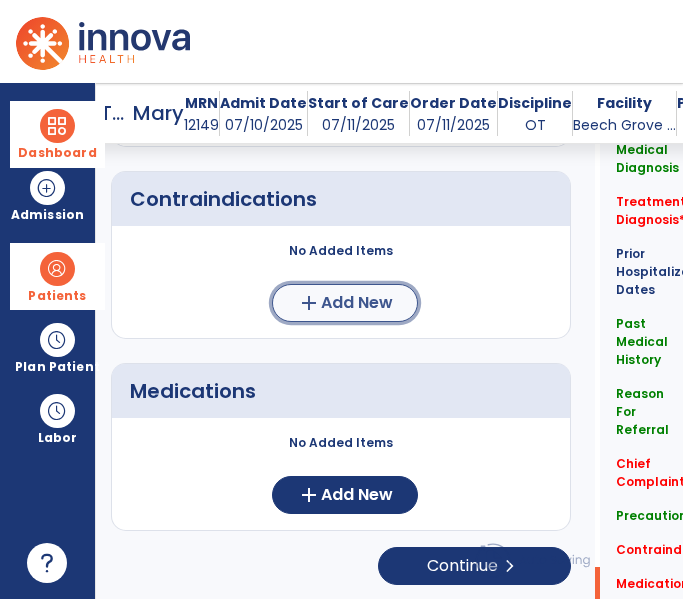 click on "add  Add New" 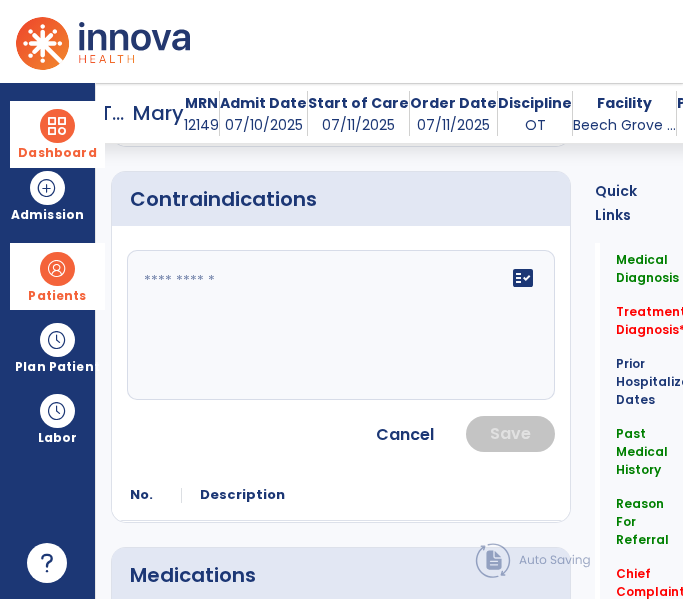 click on "fact_check" 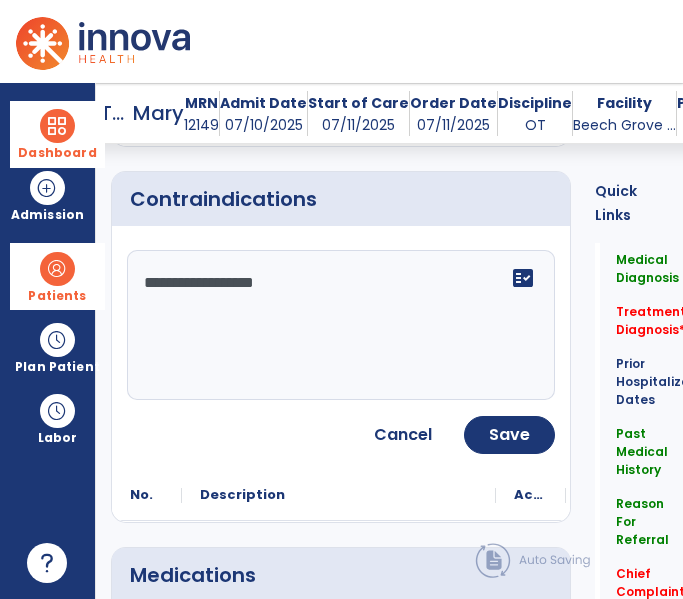 type on "**********" 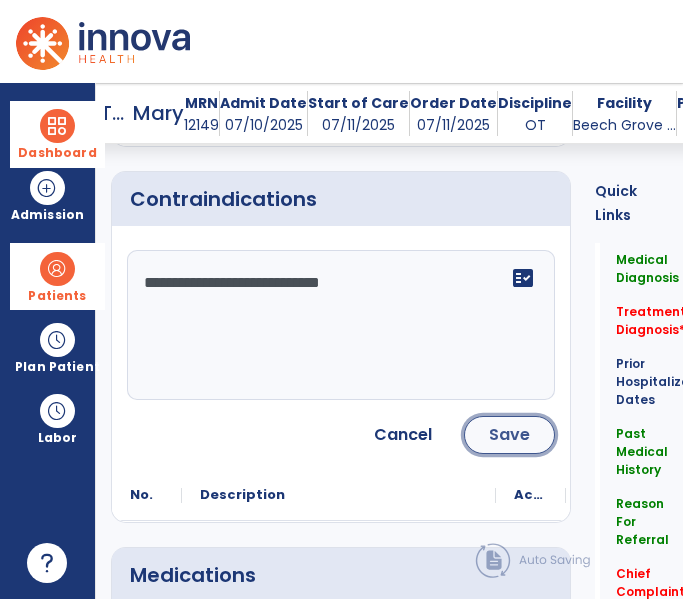 click on "Save" 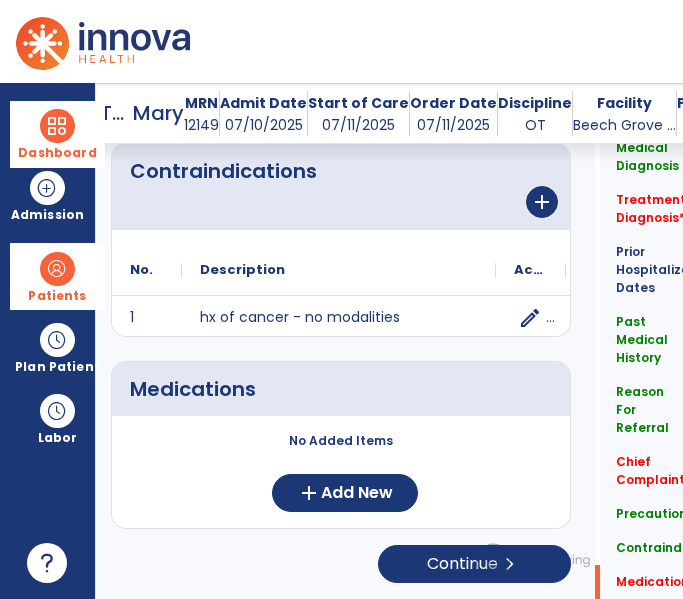 scroll, scrollTop: 2057, scrollLeft: 0, axis: vertical 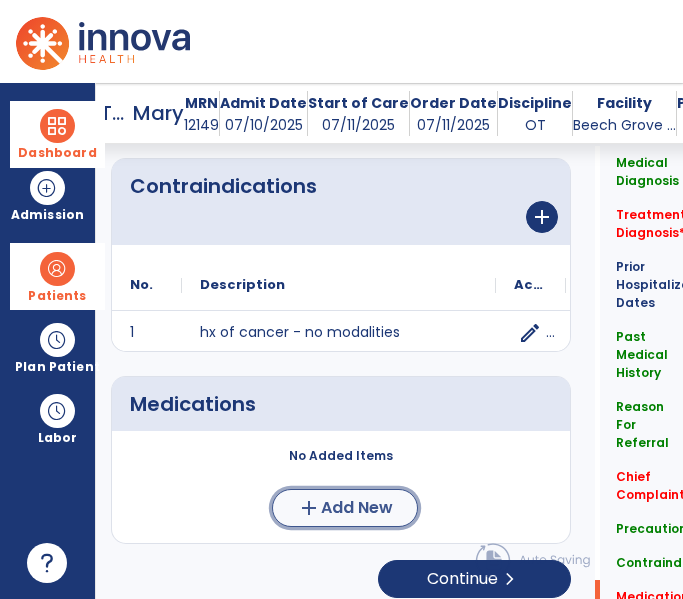 click on "add  Add New" 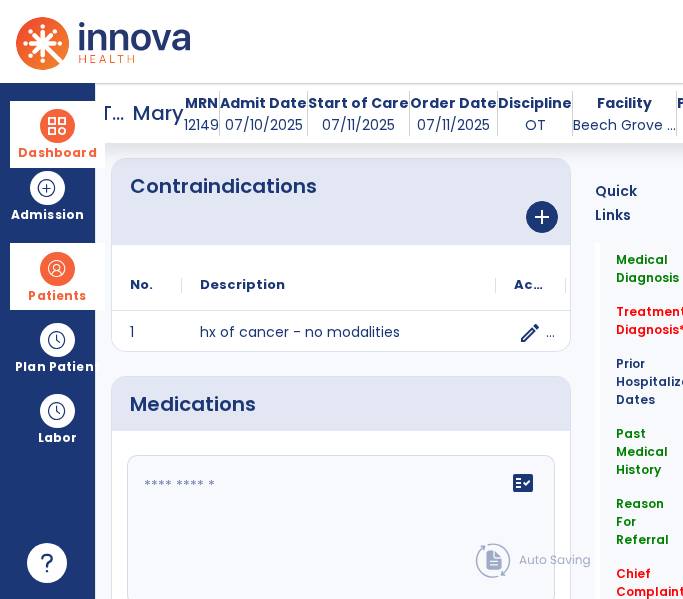 click 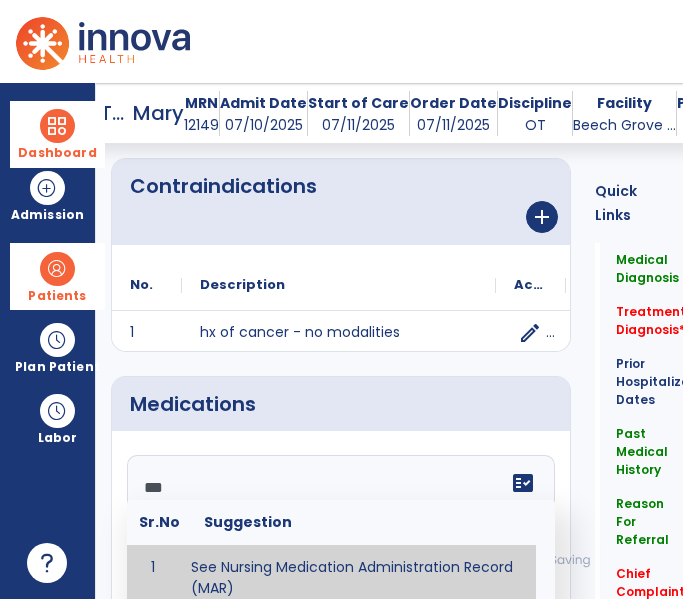 type on "**********" 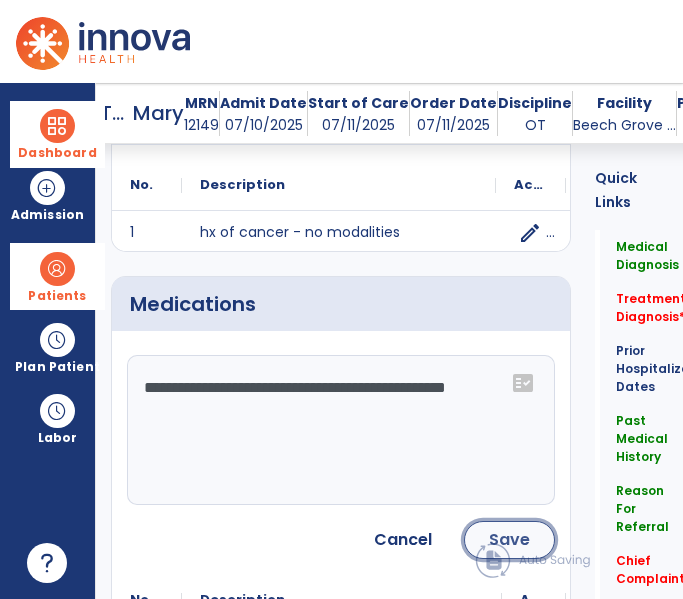 click on "Save" 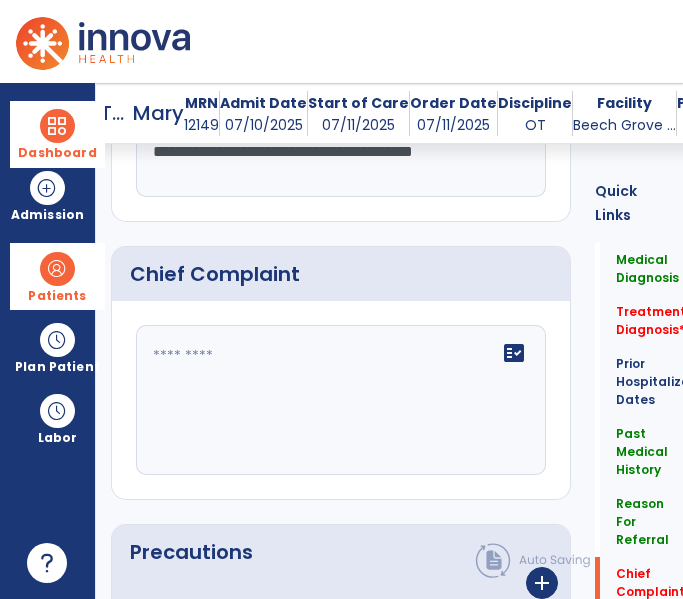 scroll, scrollTop: 1388, scrollLeft: 0, axis: vertical 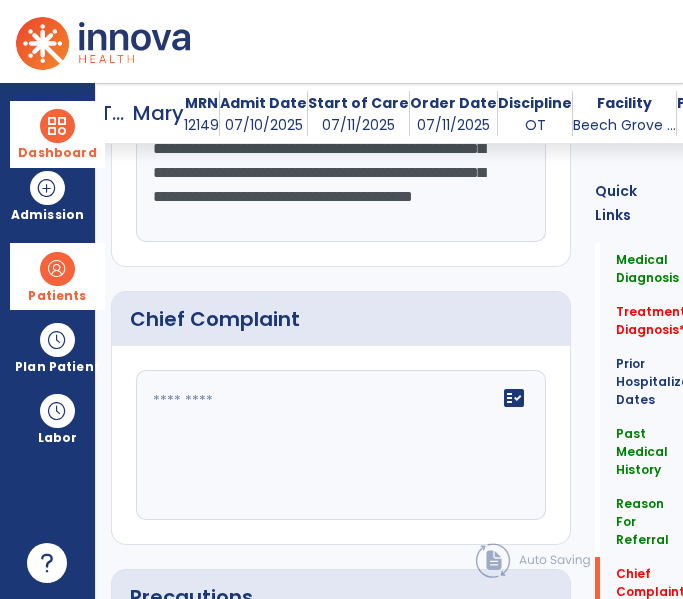 click on "fact_check" 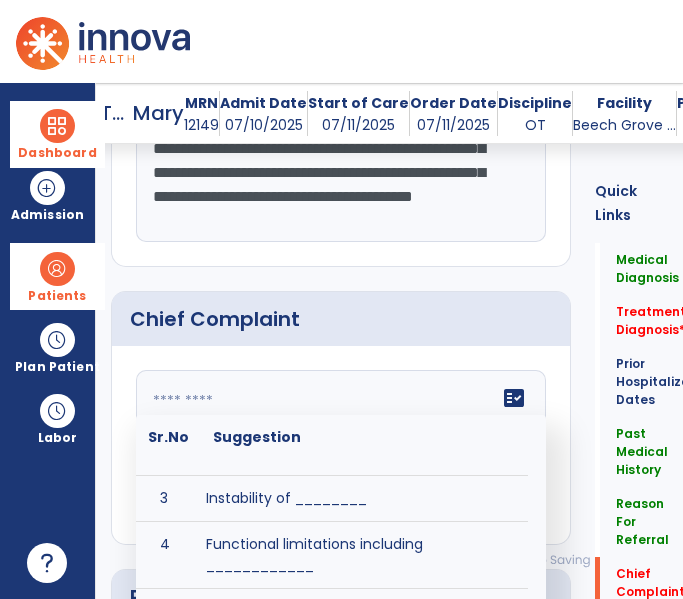 scroll, scrollTop: 75, scrollLeft: 0, axis: vertical 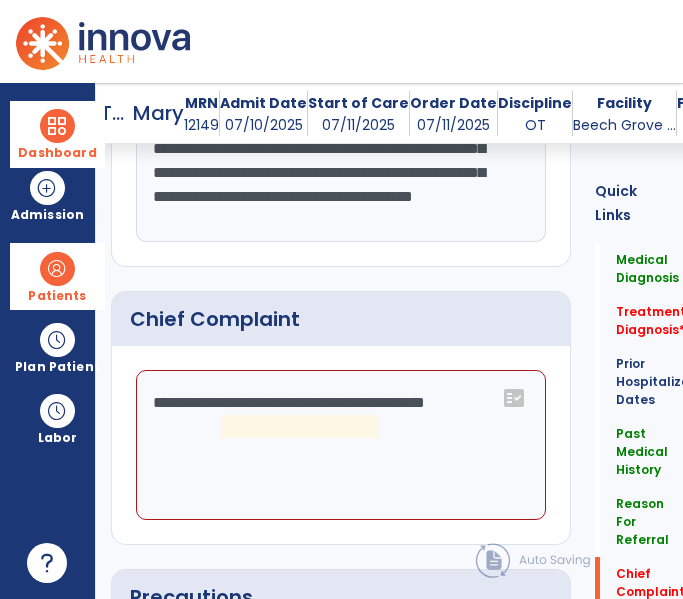 click on "**********" 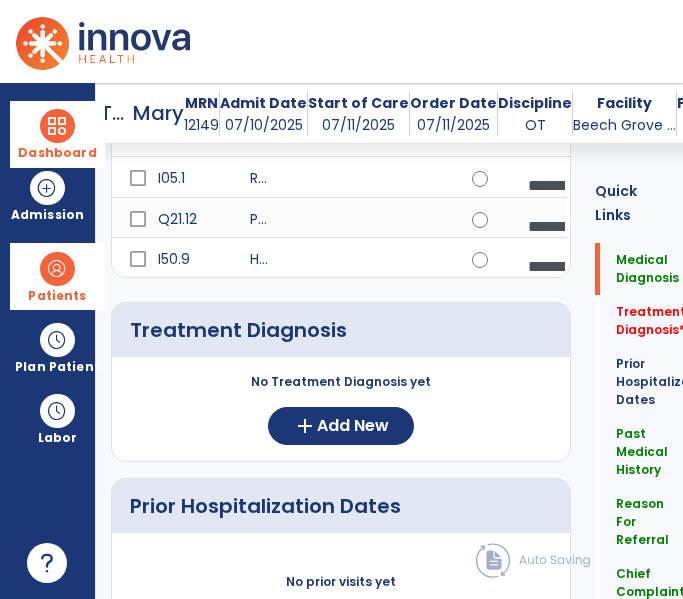 scroll, scrollTop: 351, scrollLeft: 0, axis: vertical 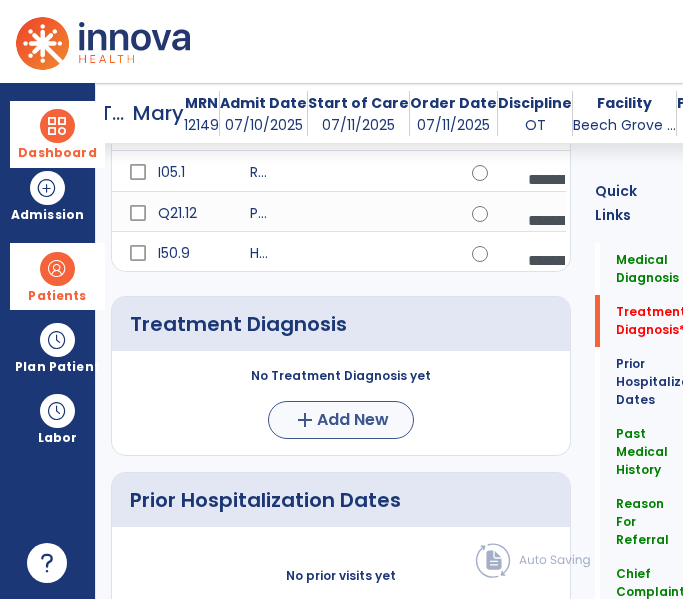 type on "**********" 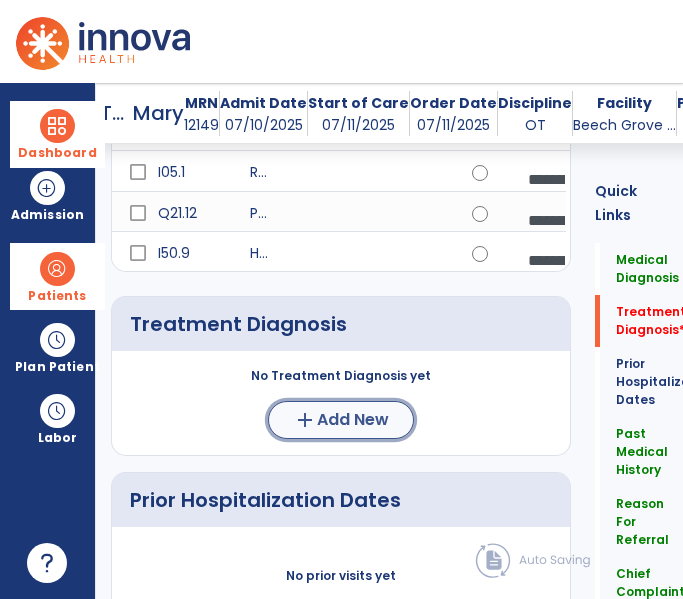 click on "Add New" 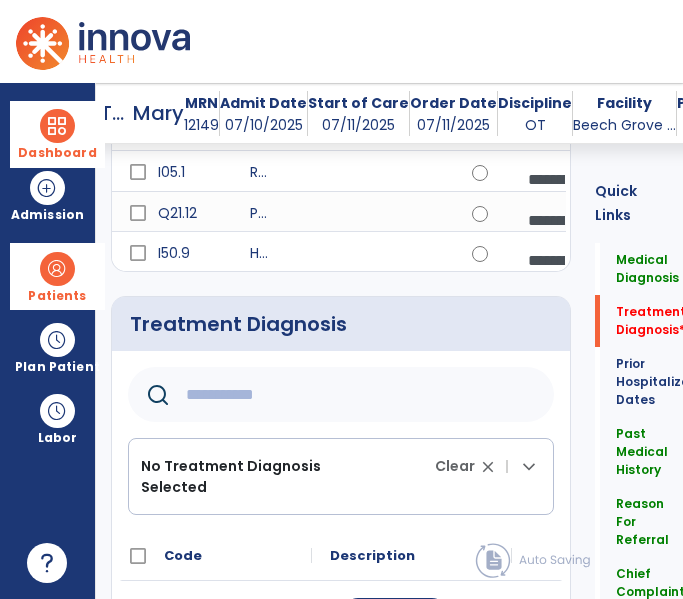 click 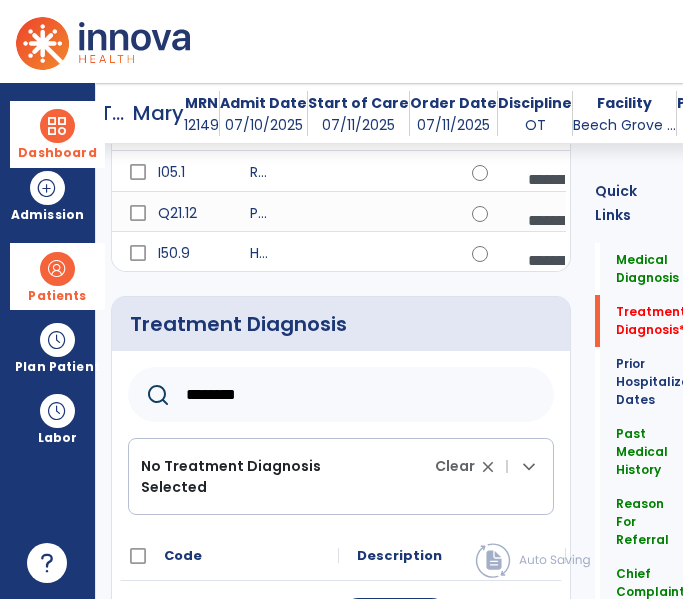 scroll, scrollTop: 458, scrollLeft: 0, axis: vertical 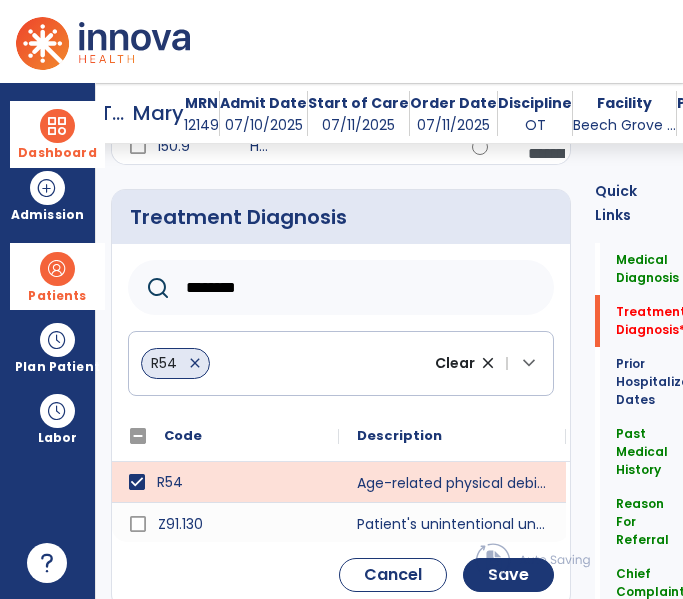 click on "********" 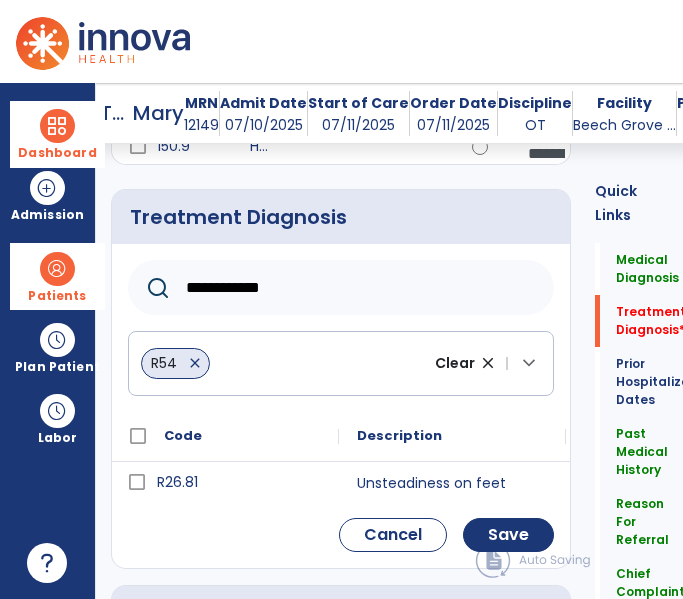 type on "**********" 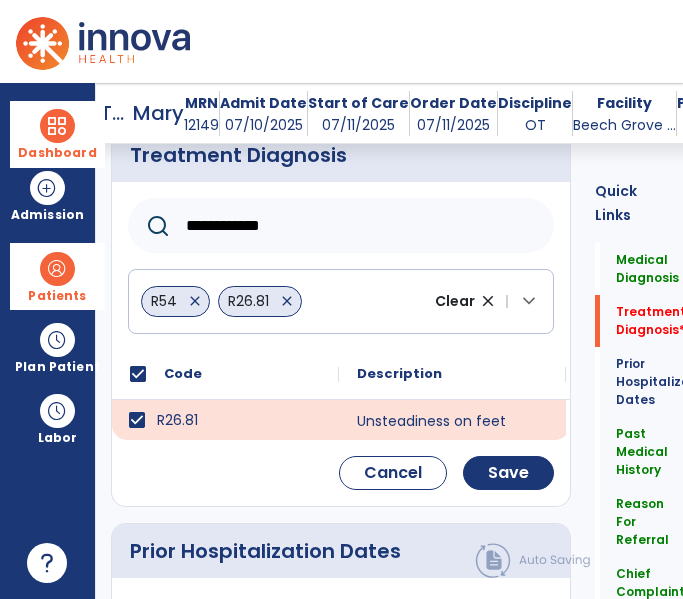 scroll, scrollTop: 533, scrollLeft: 0, axis: vertical 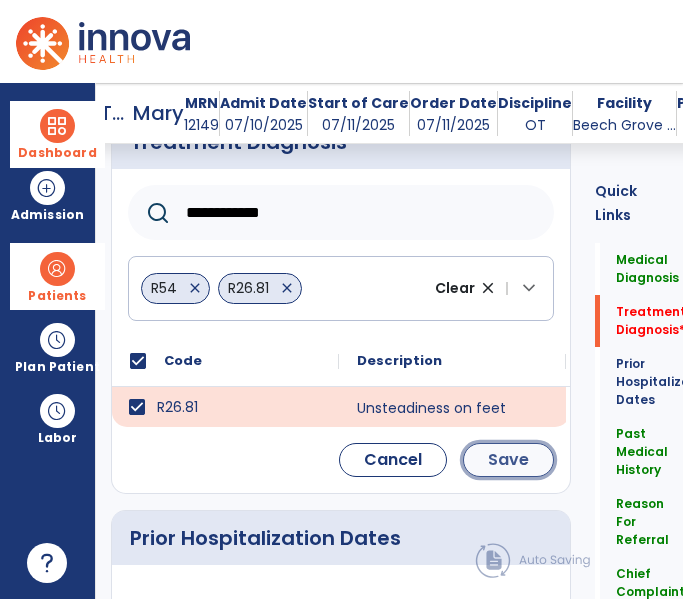 click on "Save" 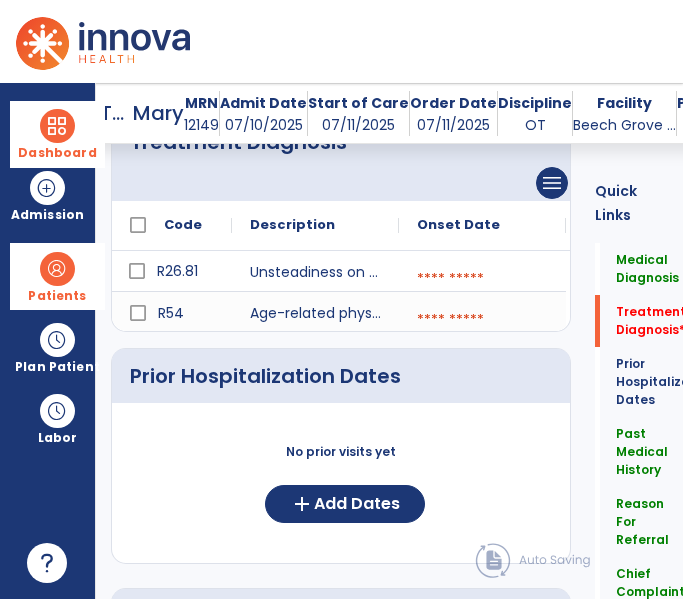 click at bounding box center [482, 279] 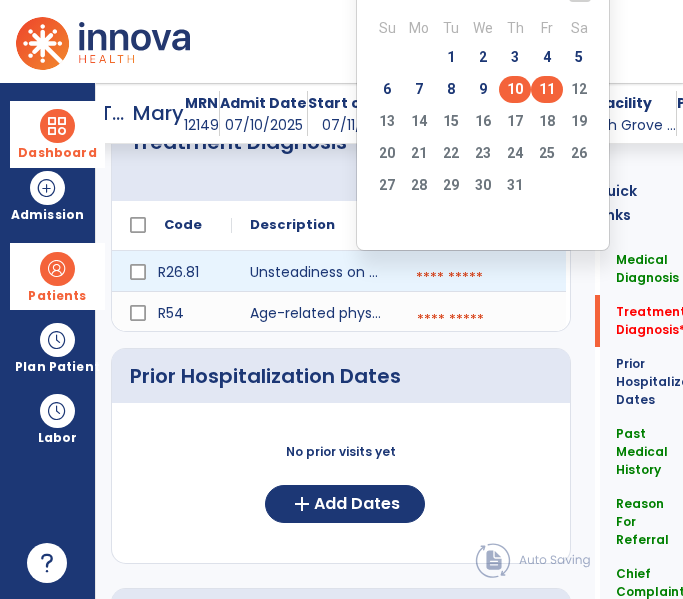 click on "10" 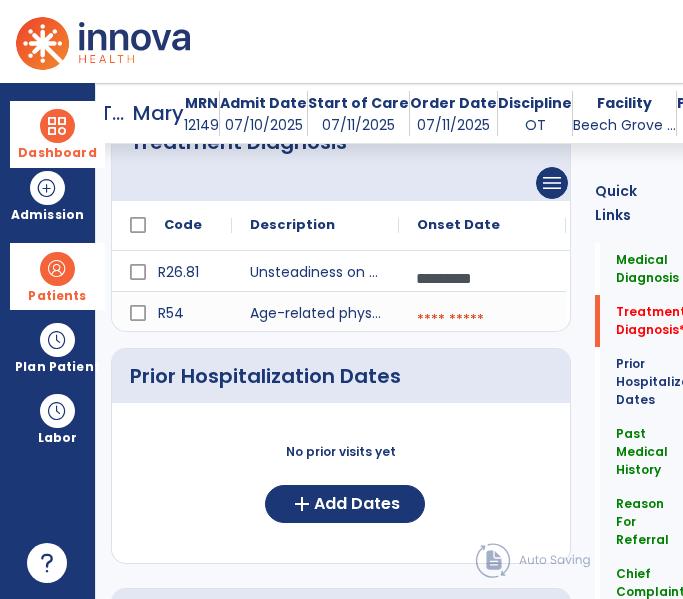 click at bounding box center [482, 320] 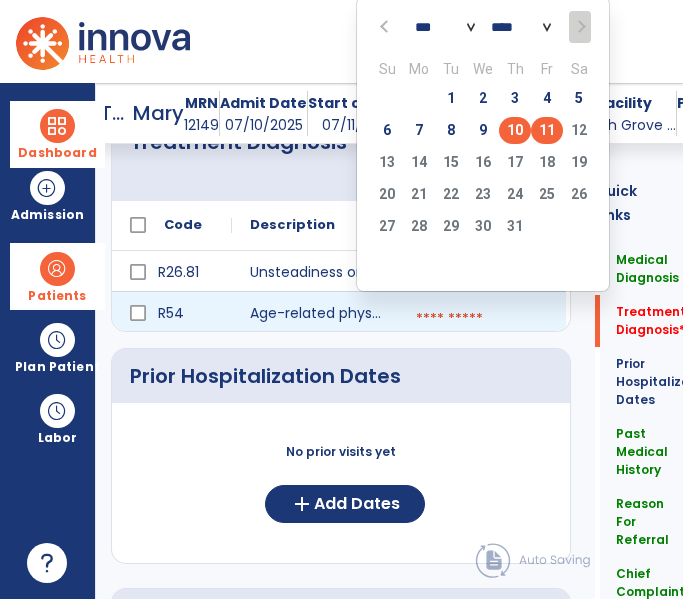 click on "10" 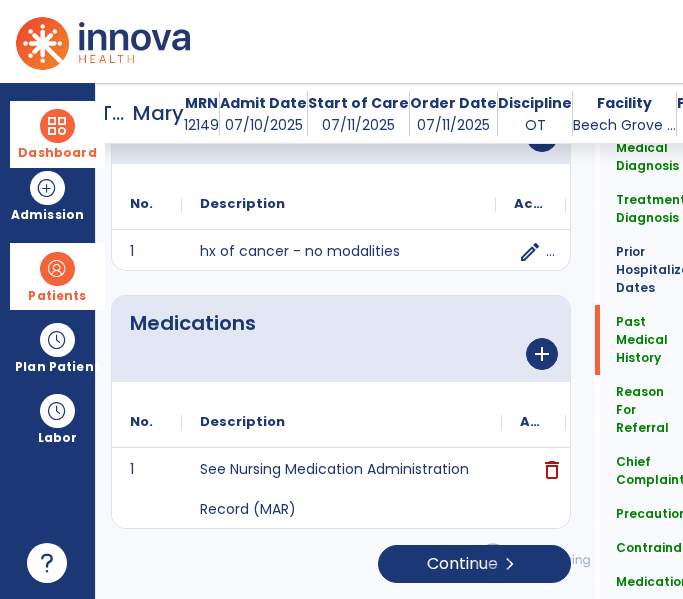 scroll, scrollTop: 0, scrollLeft: 0, axis: both 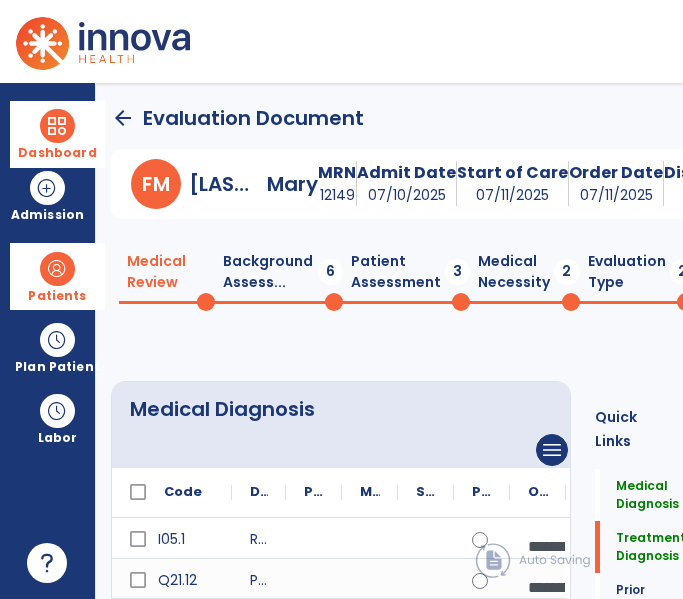 click on "Background Assess...  6" 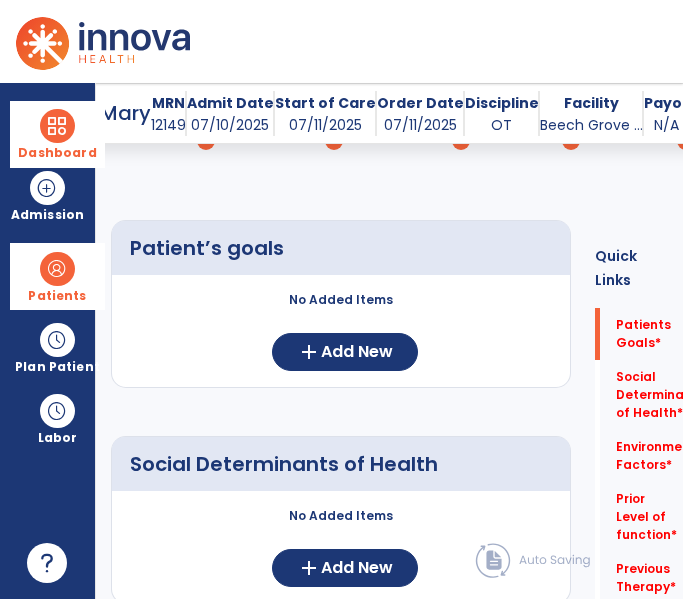 scroll, scrollTop: 146, scrollLeft: 0, axis: vertical 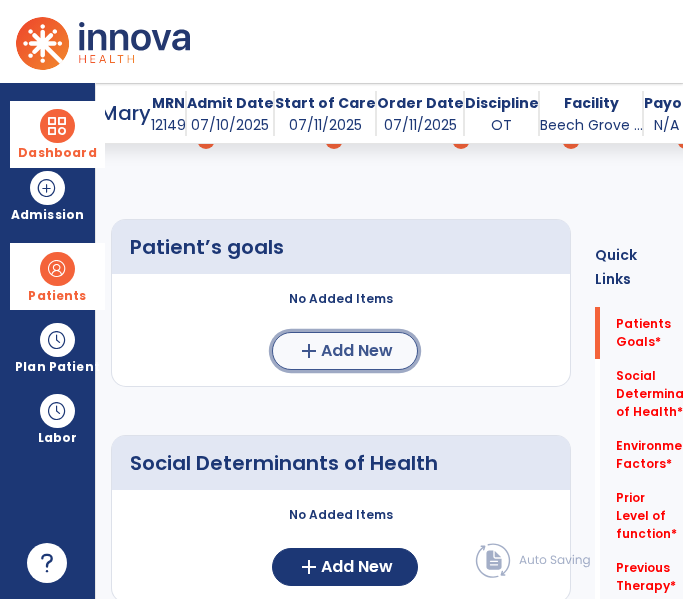 click on "Add New" 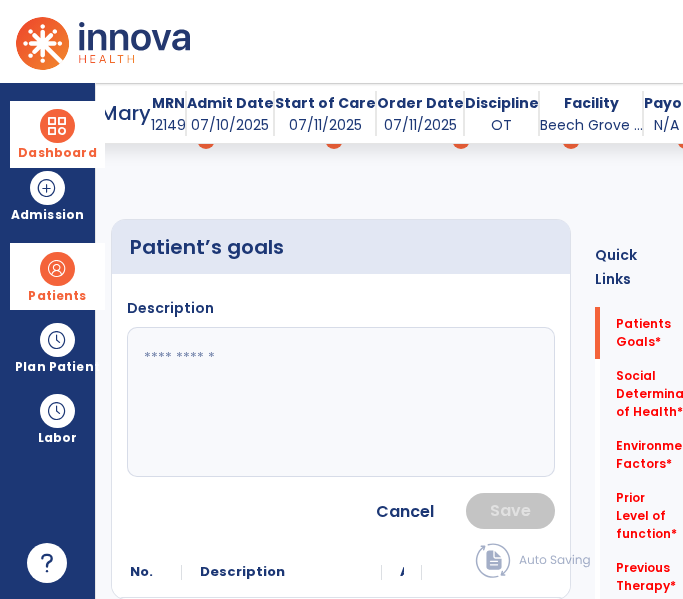 click 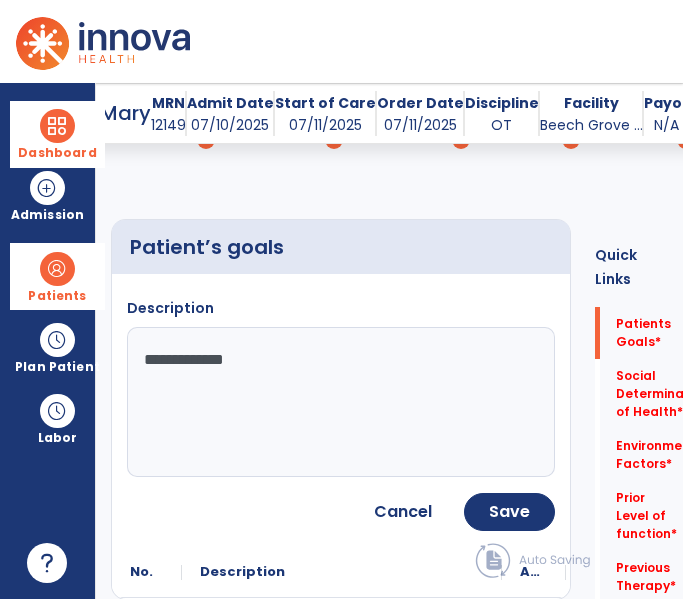 type on "**********" 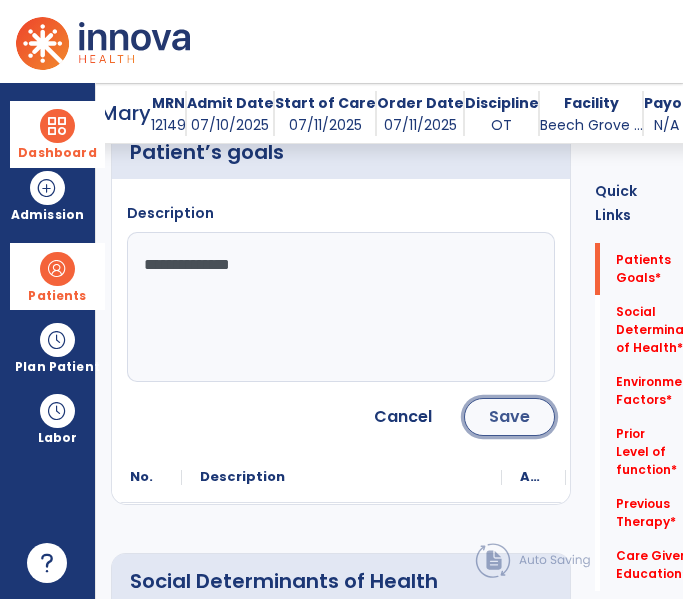 click on "Save" 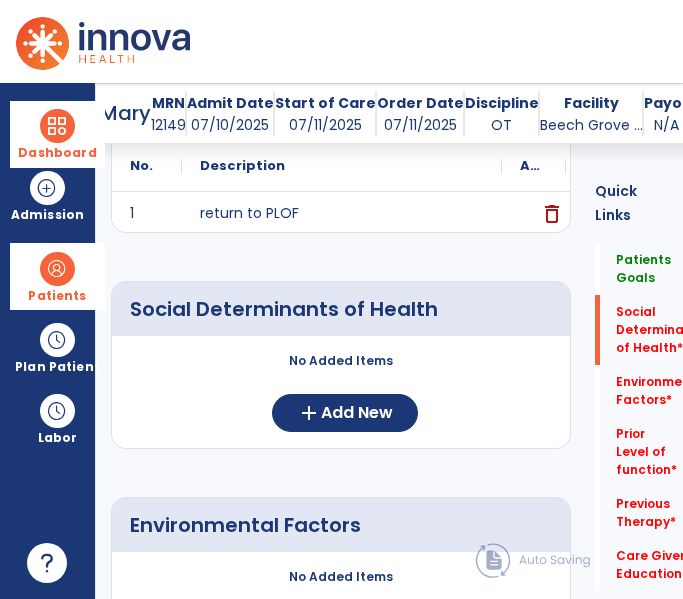 scroll, scrollTop: 370, scrollLeft: 0, axis: vertical 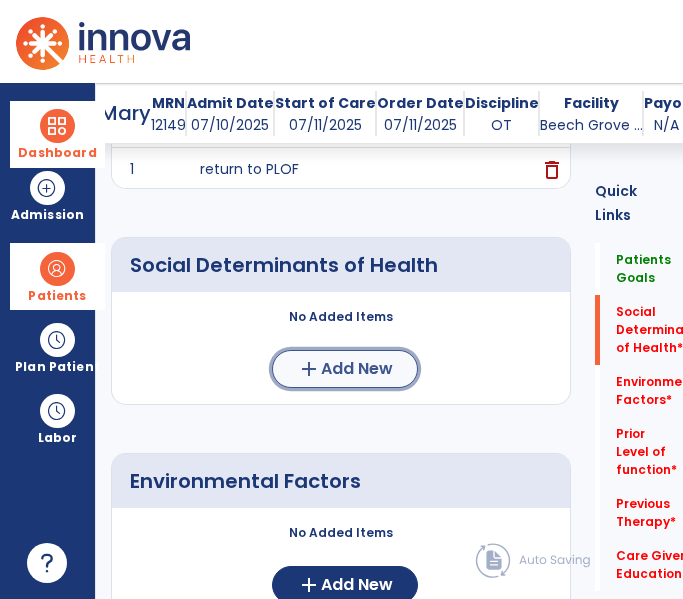 click on "Add New" 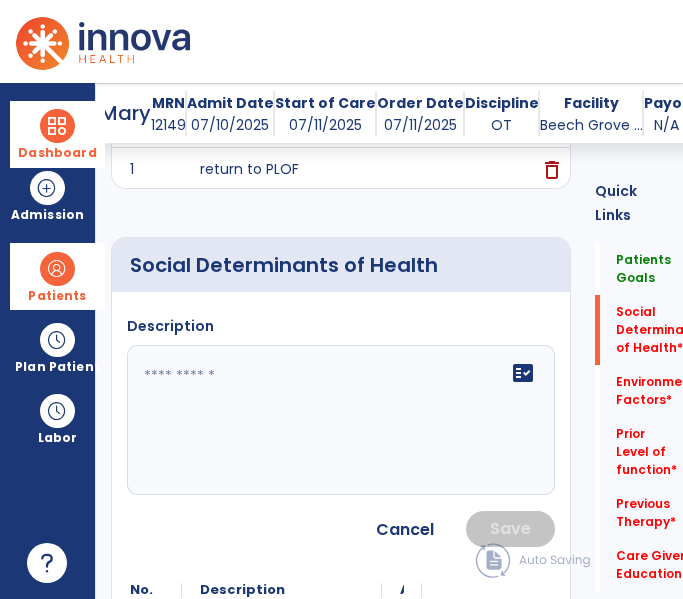 click on "fact_check" 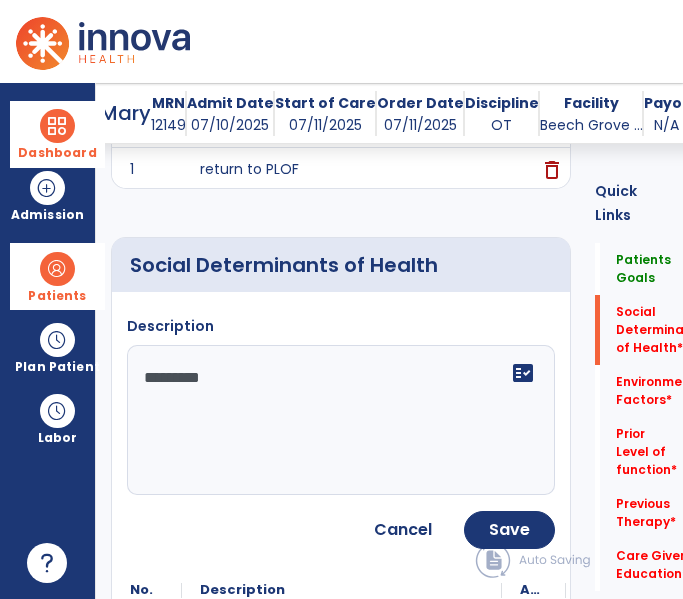 type on "**********" 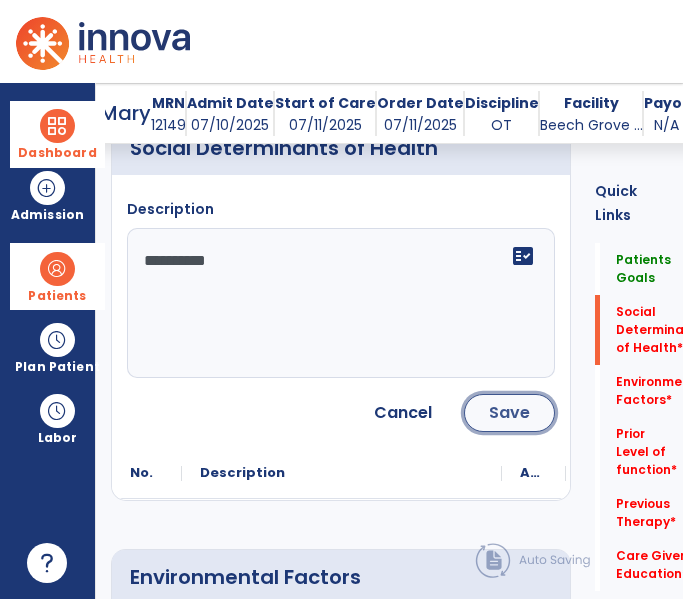 click on "Save" 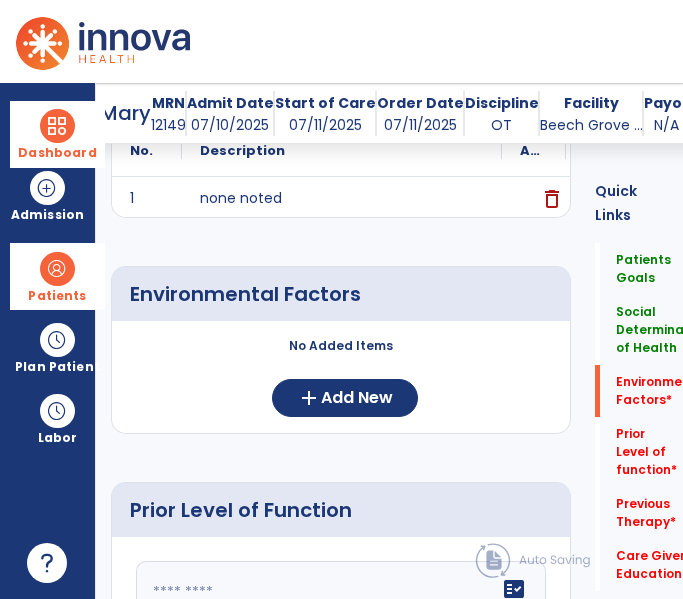 scroll, scrollTop: 615, scrollLeft: 0, axis: vertical 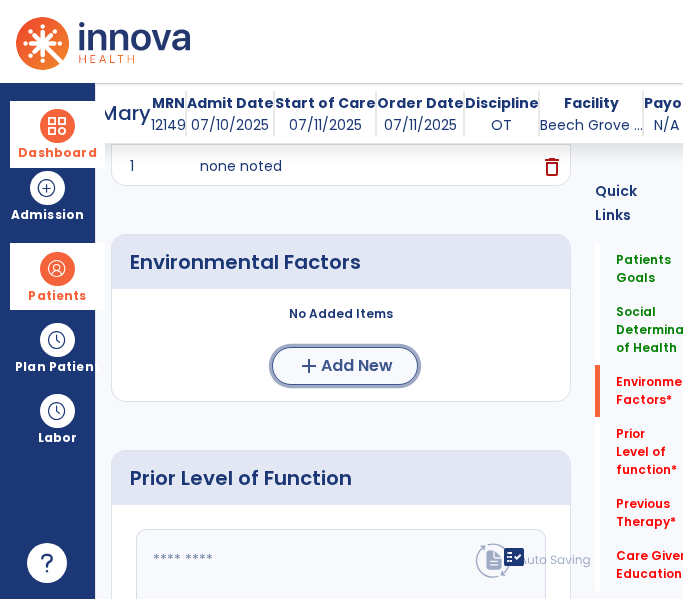 click on "Add New" 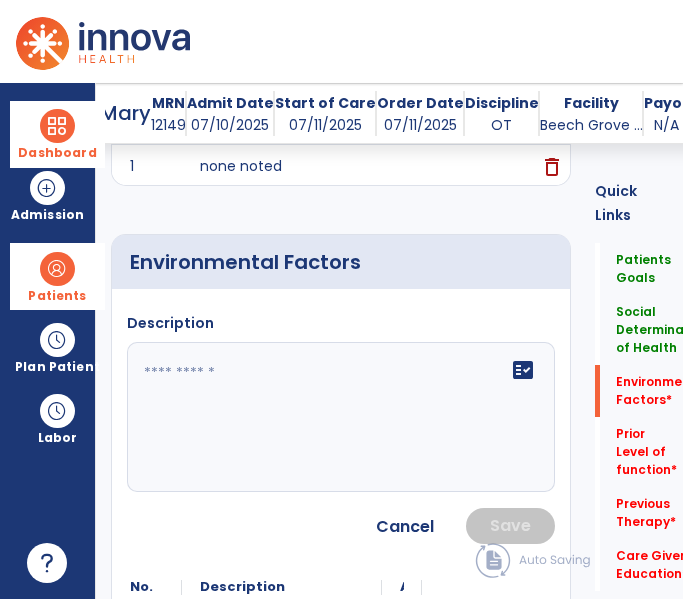 click 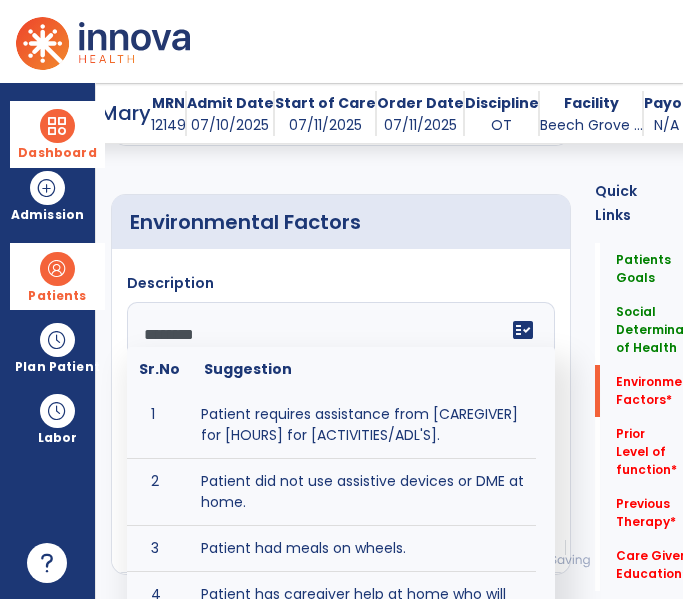 scroll, scrollTop: 657, scrollLeft: 0, axis: vertical 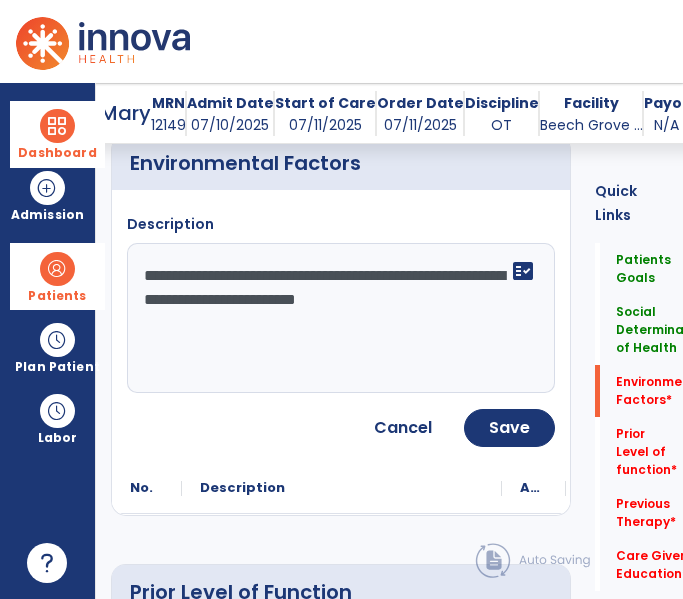 click on "**********" 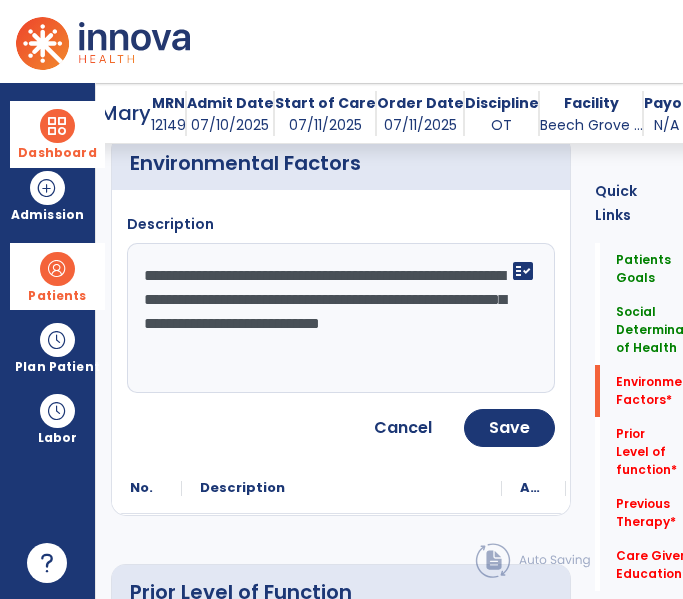type on "**********" 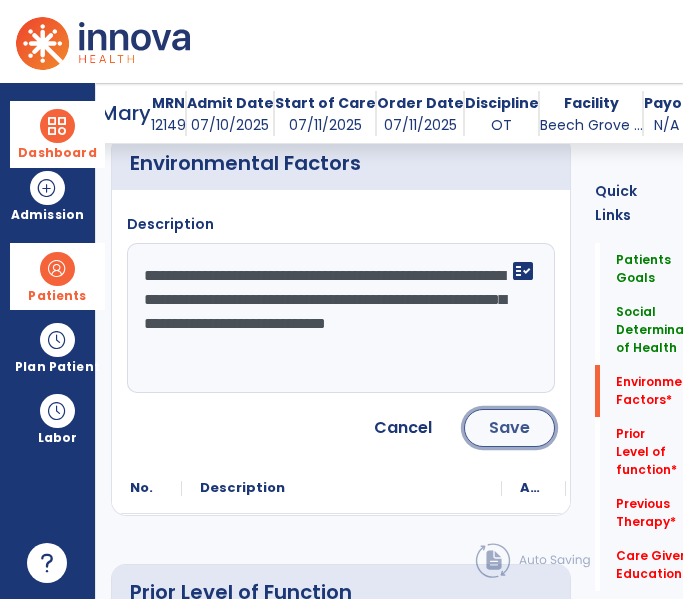 click on "Save" 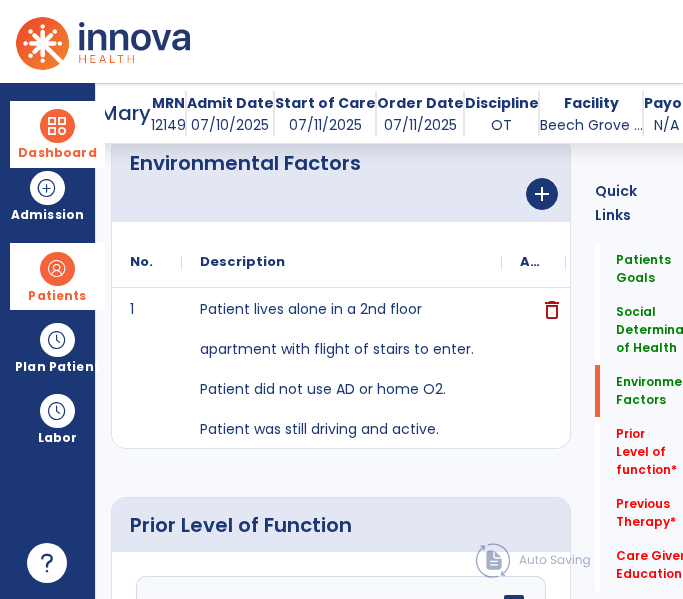 scroll, scrollTop: 916, scrollLeft: 0, axis: vertical 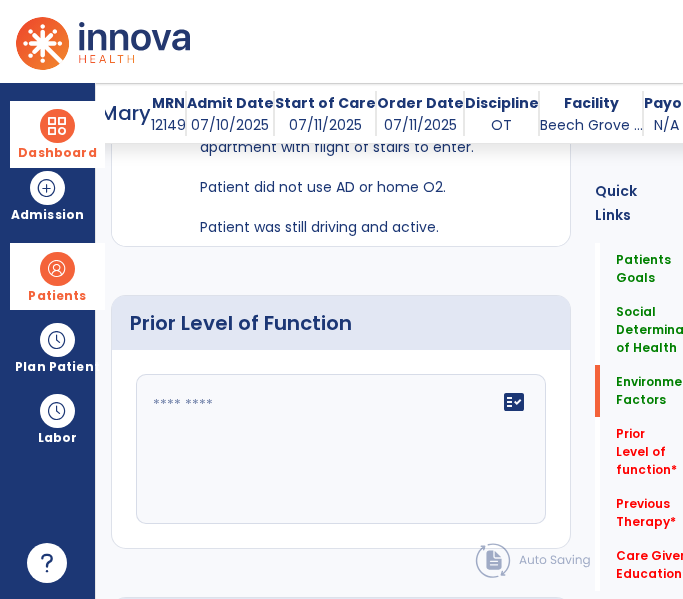 click on "fact_check" 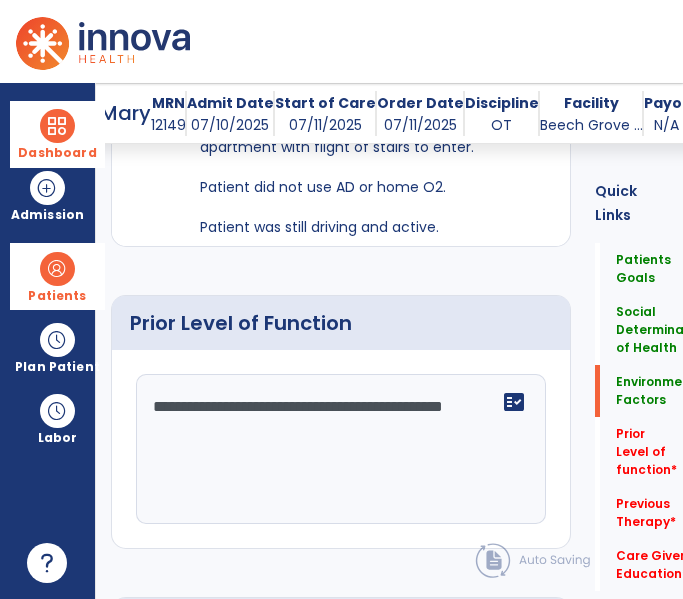 click on "**********" 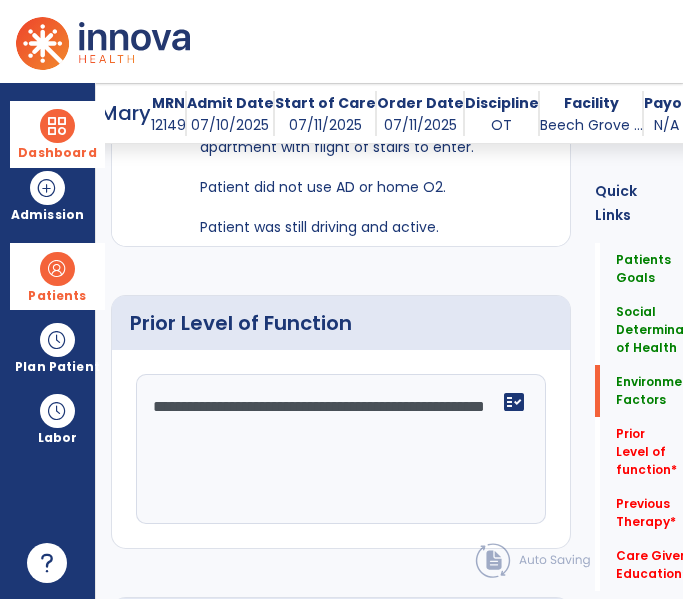 click on "**********" 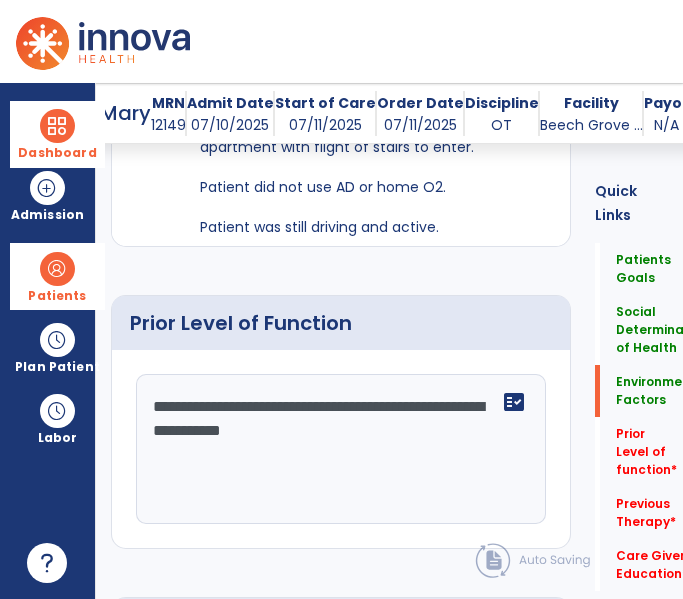 scroll, scrollTop: 1203, scrollLeft: 0, axis: vertical 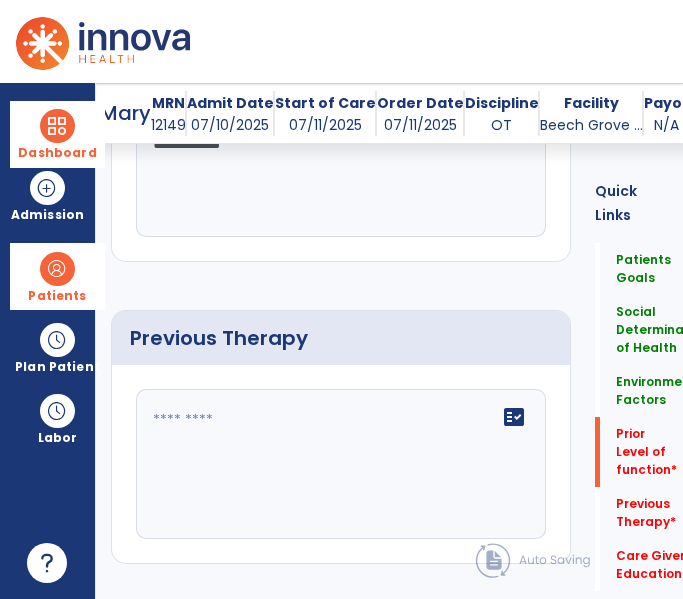 type on "**********" 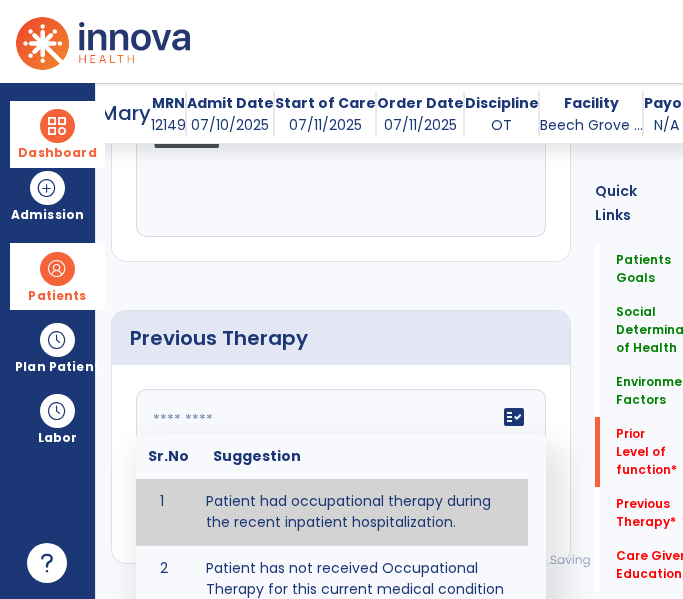 type on "**********" 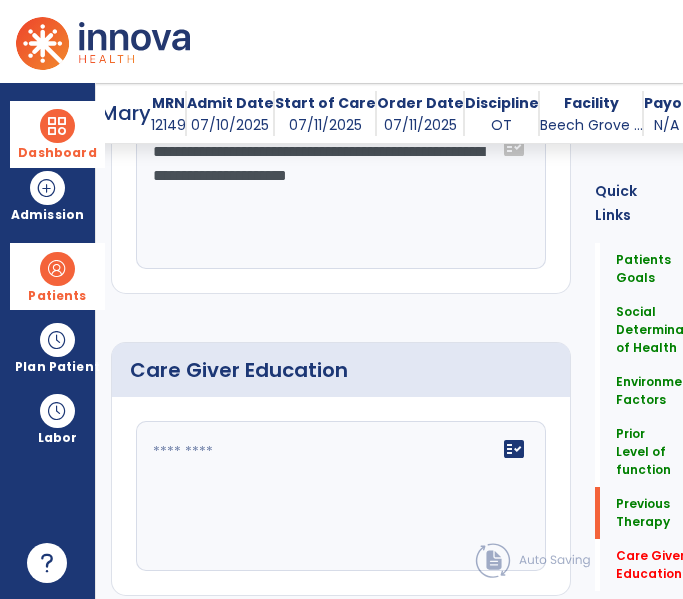 click 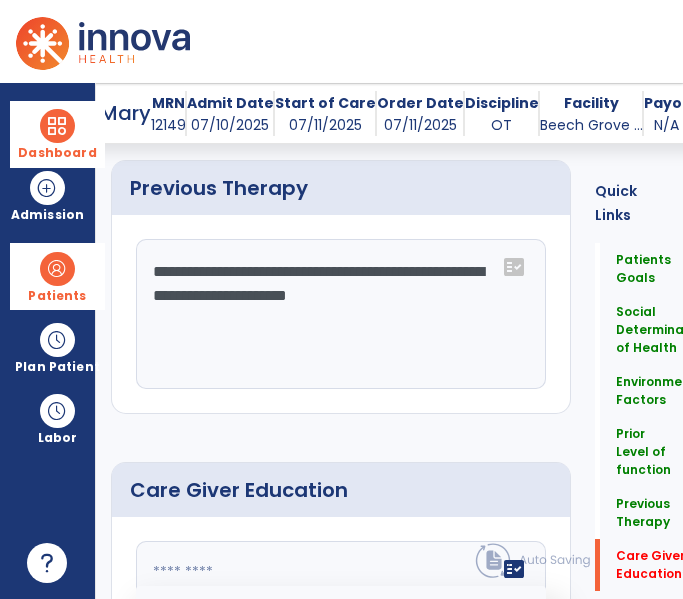 type 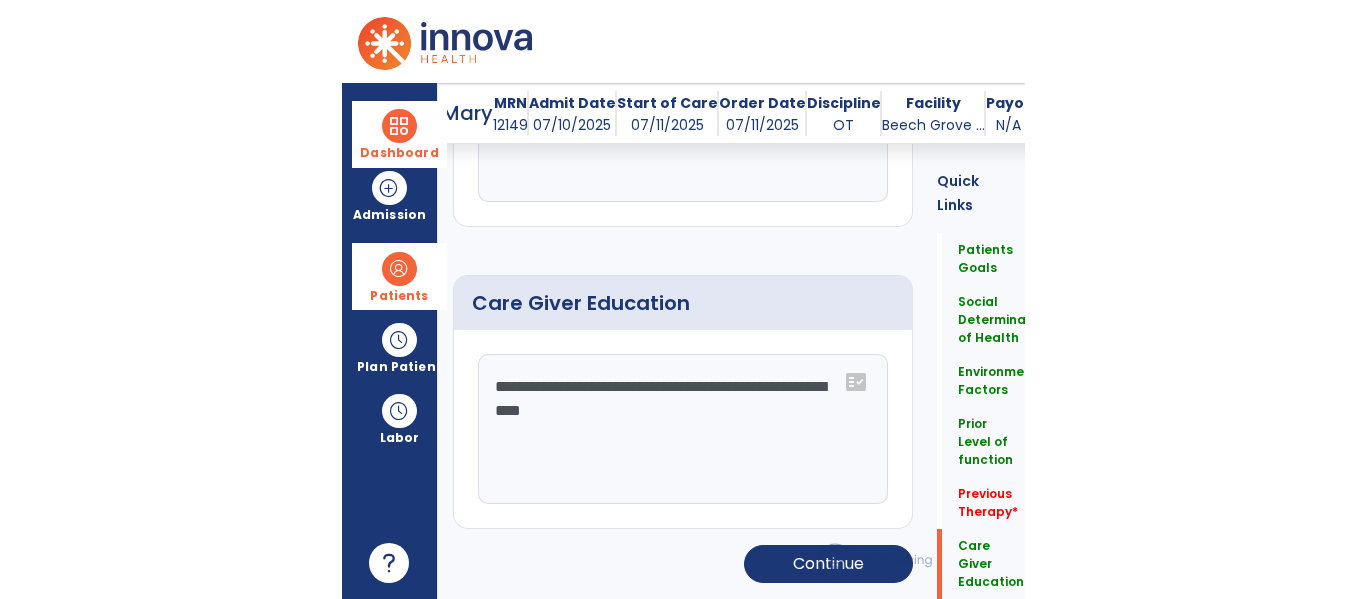 scroll, scrollTop: 1505, scrollLeft: 0, axis: vertical 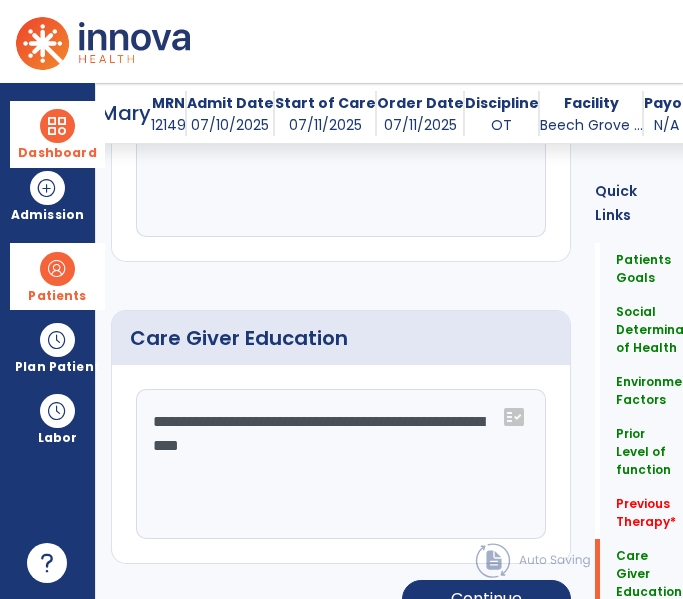 type on "**********" 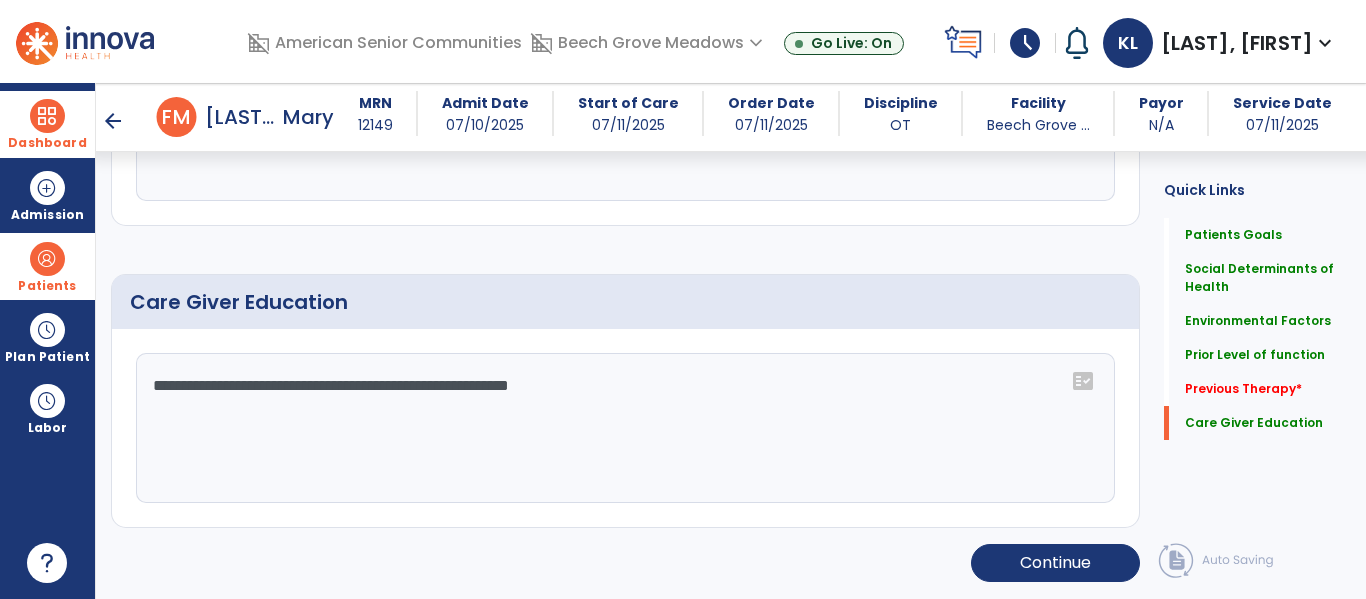 scroll, scrollTop: 1299, scrollLeft: 0, axis: vertical 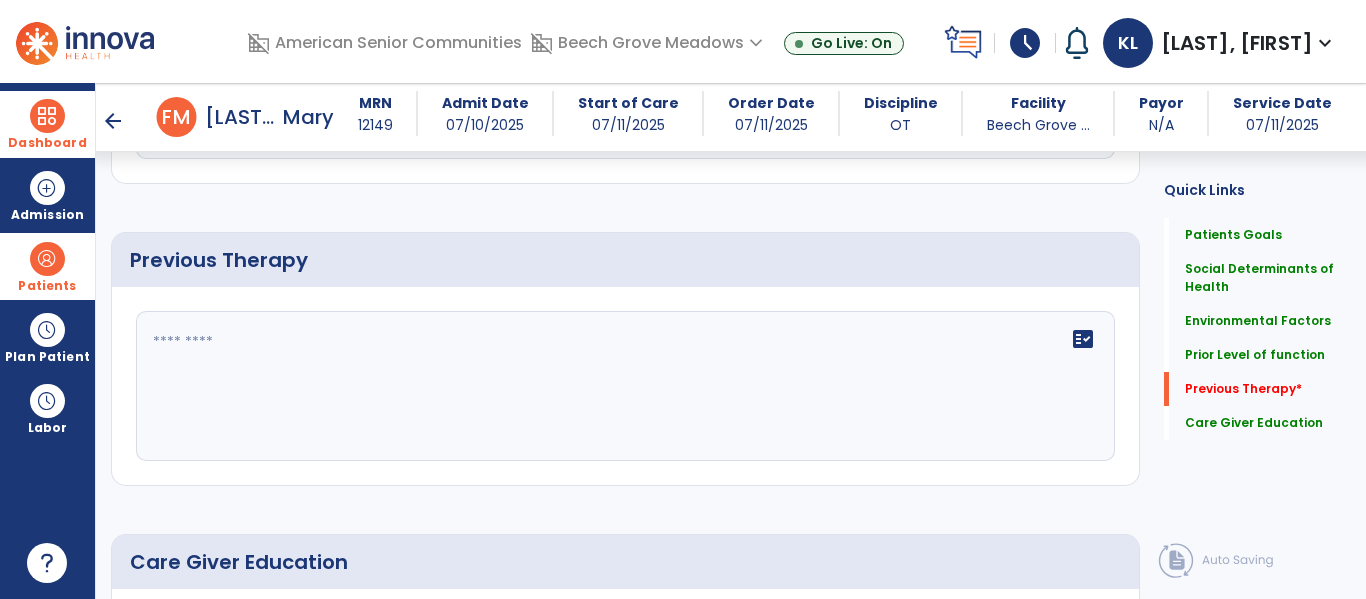 click on "fact_check" 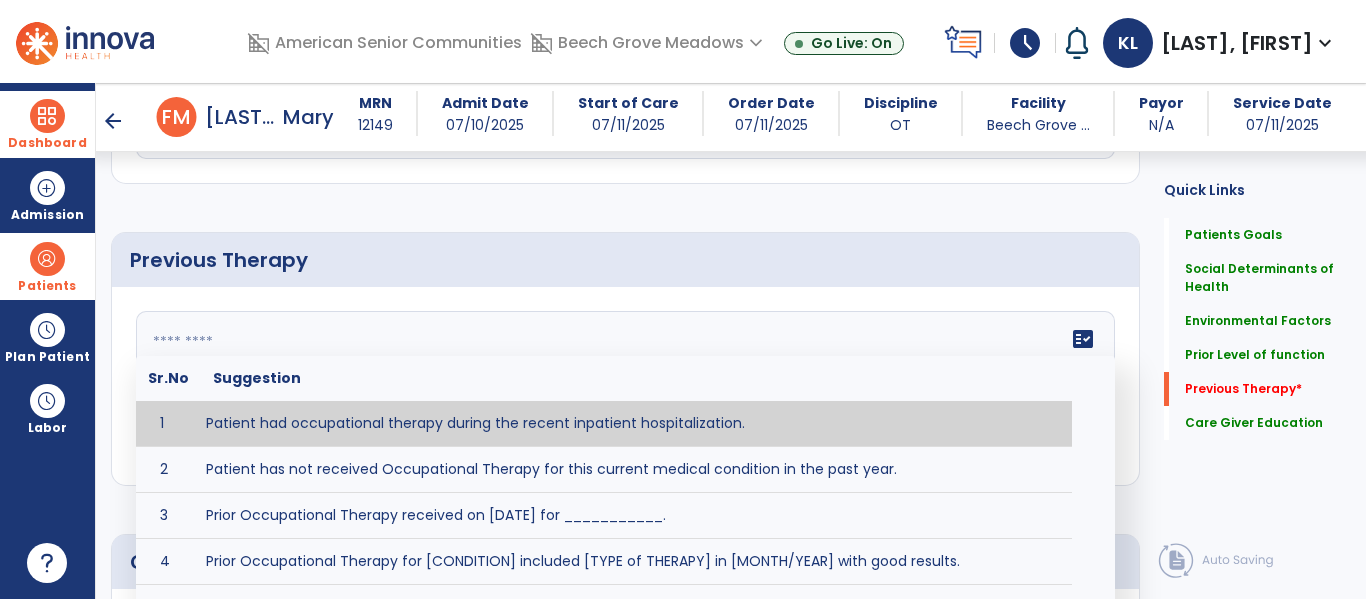 type on "**********" 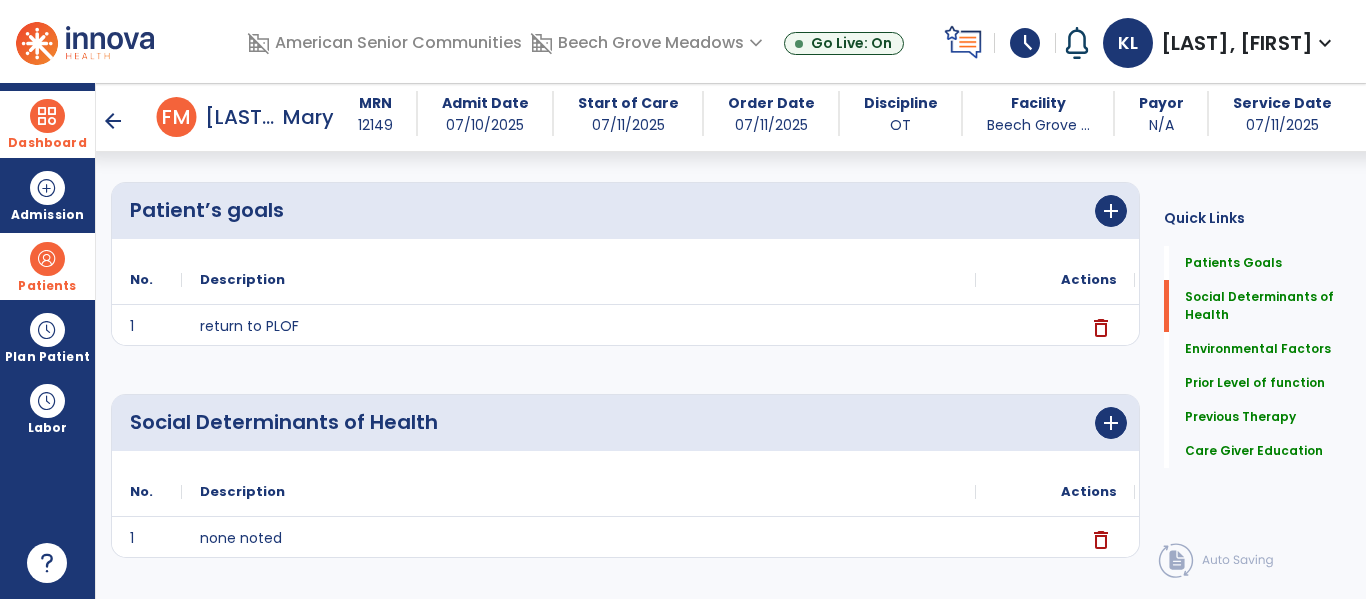 scroll, scrollTop: 0, scrollLeft: 0, axis: both 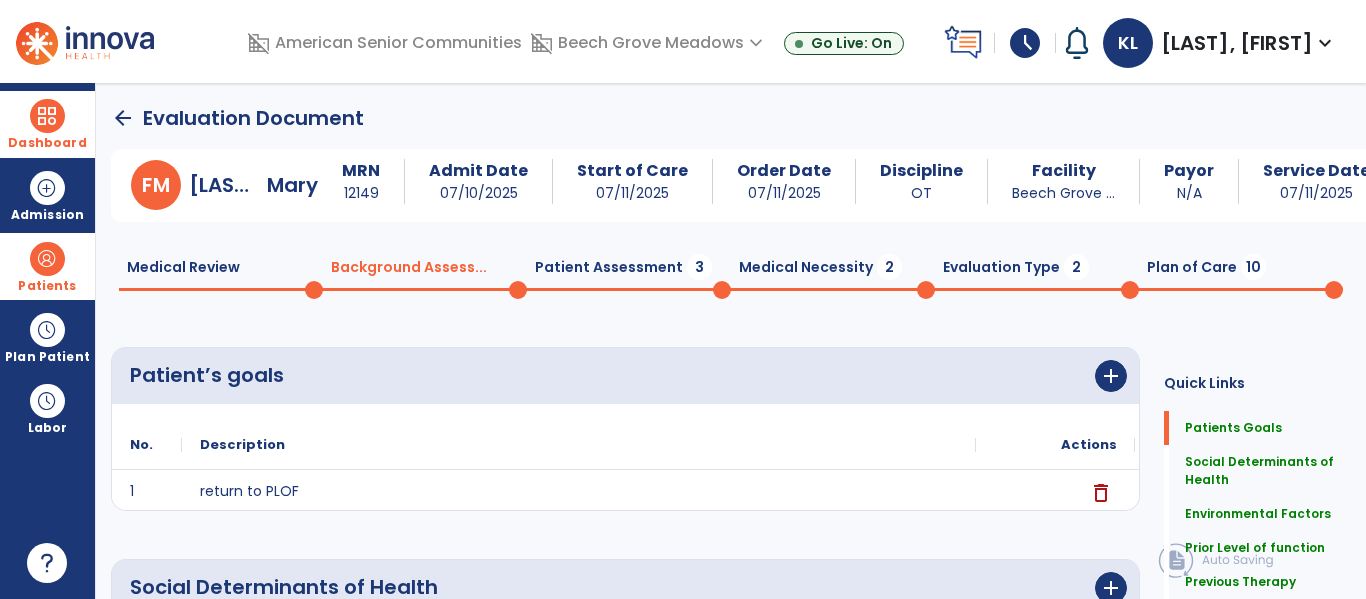 click on "Patient Assessment  3" 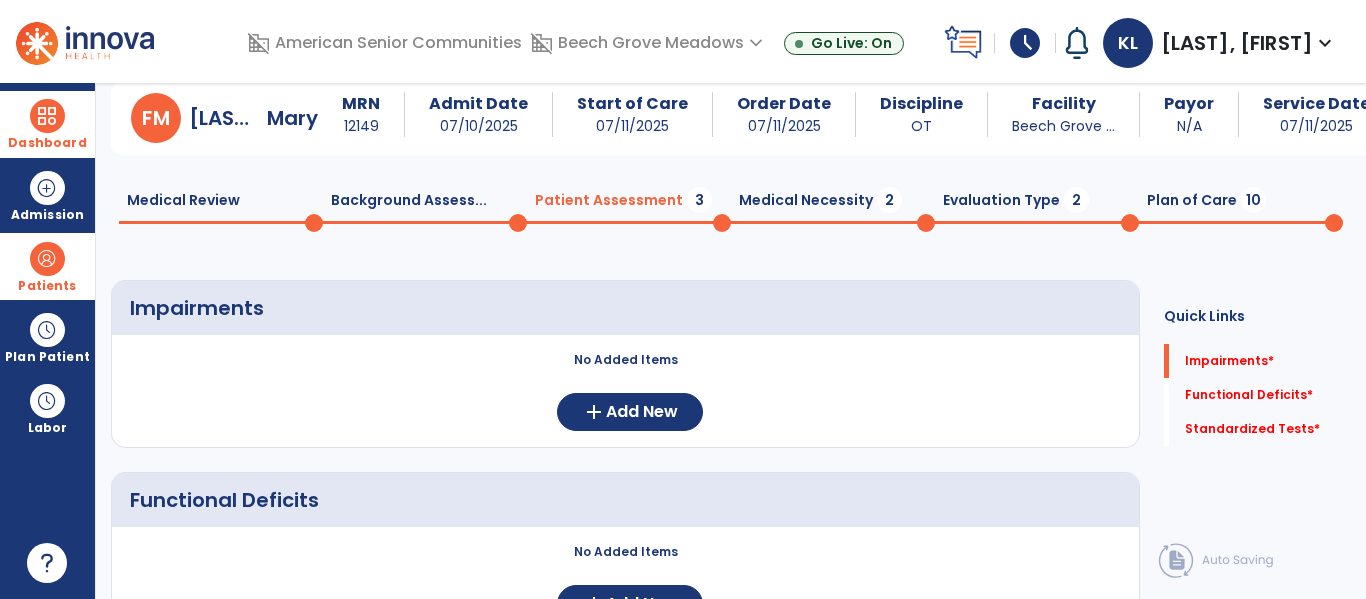 scroll, scrollTop: 0, scrollLeft: 0, axis: both 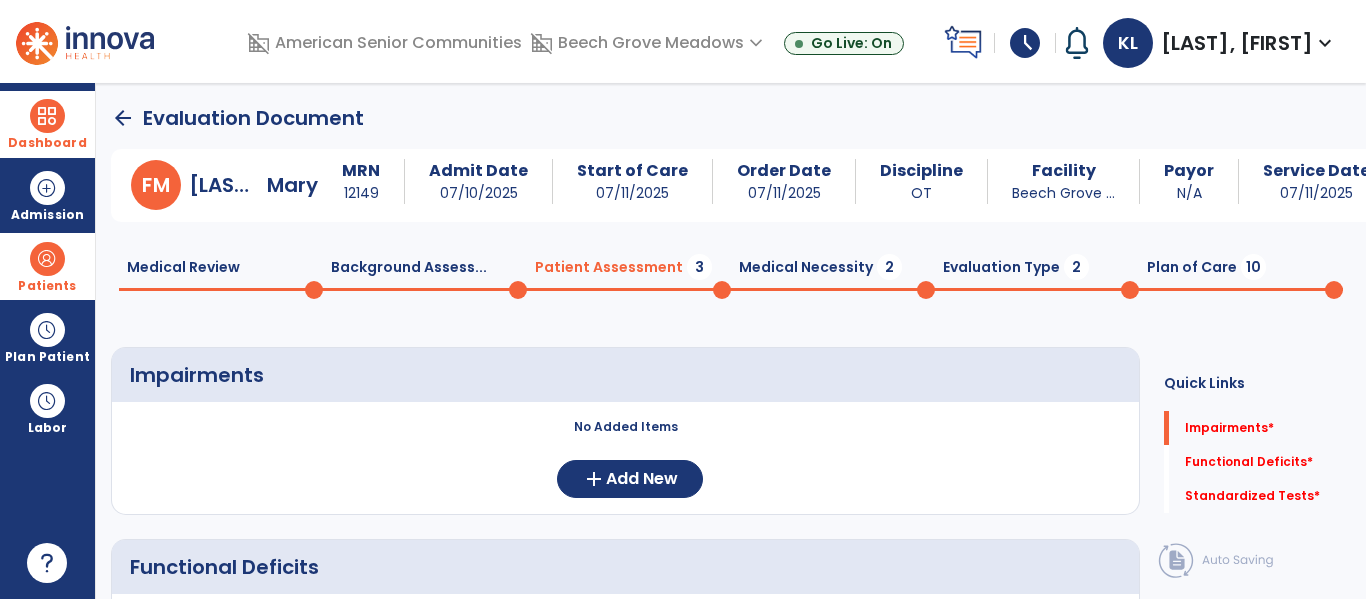 click on "Medical Necessity  2" 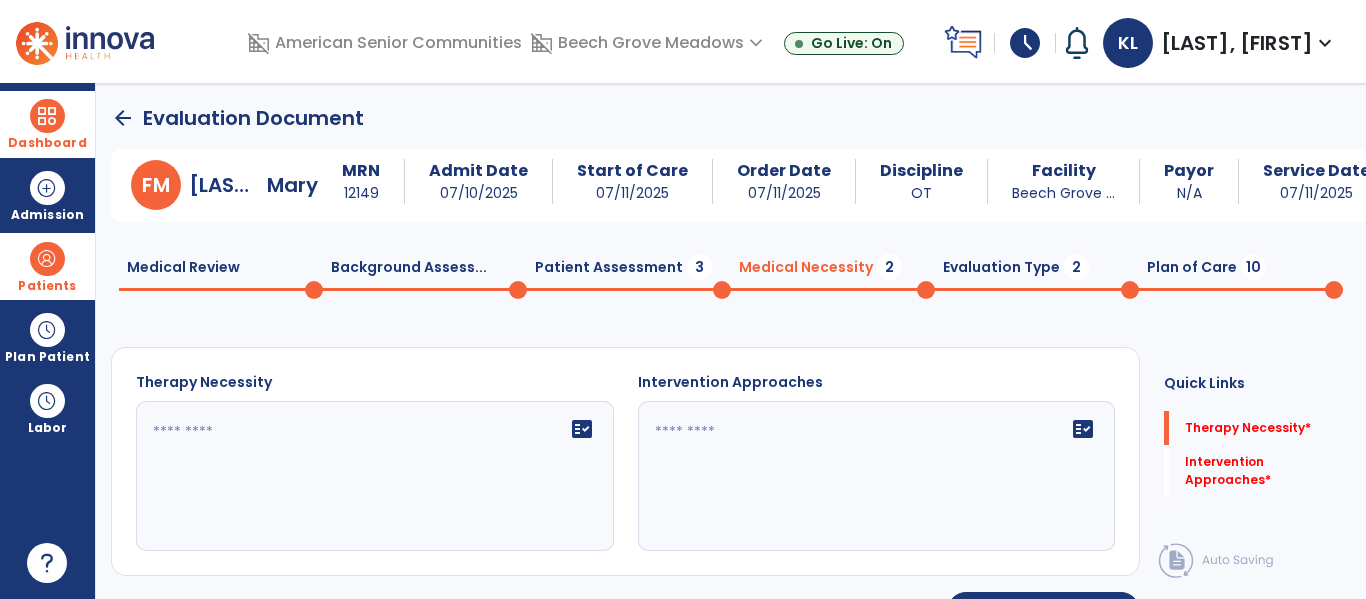 click on "fact_check" 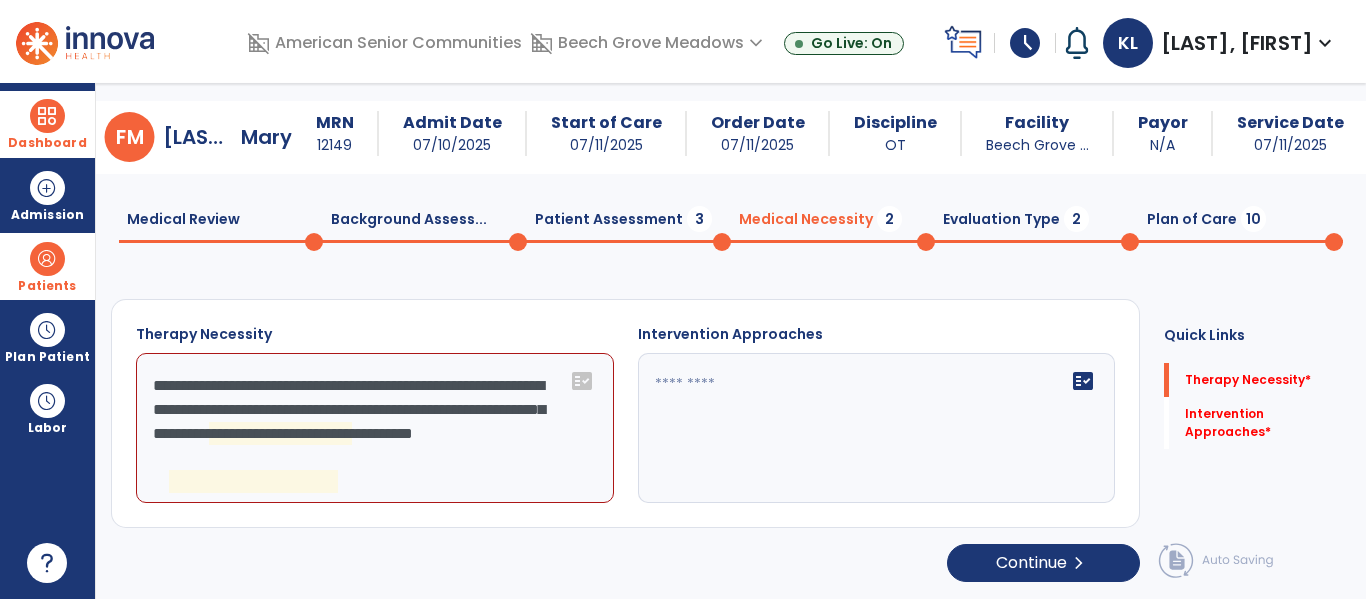 scroll, scrollTop: 29, scrollLeft: 0, axis: vertical 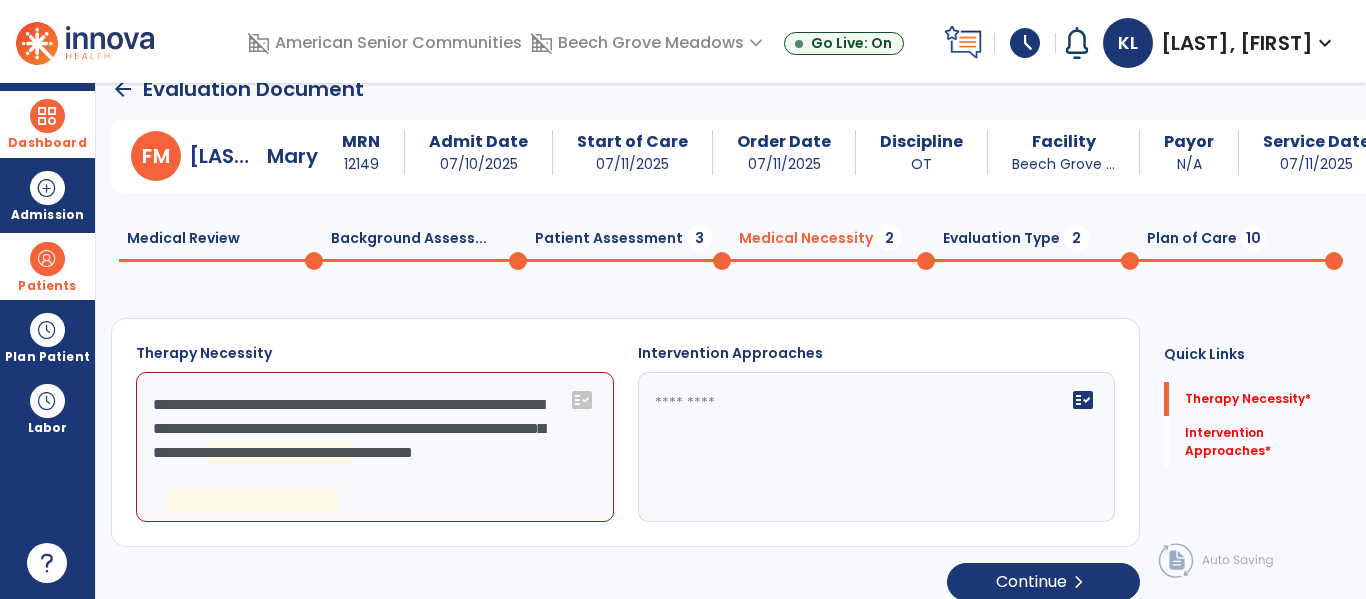 click on "**********" 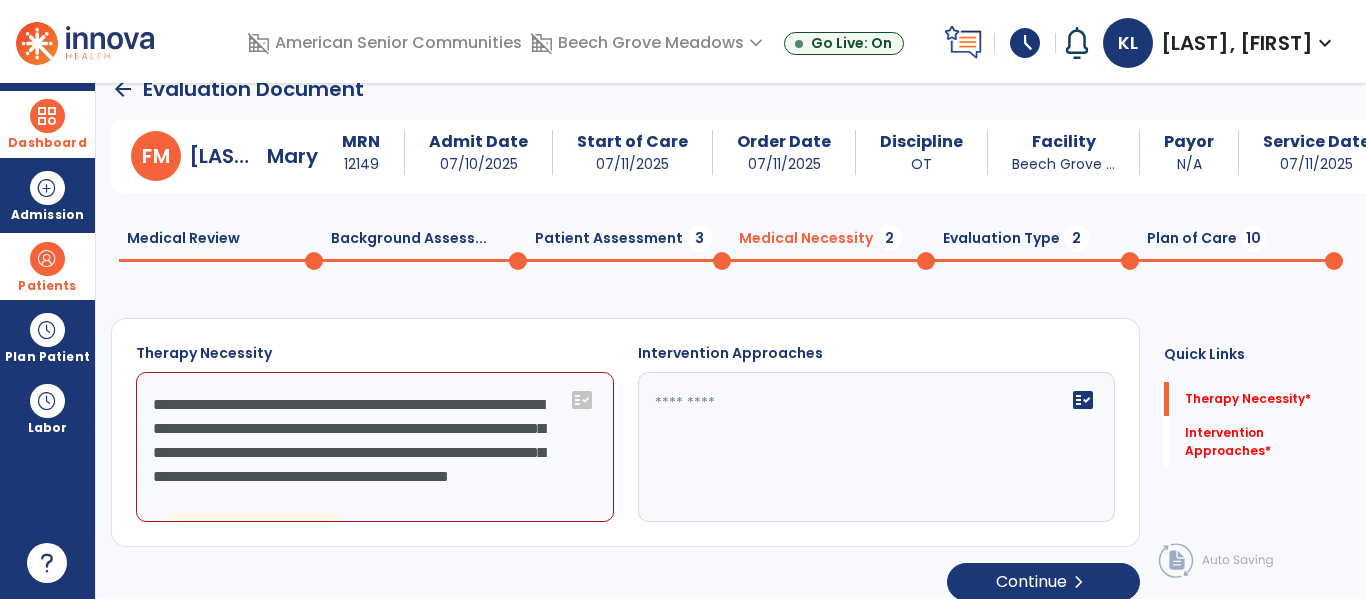 scroll, scrollTop: 24, scrollLeft: 0, axis: vertical 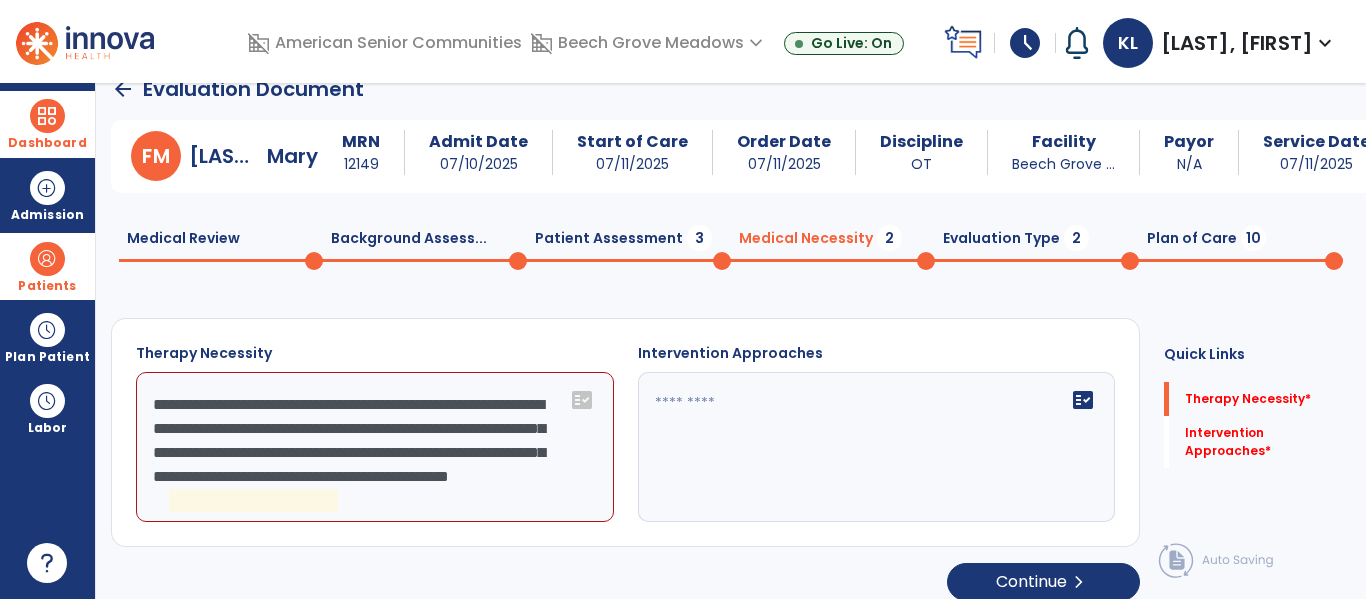 click on "**********" 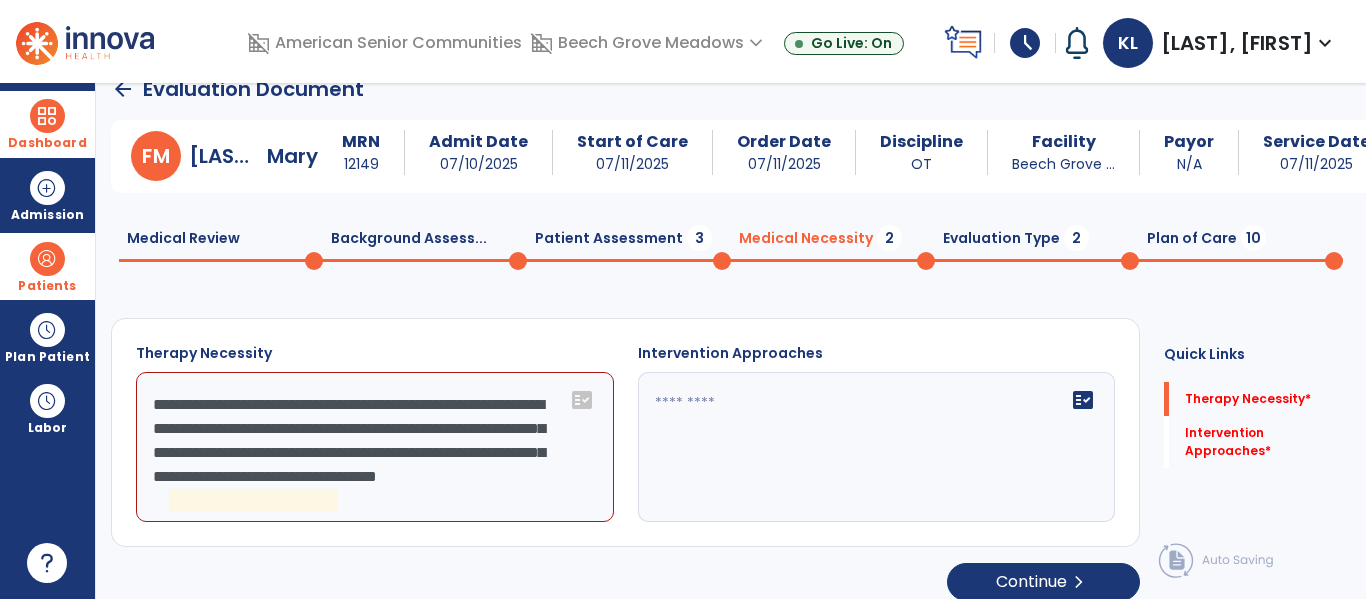 scroll, scrollTop: 0, scrollLeft: 0, axis: both 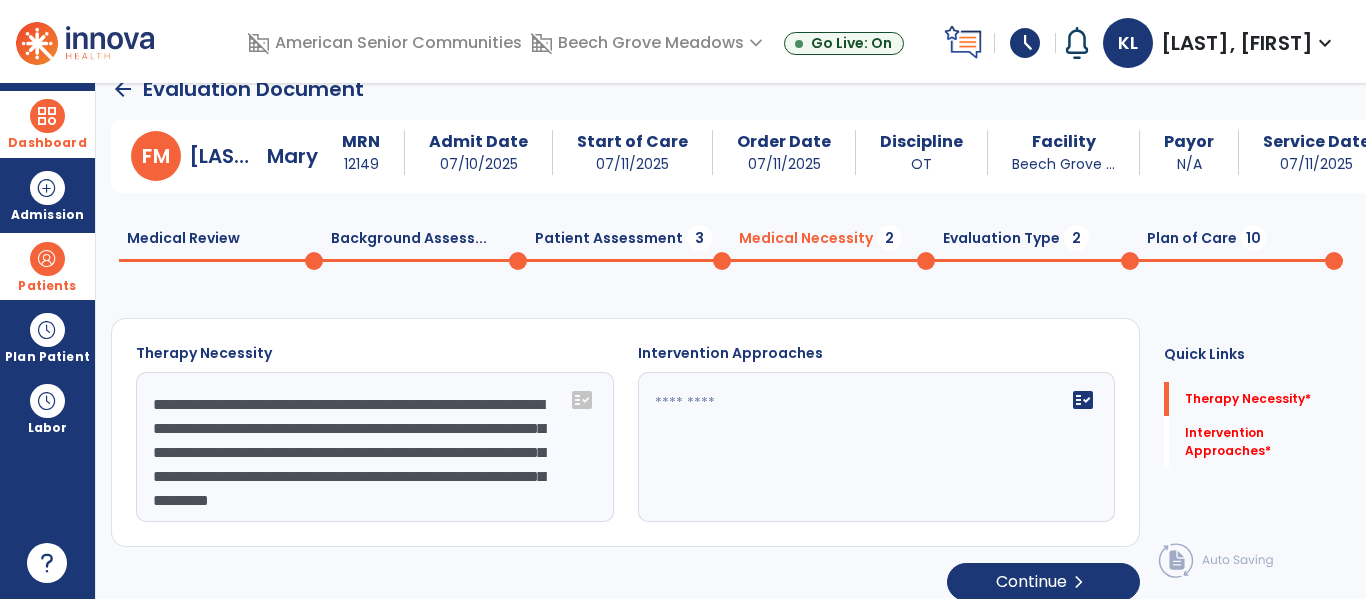 type on "**********" 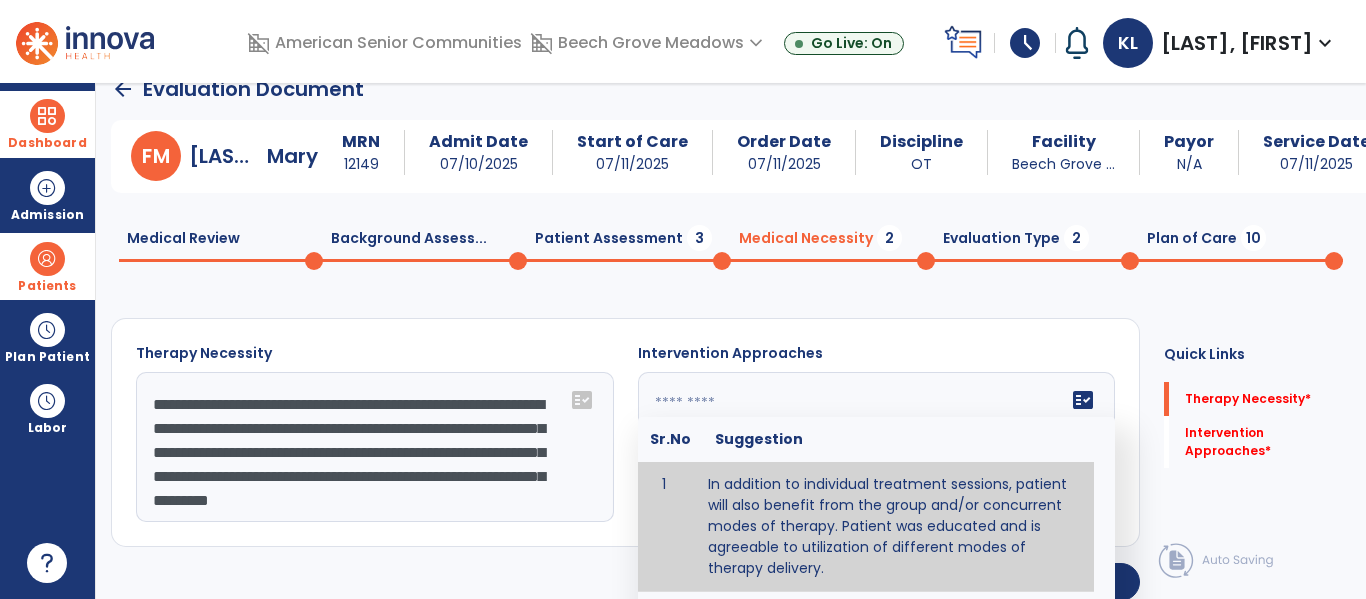 type on "**********" 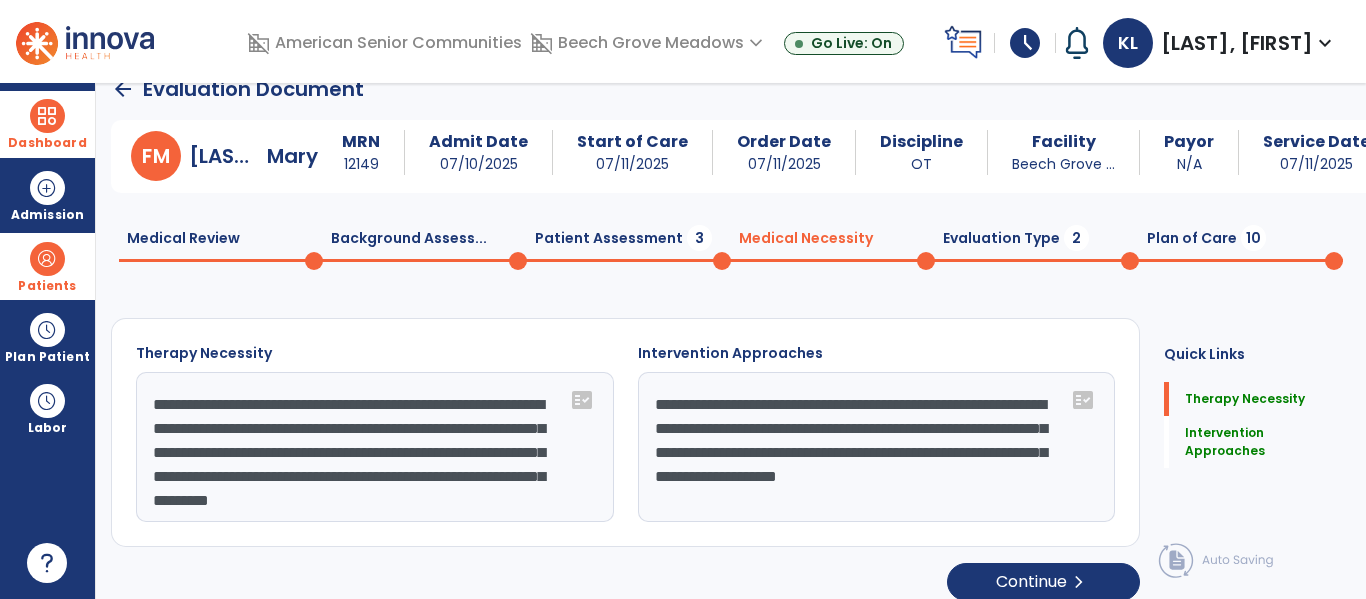 click on "Evaluation Type  2" 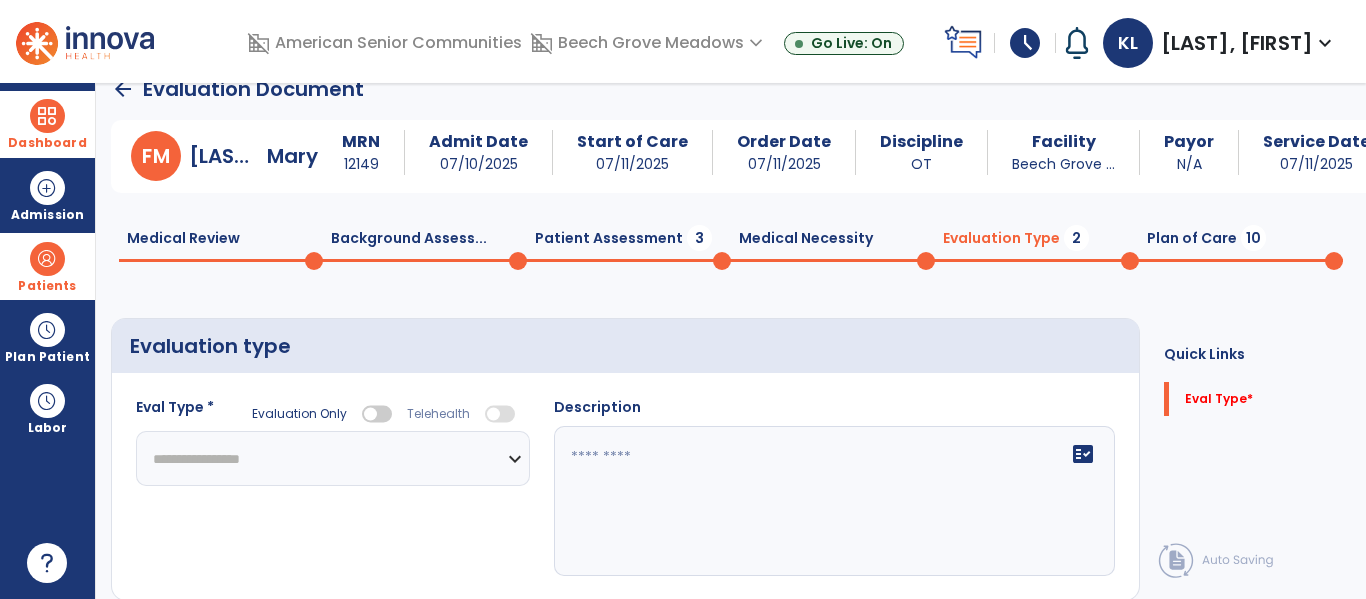 click on "**********" 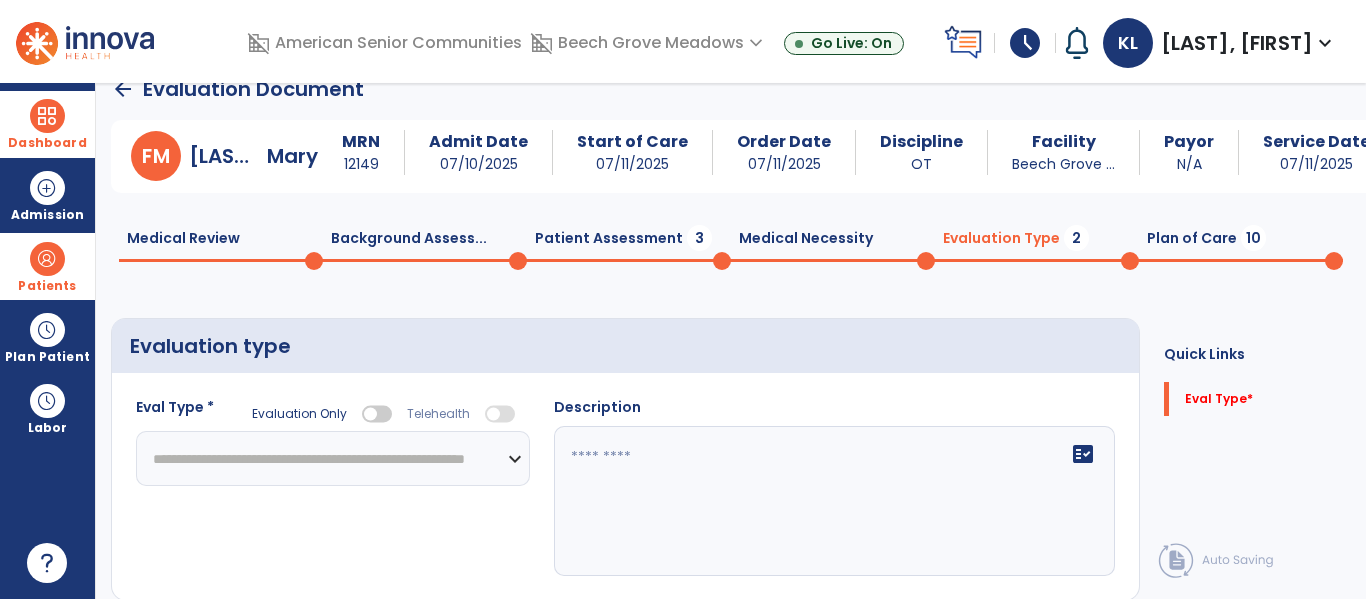 click on "**********" 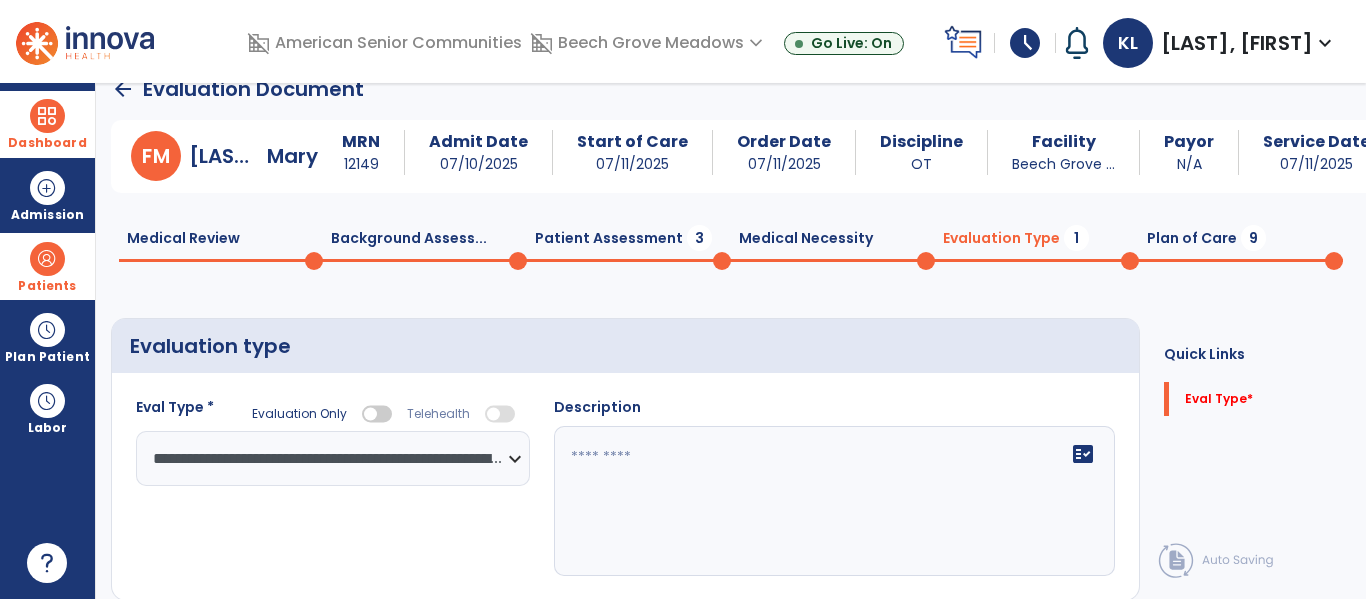 click on "fact_check" 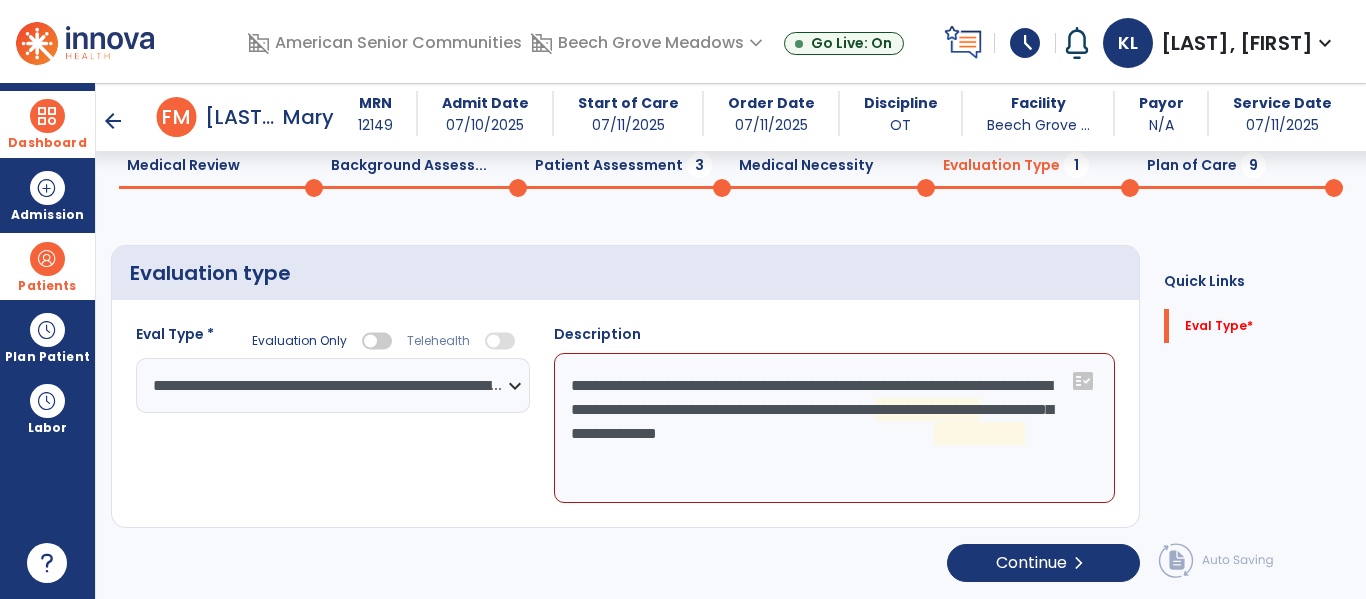 scroll, scrollTop: 83, scrollLeft: 0, axis: vertical 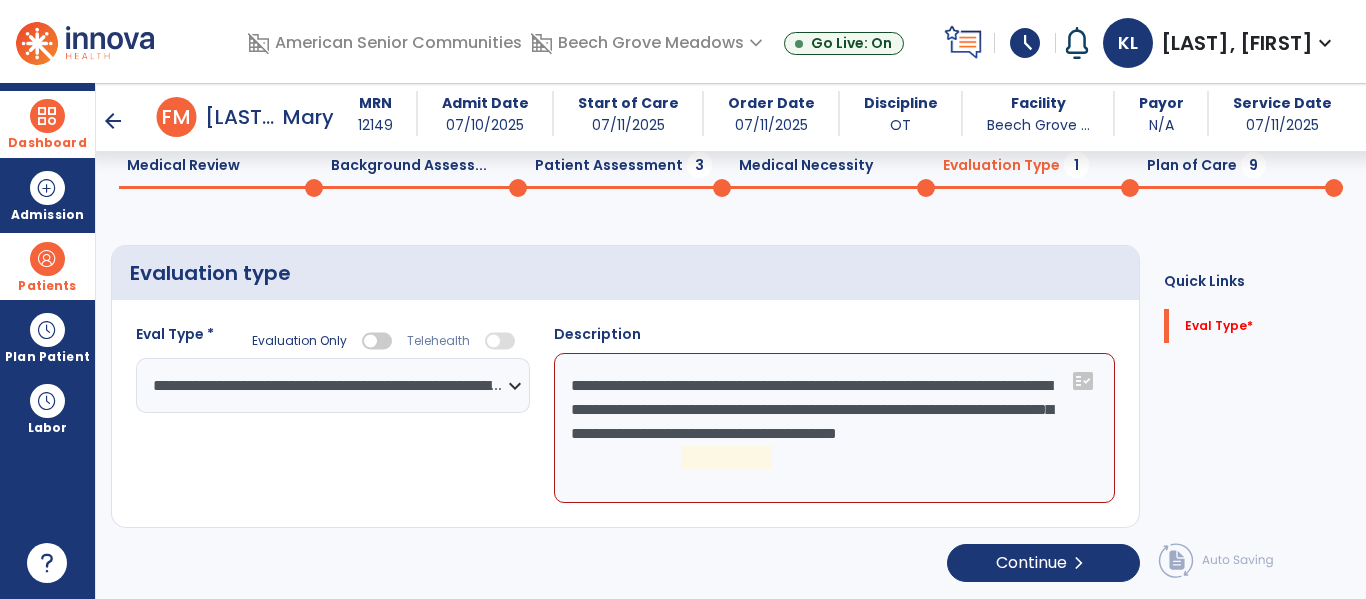 click on "**********" 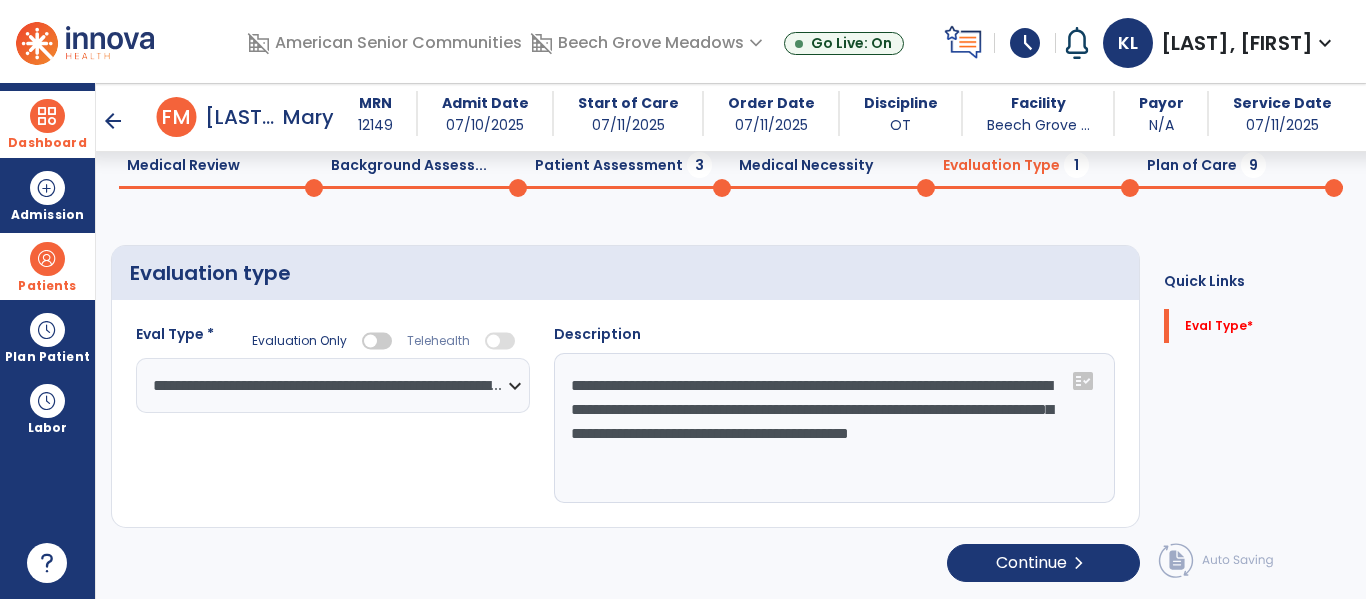 type on "**********" 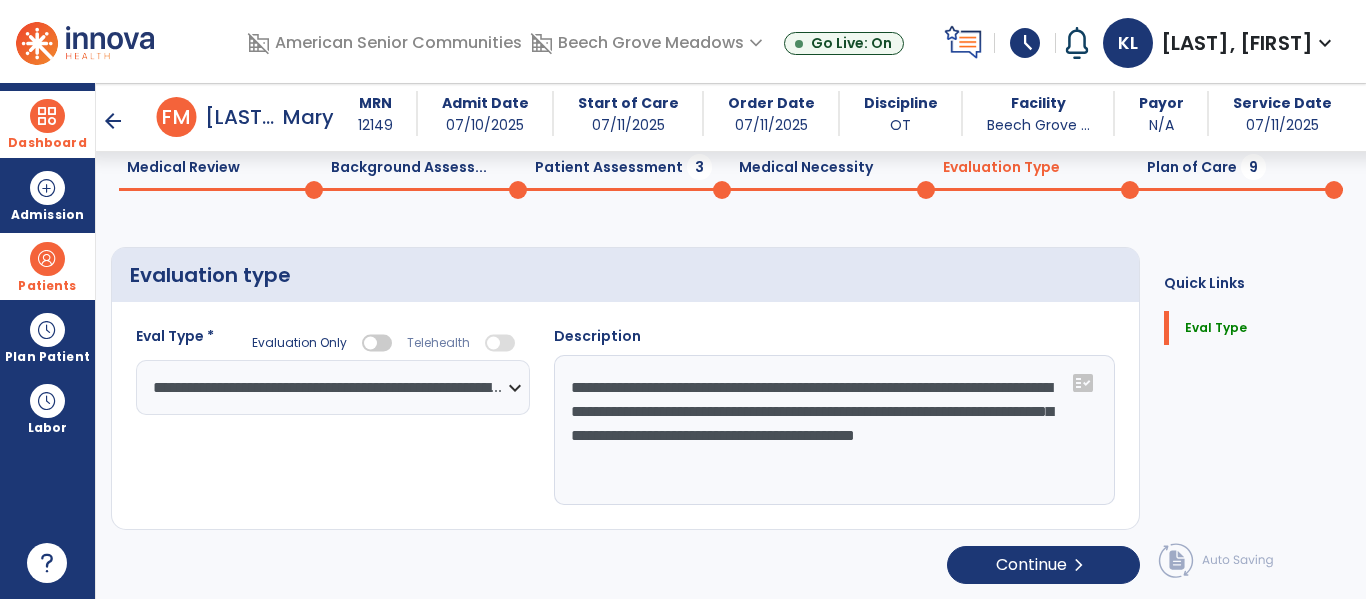 scroll, scrollTop: 83, scrollLeft: 0, axis: vertical 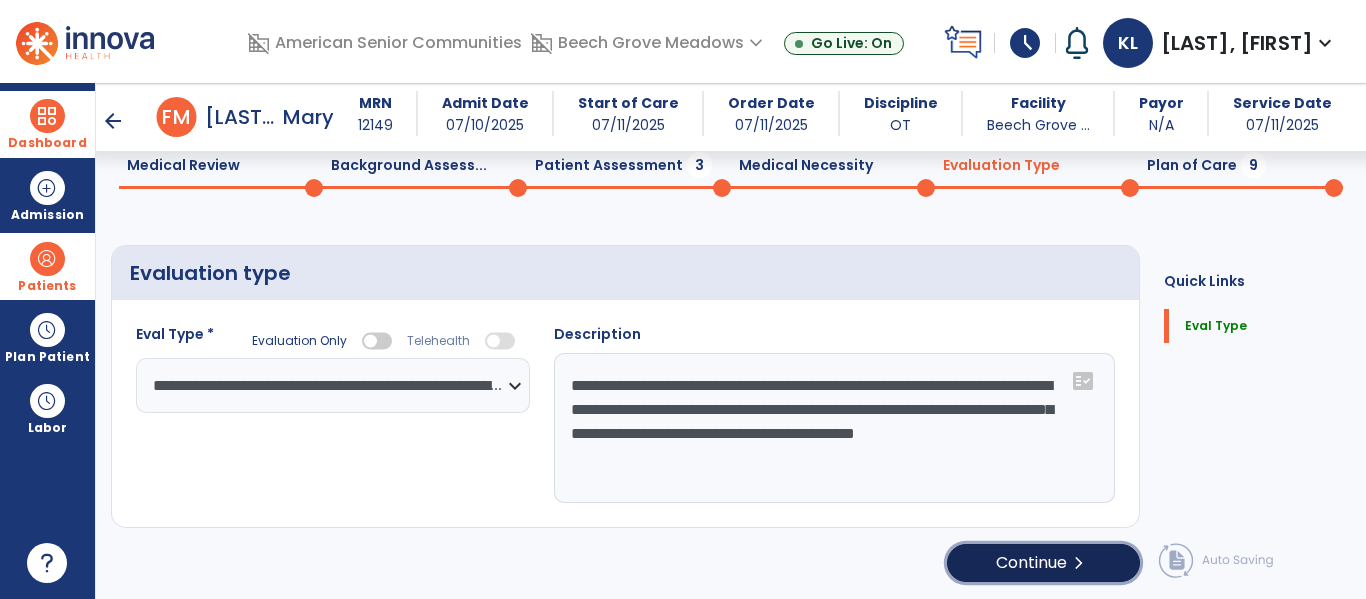 click on "Continue  chevron_right" 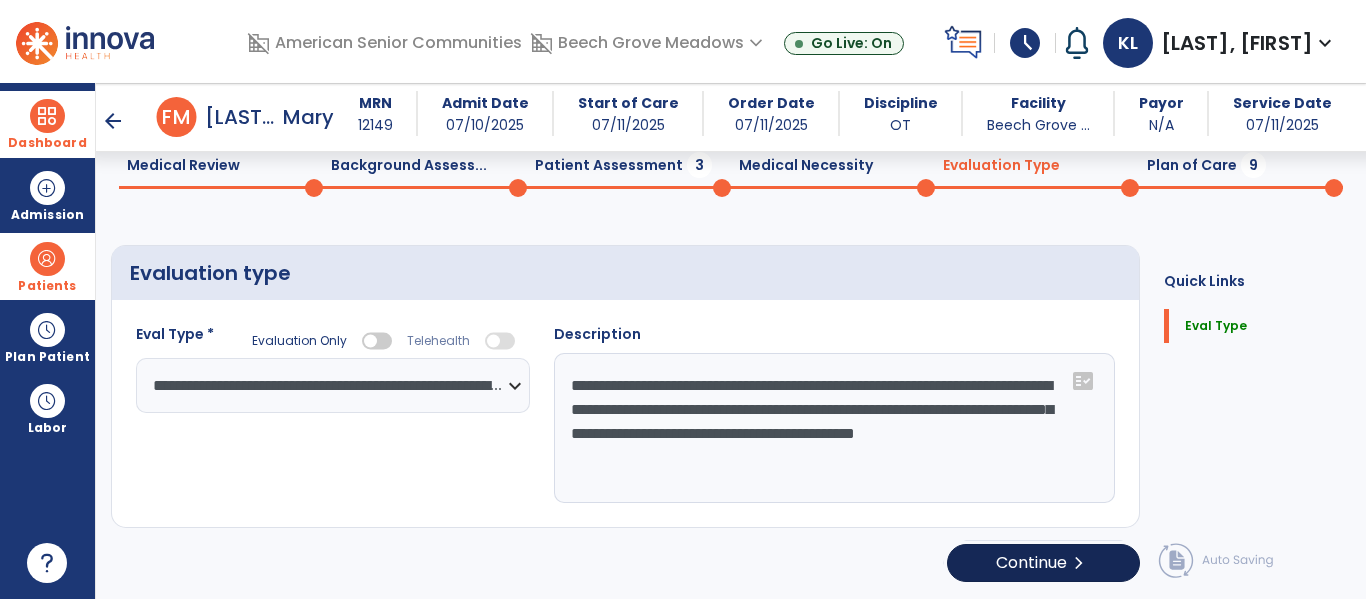 select on "*****" 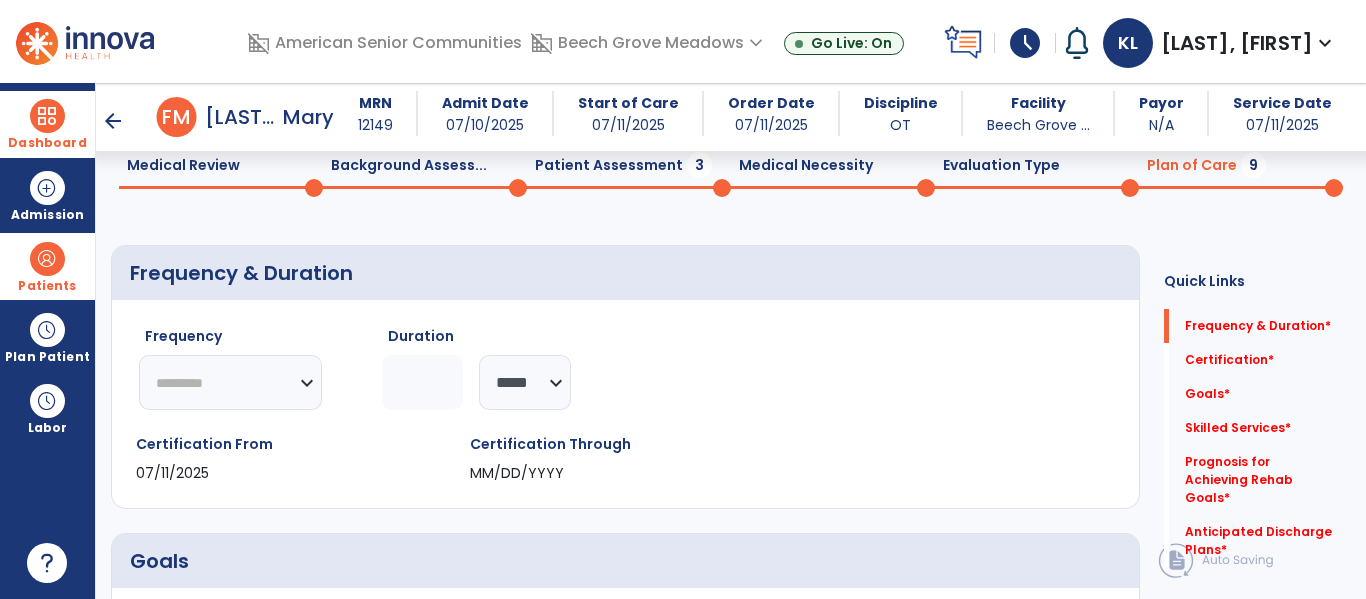 click on "********* ** ** ** ** ** ** **" 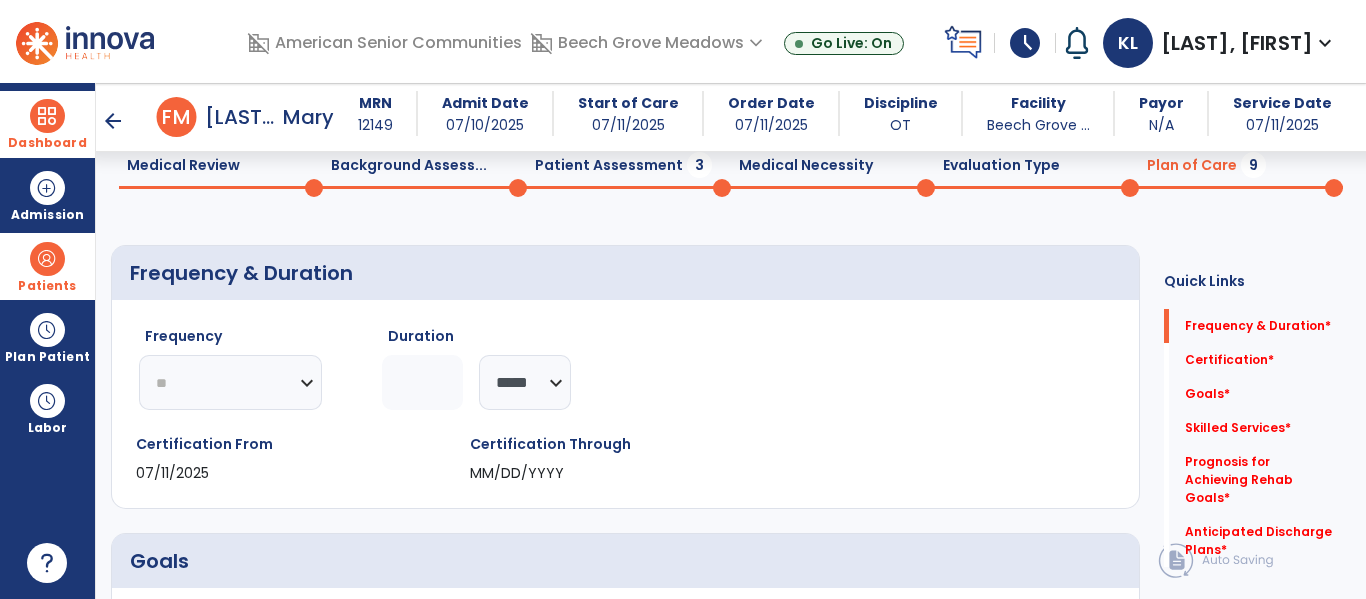click on "********* ** ** ** ** ** ** **" 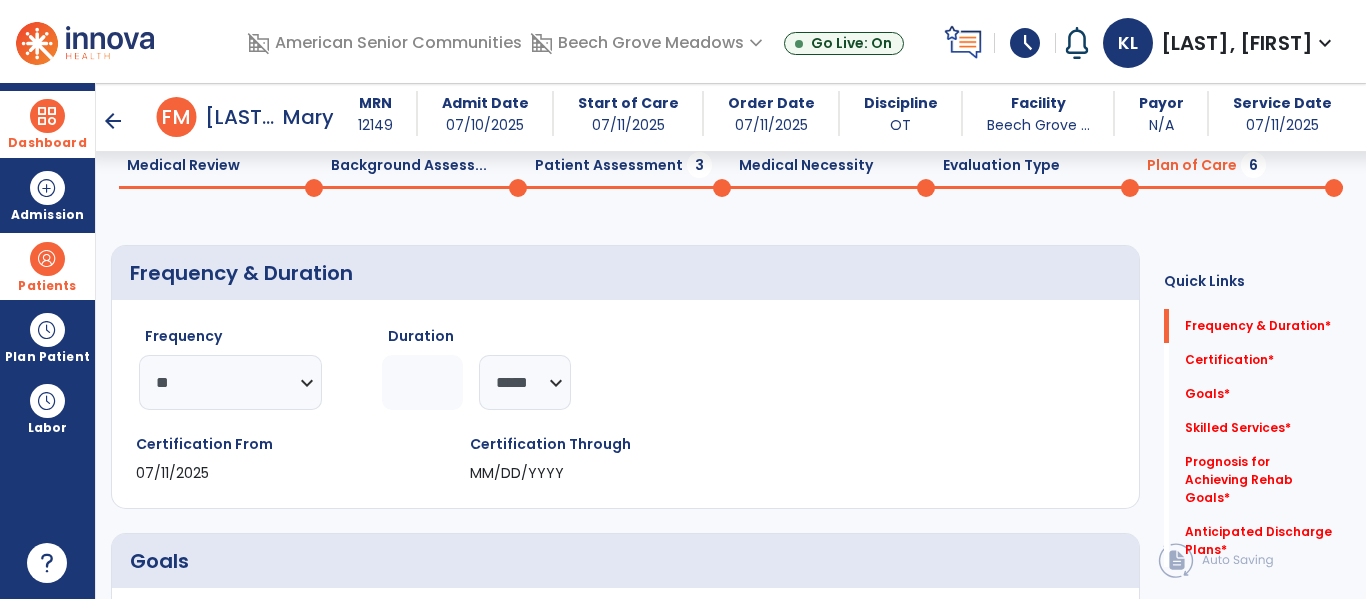click on "********* ** ** ** ** ** ** **" 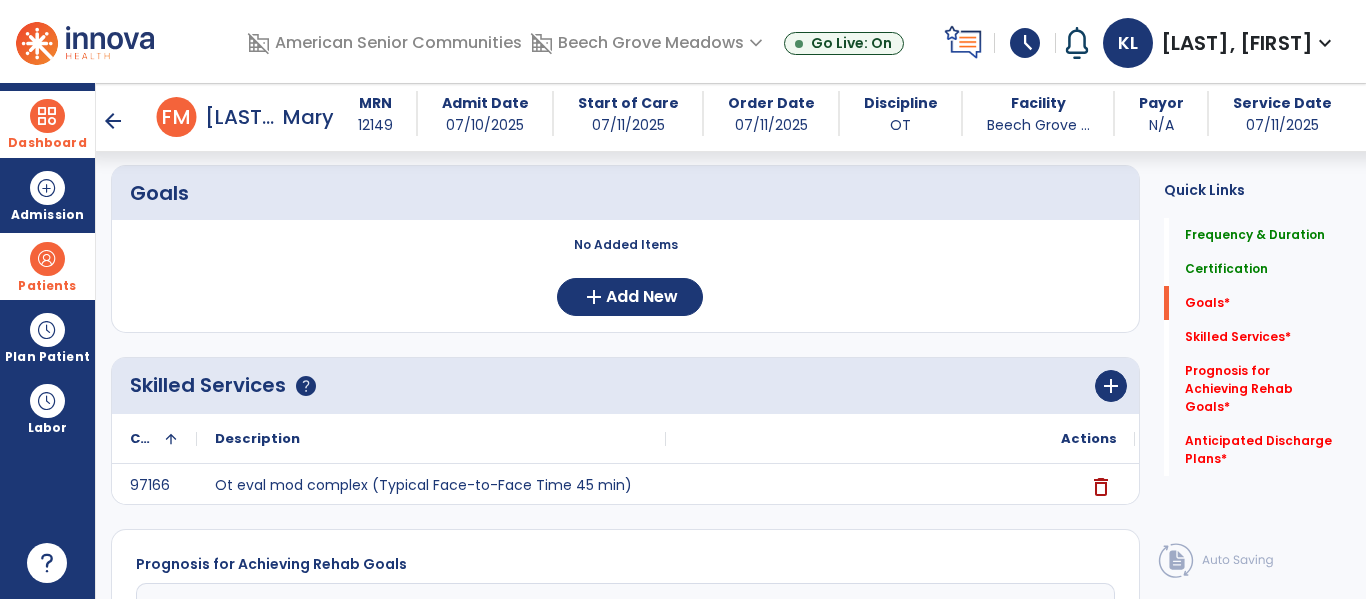 scroll, scrollTop: 486, scrollLeft: 0, axis: vertical 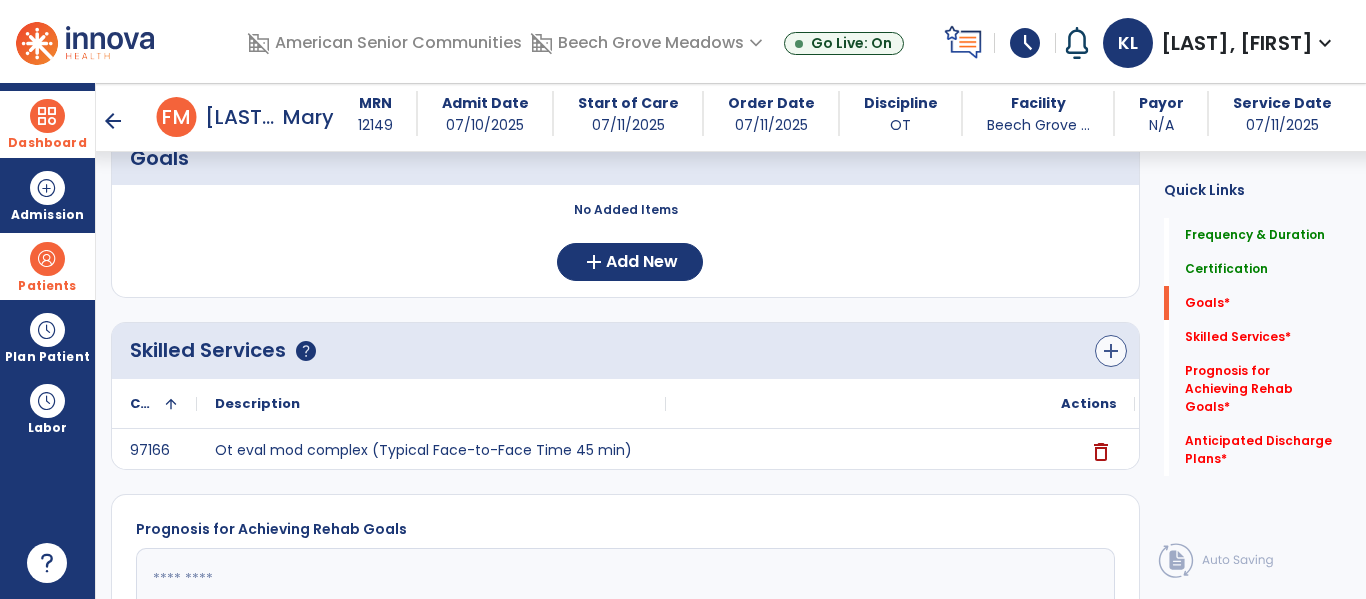 type on "*" 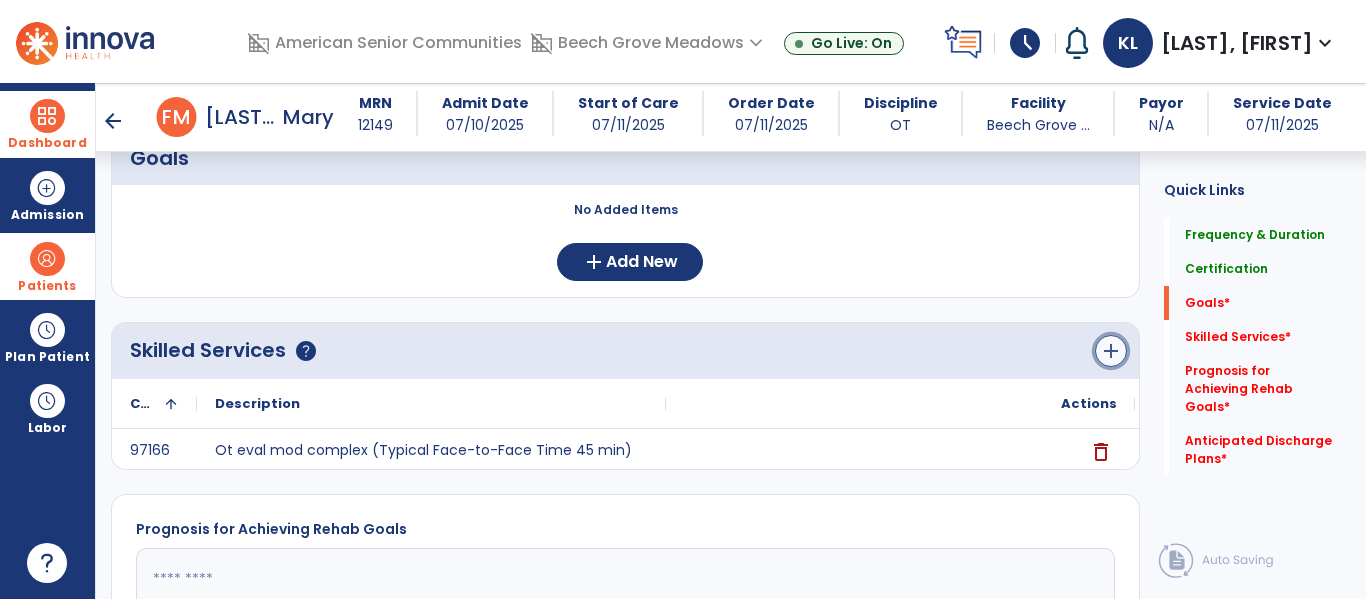 click on "add" 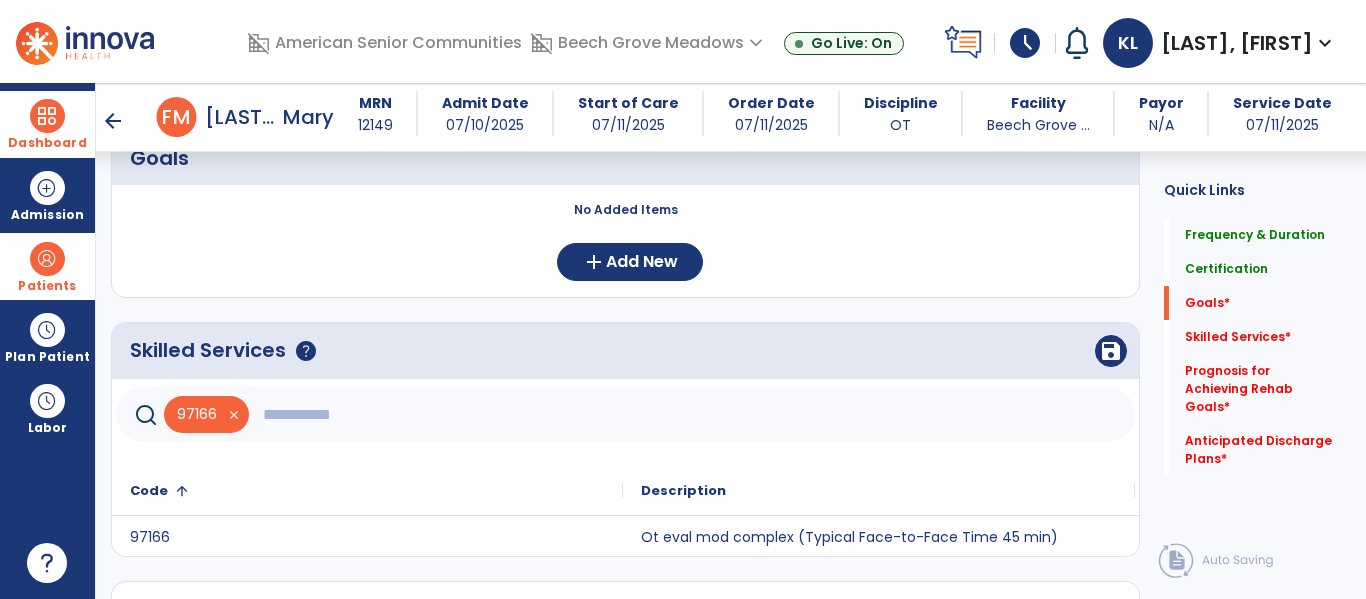 click 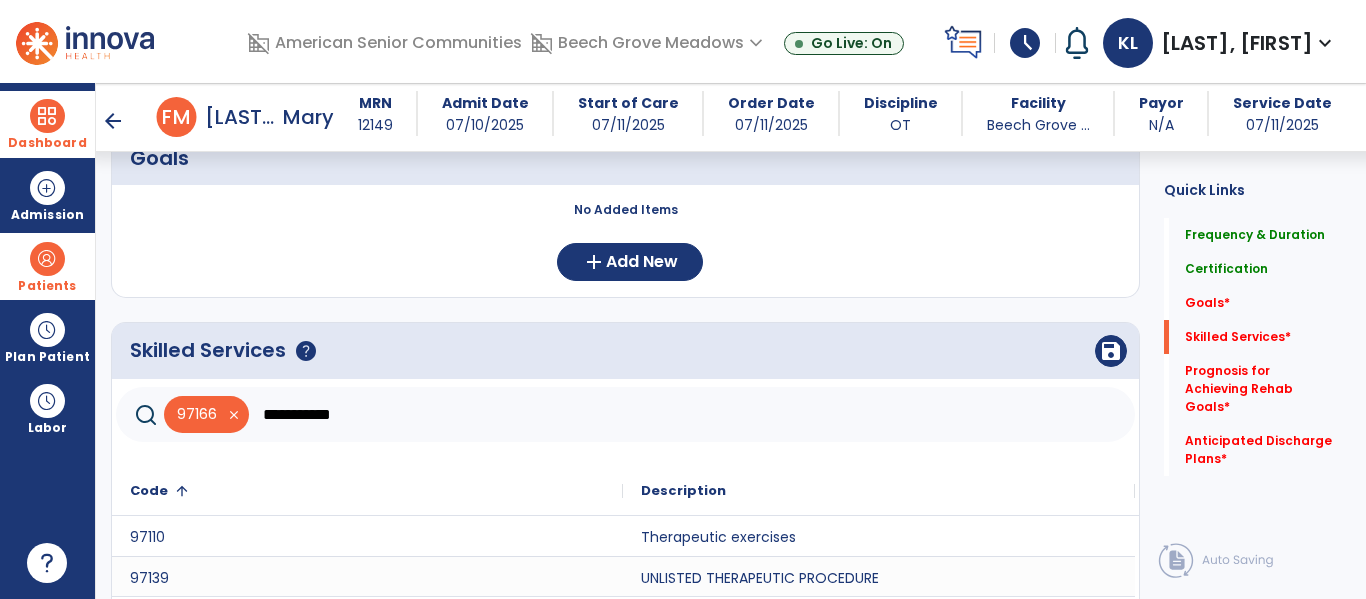 scroll, scrollTop: 611, scrollLeft: 0, axis: vertical 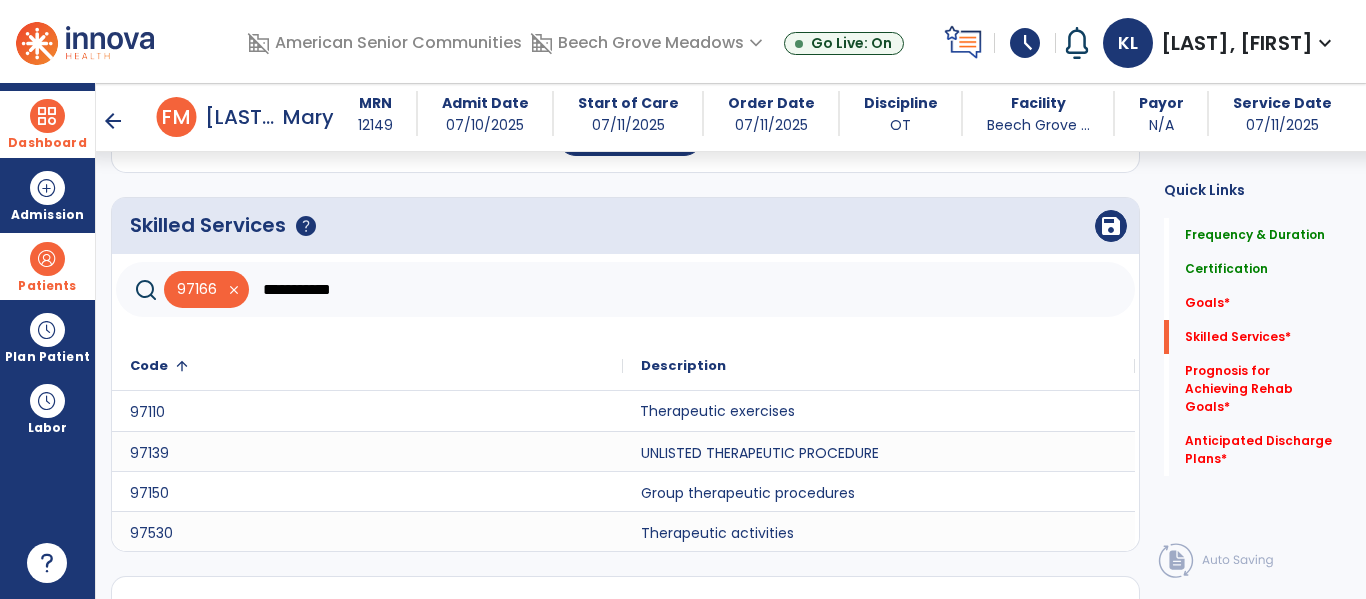click on "Therapeutic exercises" 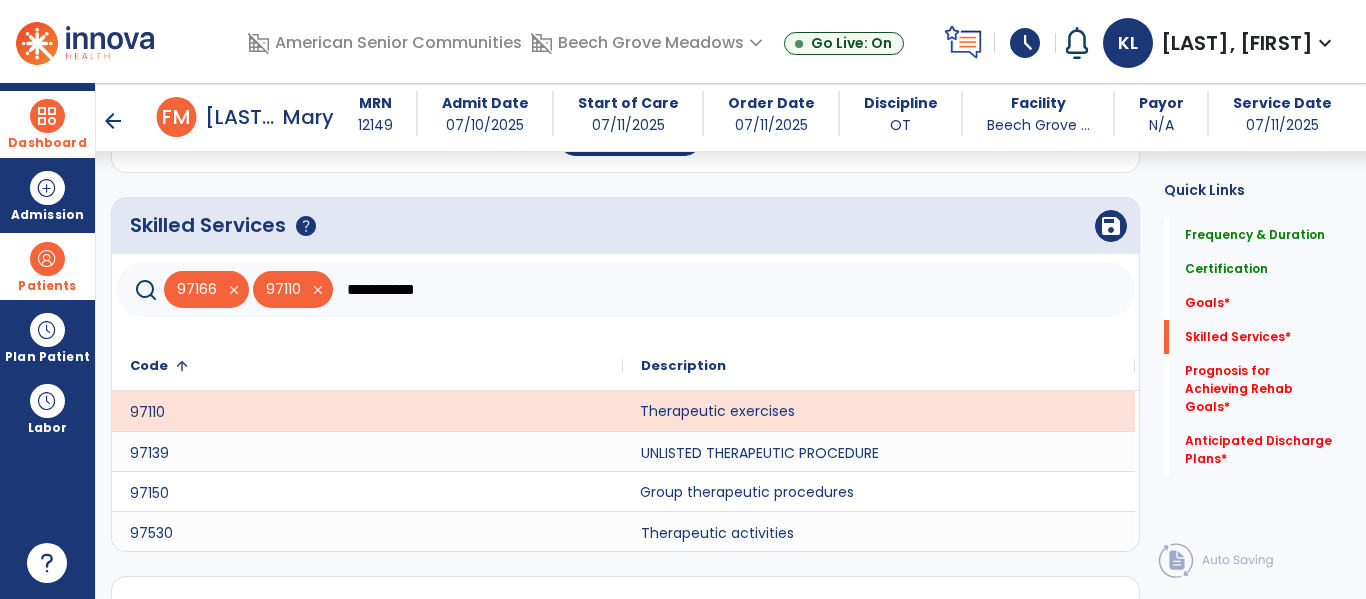 click on "Group therapeutic procedures" 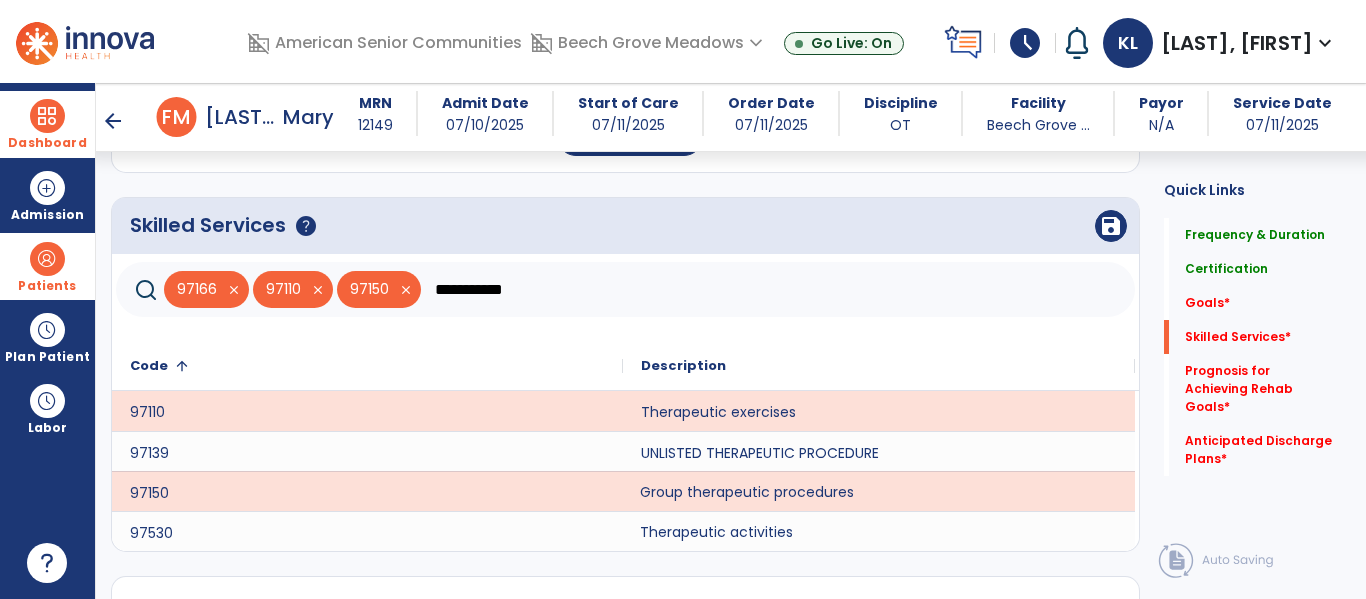 click on "Therapeutic activities" 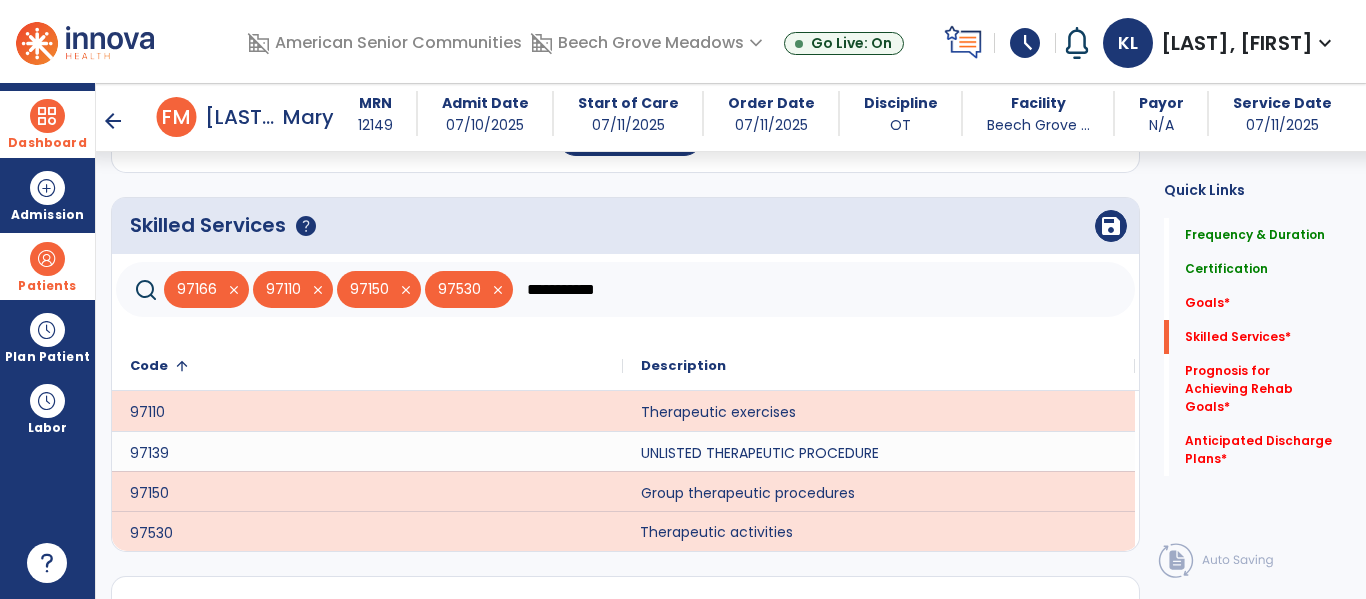 click on "**********" 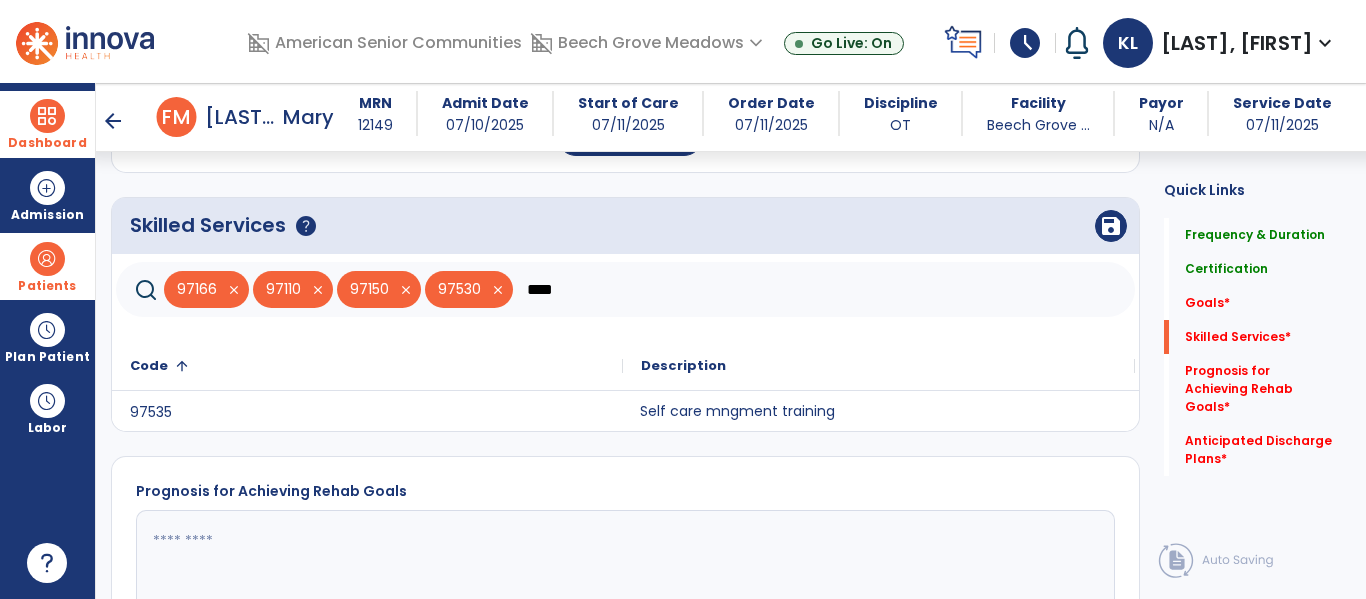 click on "Self care mngment training" 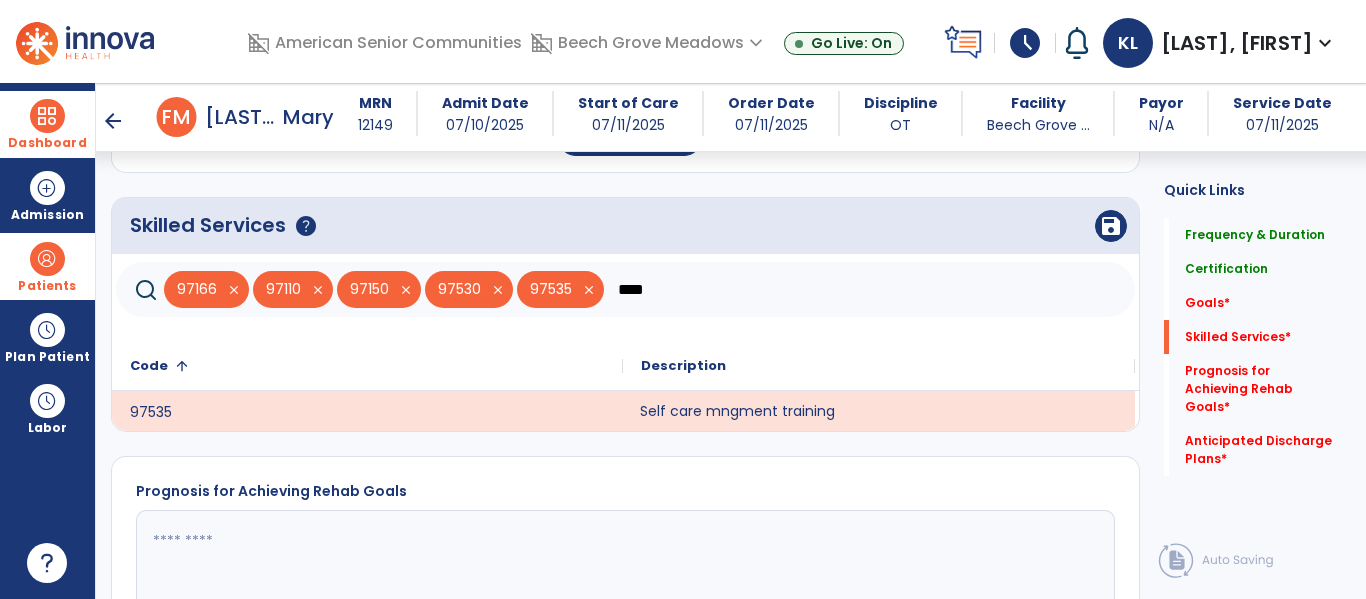 click on "****" 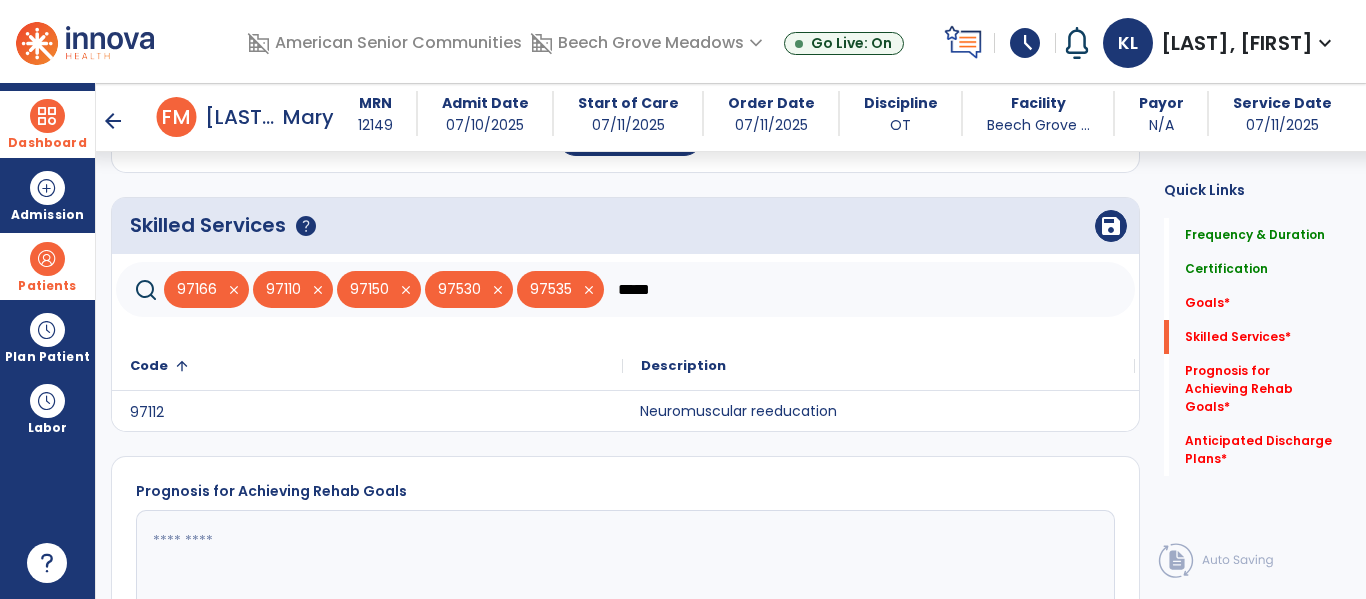 type on "*****" 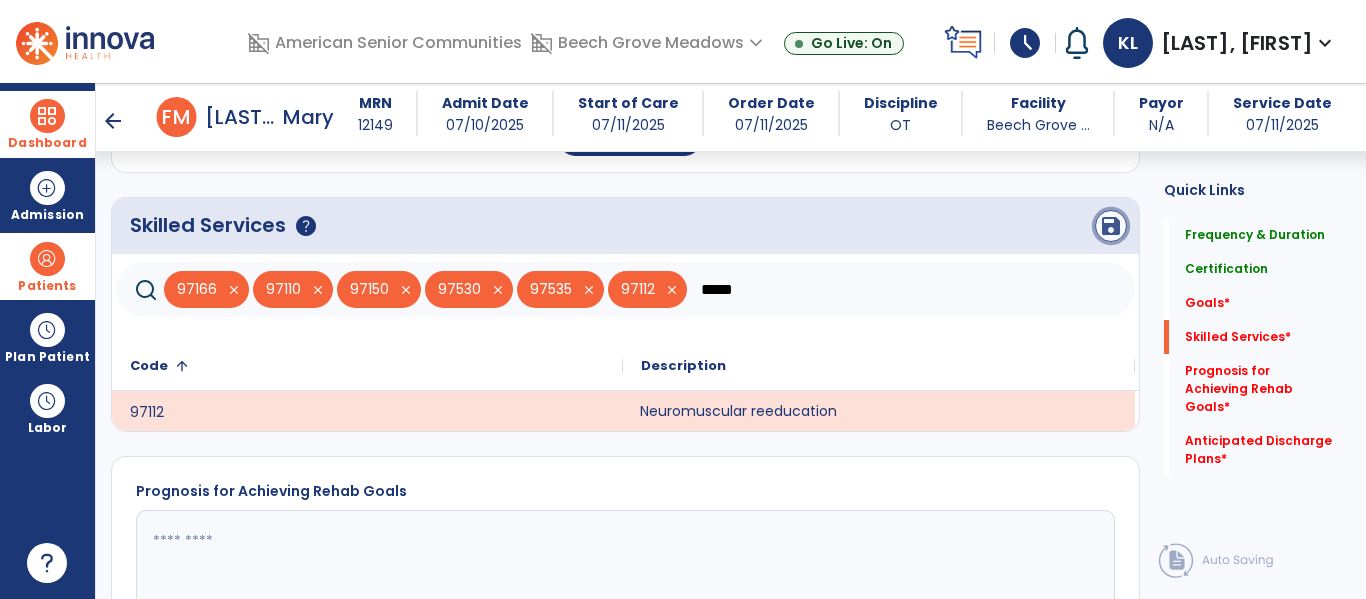 click on "save" 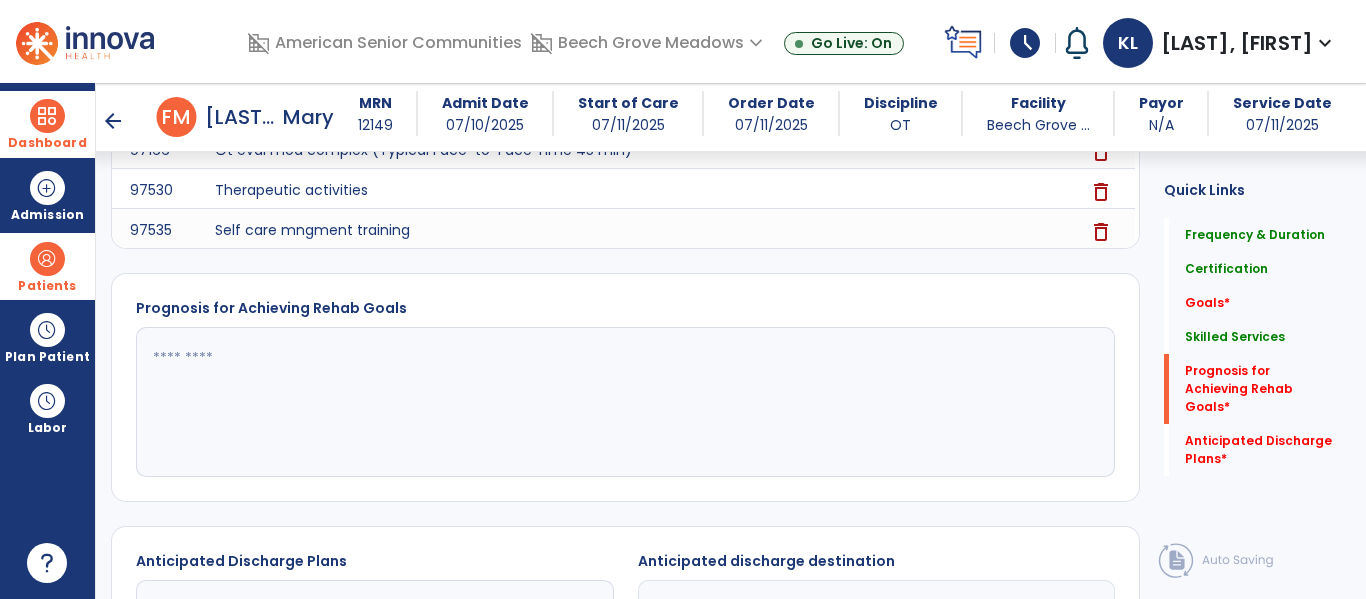 scroll, scrollTop: 910, scrollLeft: 0, axis: vertical 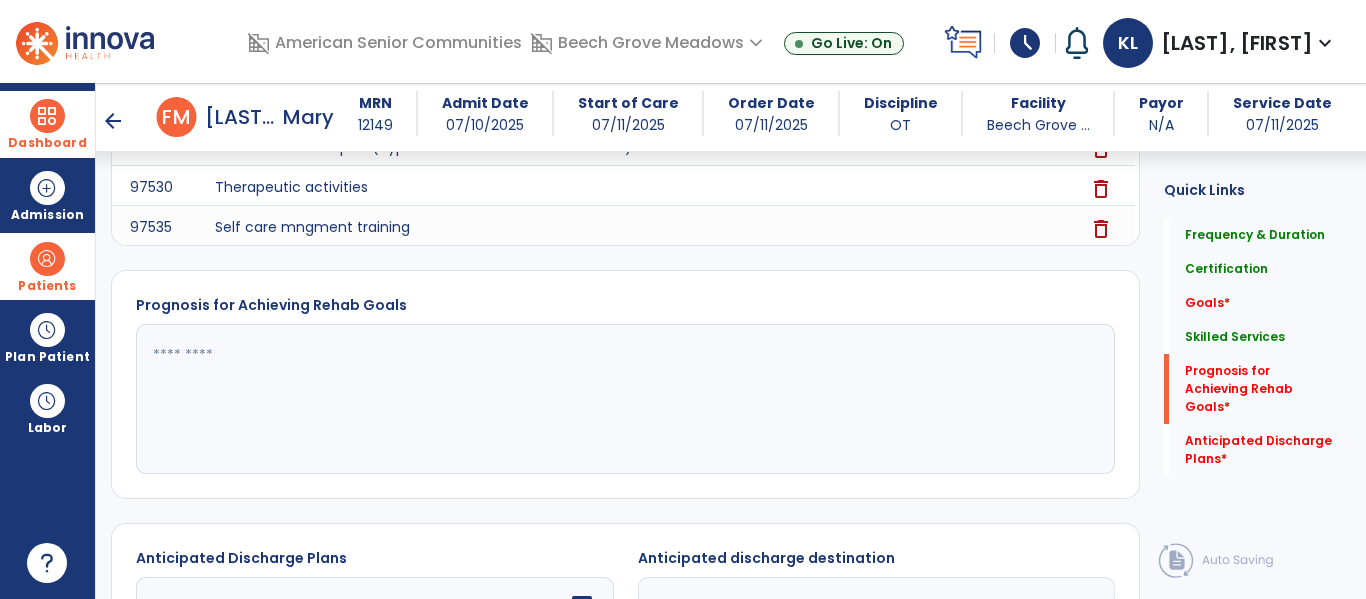 click 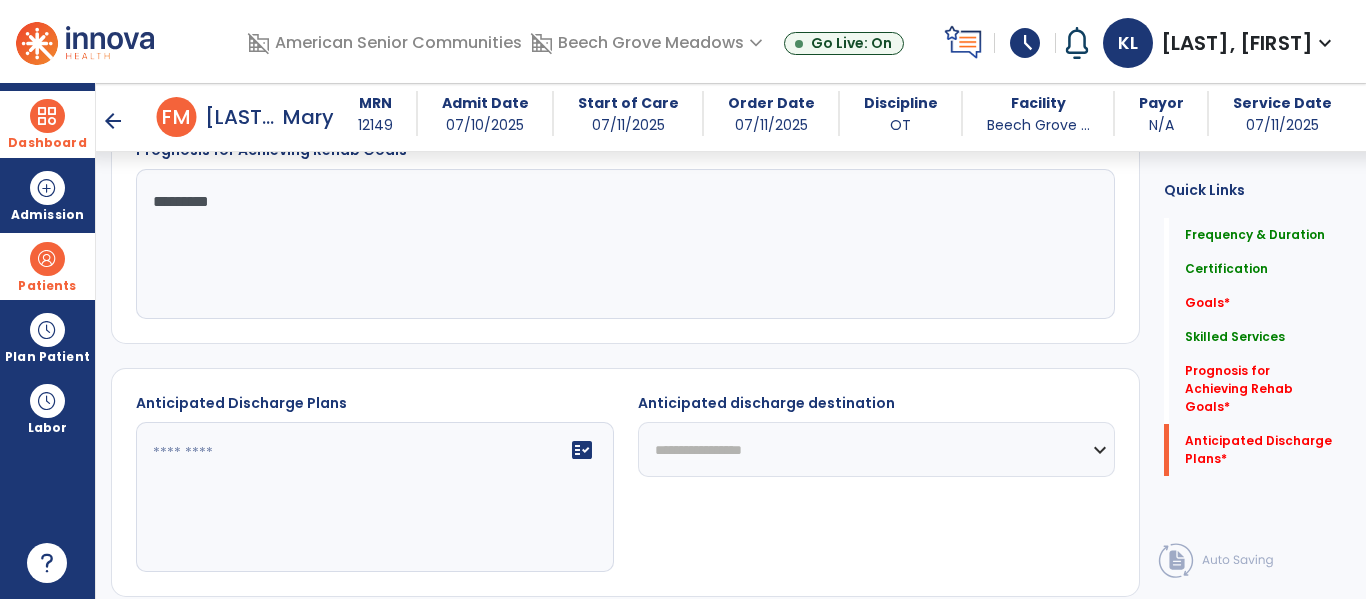 type on "*********" 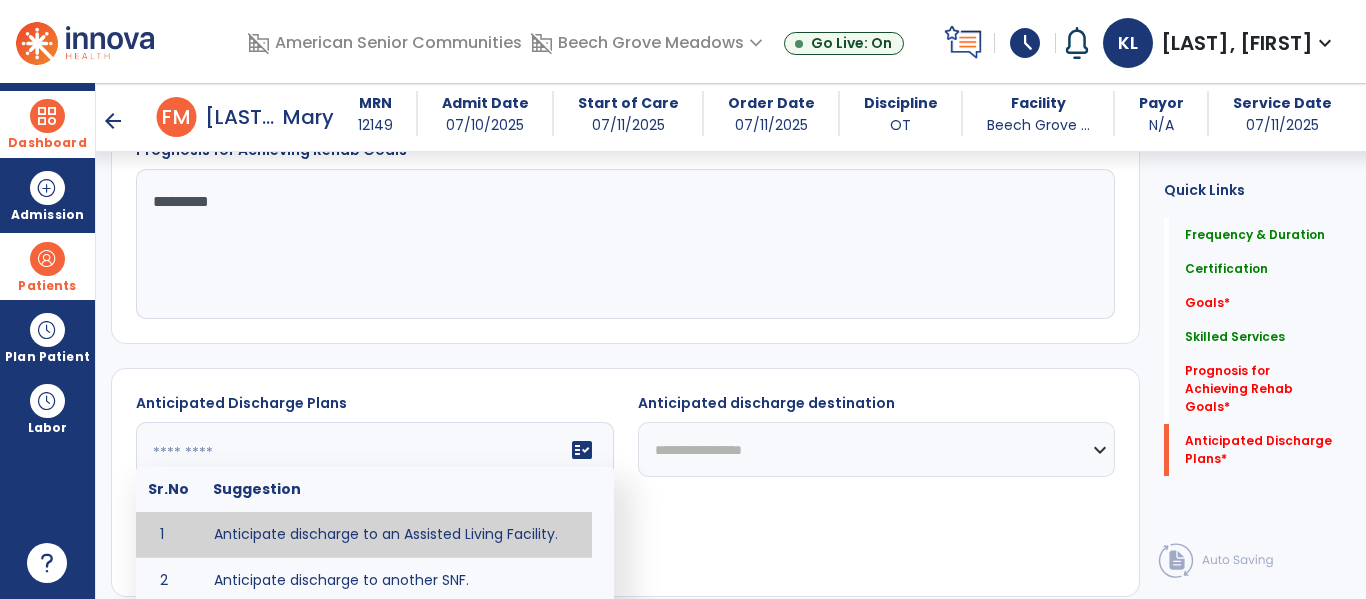 scroll, scrollTop: 1197, scrollLeft: 0, axis: vertical 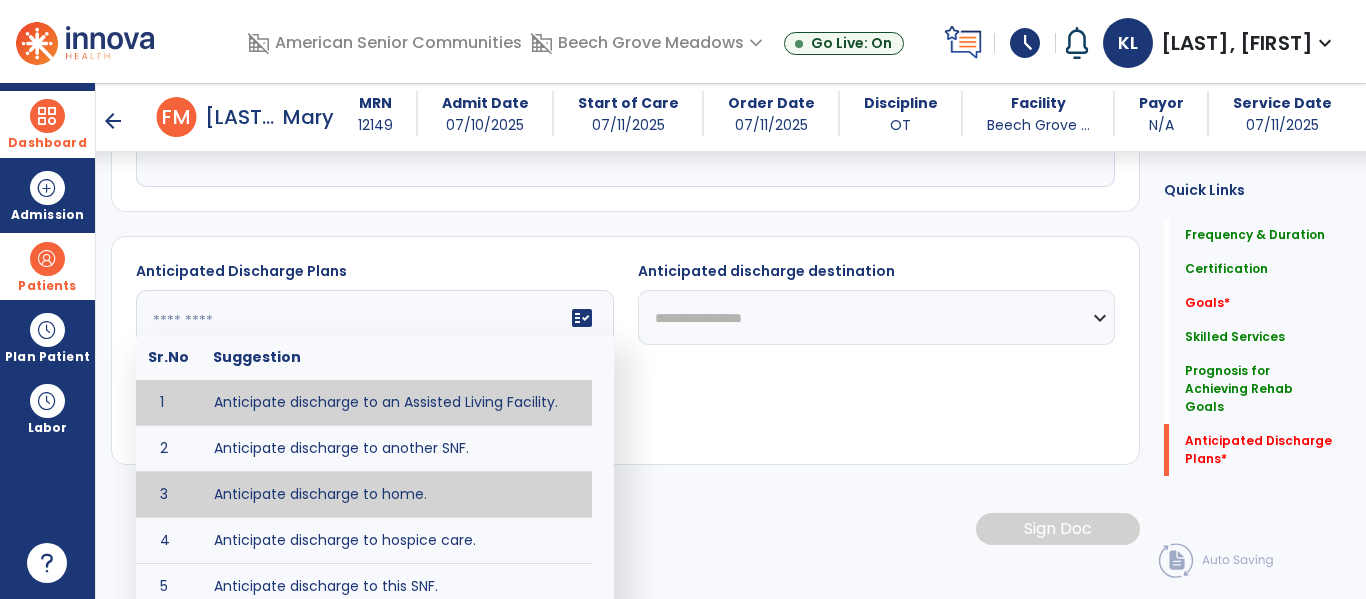 type on "**********" 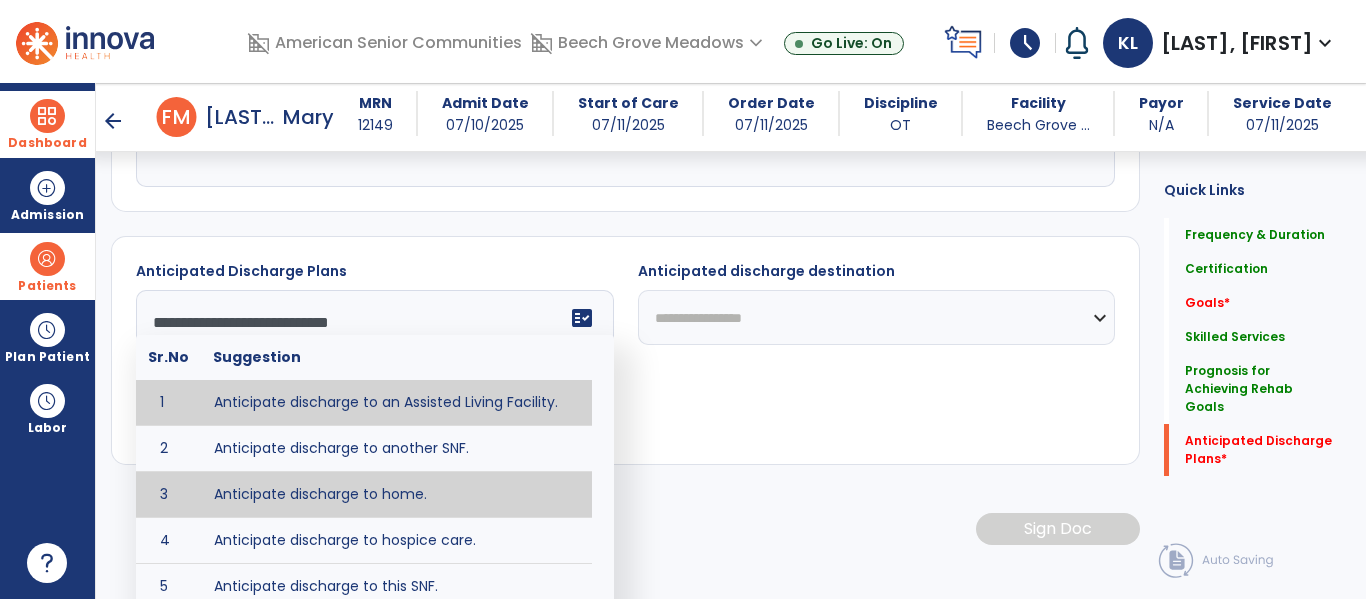 scroll, scrollTop: 1160, scrollLeft: 0, axis: vertical 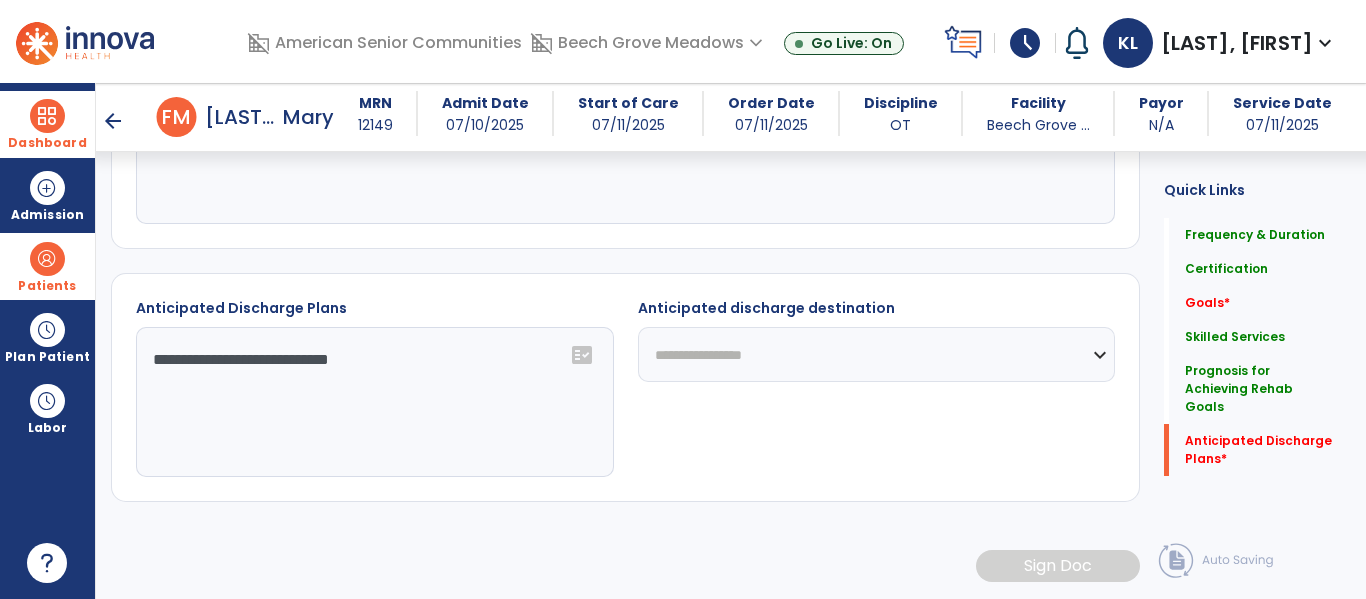 click on "**********" 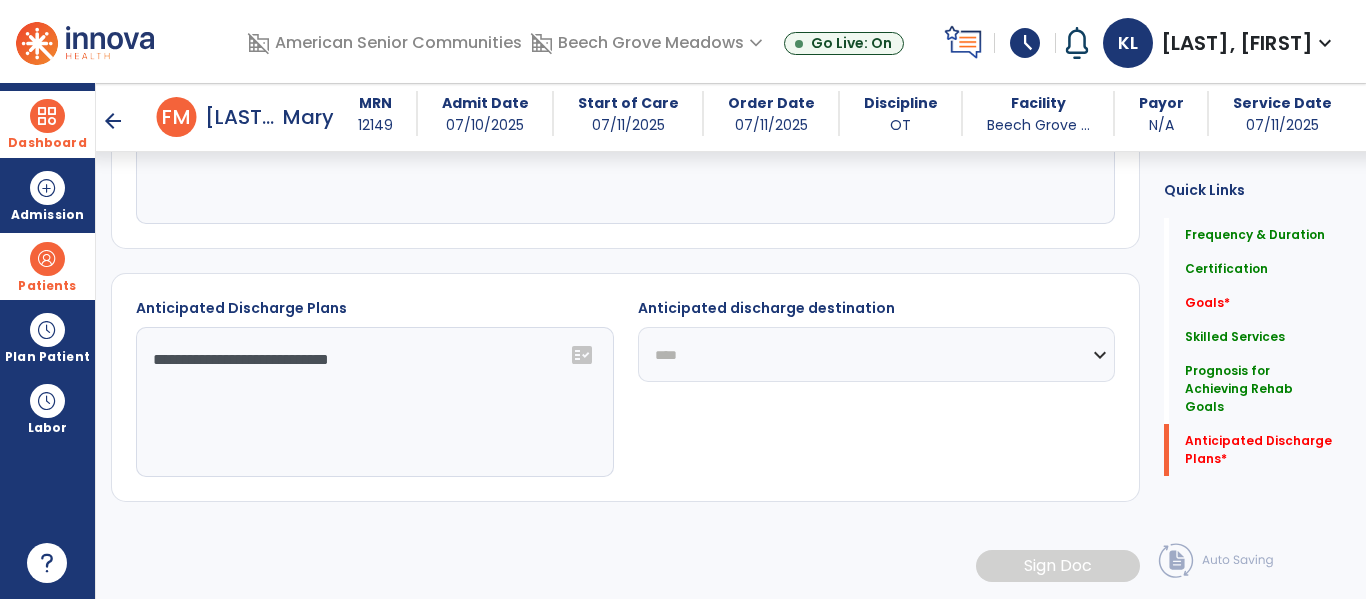 click on "**********" 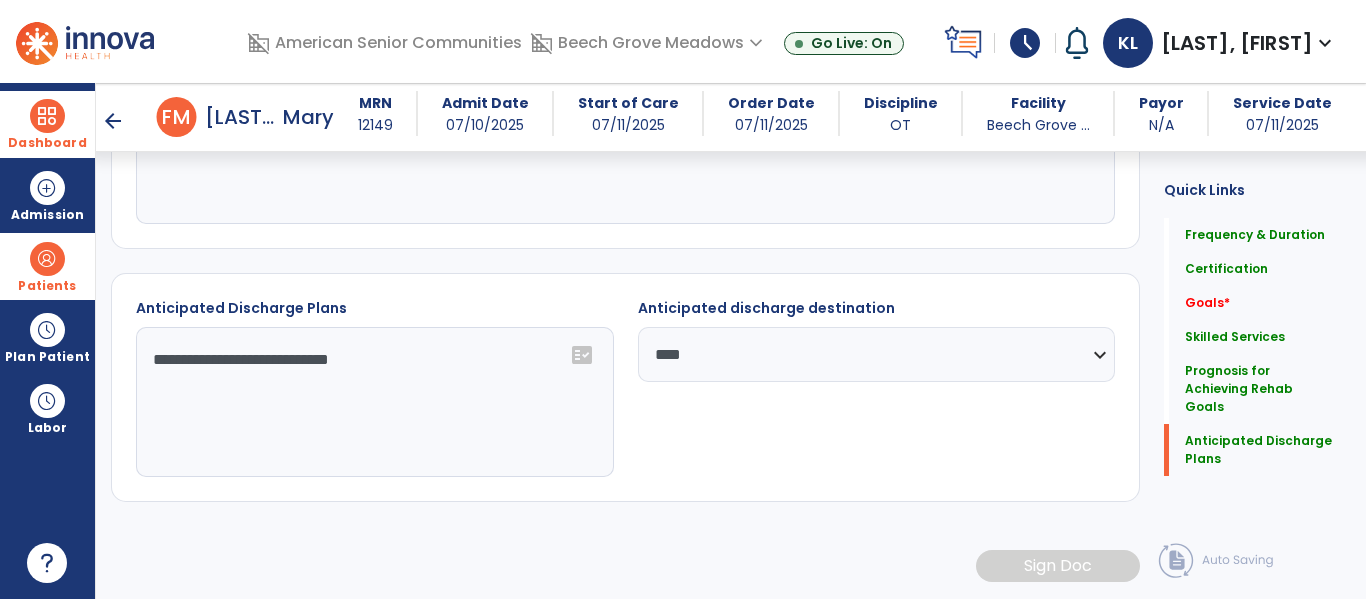 click on "**********" 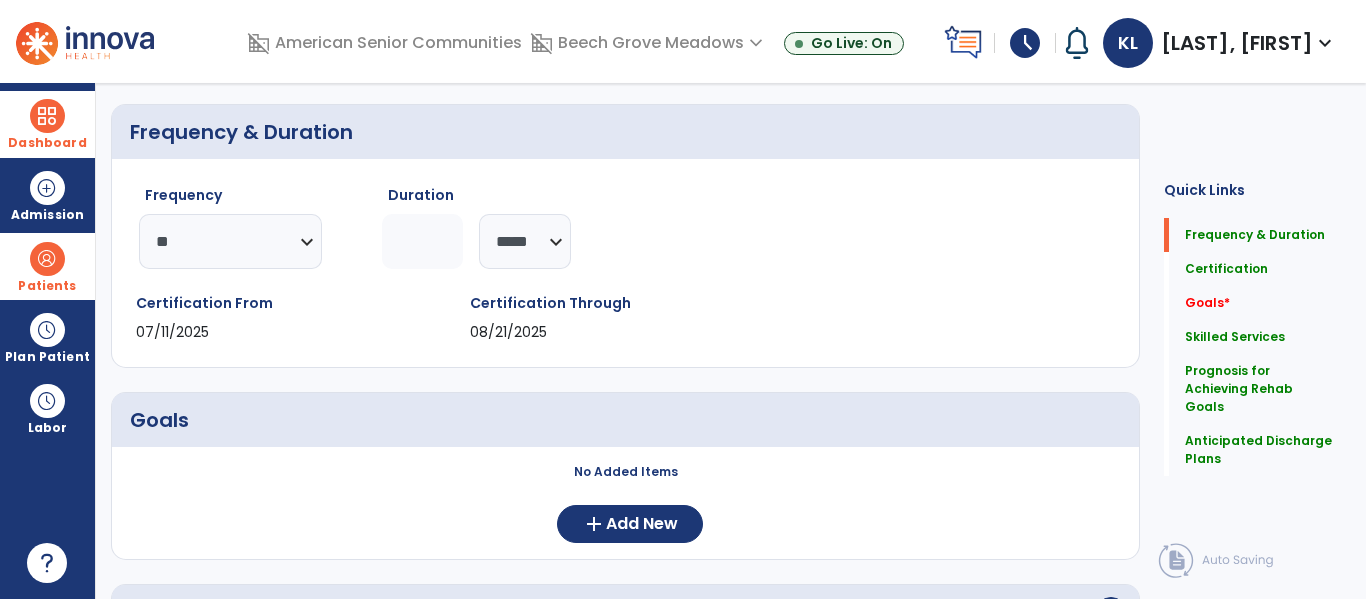 scroll, scrollTop: 0, scrollLeft: 0, axis: both 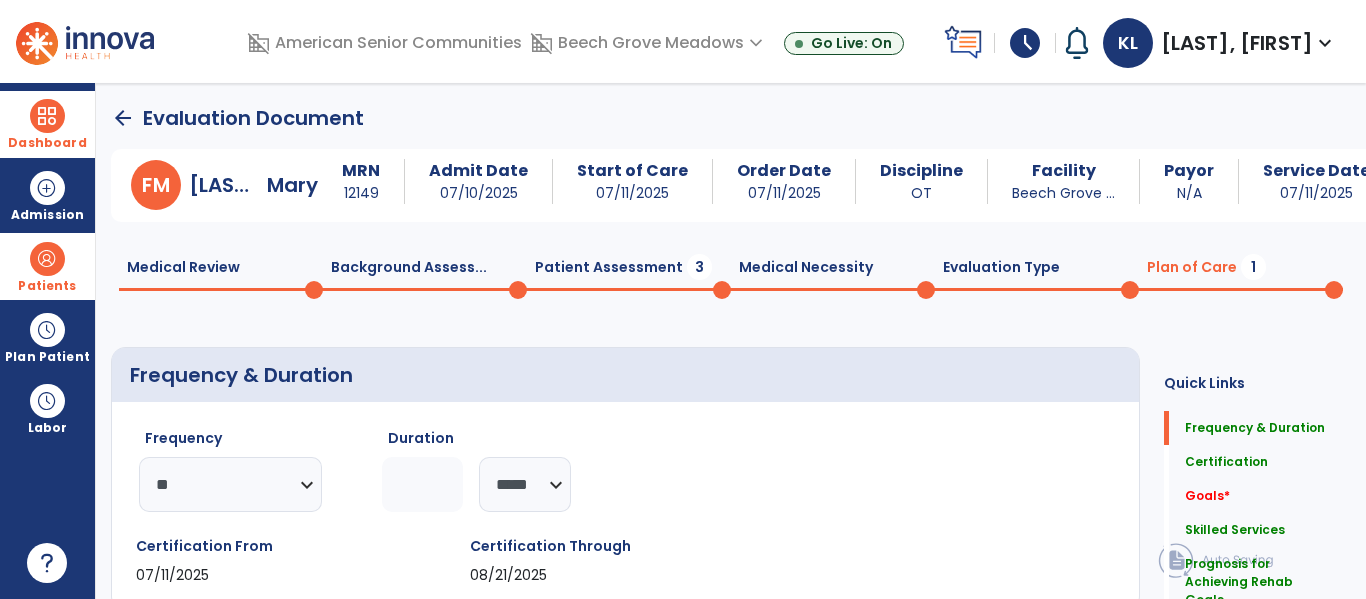 click 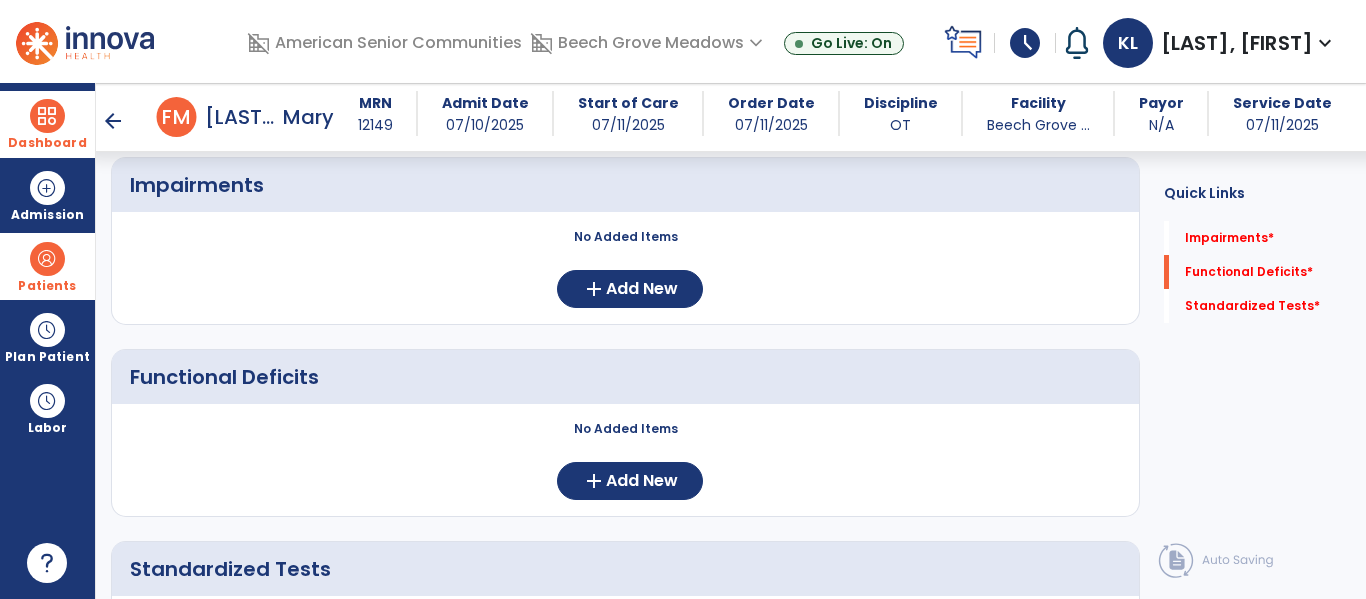 scroll, scrollTop: 351, scrollLeft: 0, axis: vertical 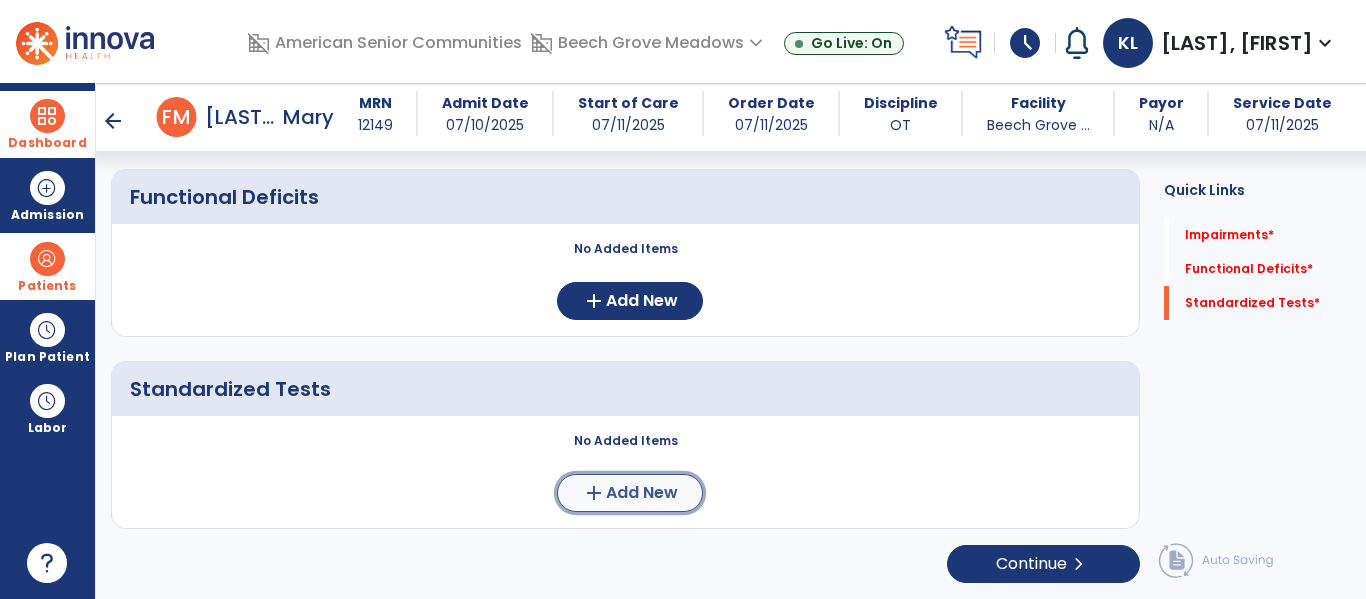 click on "add  Add New" 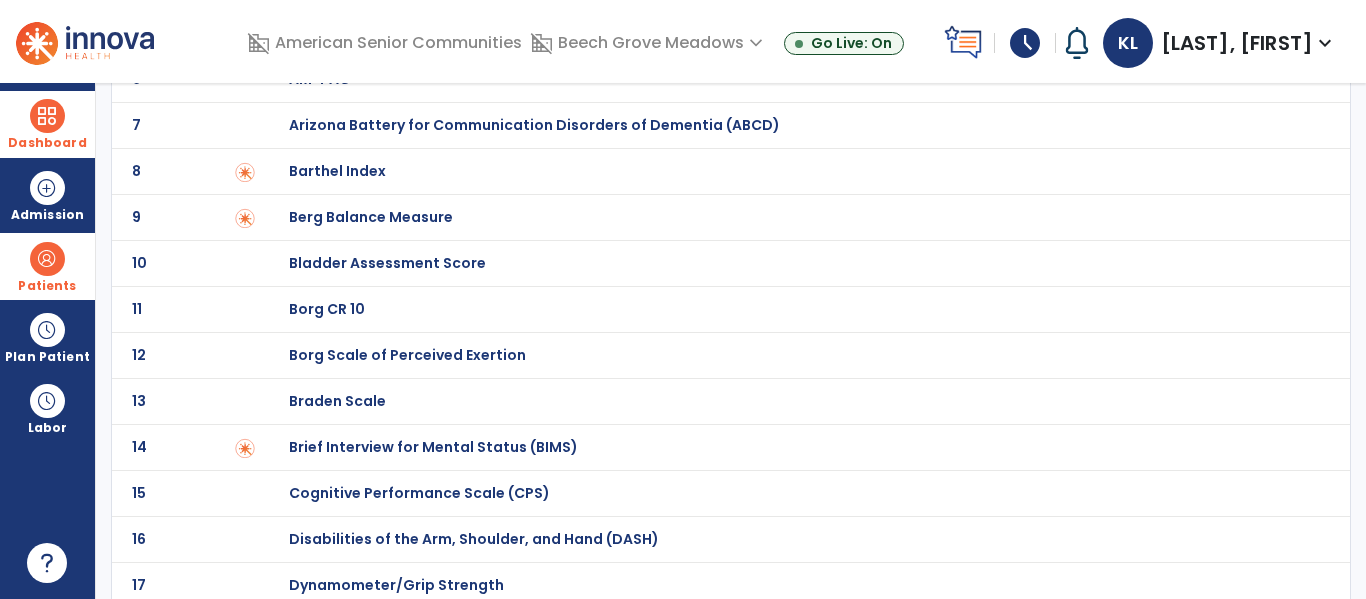 scroll, scrollTop: 0, scrollLeft: 0, axis: both 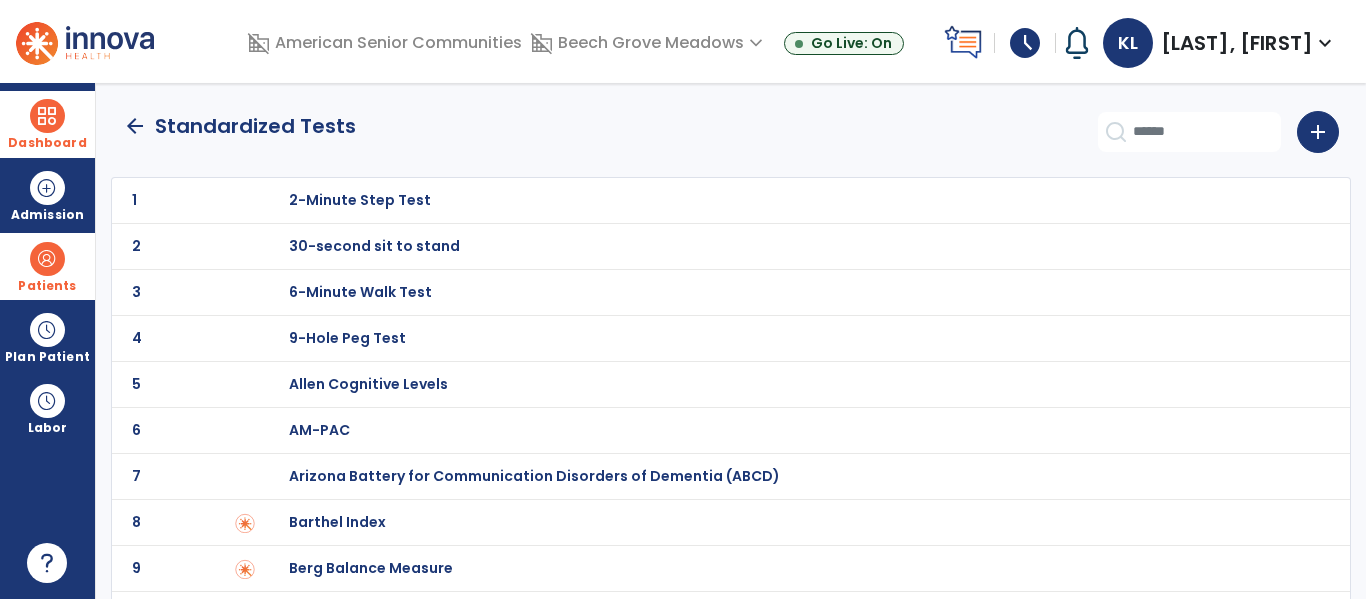 click on "arrow_back" 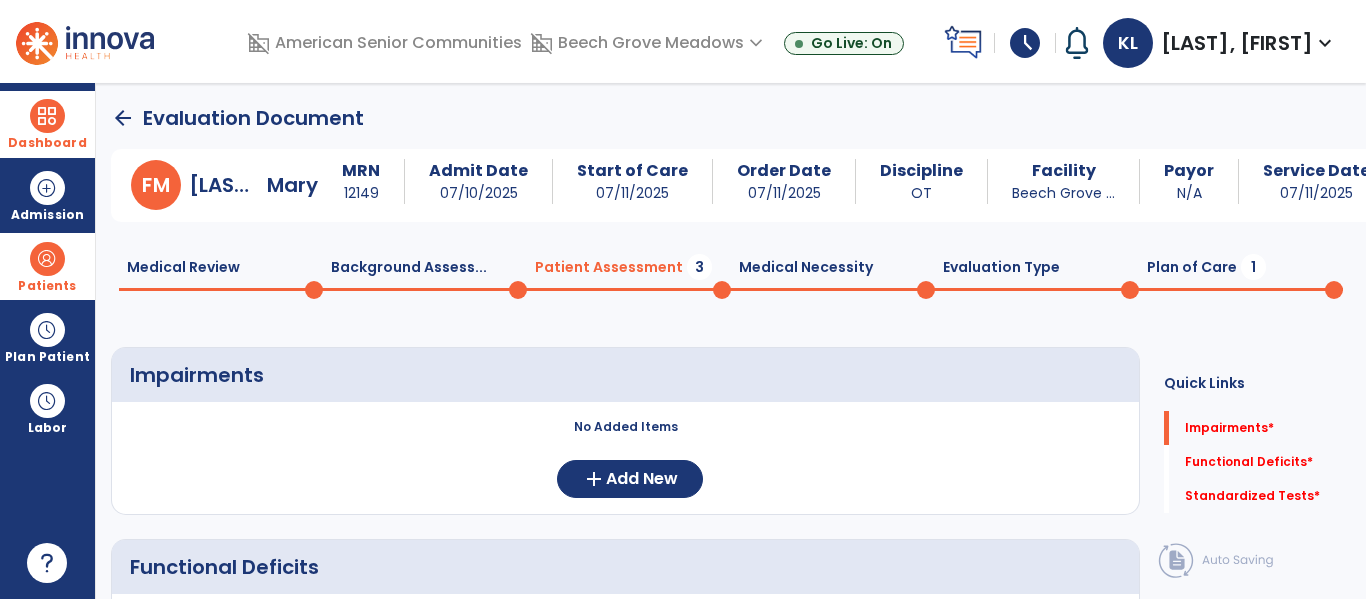 scroll, scrollTop: 20, scrollLeft: 0, axis: vertical 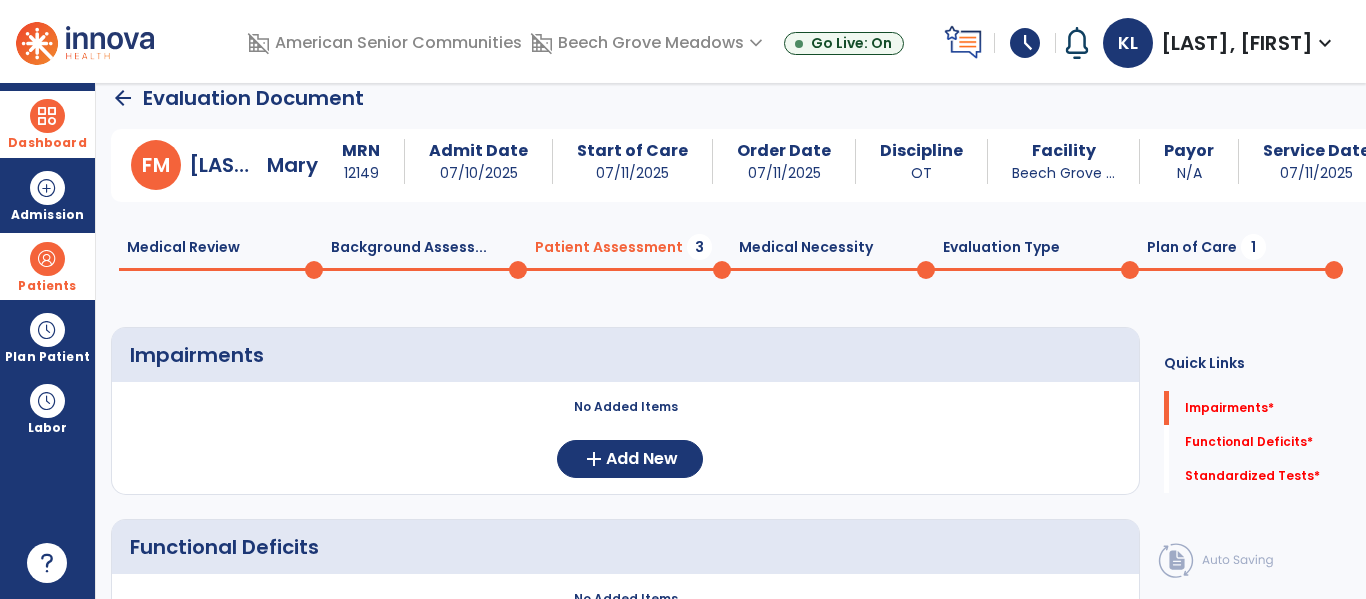 click at bounding box center (47, 116) 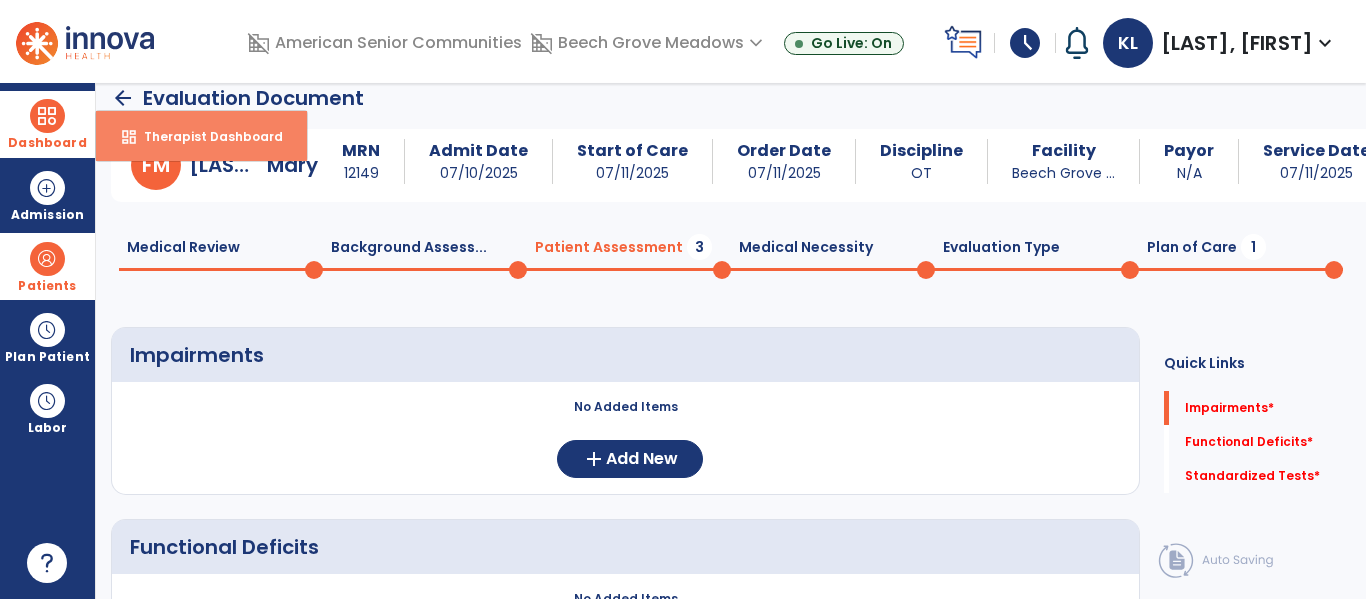 click on "dashboard  Therapist Dashboard" at bounding box center (201, 136) 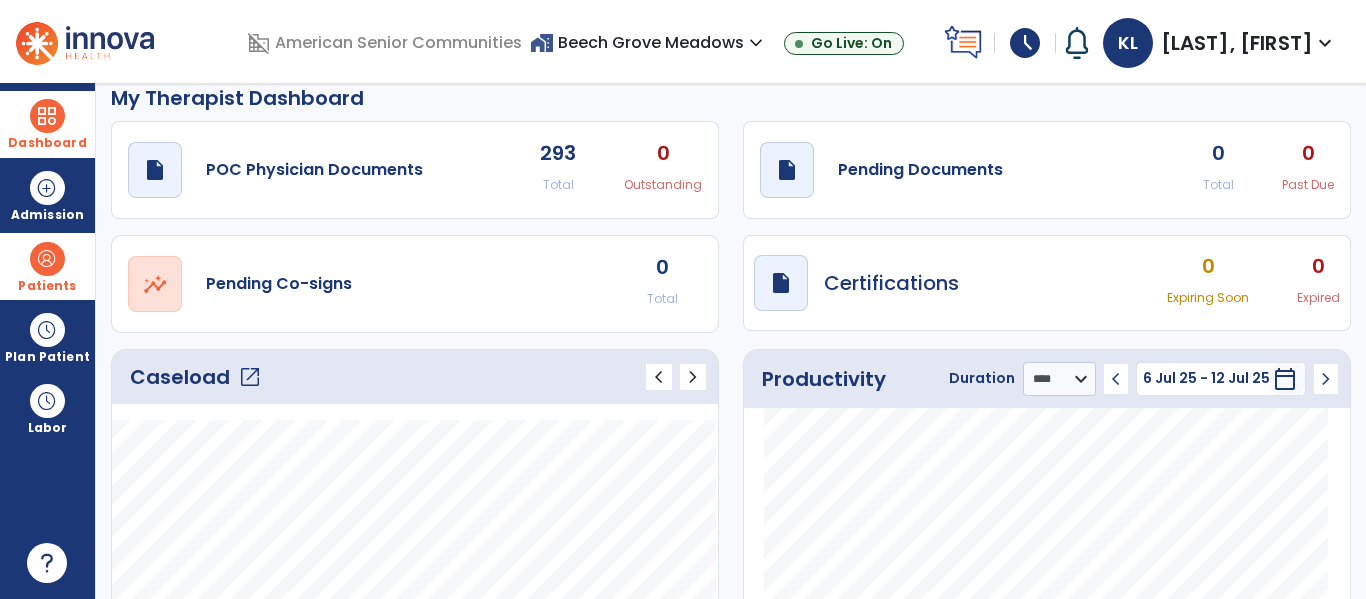 click on "open_in_new" 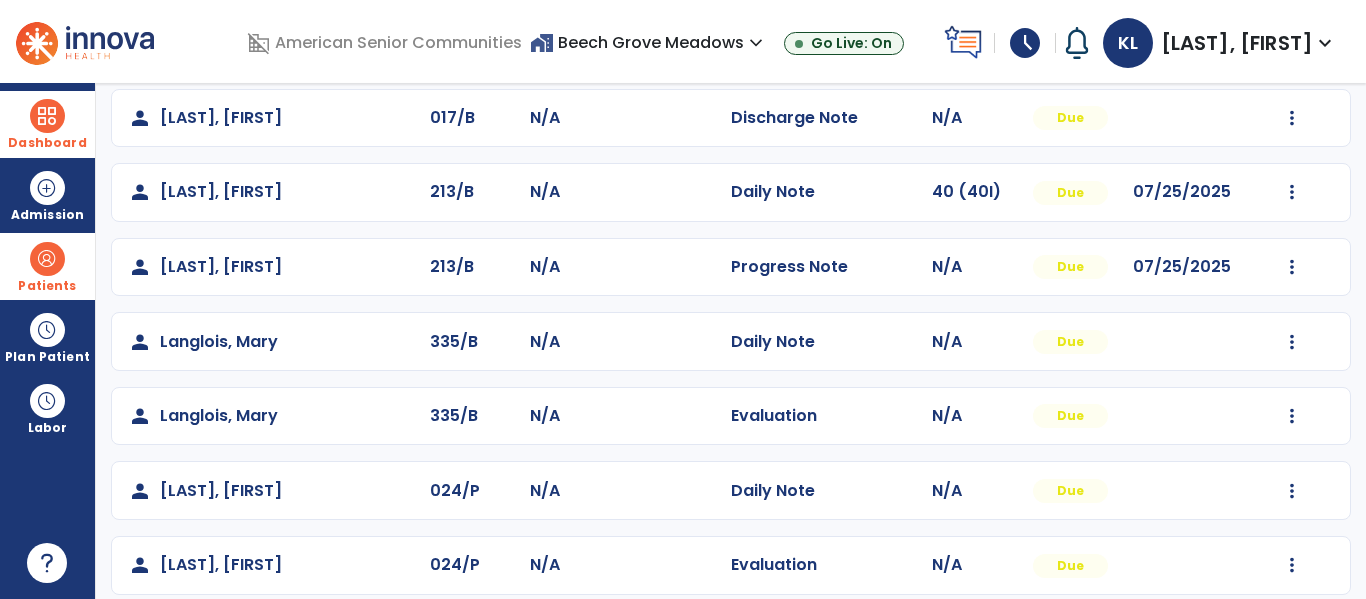 scroll, scrollTop: 1228, scrollLeft: 0, axis: vertical 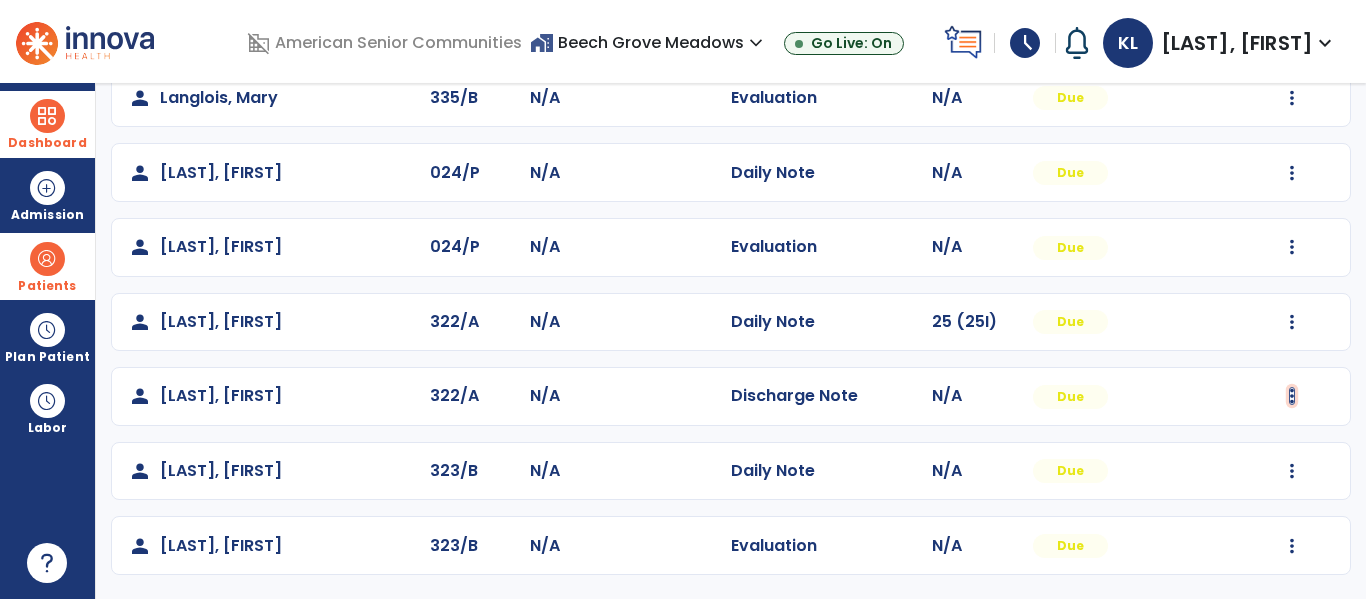 click at bounding box center (1292, -869) 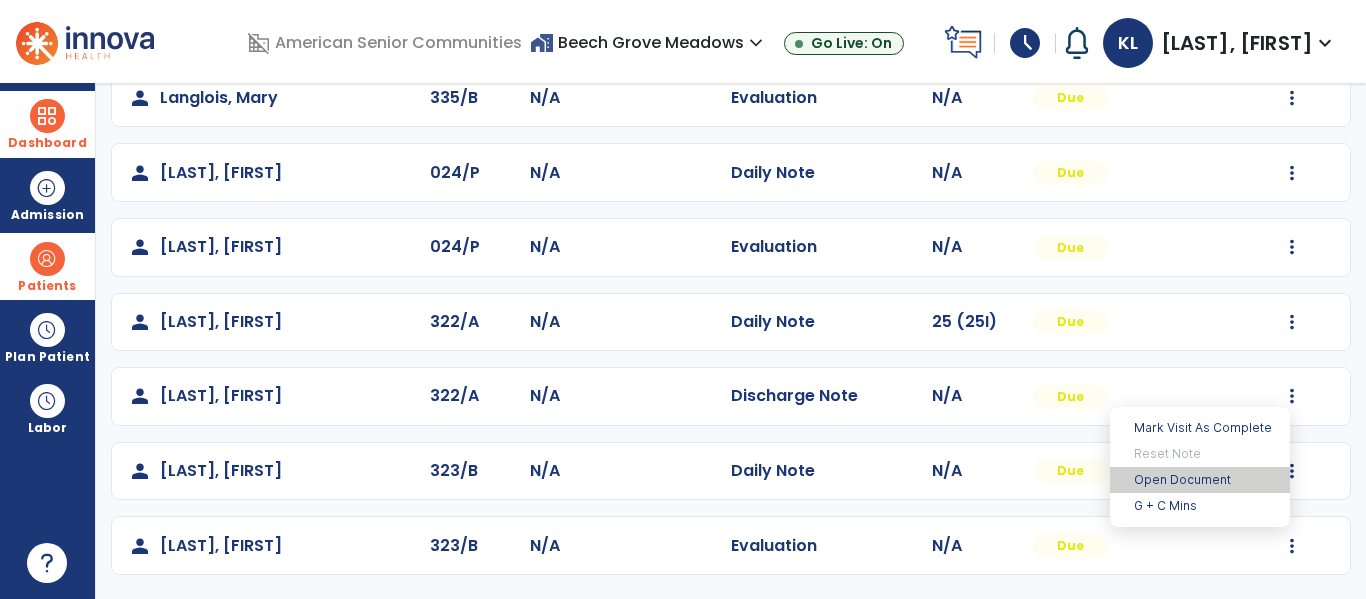 click on "Open Document" at bounding box center (1200, 480) 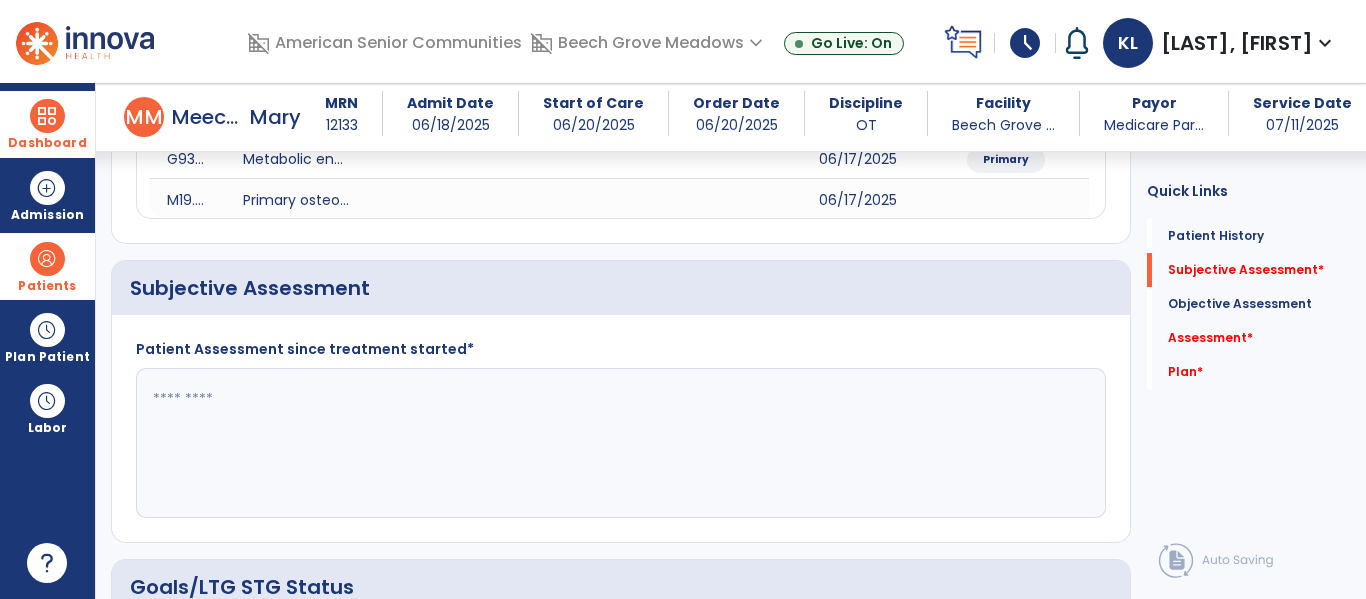 scroll, scrollTop: 295, scrollLeft: 0, axis: vertical 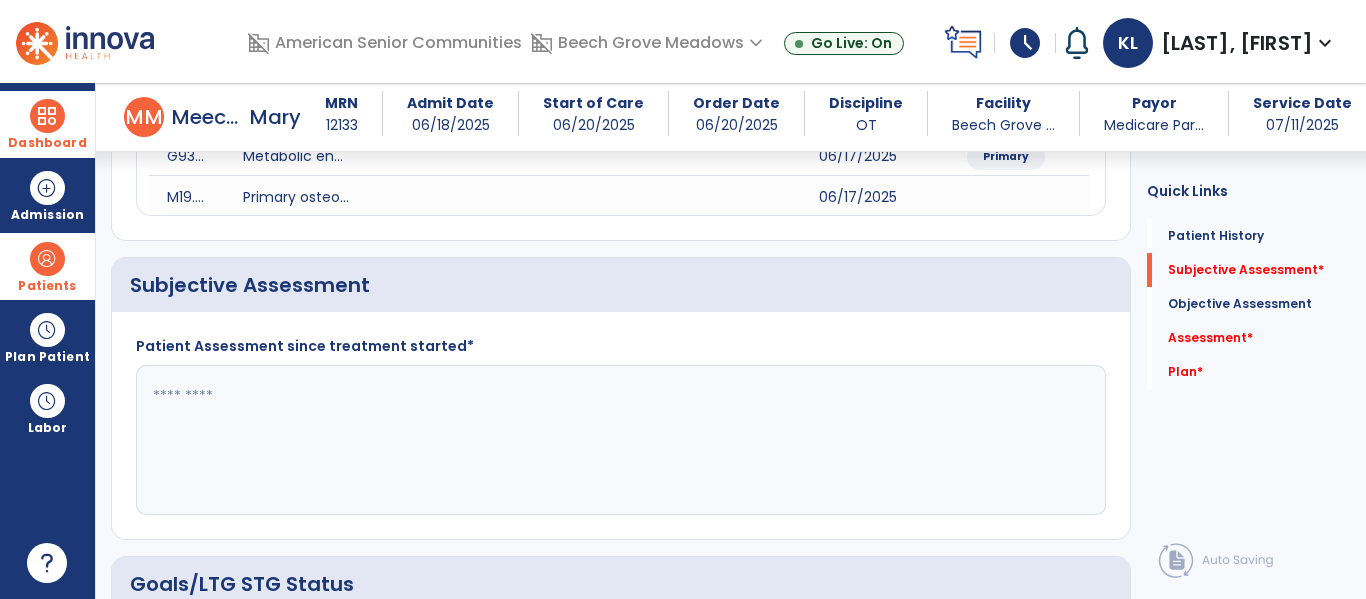 click 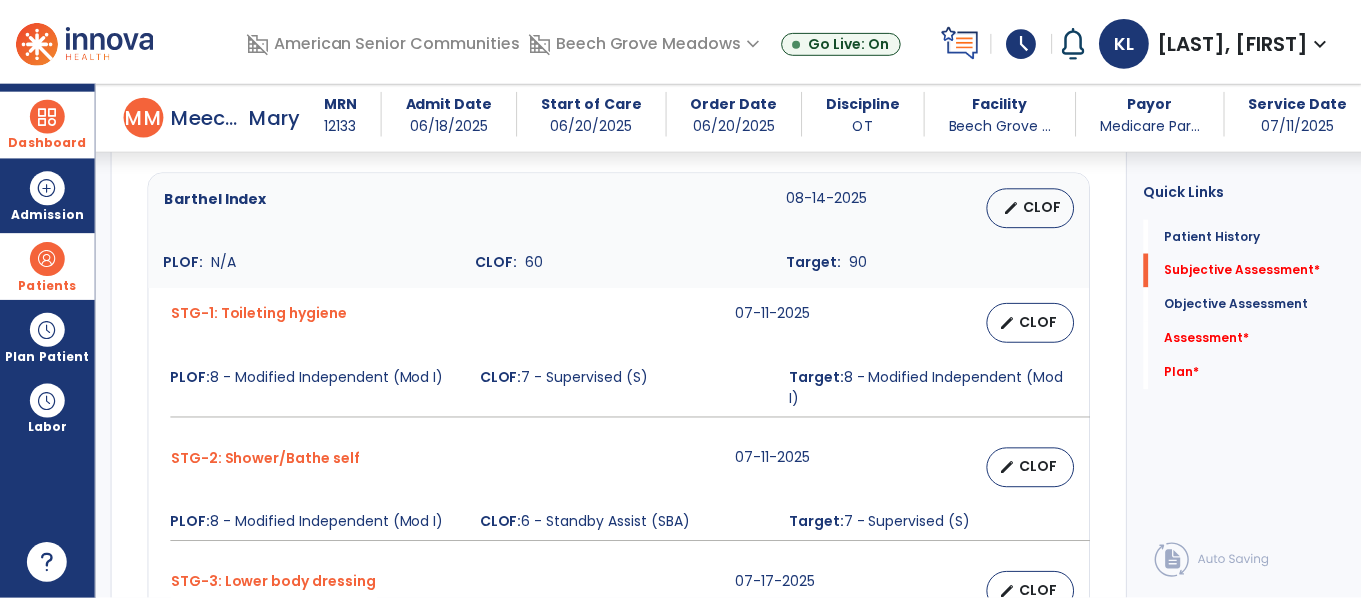 scroll, scrollTop: 790, scrollLeft: 0, axis: vertical 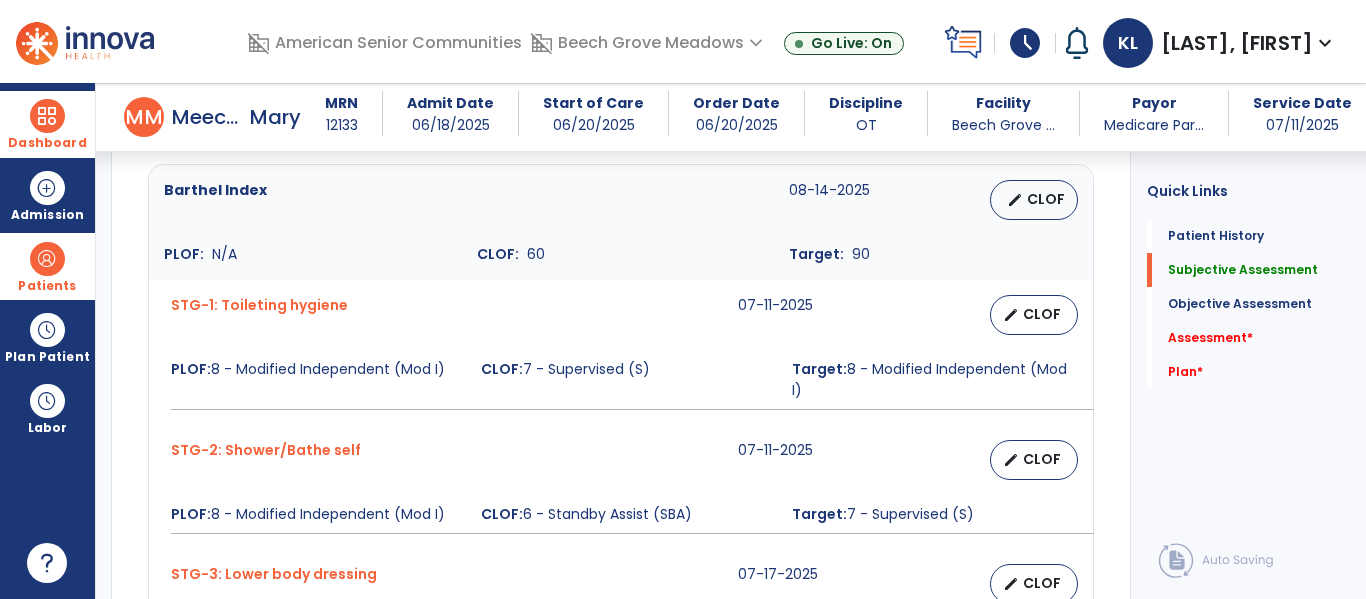 type on "**********" 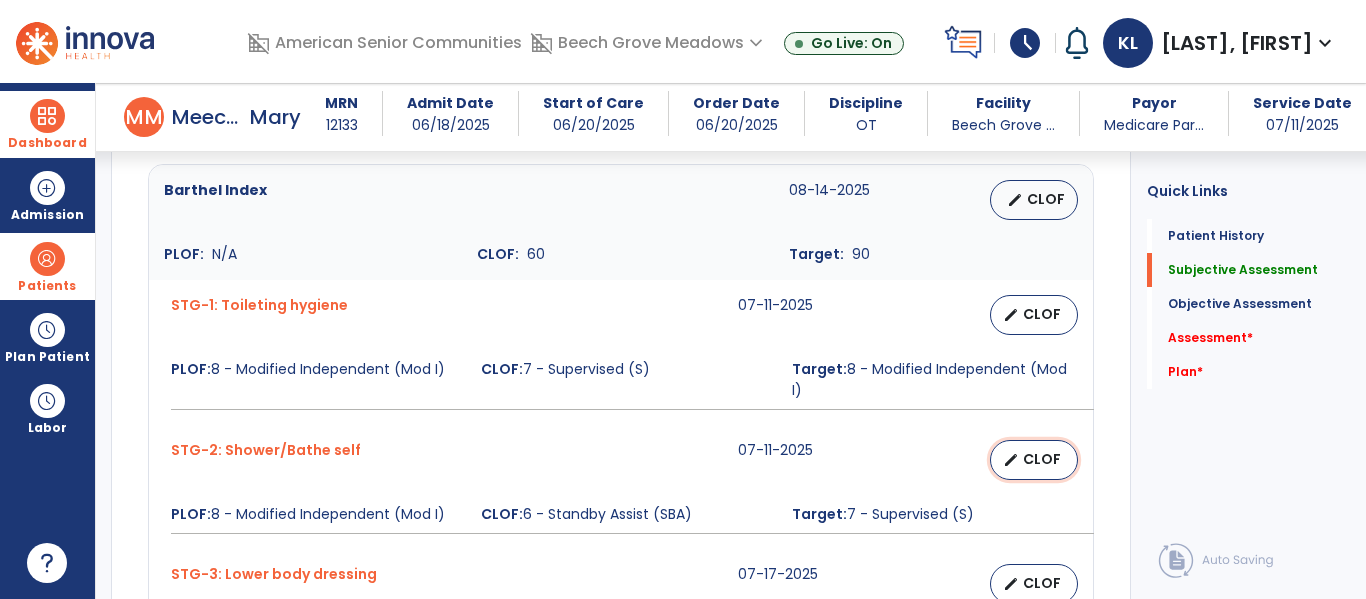 click on "CLOF" at bounding box center (1042, 459) 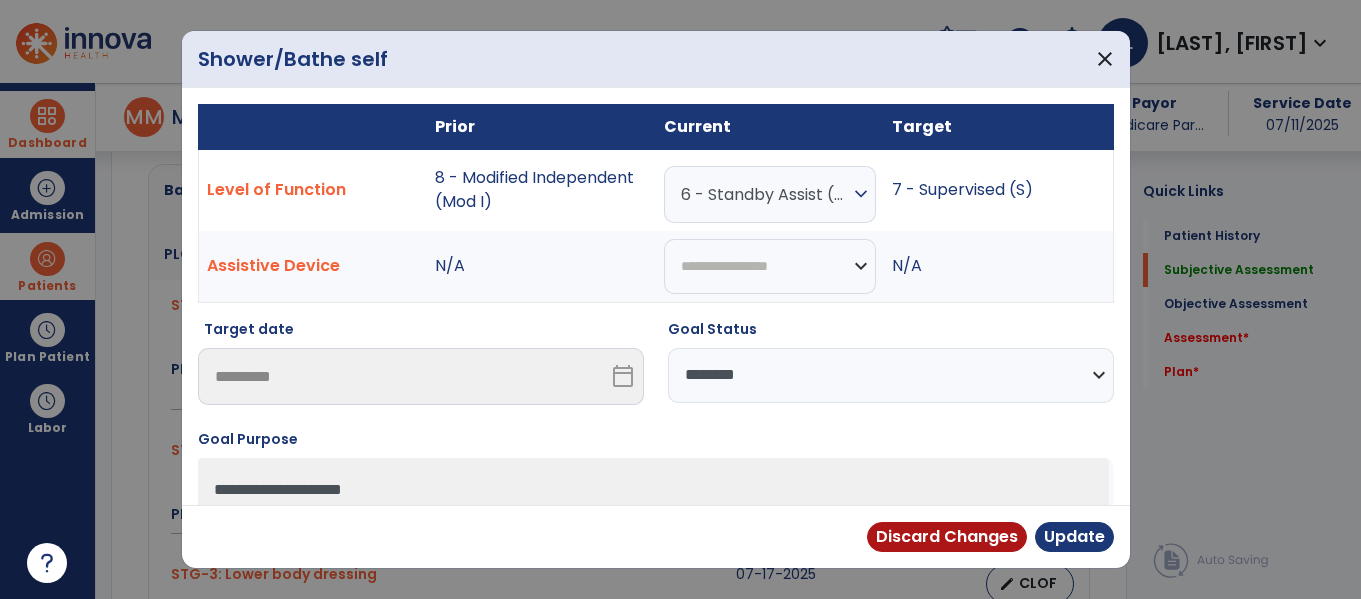 scroll, scrollTop: 790, scrollLeft: 0, axis: vertical 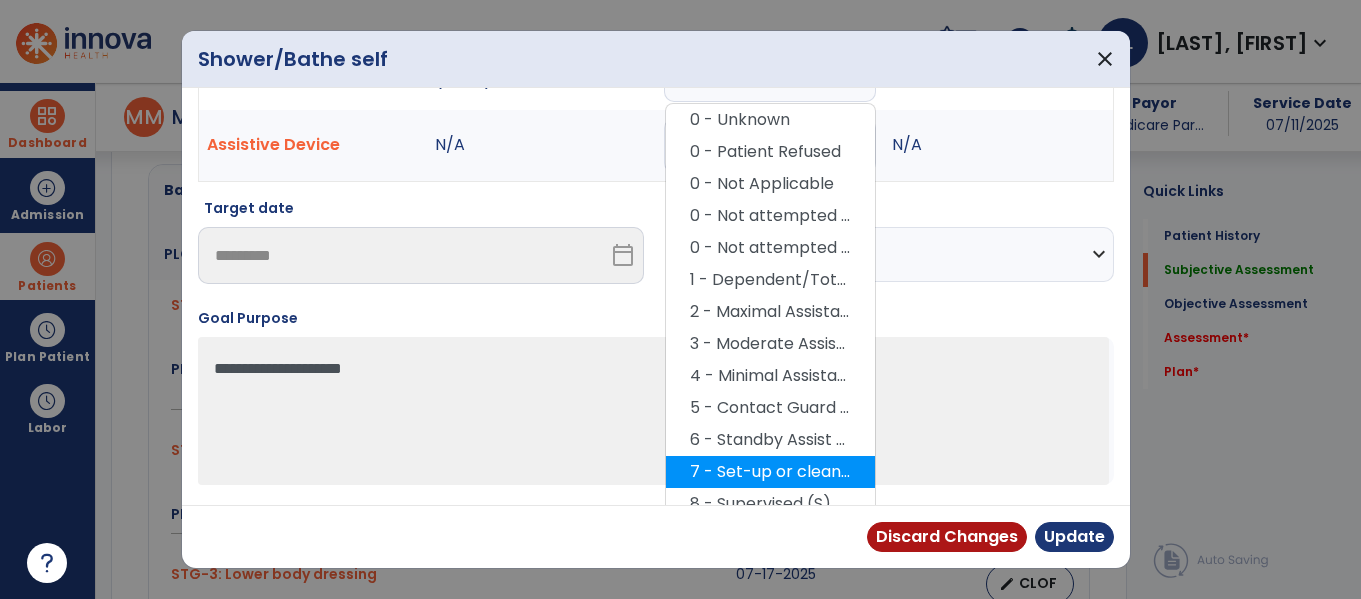 click on "7 - Set-up or clean-up assistance" at bounding box center (770, 472) 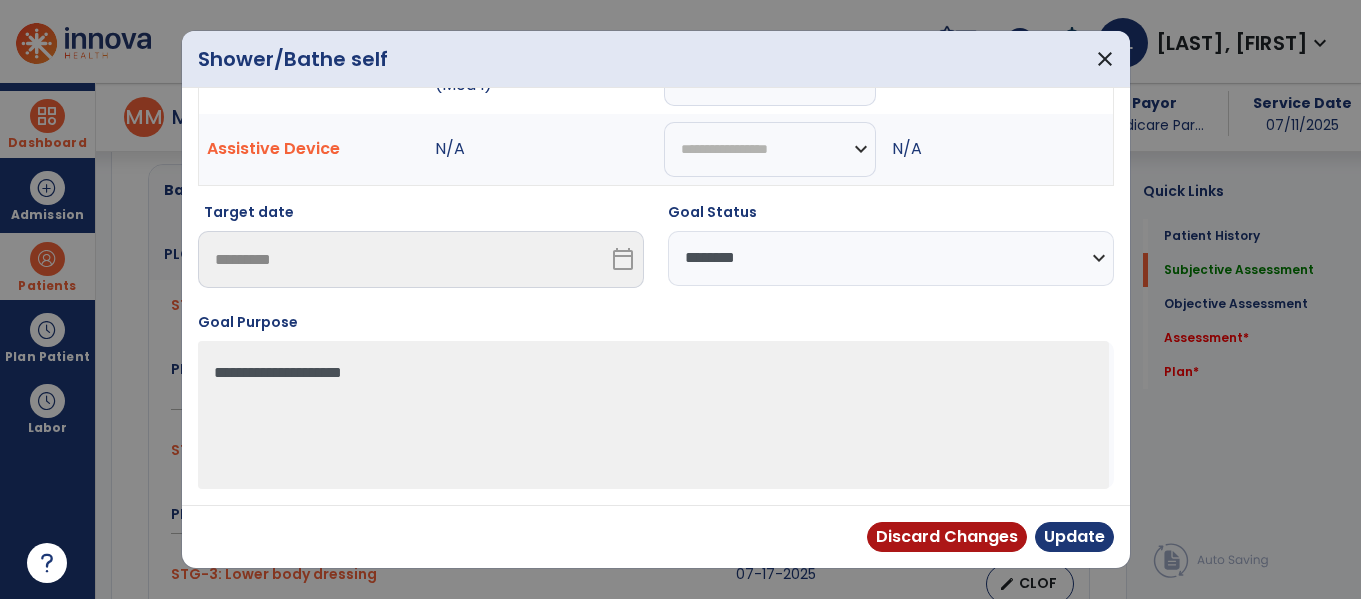 scroll, scrollTop: 0, scrollLeft: 0, axis: both 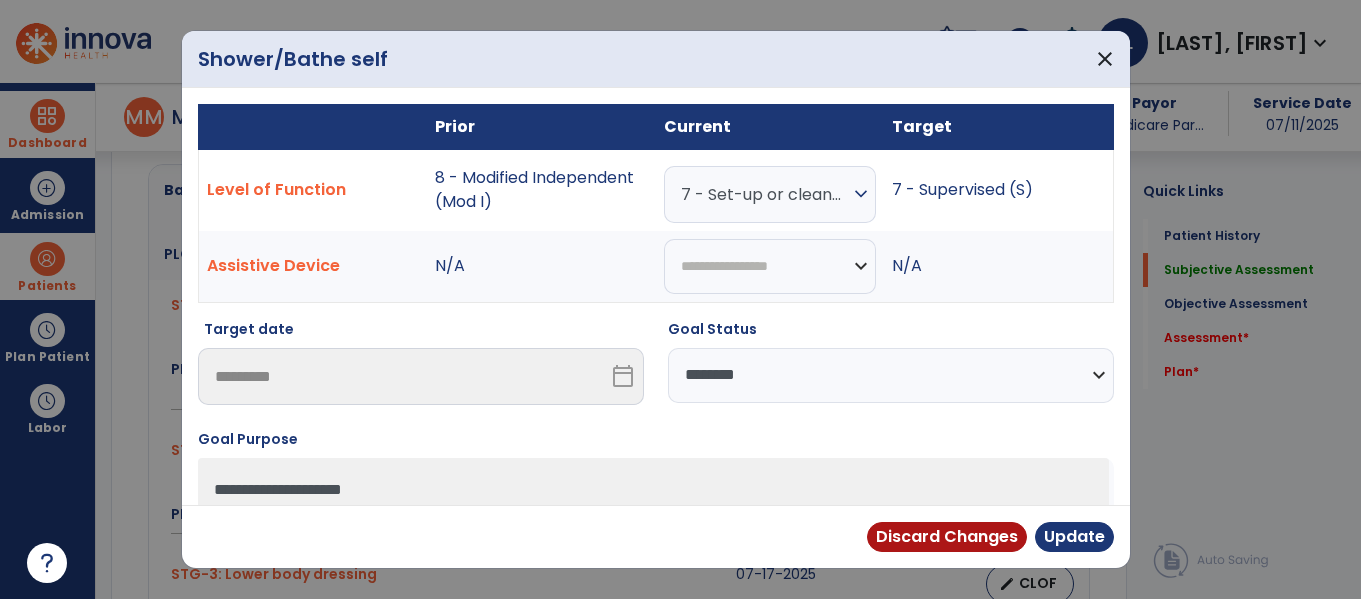 click on "7 - Set-up or clean-up assistance" at bounding box center [765, 194] 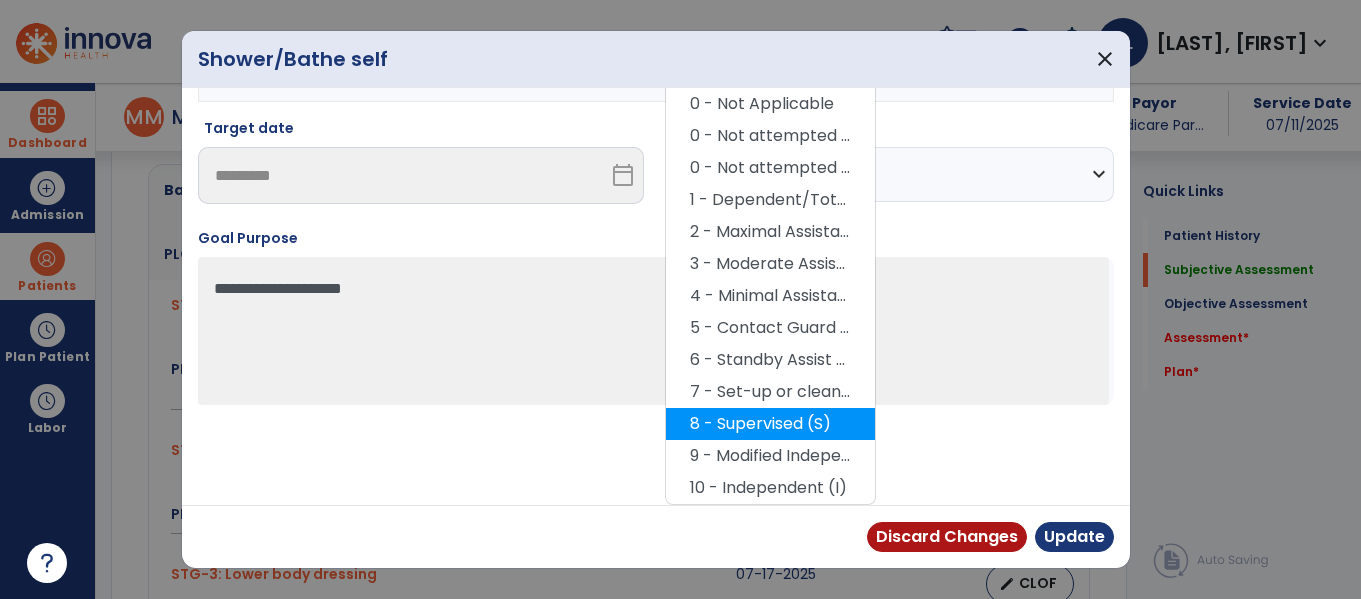 click on "8 - Supervised (S)" at bounding box center [770, 424] 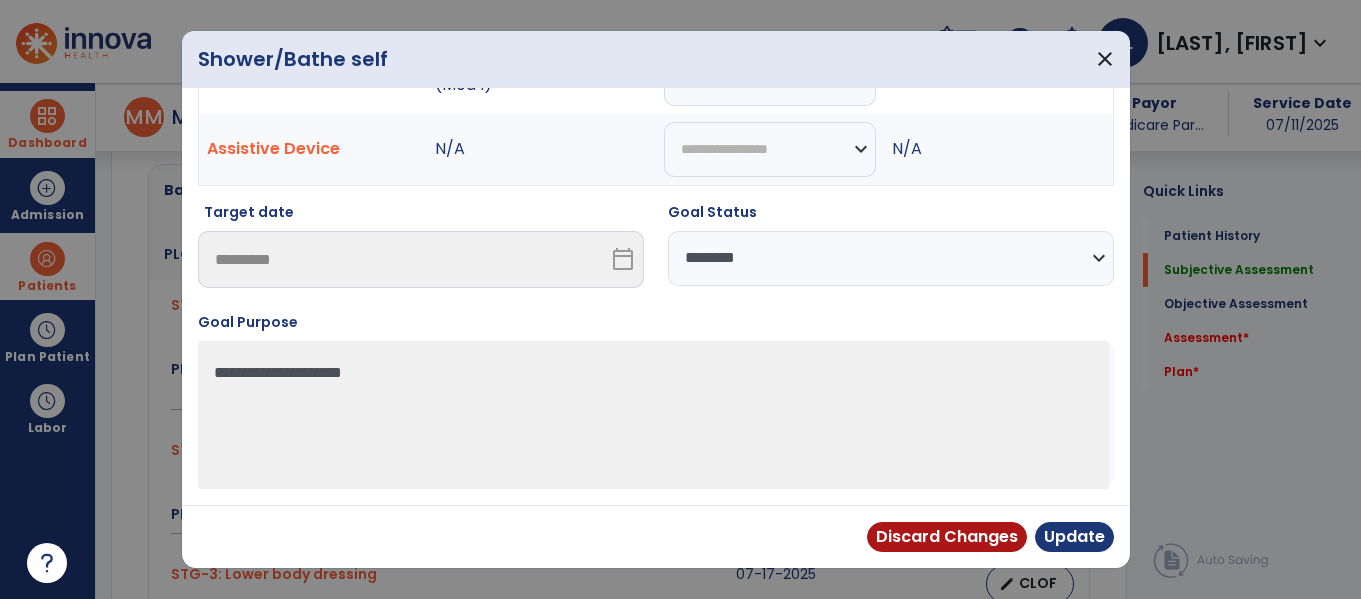 scroll, scrollTop: 117, scrollLeft: 0, axis: vertical 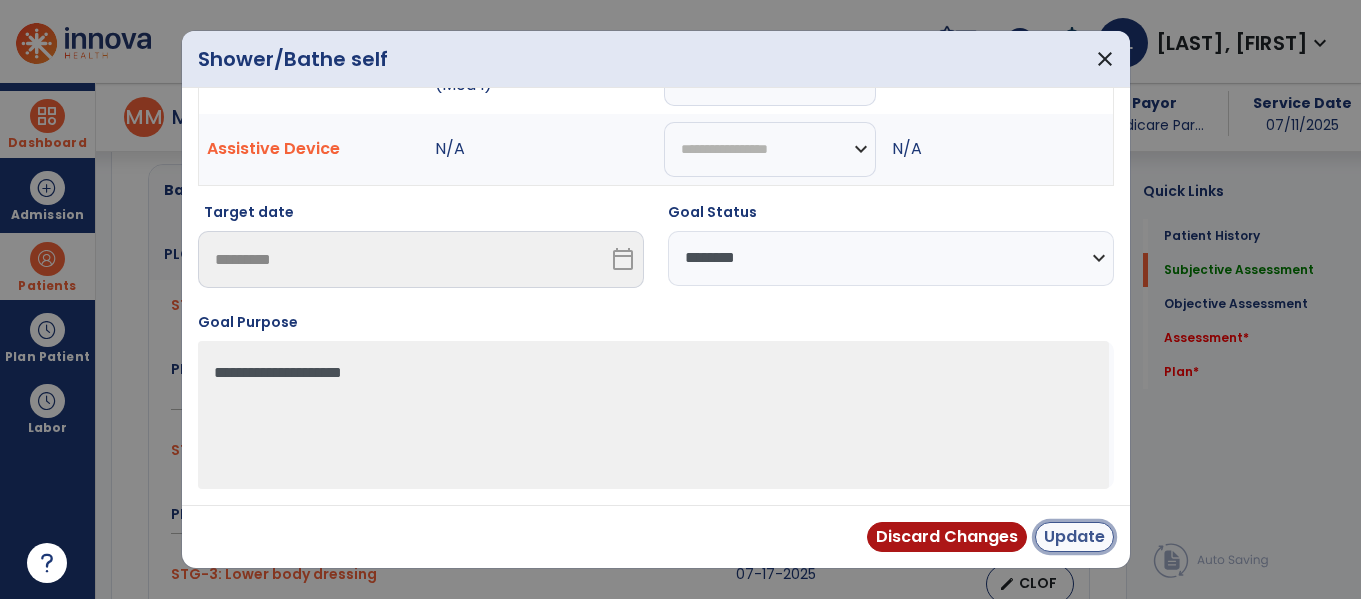 click on "Update" at bounding box center (1074, 537) 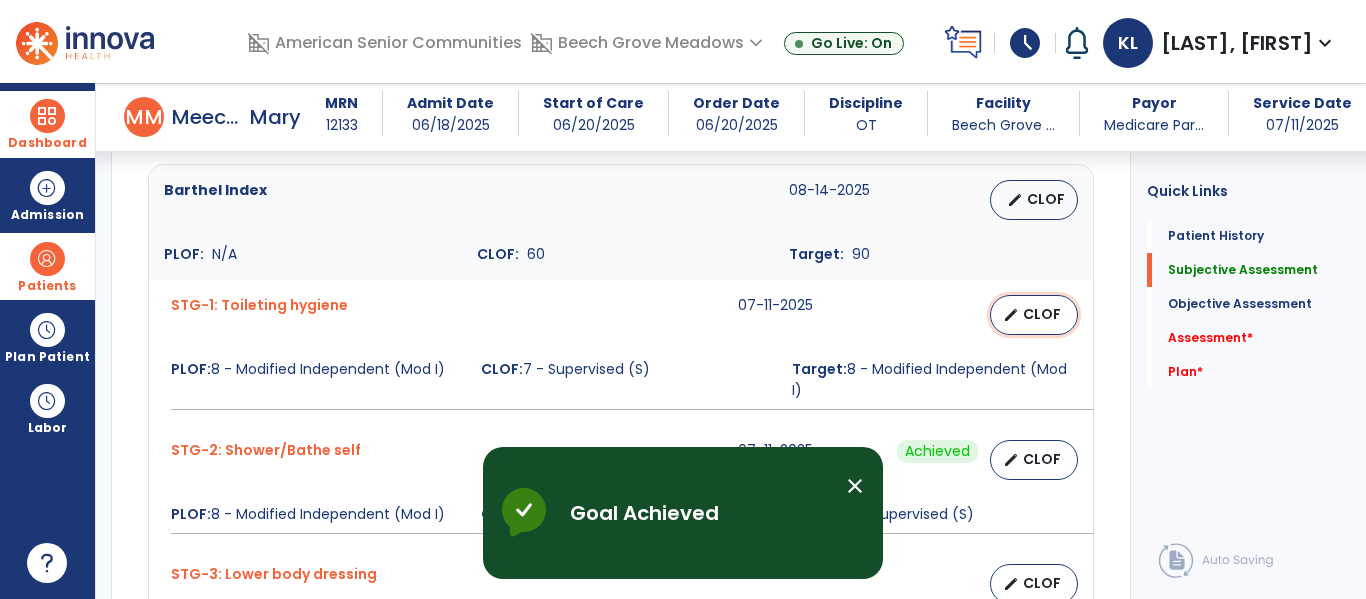 click on "edit   CLOF" at bounding box center (1034, 315) 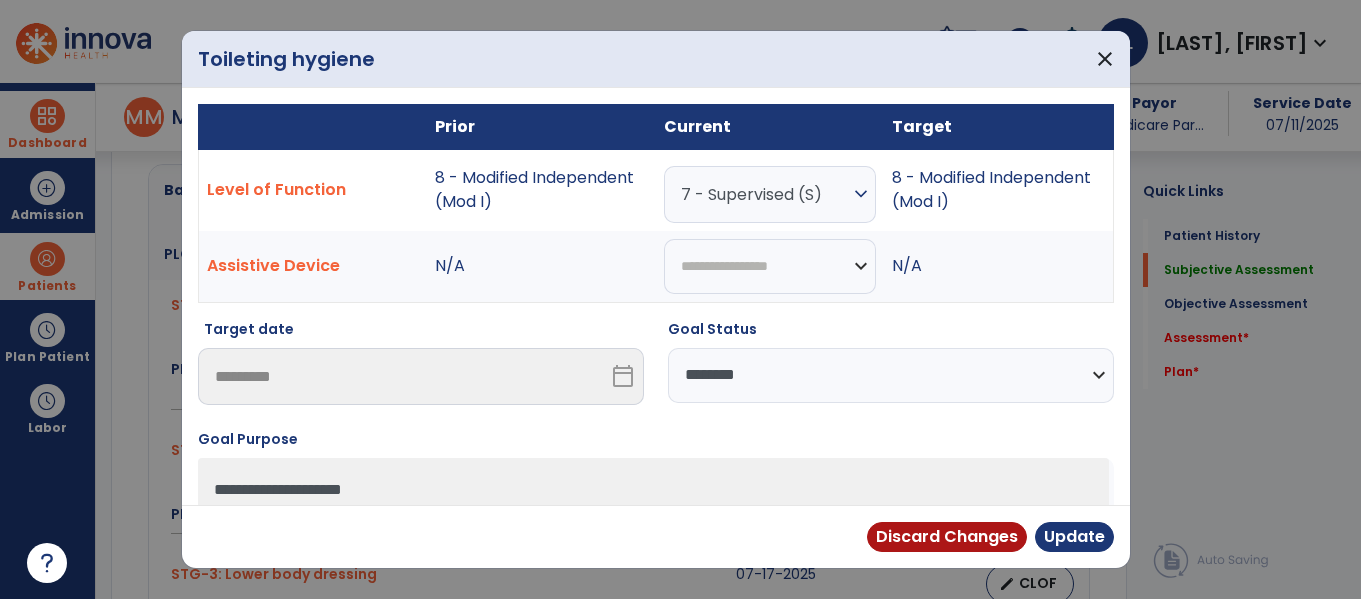 scroll, scrollTop: 790, scrollLeft: 0, axis: vertical 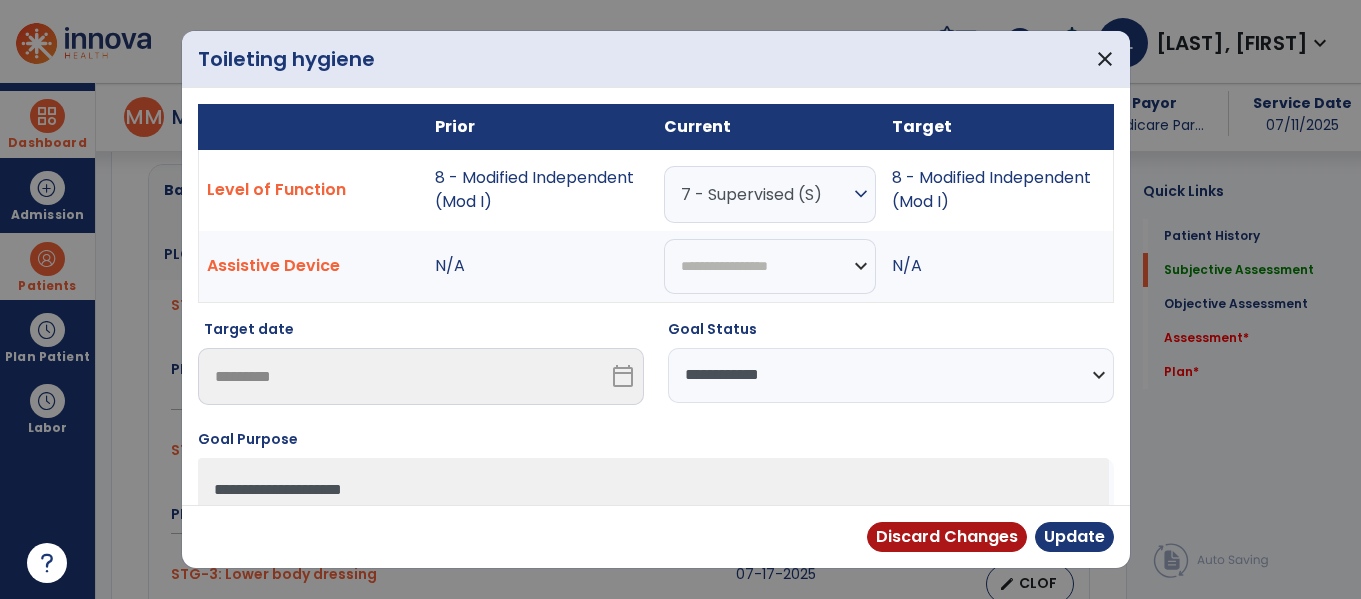 click on "**********" at bounding box center (891, 375) 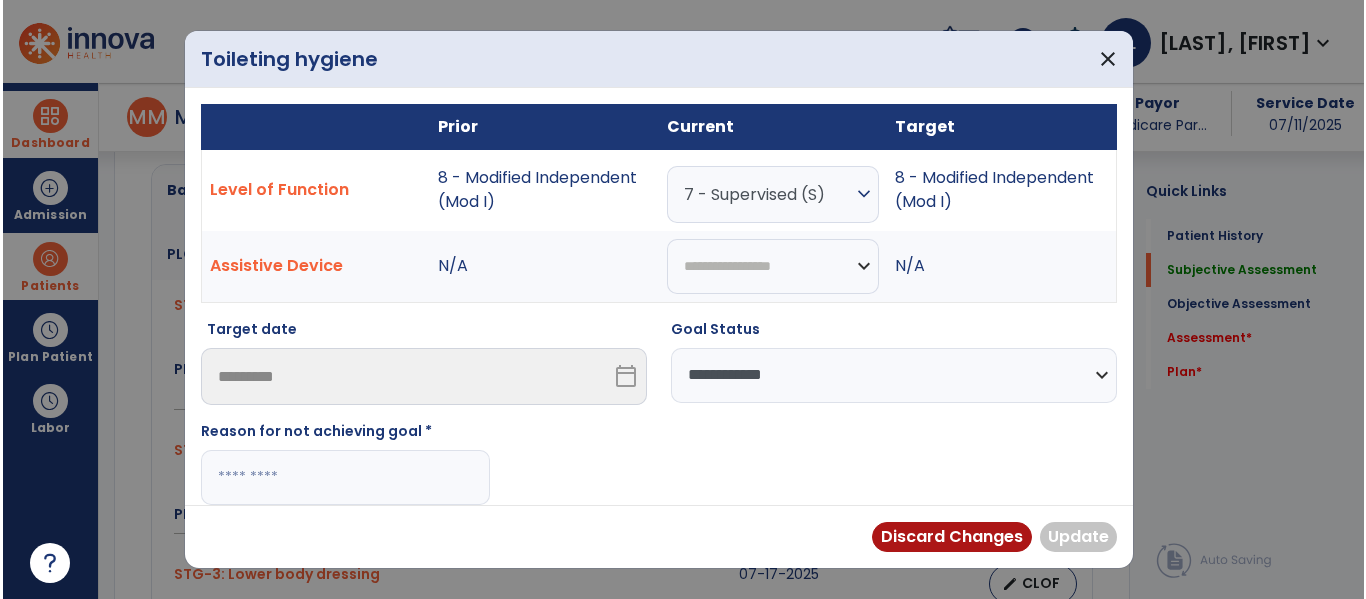 scroll, scrollTop: 75, scrollLeft: 0, axis: vertical 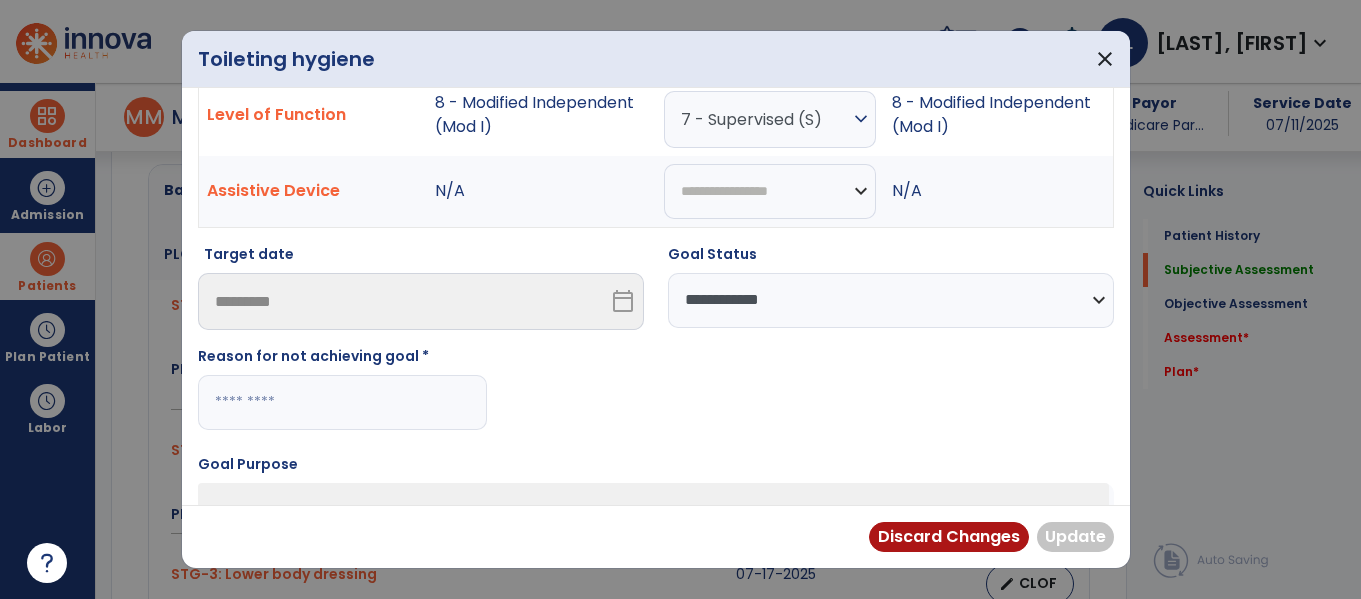 click at bounding box center (342, 402) 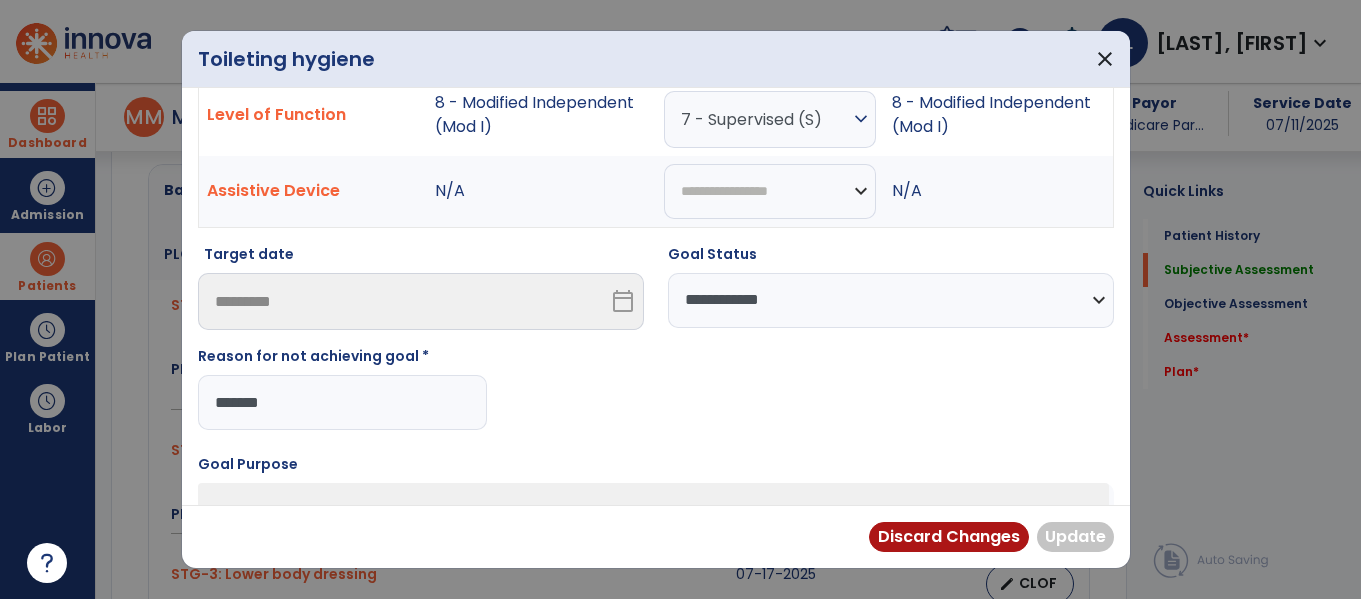 type on "********" 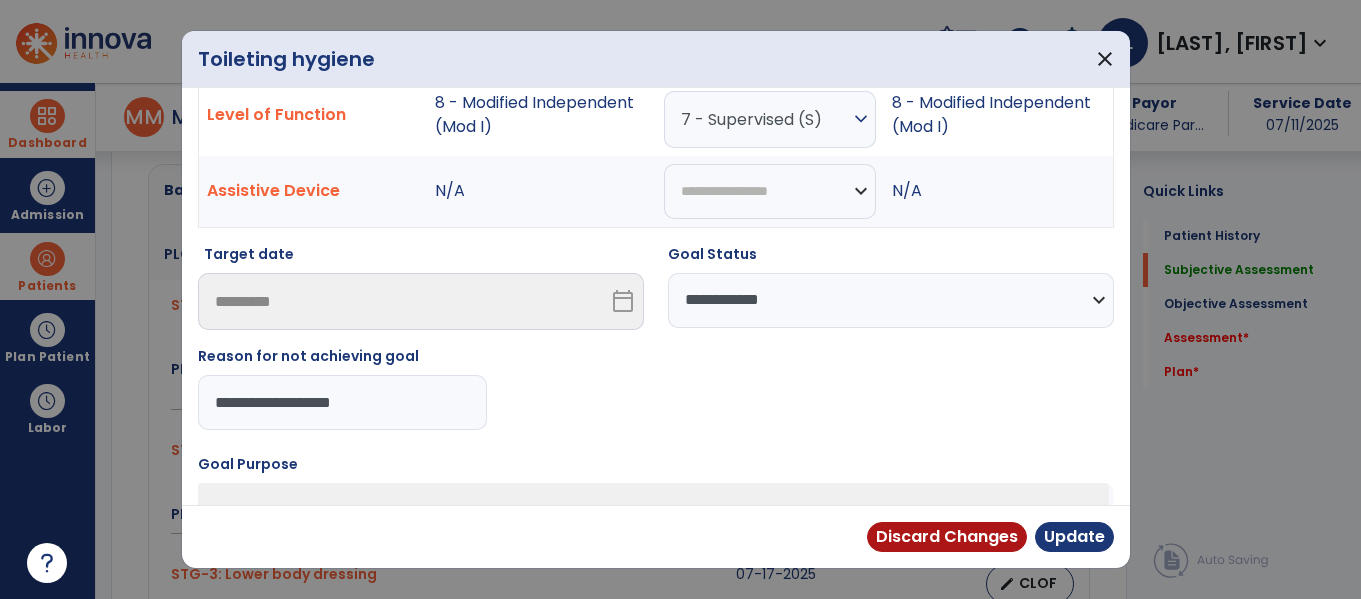 type on "**********" 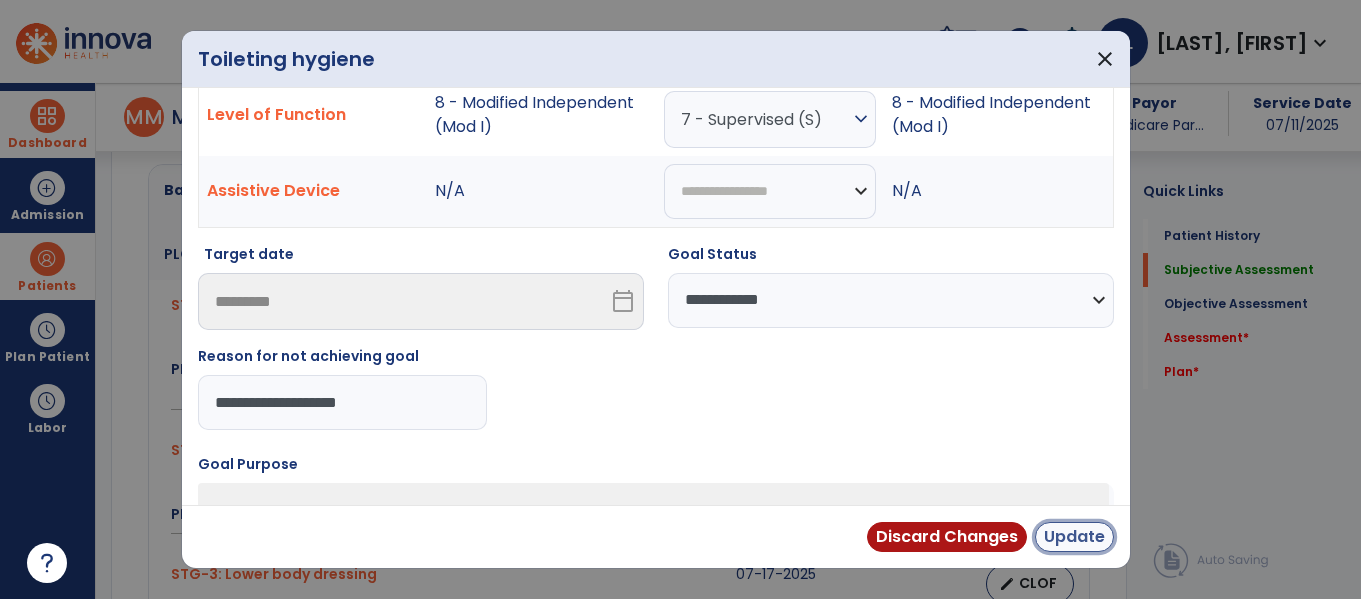 click on "Update" at bounding box center [1074, 537] 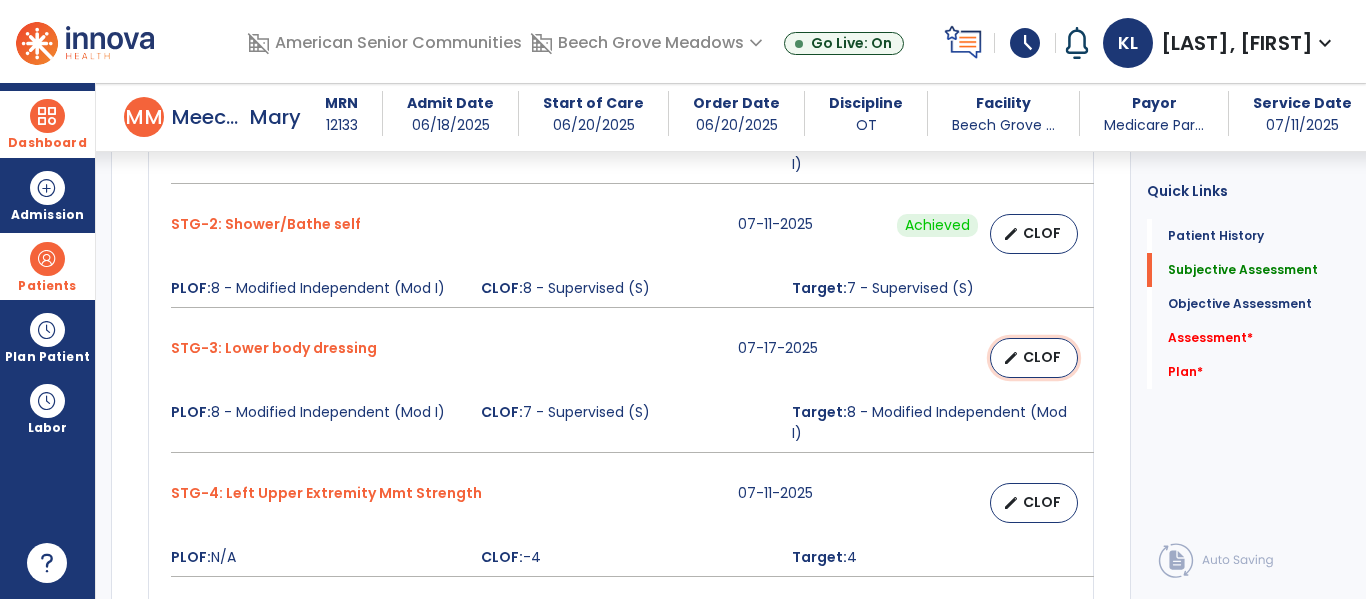 click on "edit   CLOF" at bounding box center [1034, 358] 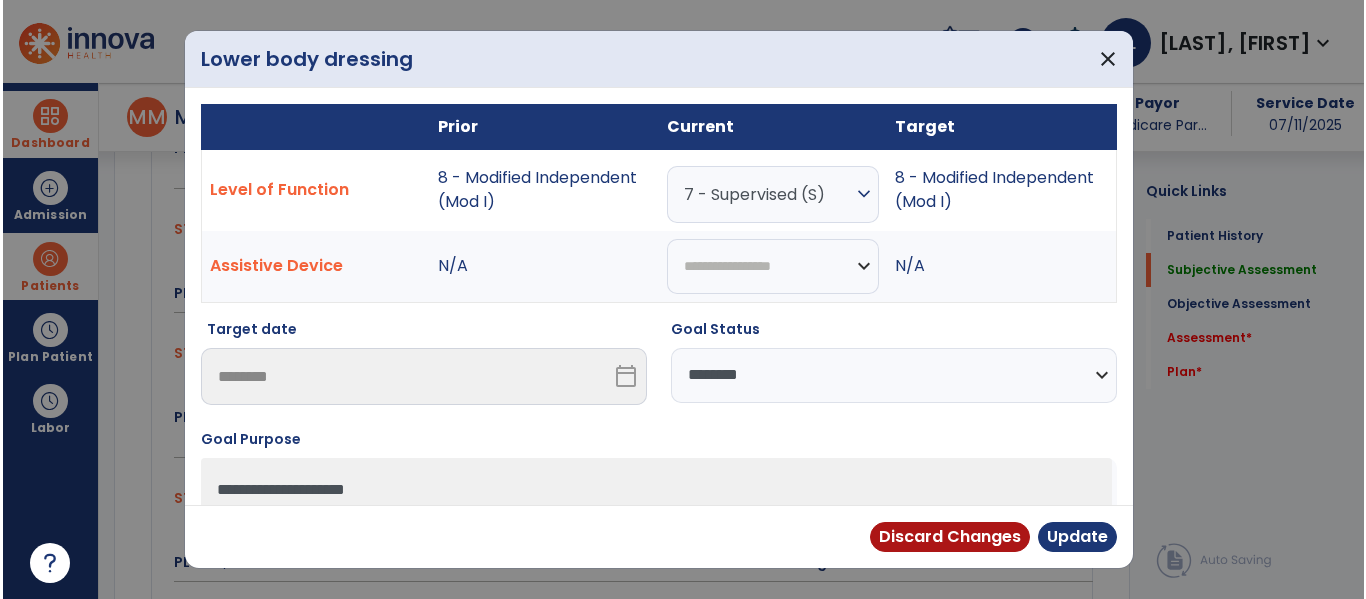 scroll, scrollTop: 1016, scrollLeft: 0, axis: vertical 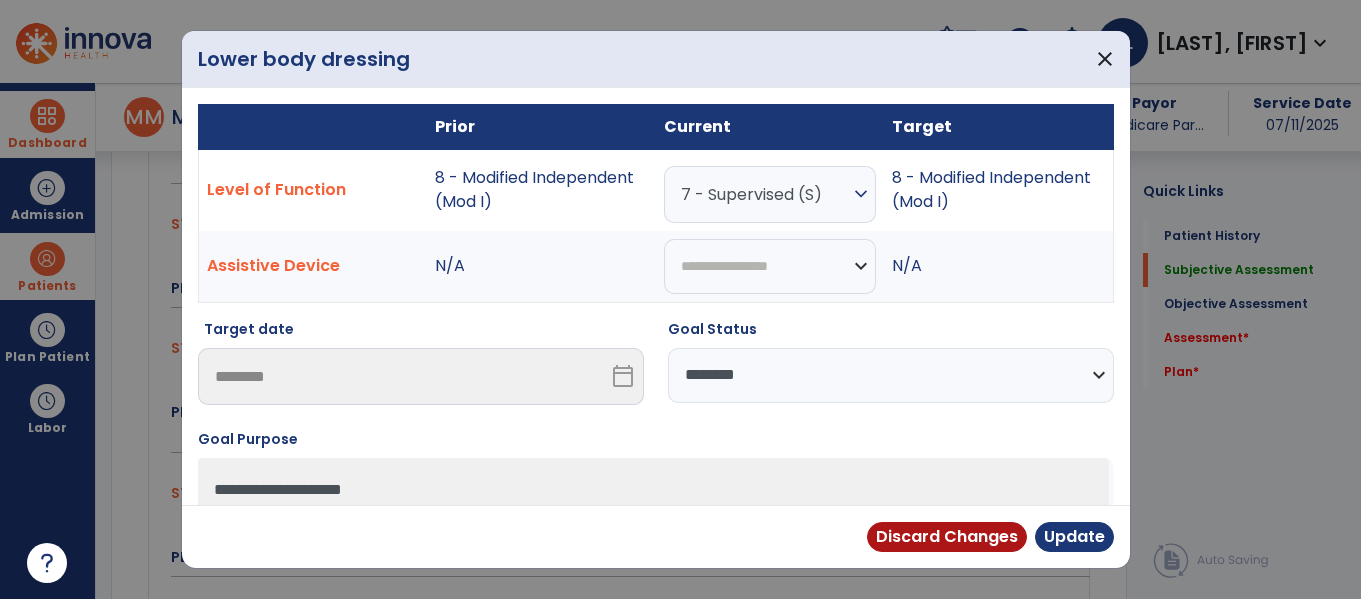 click on "**********" at bounding box center (891, 375) 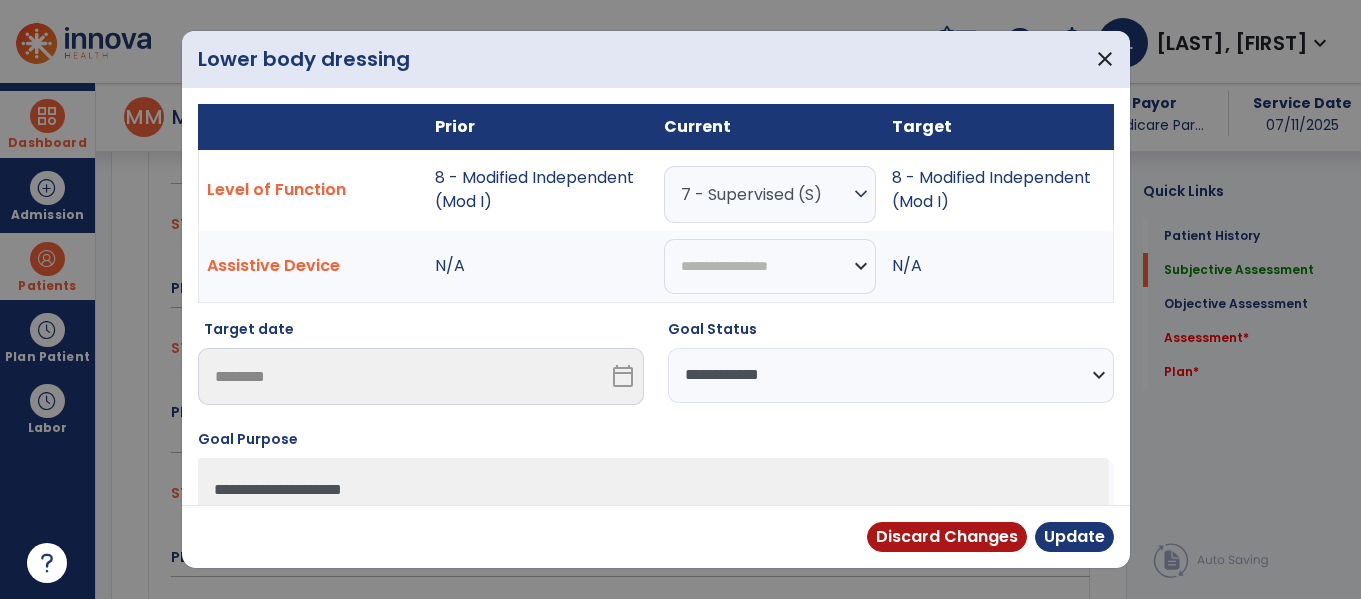 click on "**********" at bounding box center (891, 375) 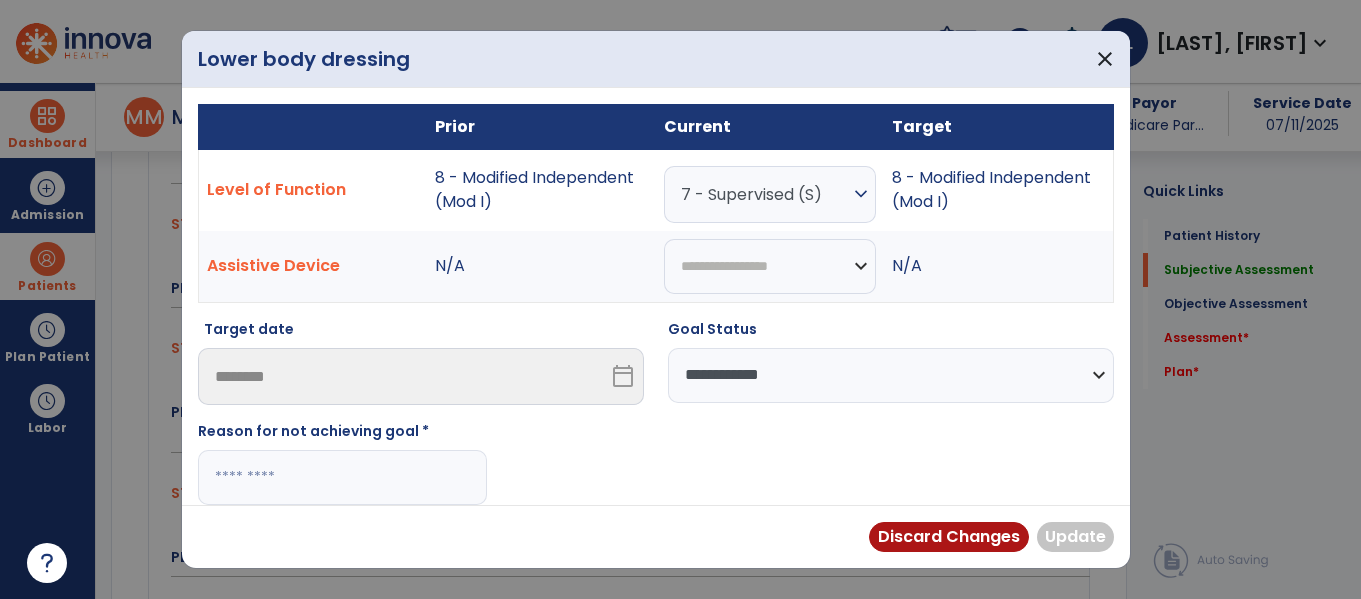 click at bounding box center (342, 477) 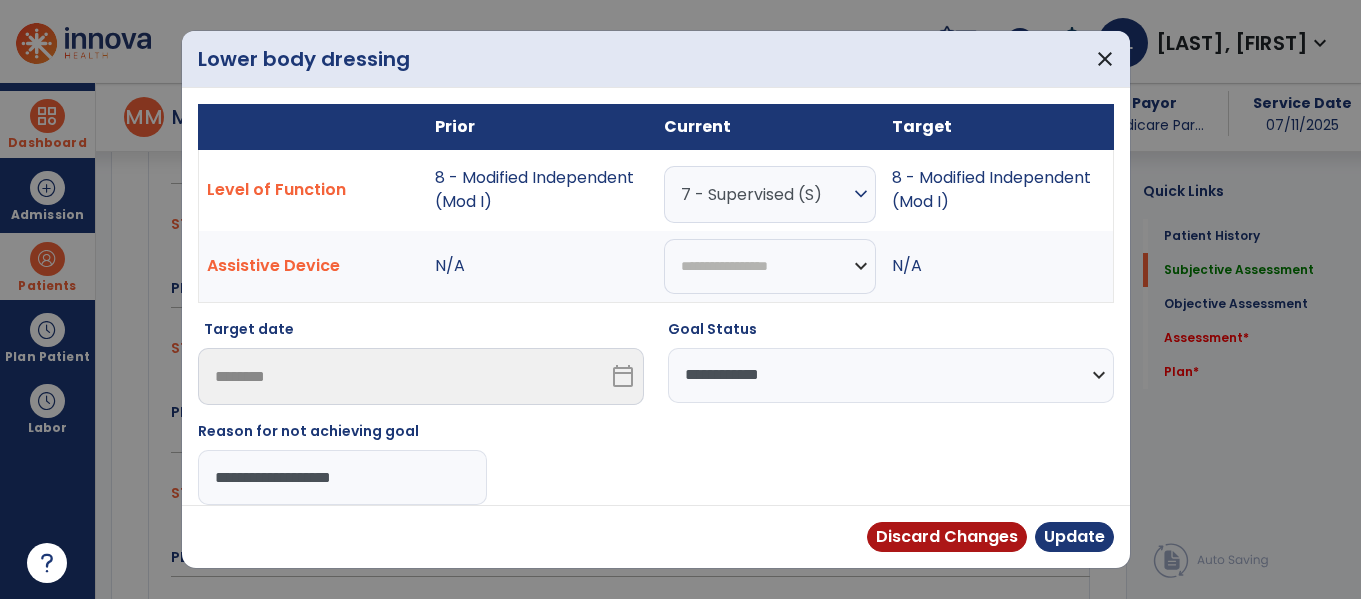 type on "**********" 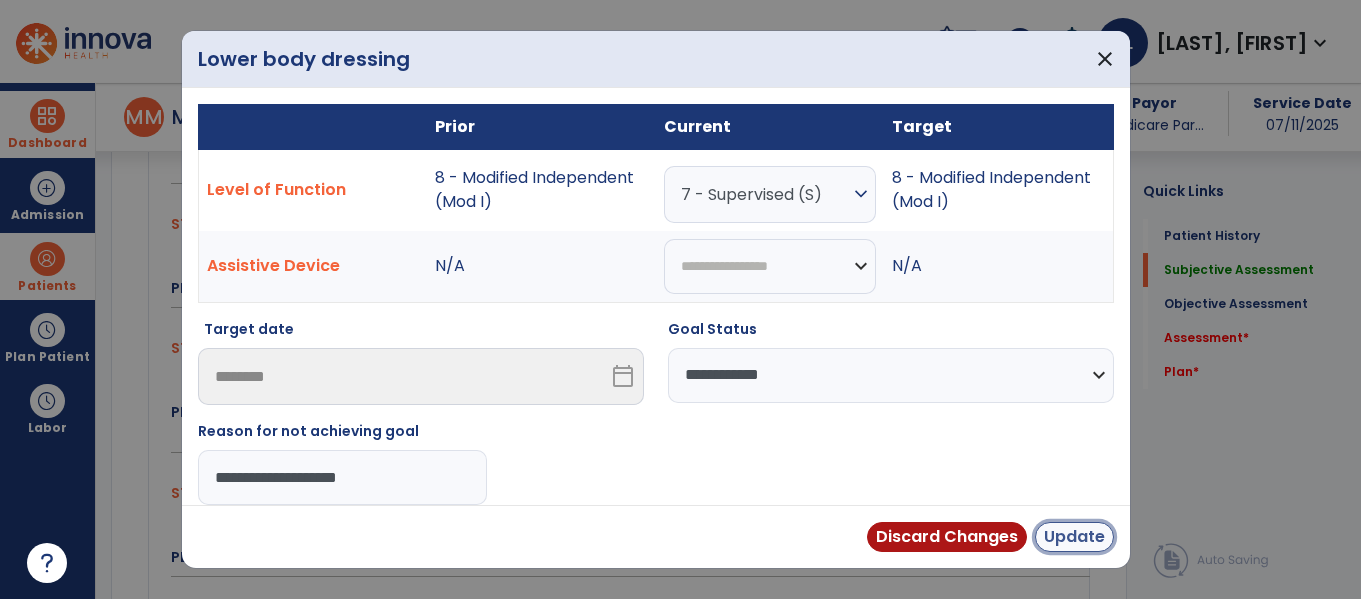 click on "Update" at bounding box center (1074, 537) 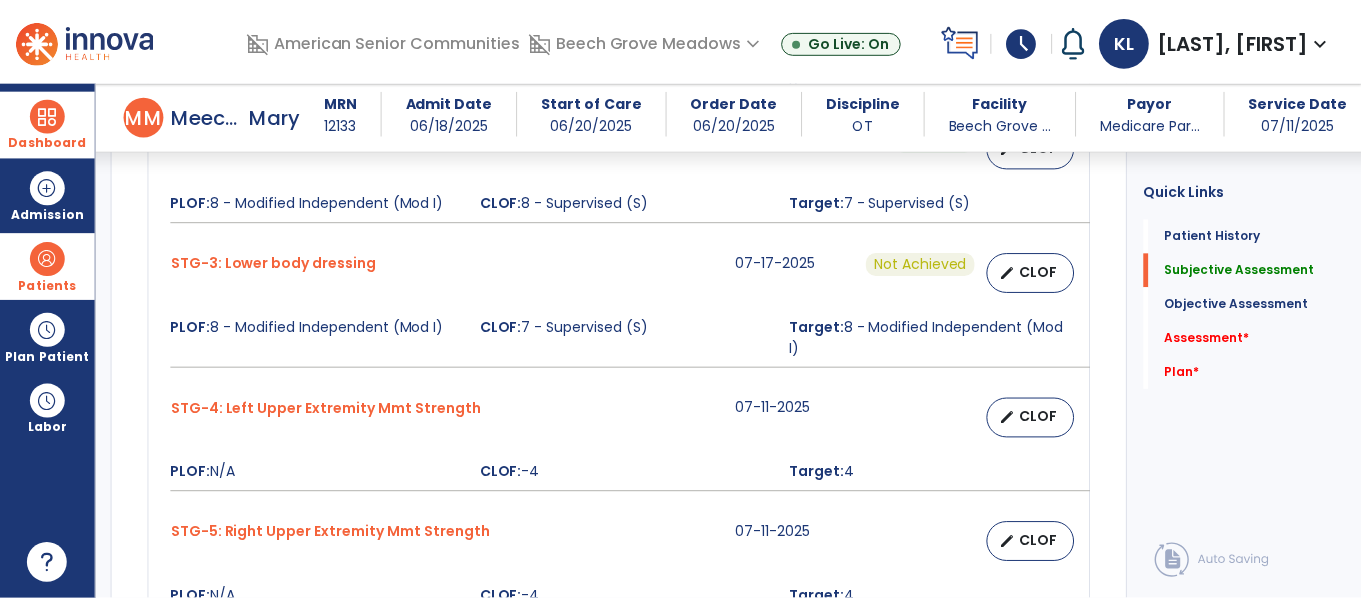scroll, scrollTop: 1118, scrollLeft: 0, axis: vertical 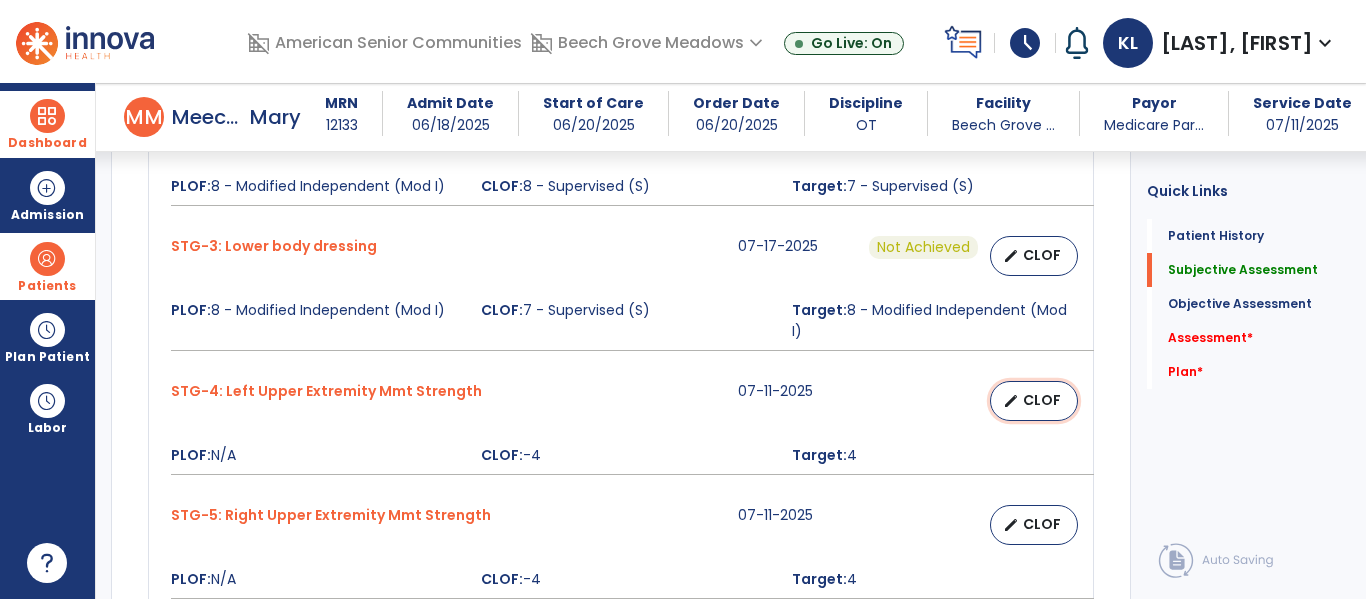 click on "CLOF" at bounding box center [1042, 400] 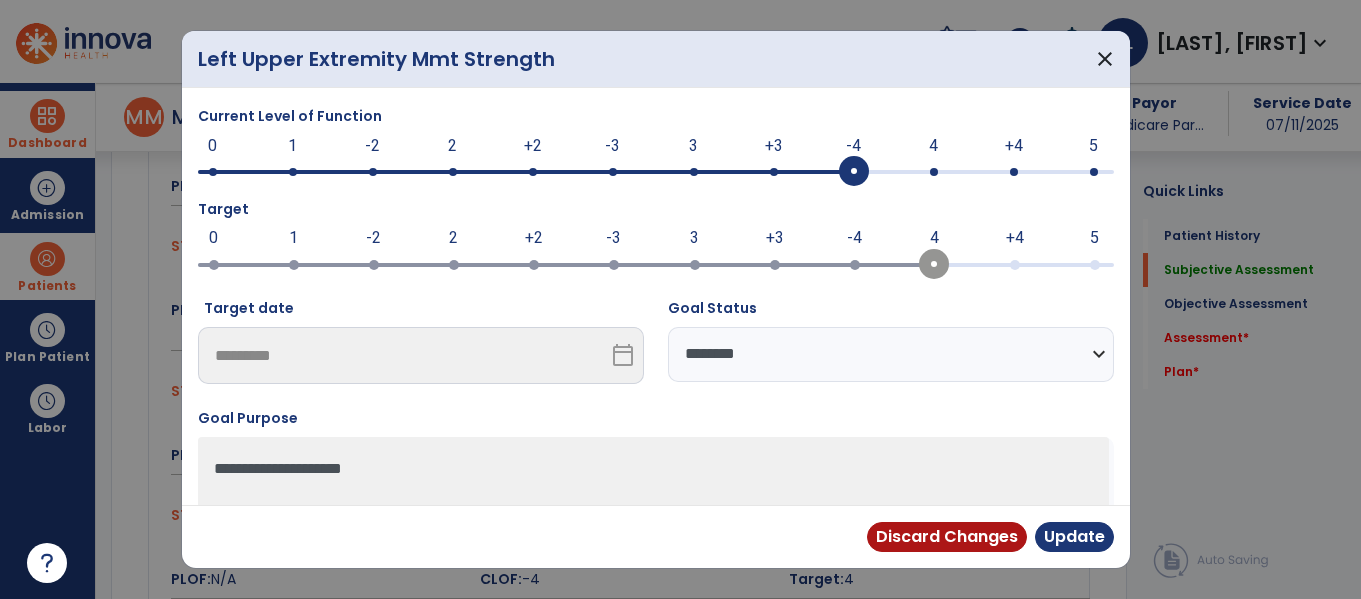 scroll, scrollTop: 1118, scrollLeft: 0, axis: vertical 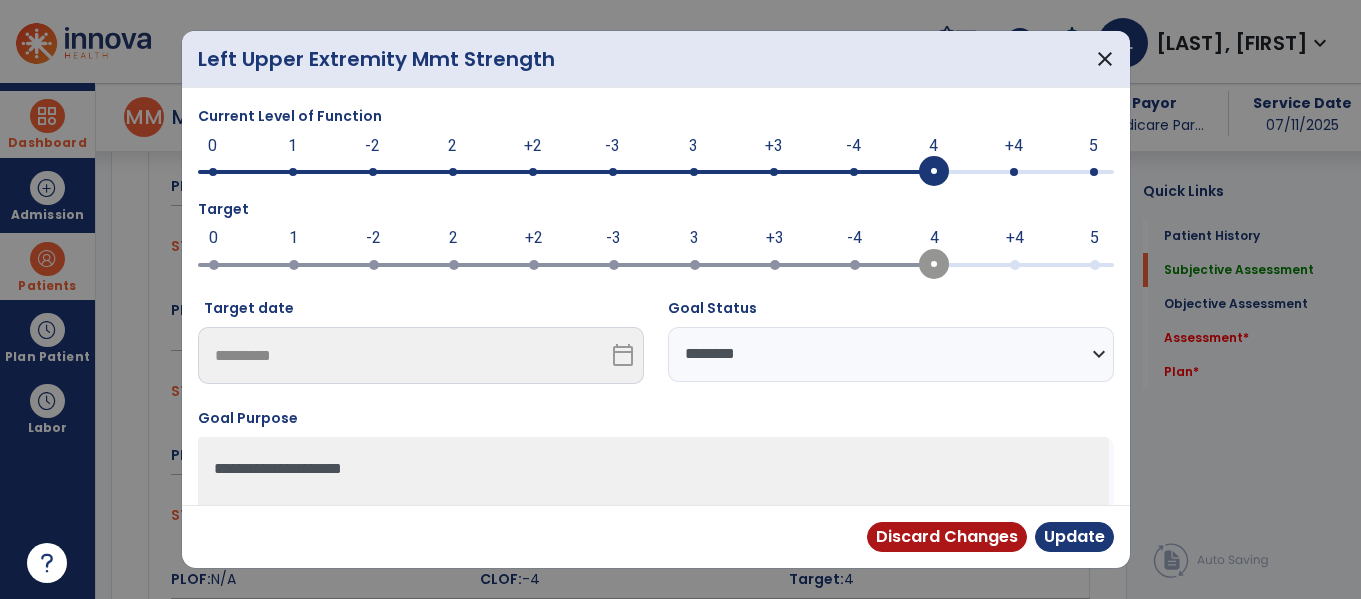 click on "**********" at bounding box center [891, 354] 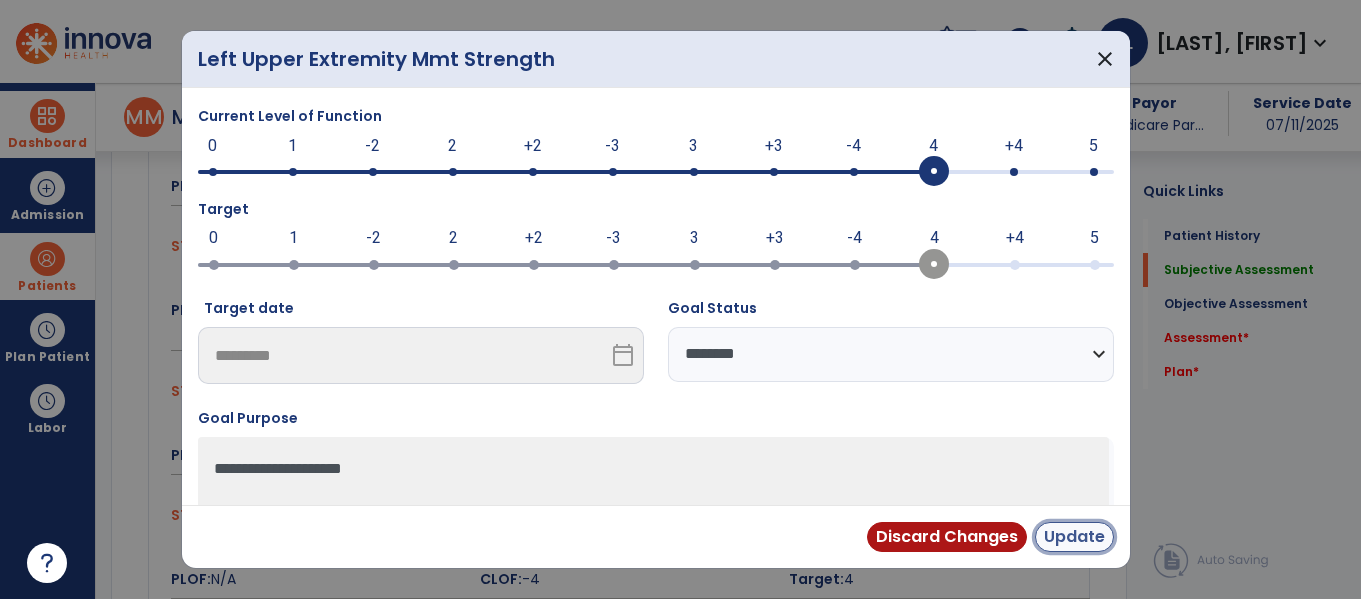 click on "Update" at bounding box center (1074, 537) 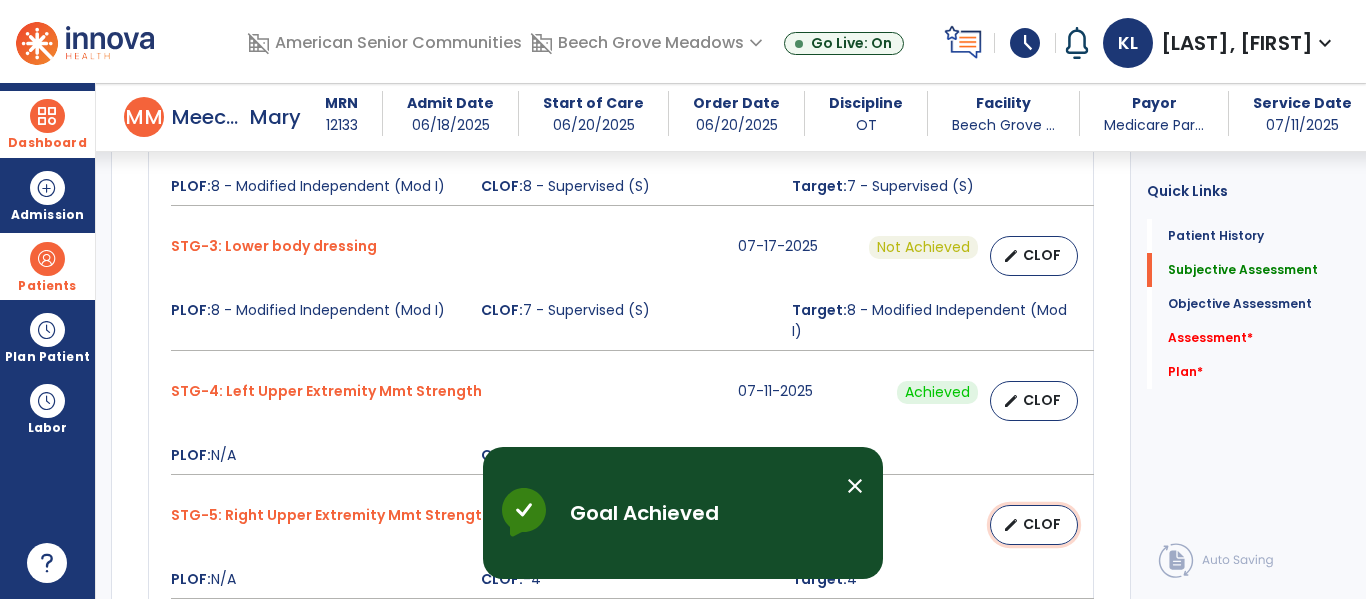 click on "CLOF" at bounding box center [1042, 524] 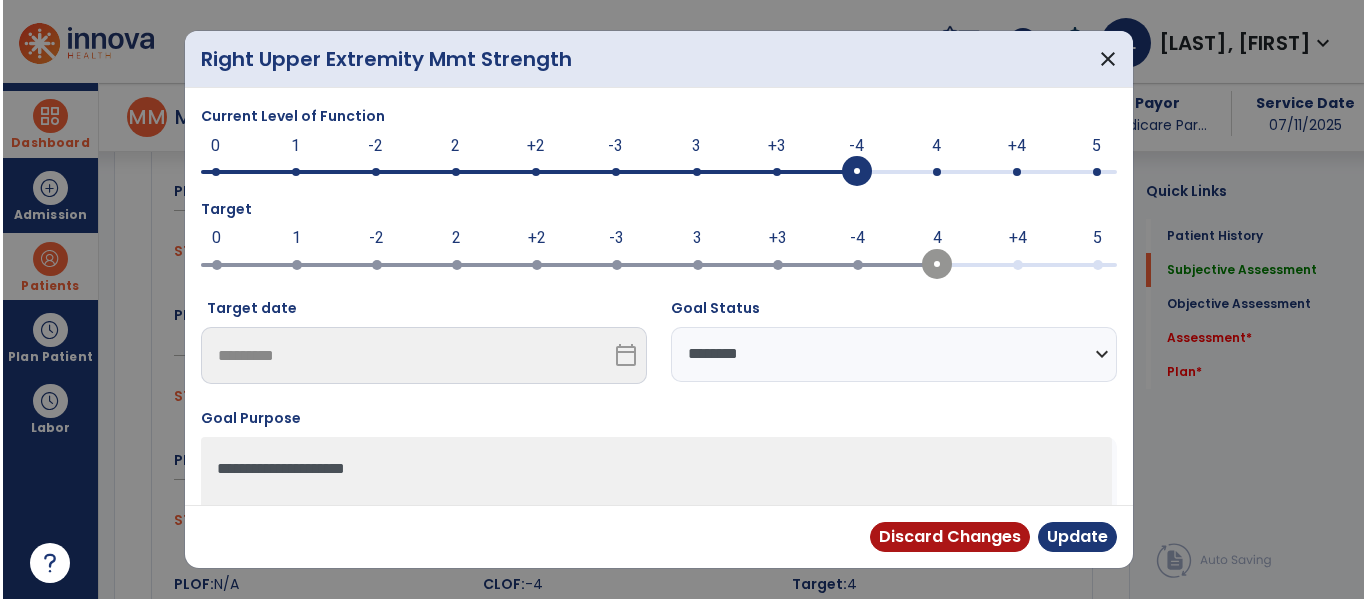 scroll, scrollTop: 1118, scrollLeft: 0, axis: vertical 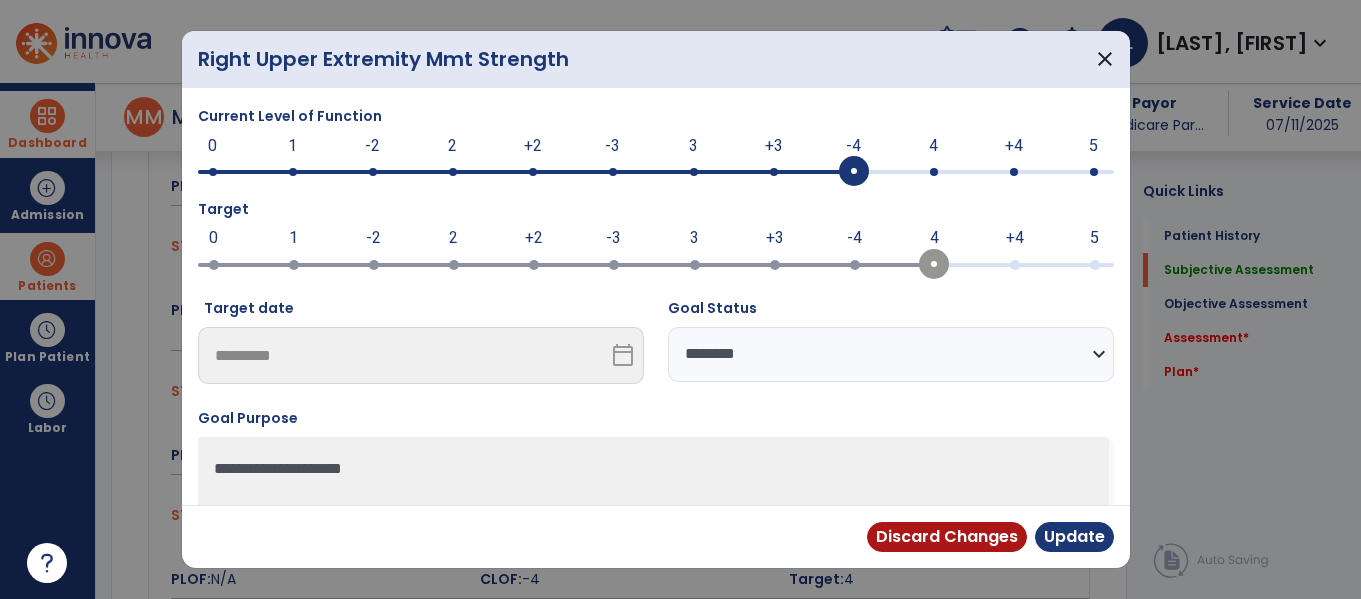 click at bounding box center [934, 172] 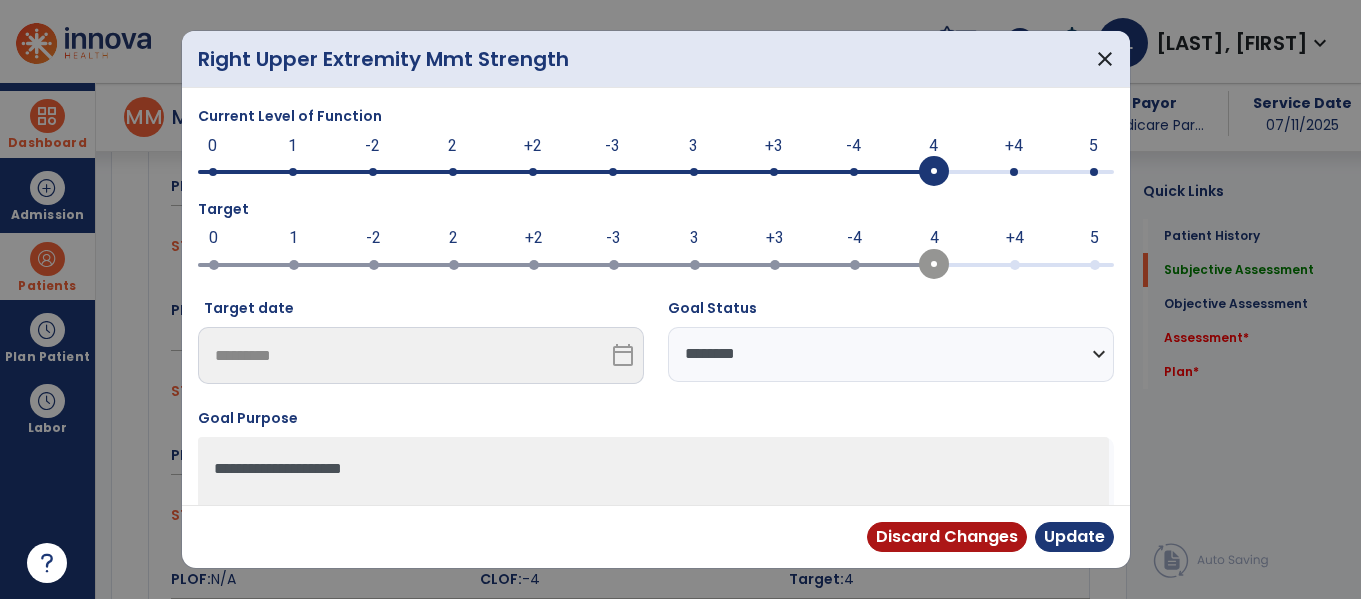 click on "**********" at bounding box center (891, 354) 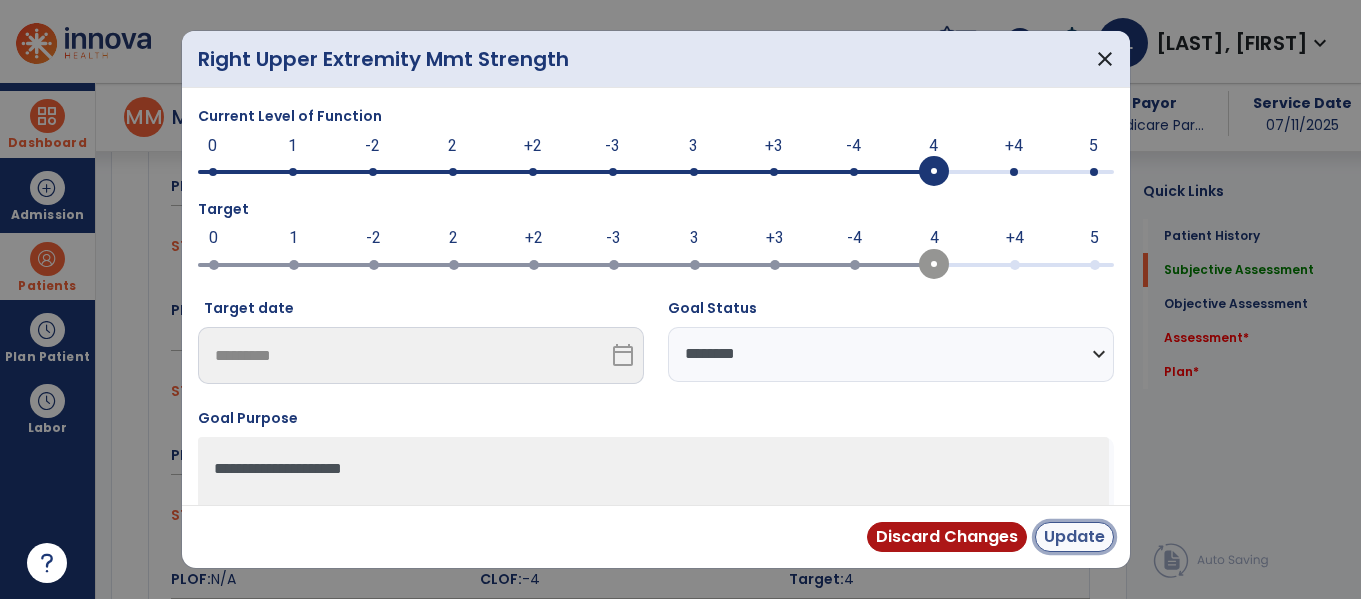 click on "Update" at bounding box center (1074, 537) 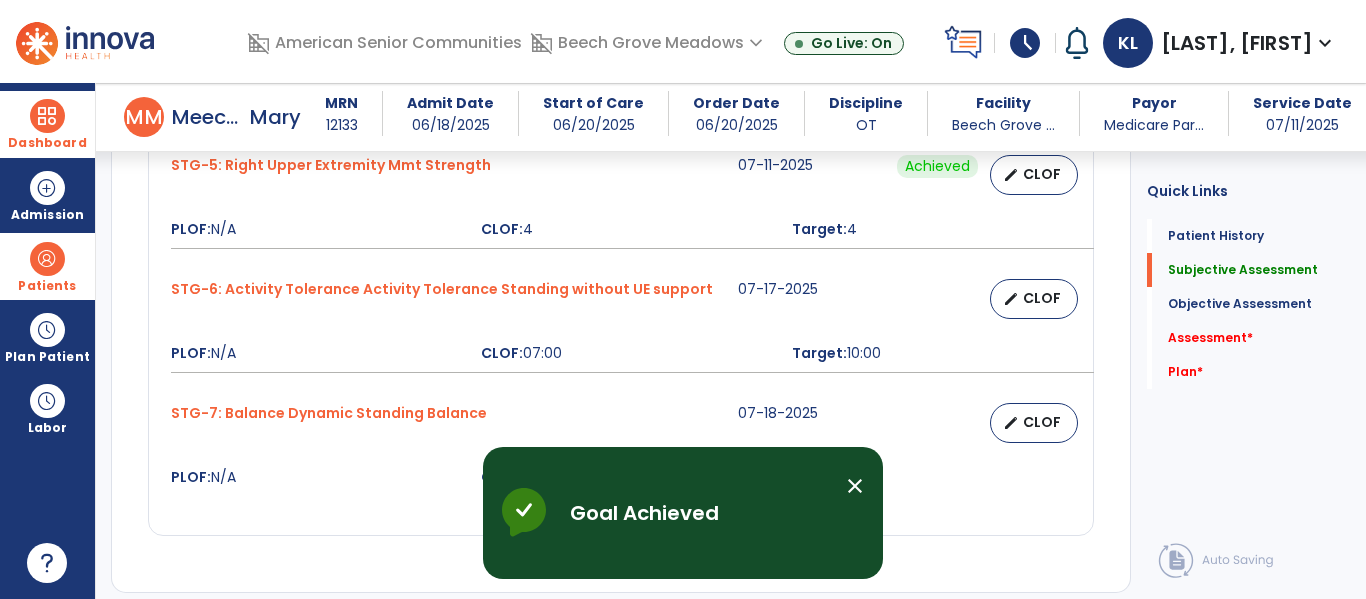 scroll, scrollTop: 1473, scrollLeft: 0, axis: vertical 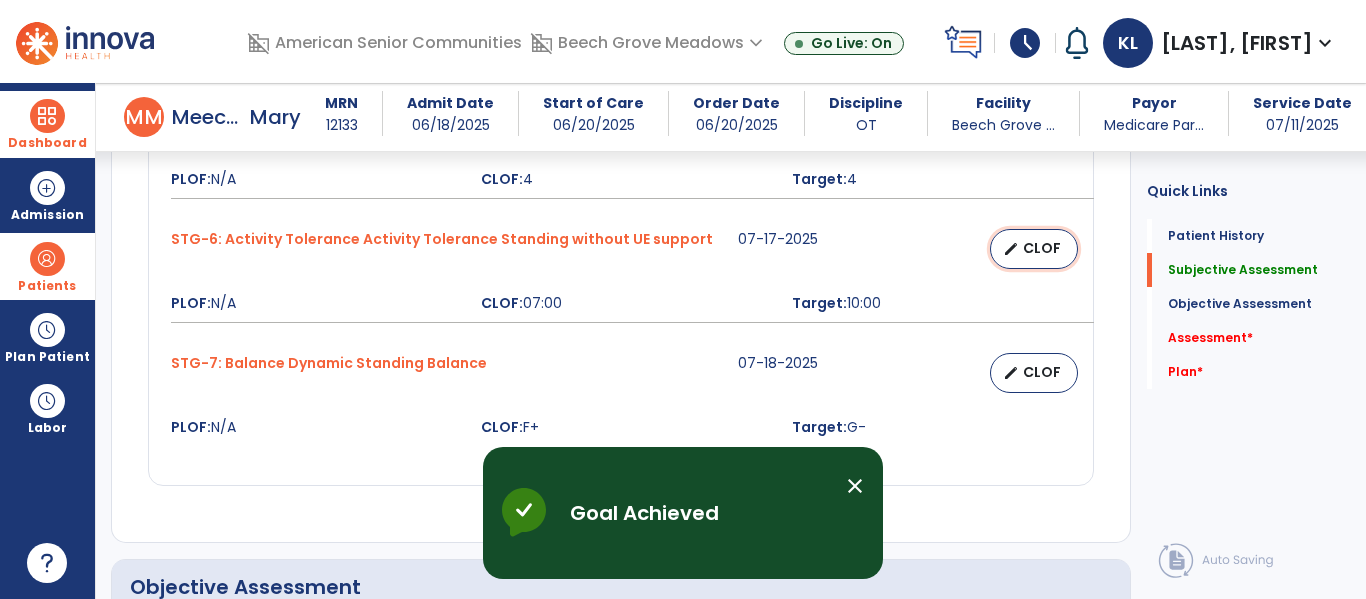 click on "CLOF" at bounding box center [1042, 248] 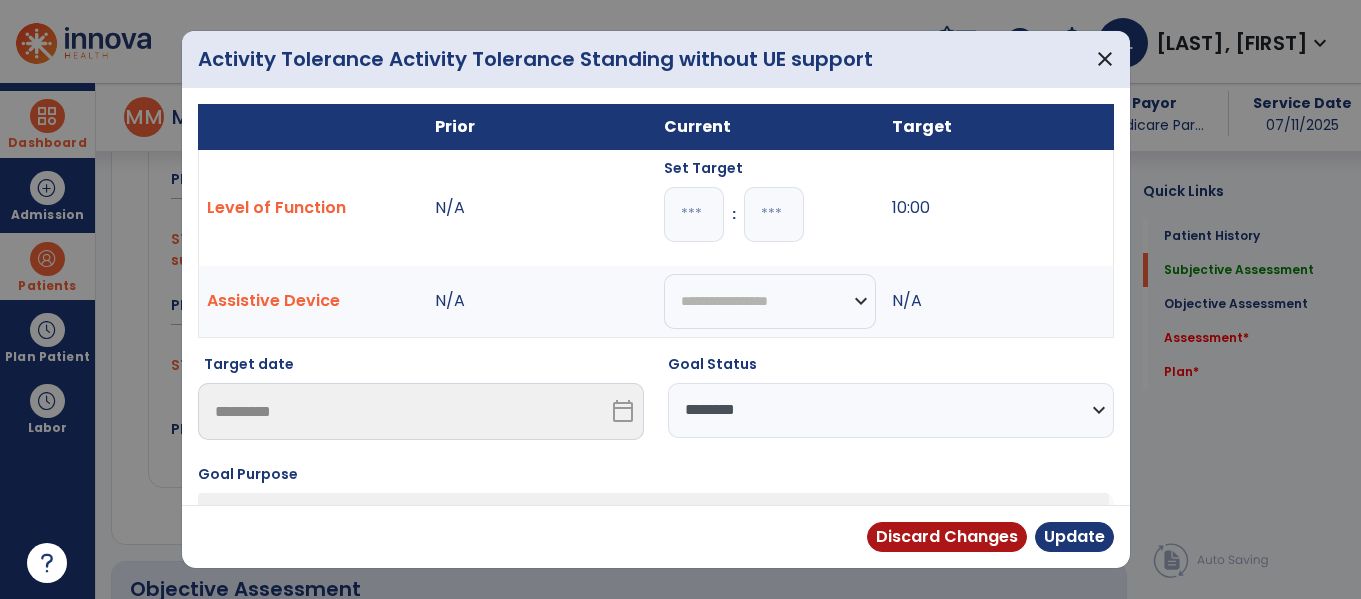scroll, scrollTop: 1518, scrollLeft: 0, axis: vertical 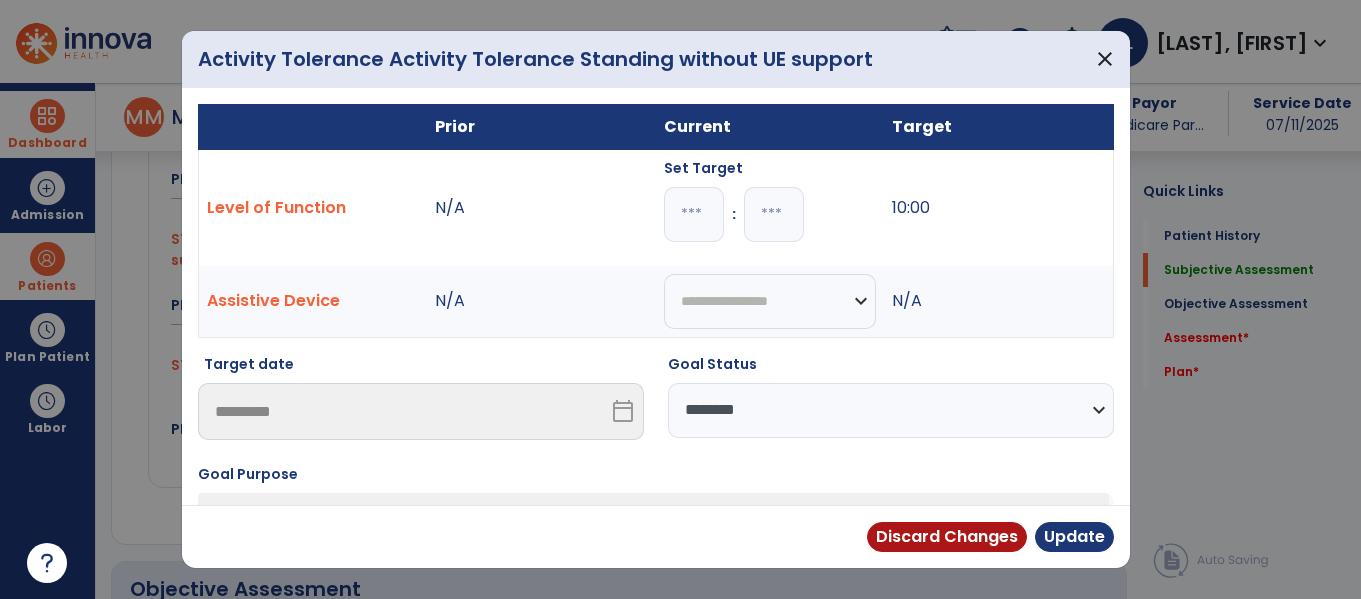 click on "*" at bounding box center [694, 214] 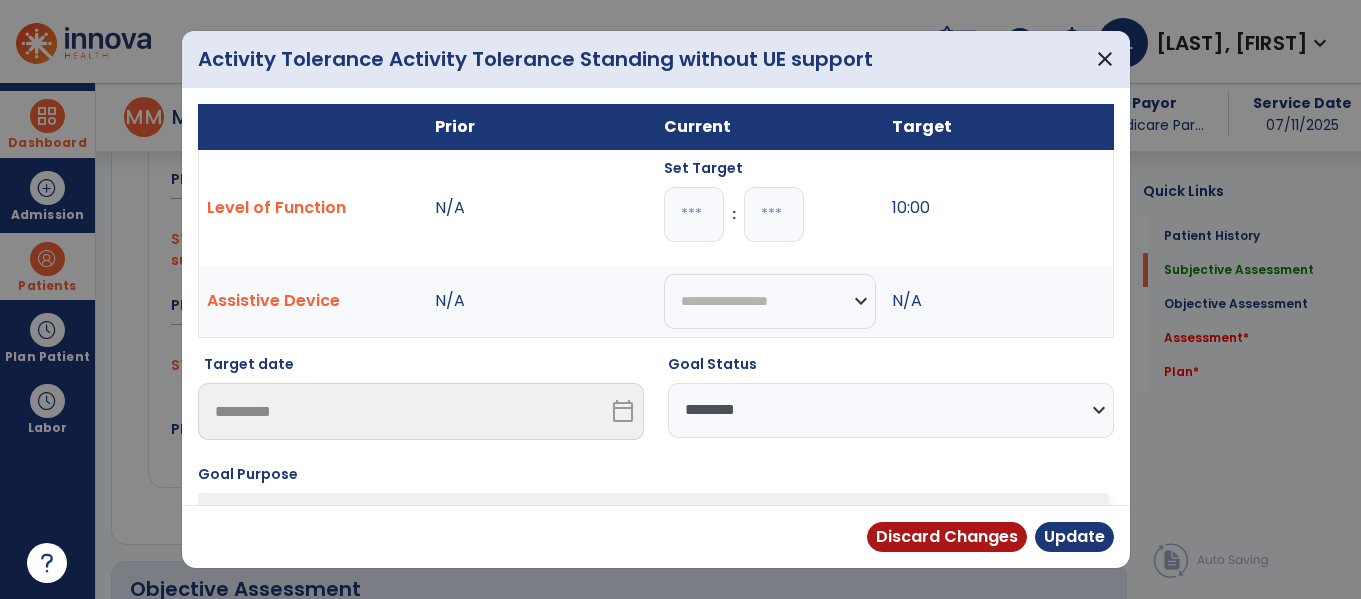 type on "**" 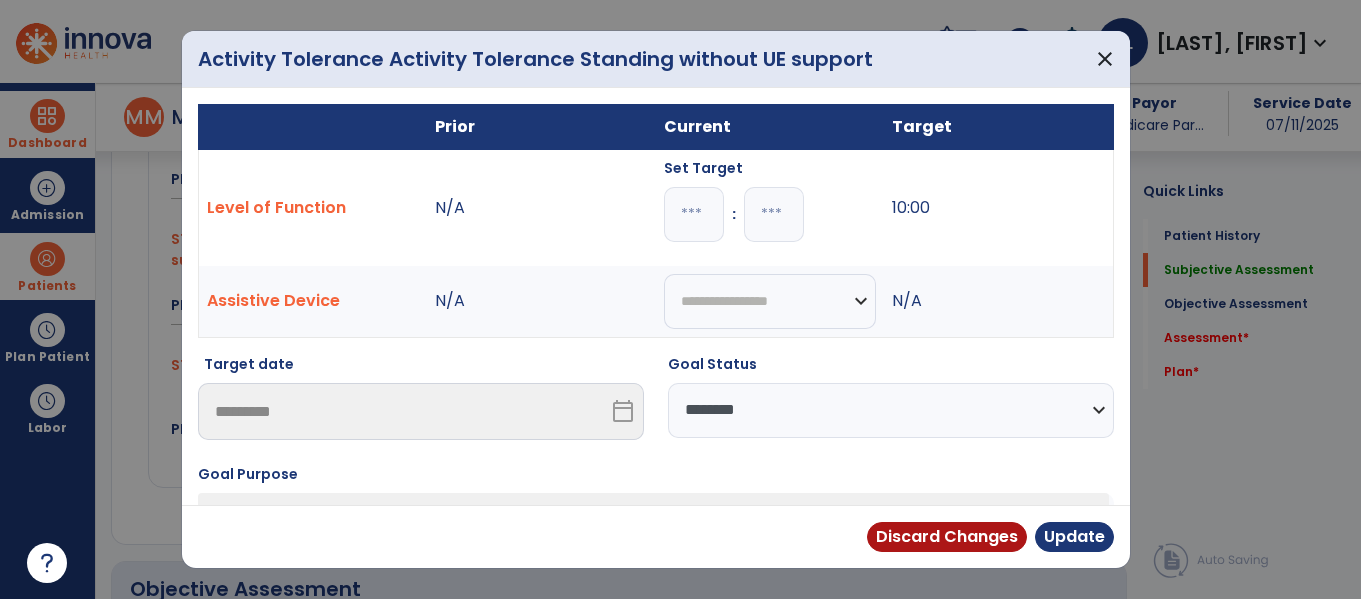 click on "**********" at bounding box center (891, 410) 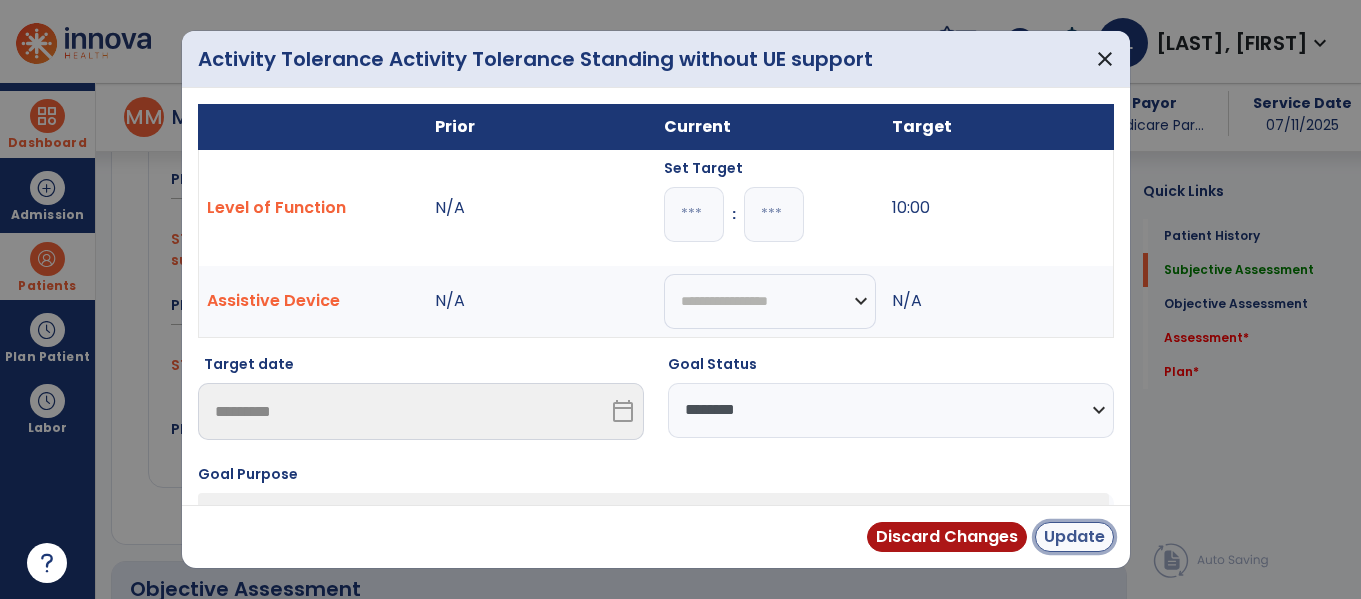 click on "Update" at bounding box center [1074, 537] 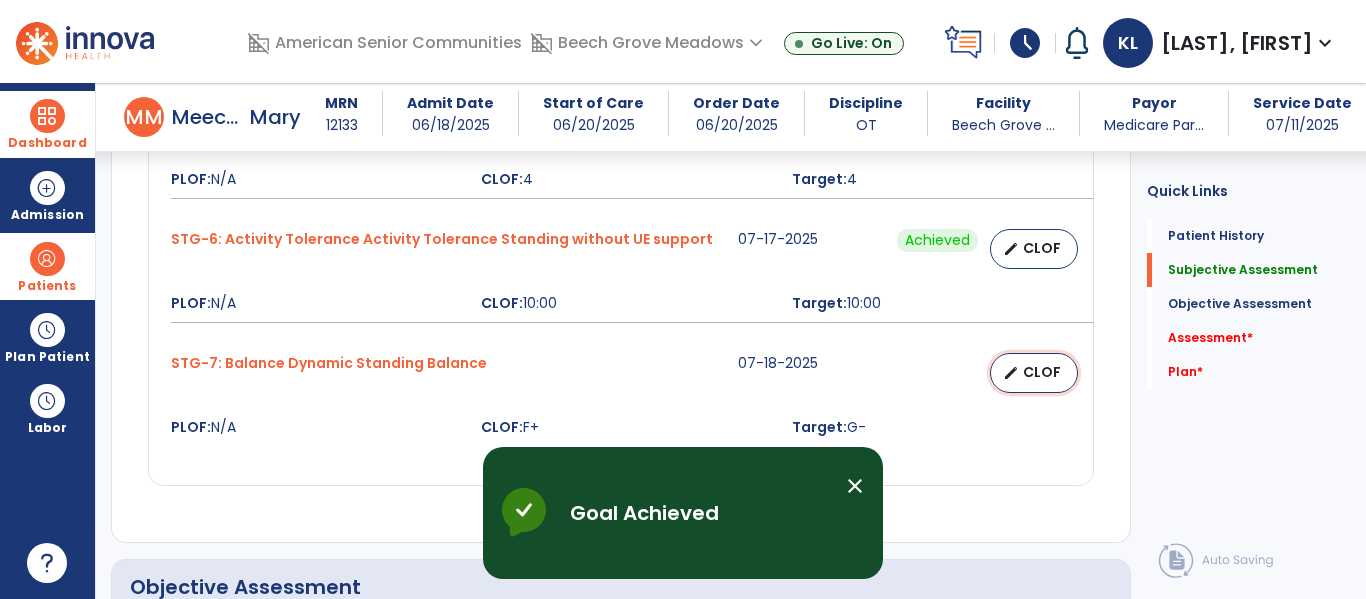 click on "edit   CLOF" at bounding box center (1034, 373) 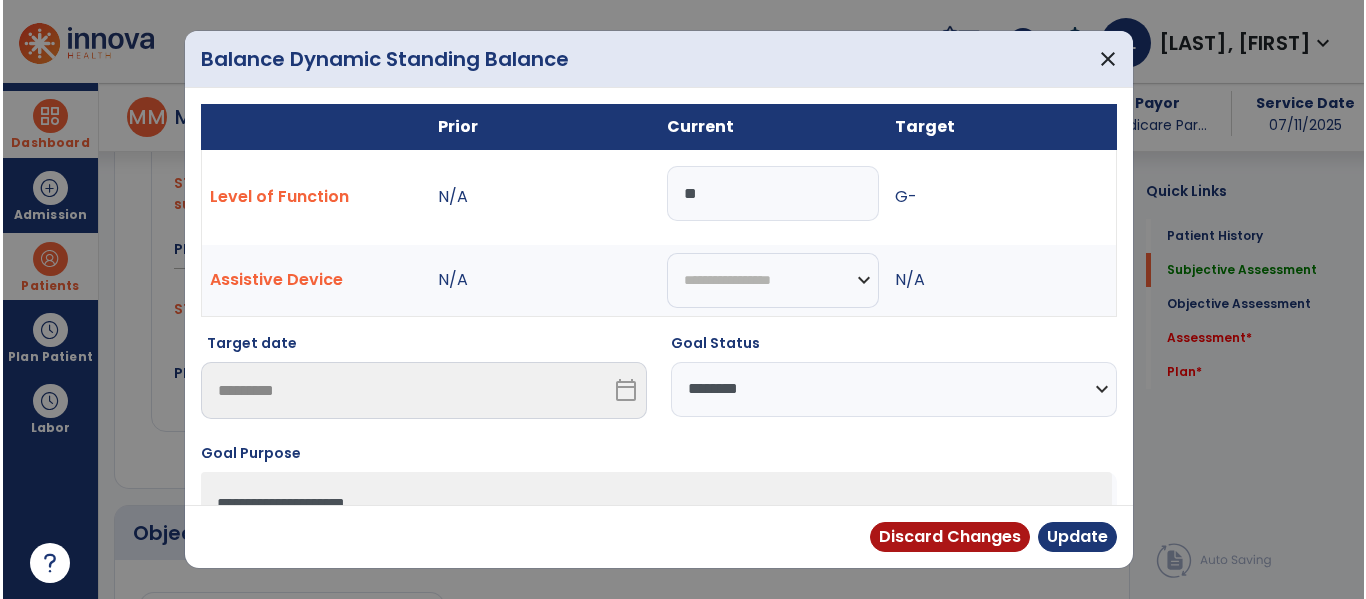 scroll, scrollTop: 1574, scrollLeft: 0, axis: vertical 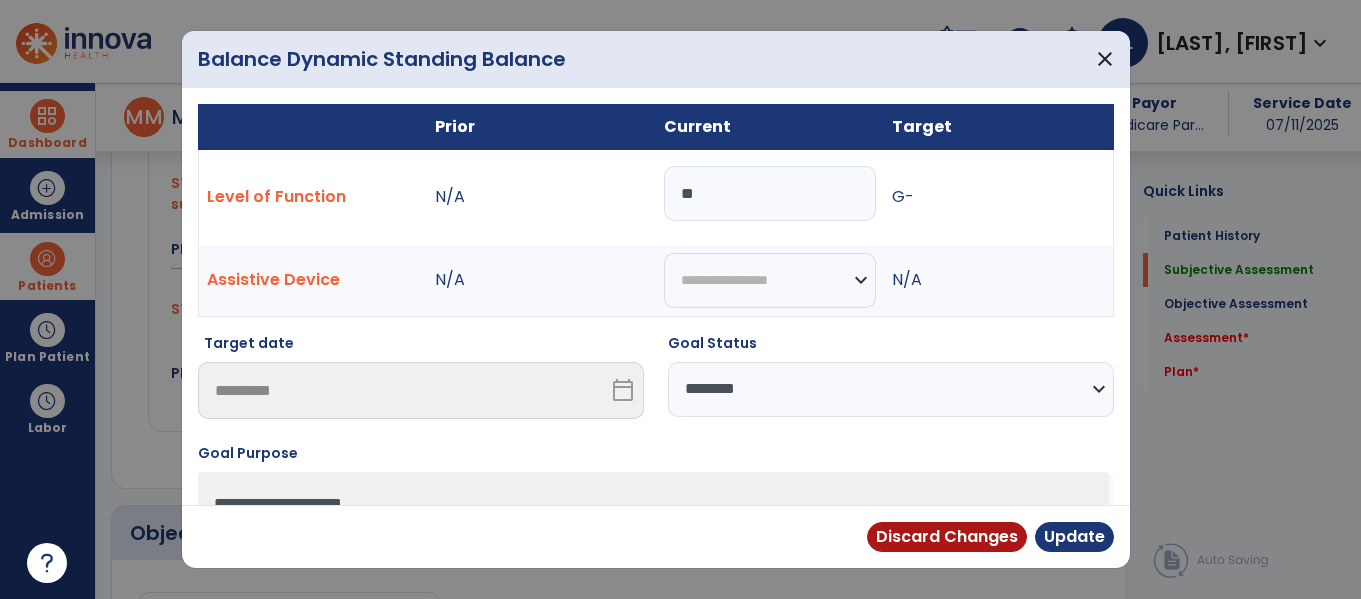 click on "**" at bounding box center [770, 193] 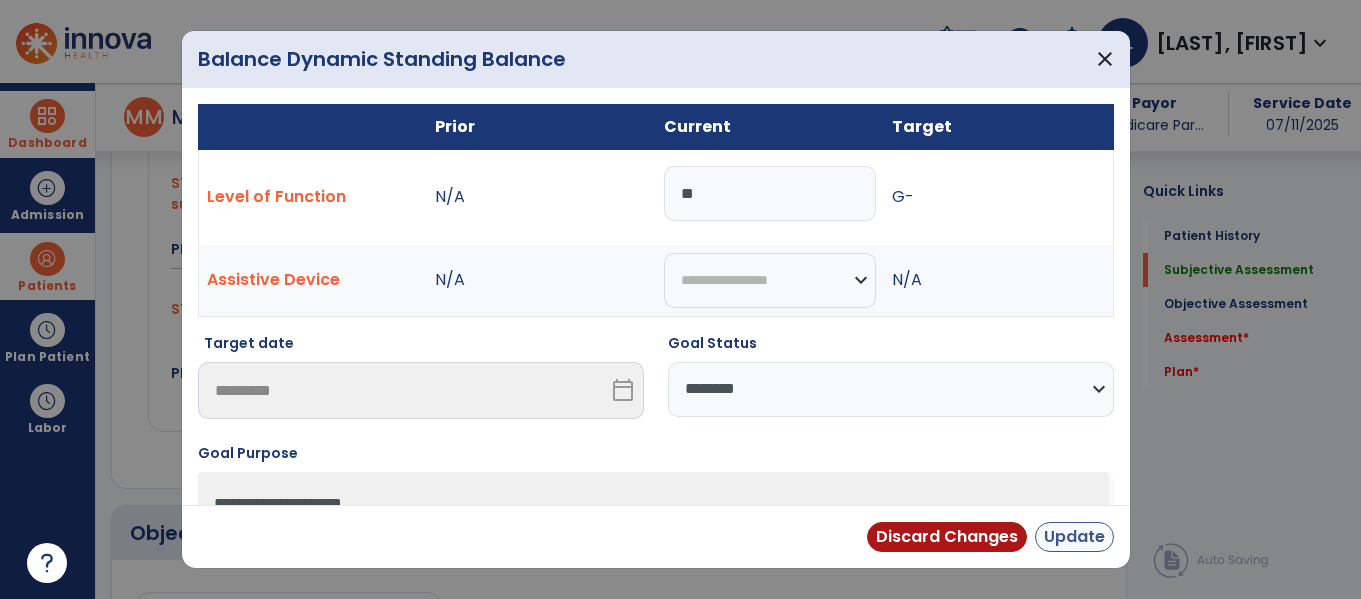 click on "Update" at bounding box center [1074, 537] 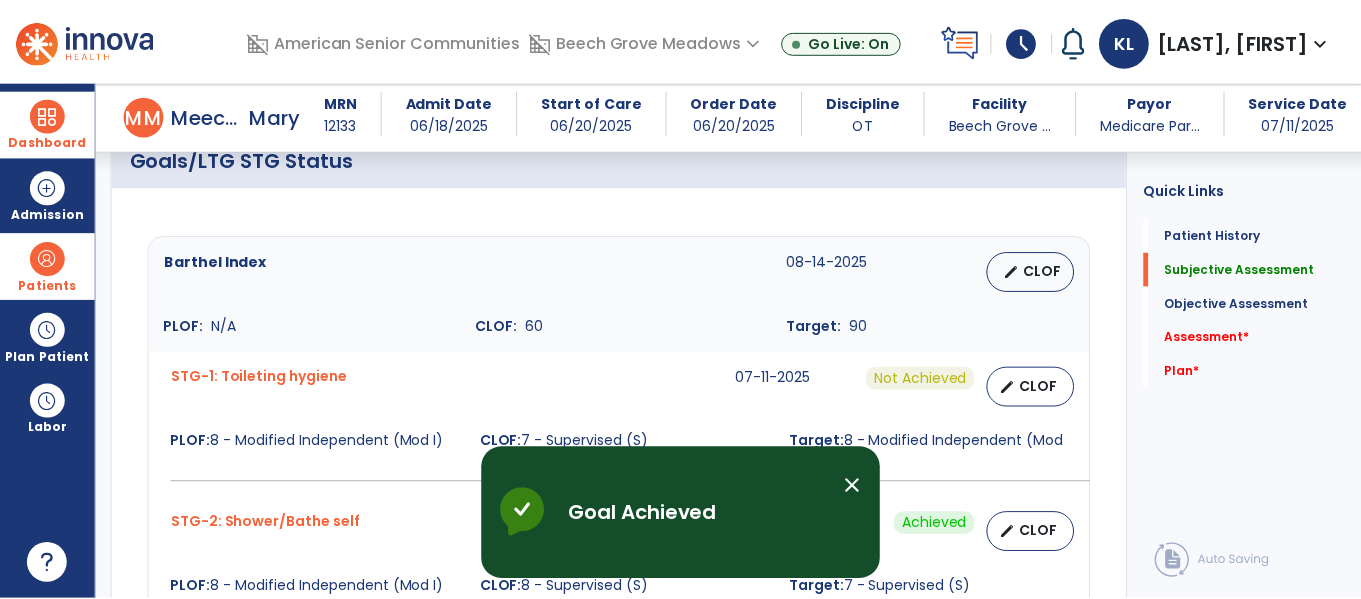 scroll, scrollTop: 717, scrollLeft: 0, axis: vertical 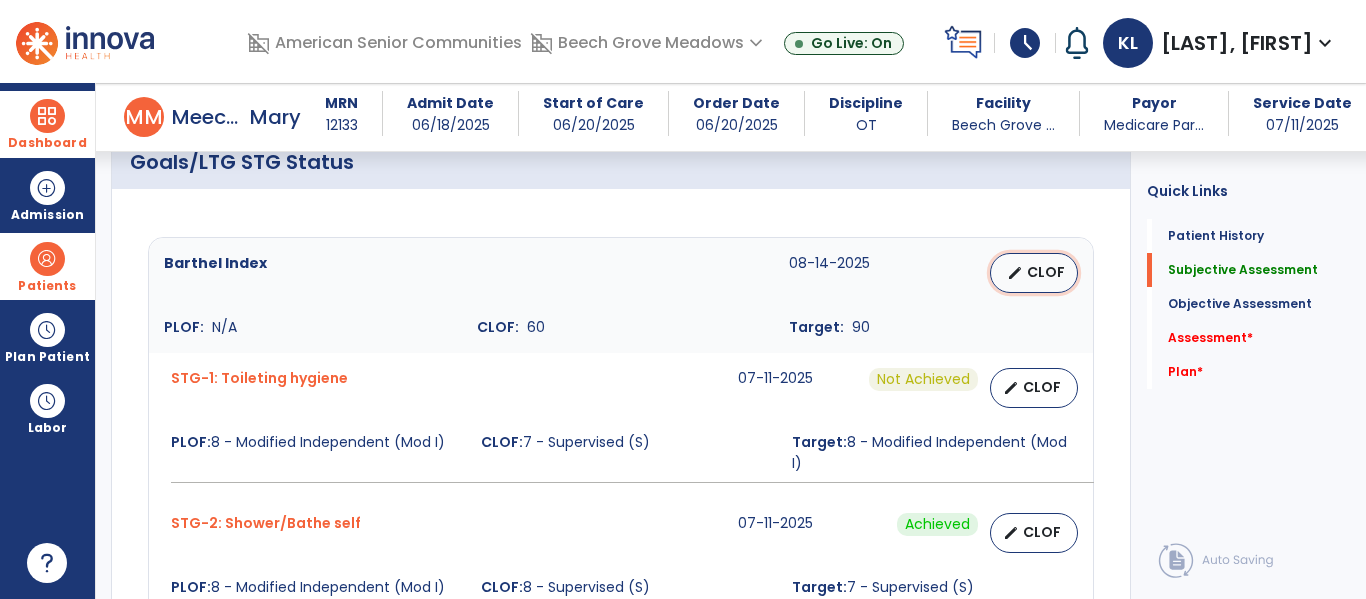 click on "edit" at bounding box center [1015, 273] 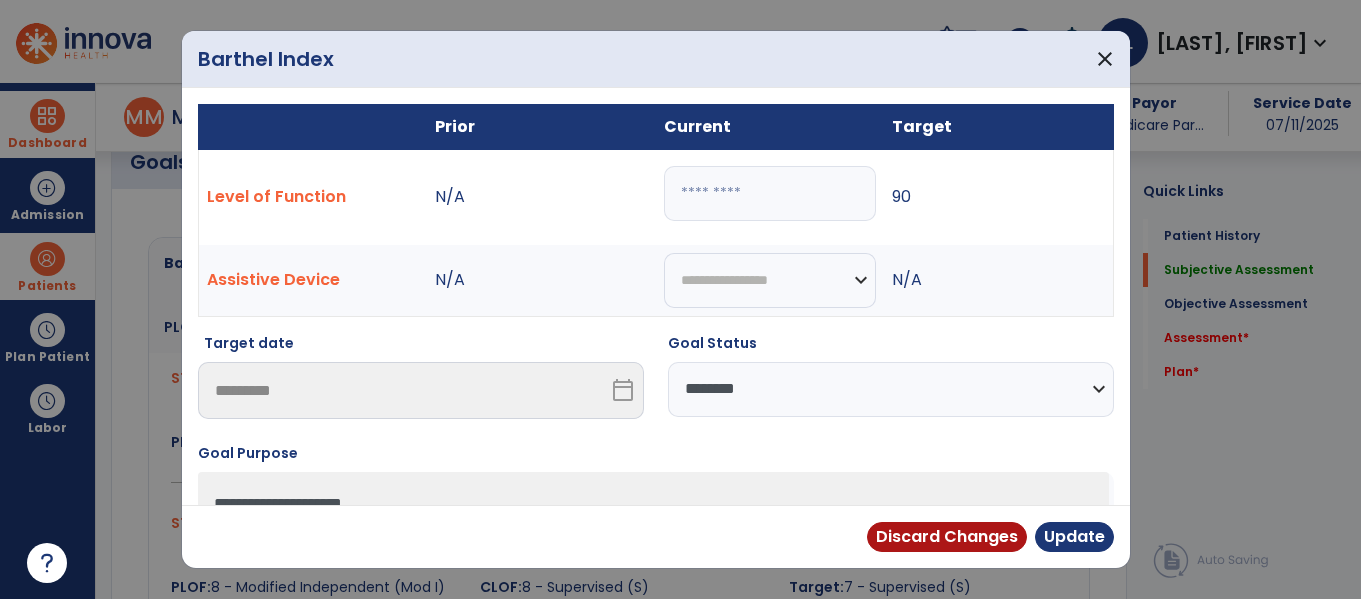scroll, scrollTop: 717, scrollLeft: 0, axis: vertical 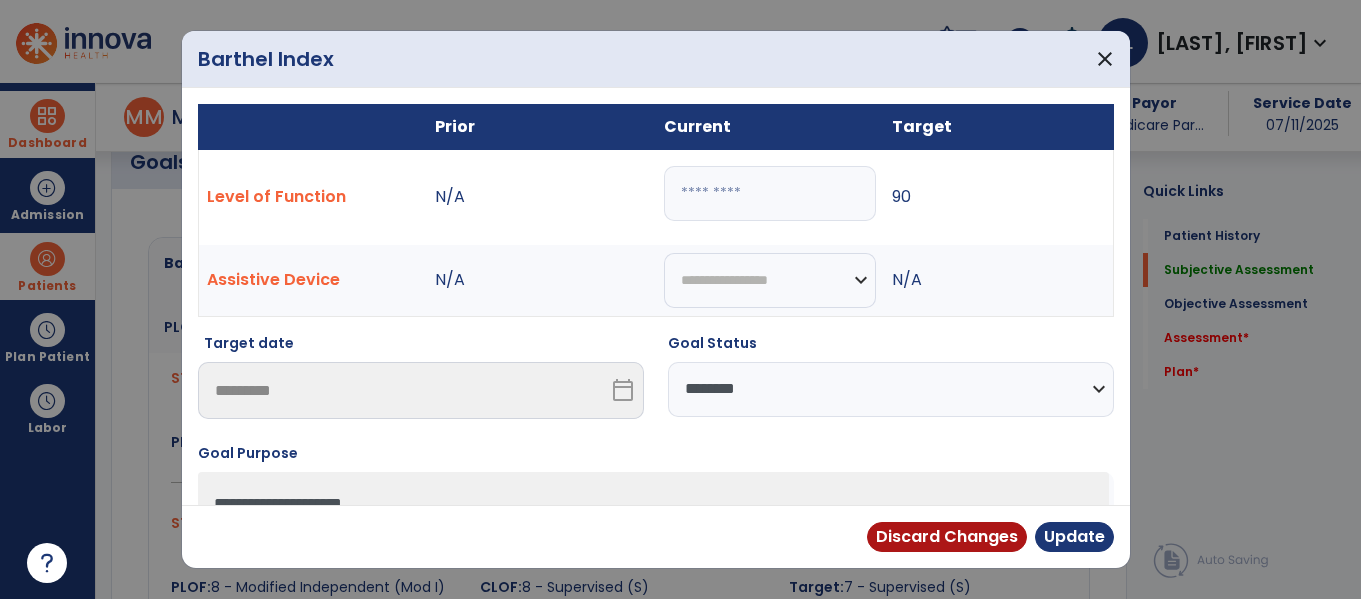 click on "**" at bounding box center [770, 193] 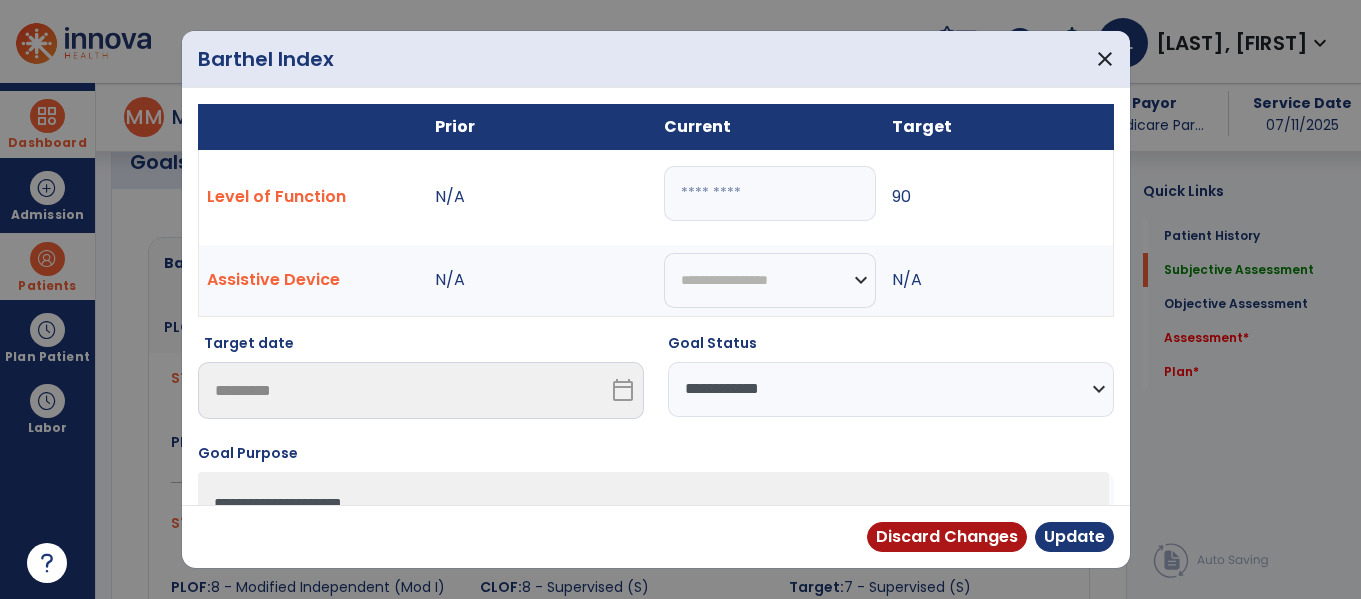 click on "**********" at bounding box center (891, 389) 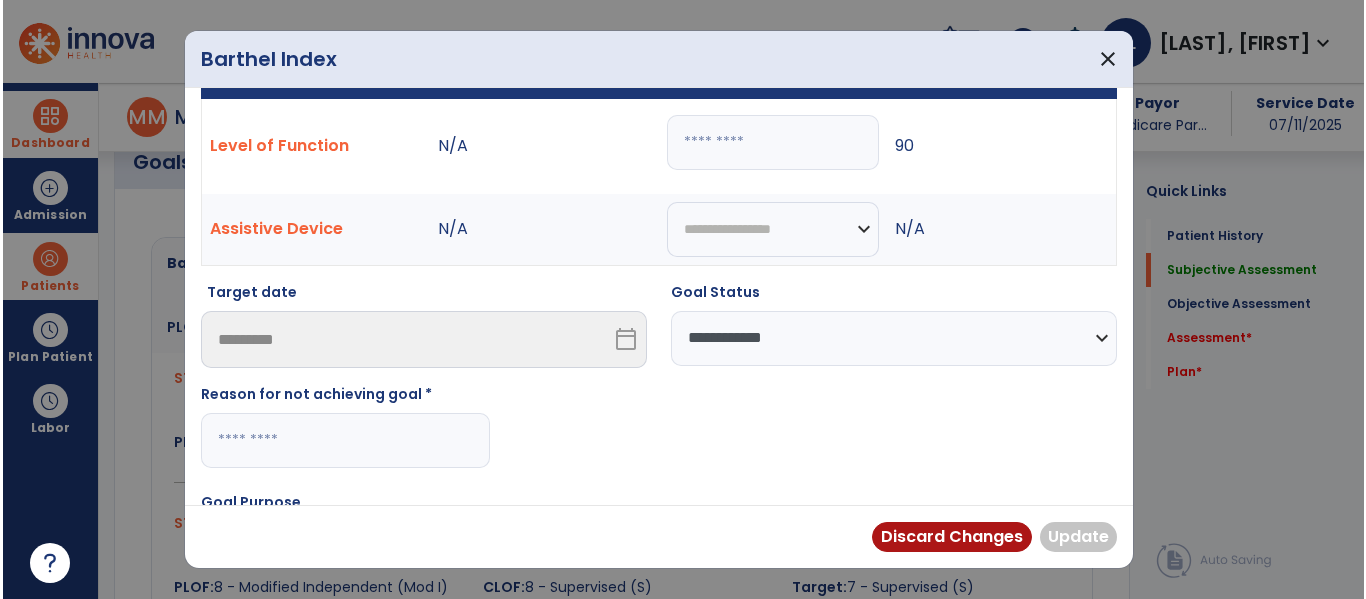 scroll, scrollTop: 59, scrollLeft: 0, axis: vertical 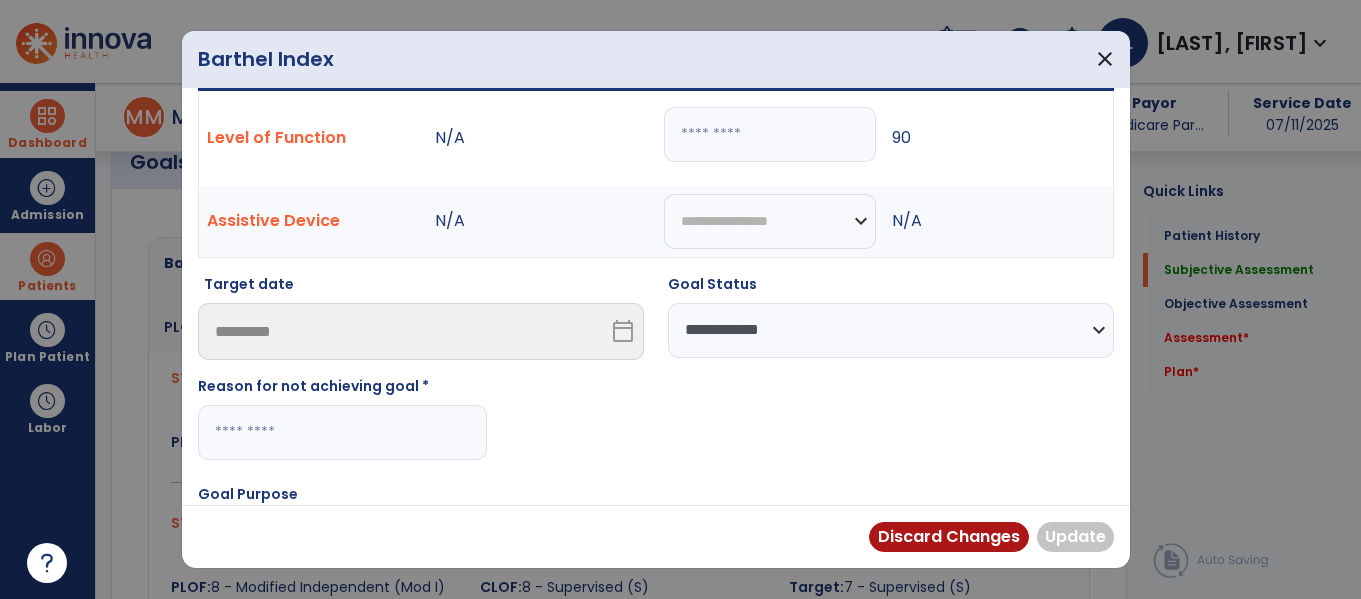 click at bounding box center (342, 432) 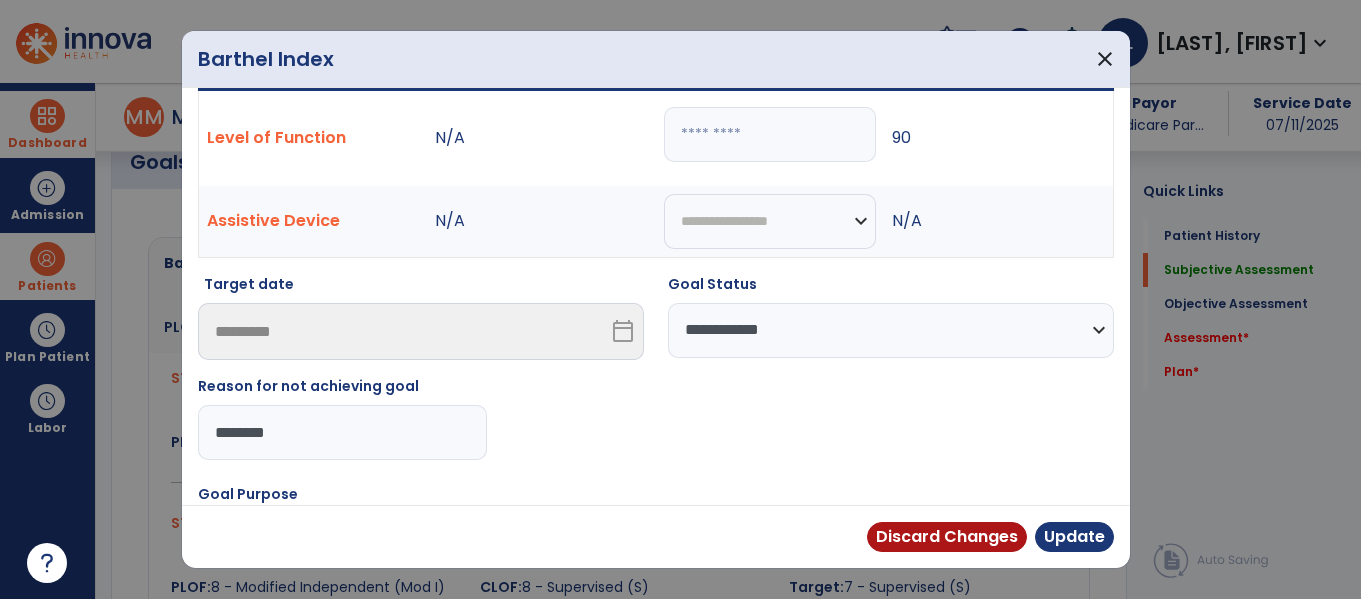 type on "*********" 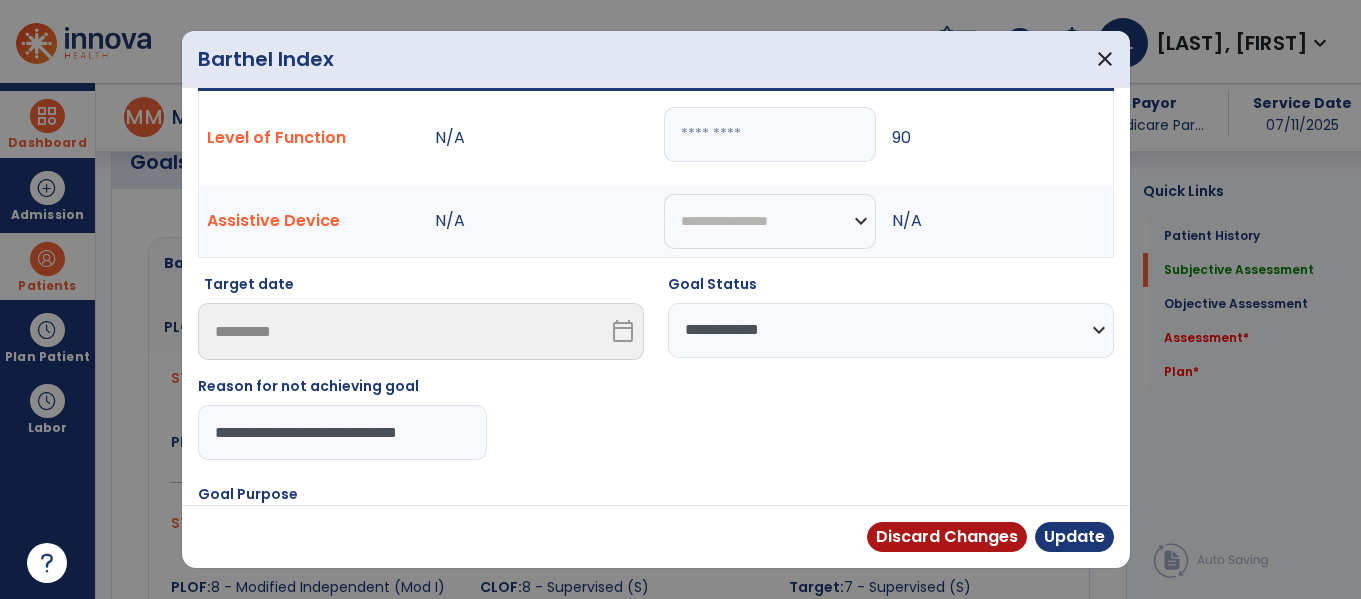 type on "**********" 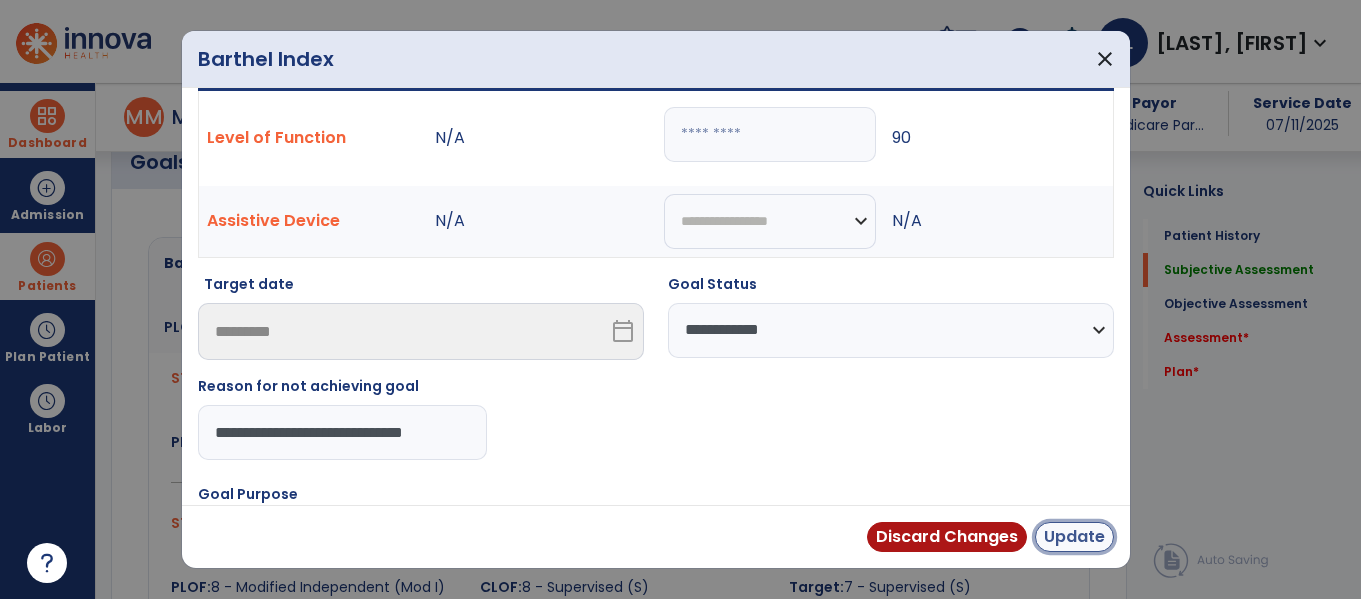 click on "Update" at bounding box center (1074, 537) 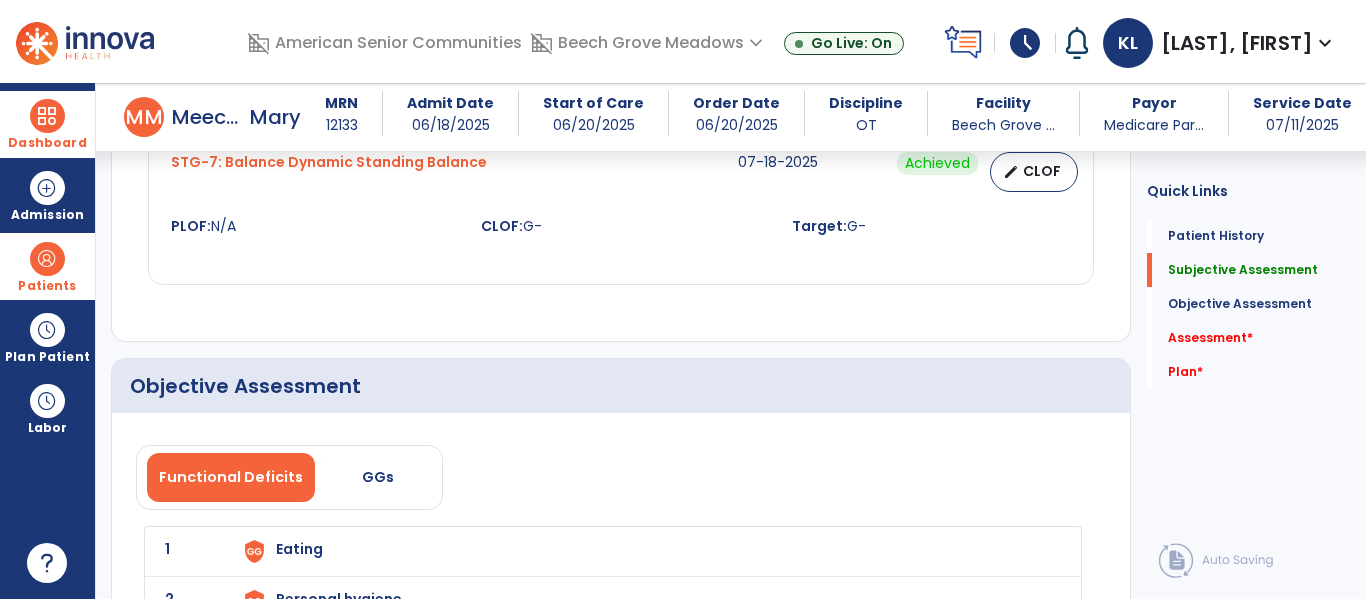 click on "Functional Deficits   GGs" 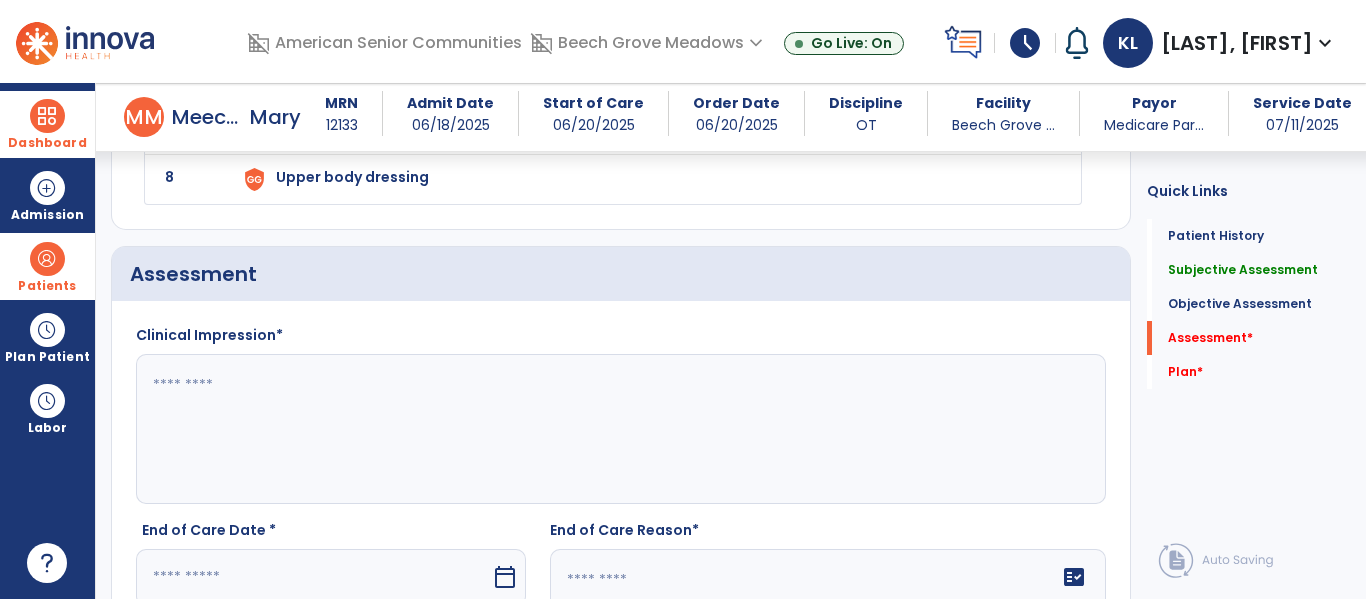 scroll, scrollTop: 2436, scrollLeft: 0, axis: vertical 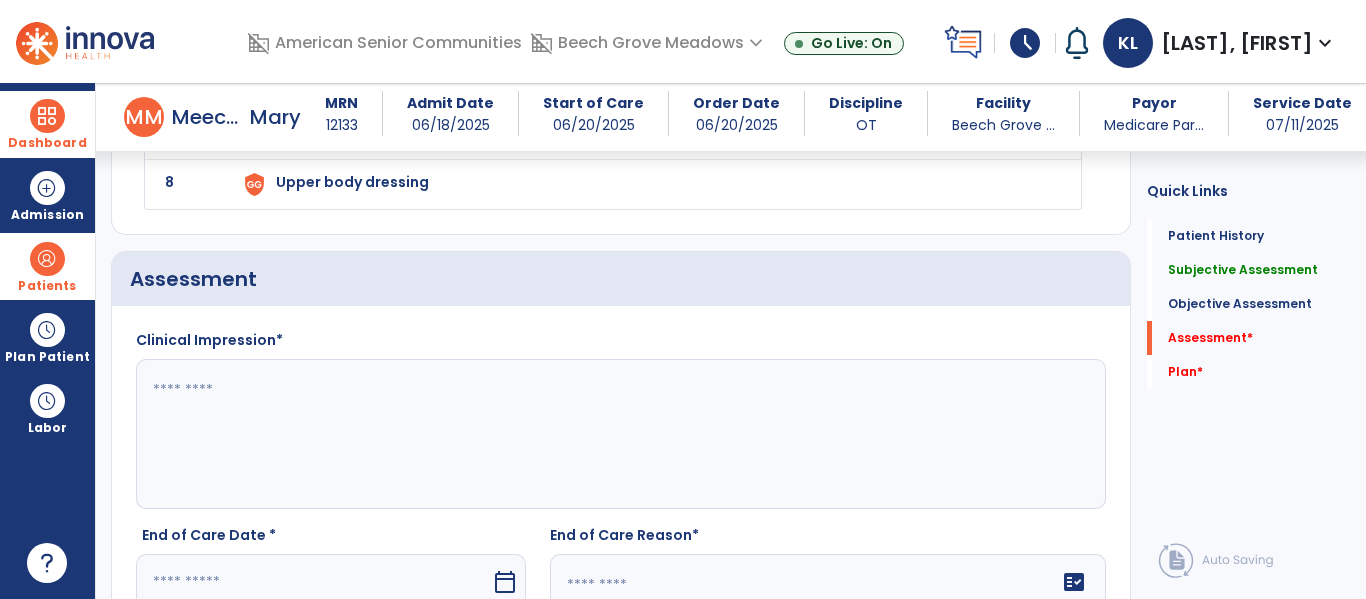 click 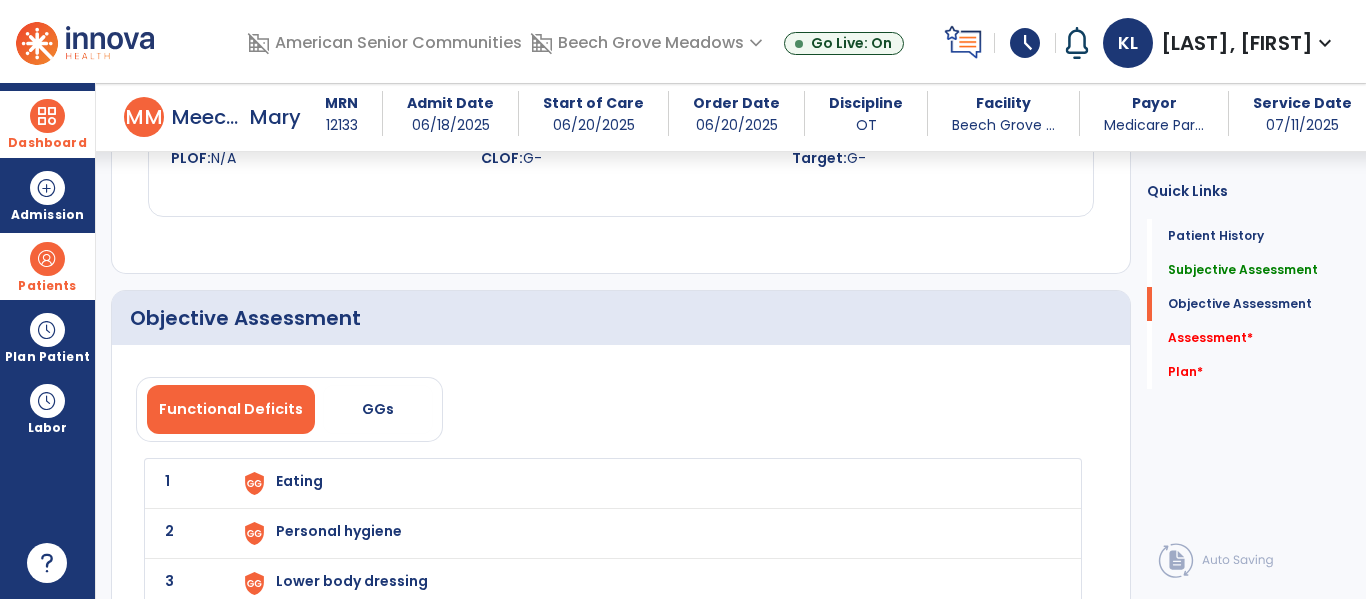 scroll, scrollTop: 2520, scrollLeft: 0, axis: vertical 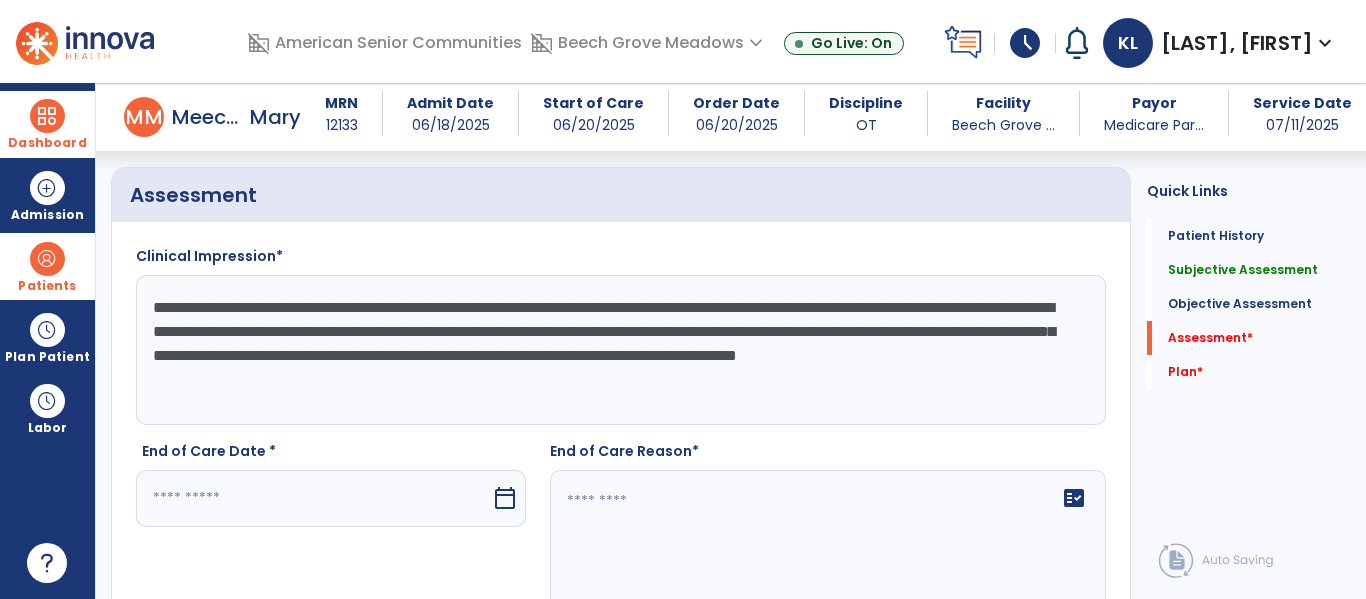 type on "**********" 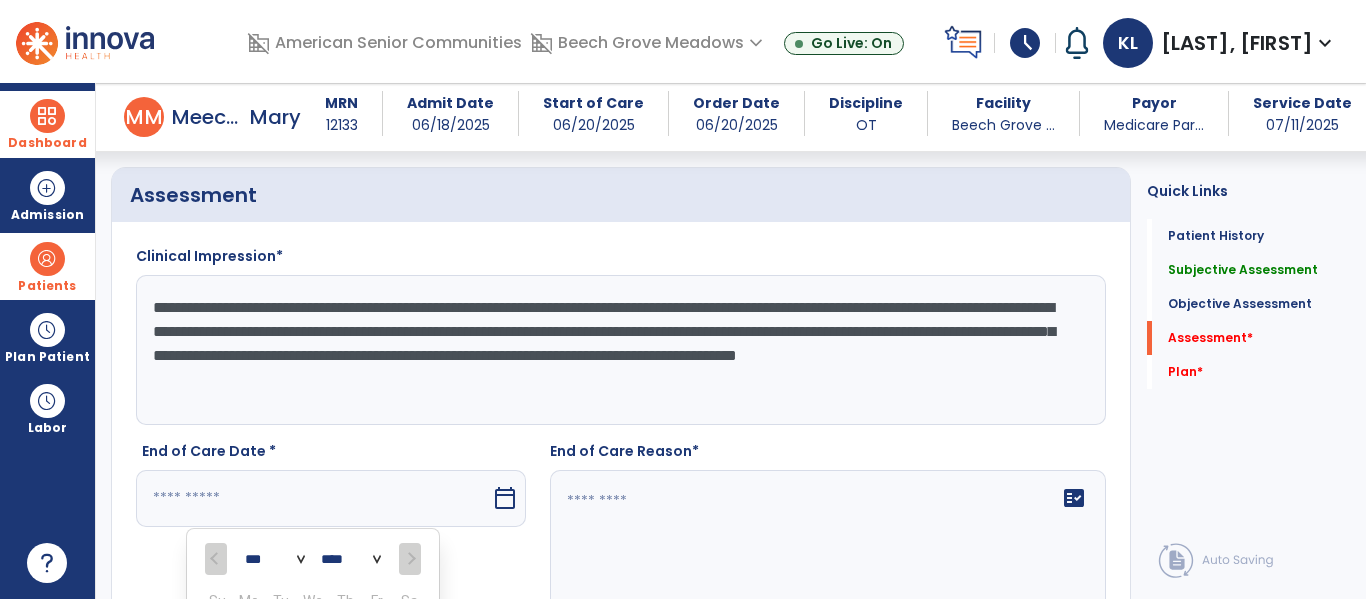 scroll, scrollTop: 2844, scrollLeft: 0, axis: vertical 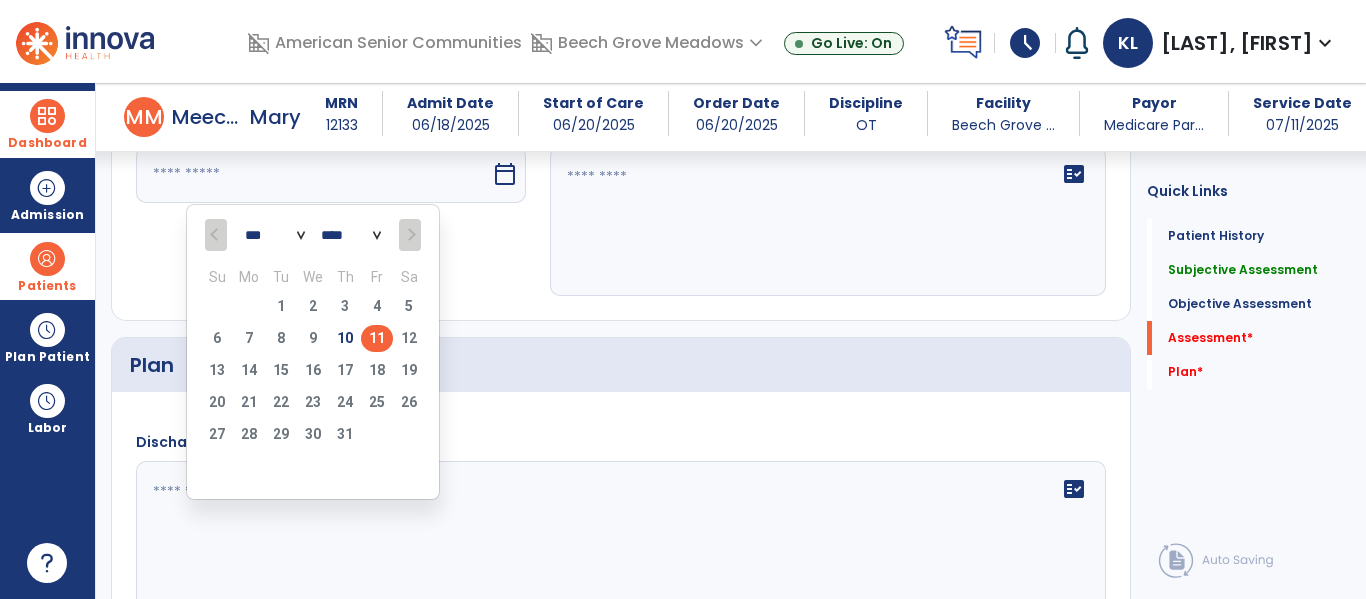 click on "11" at bounding box center [377, 338] 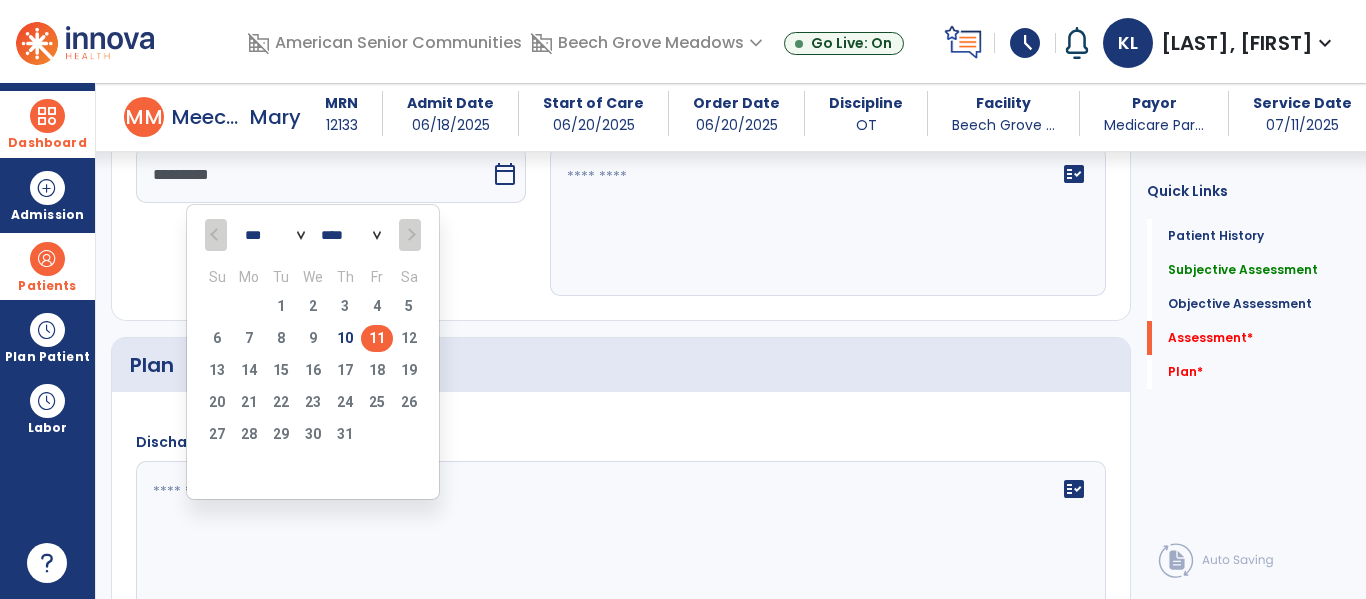 click on "fact_check" 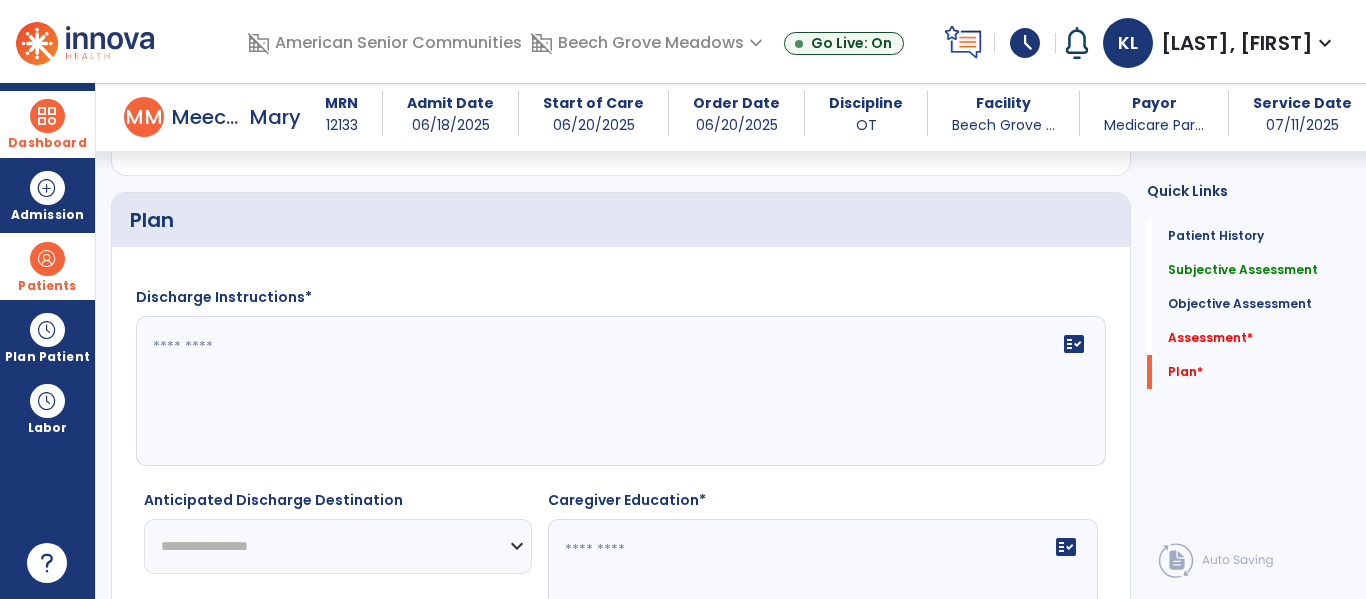 scroll, scrollTop: 2994, scrollLeft: 0, axis: vertical 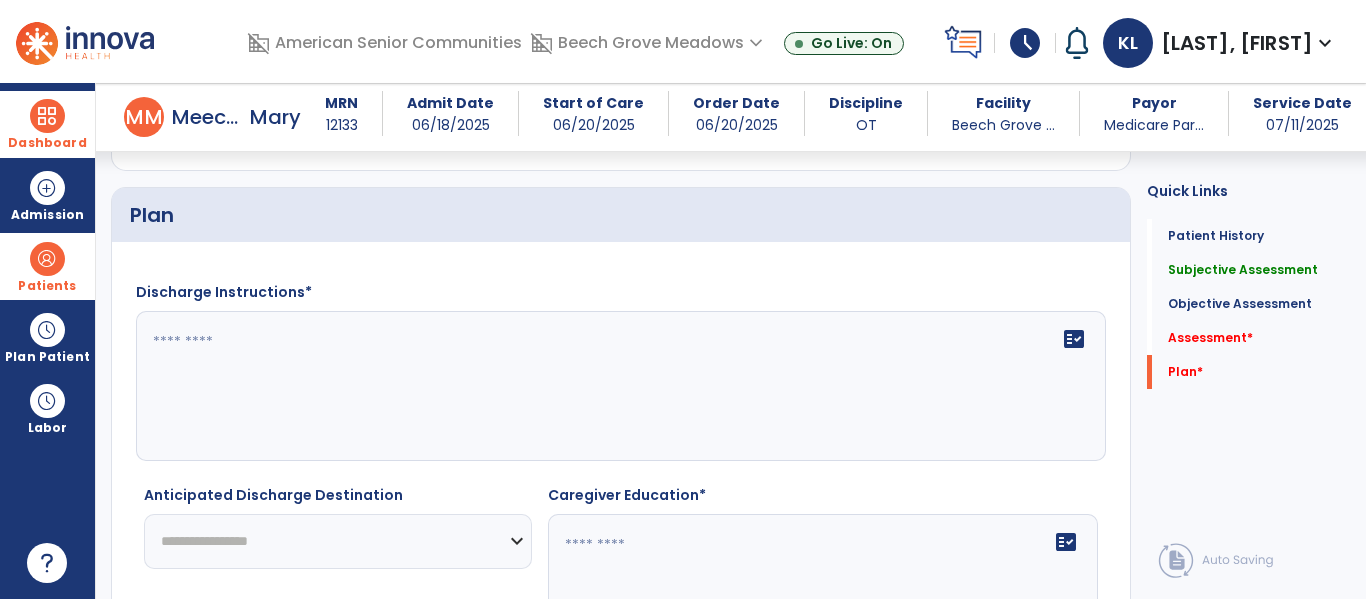 type on "**********" 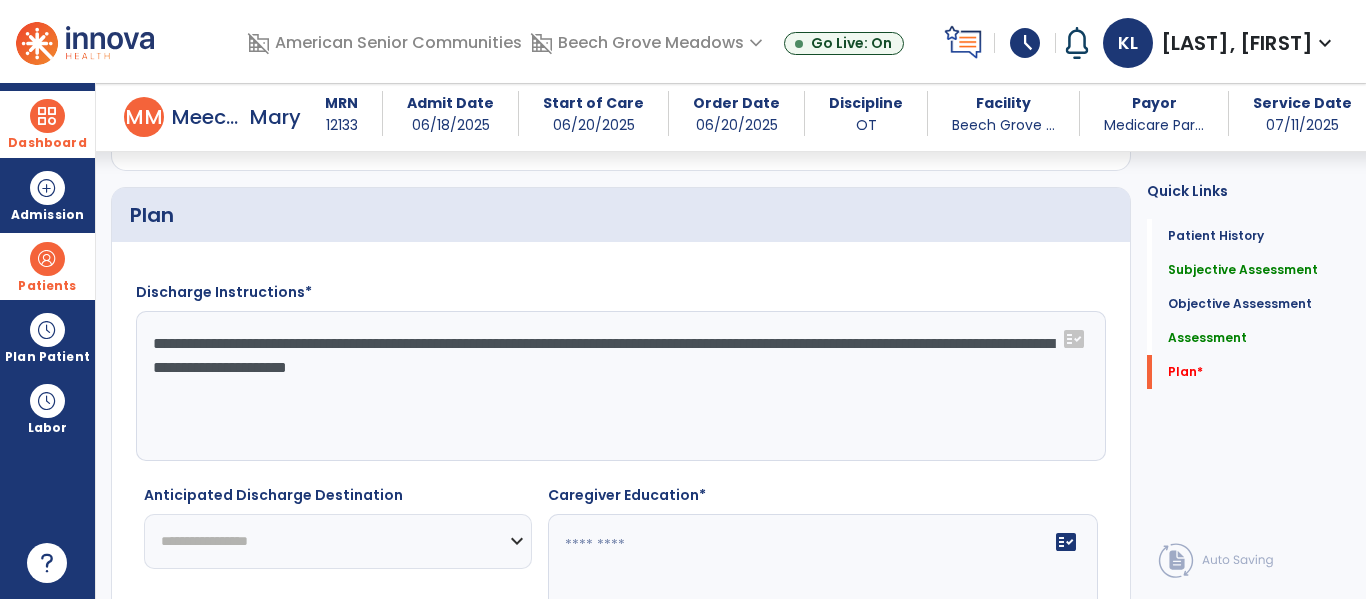 type on "**********" 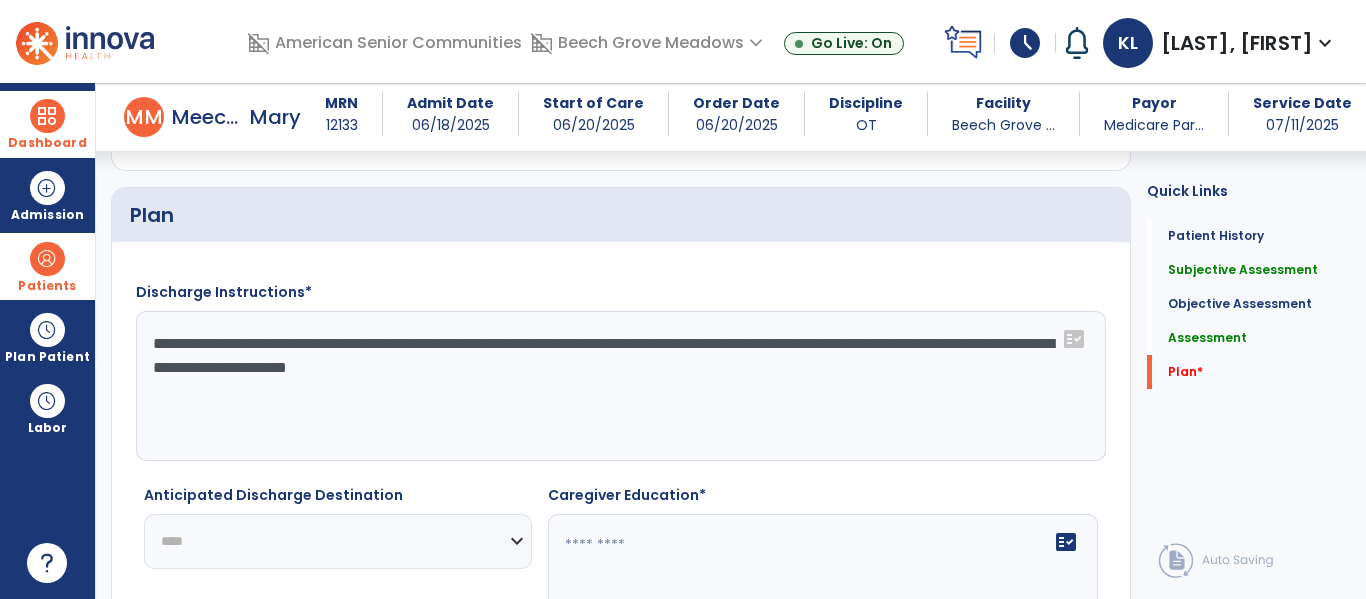 click on "**********" 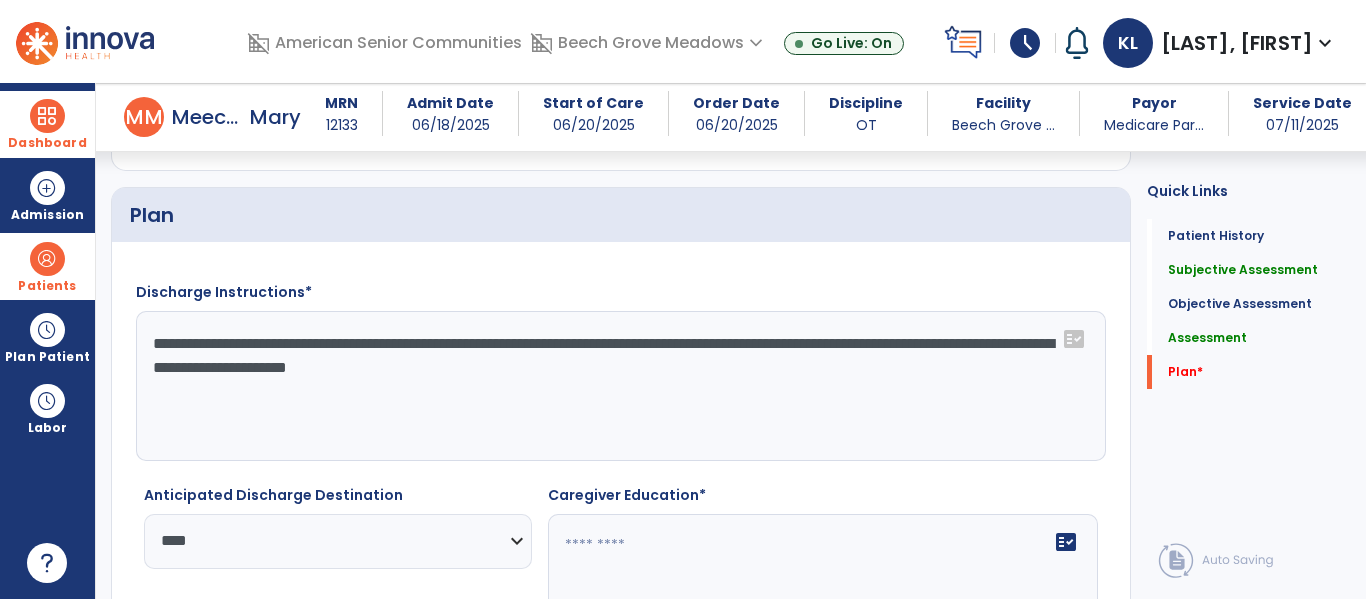 click on "fact_check" 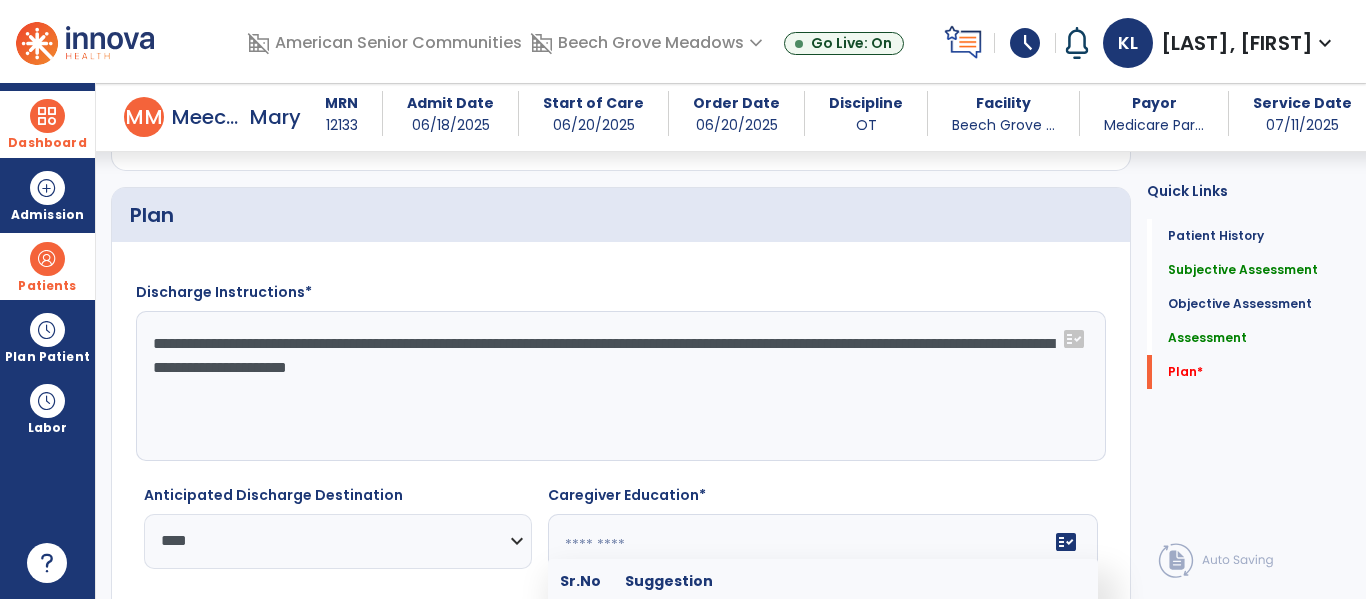 scroll, scrollTop: 3159, scrollLeft: 0, axis: vertical 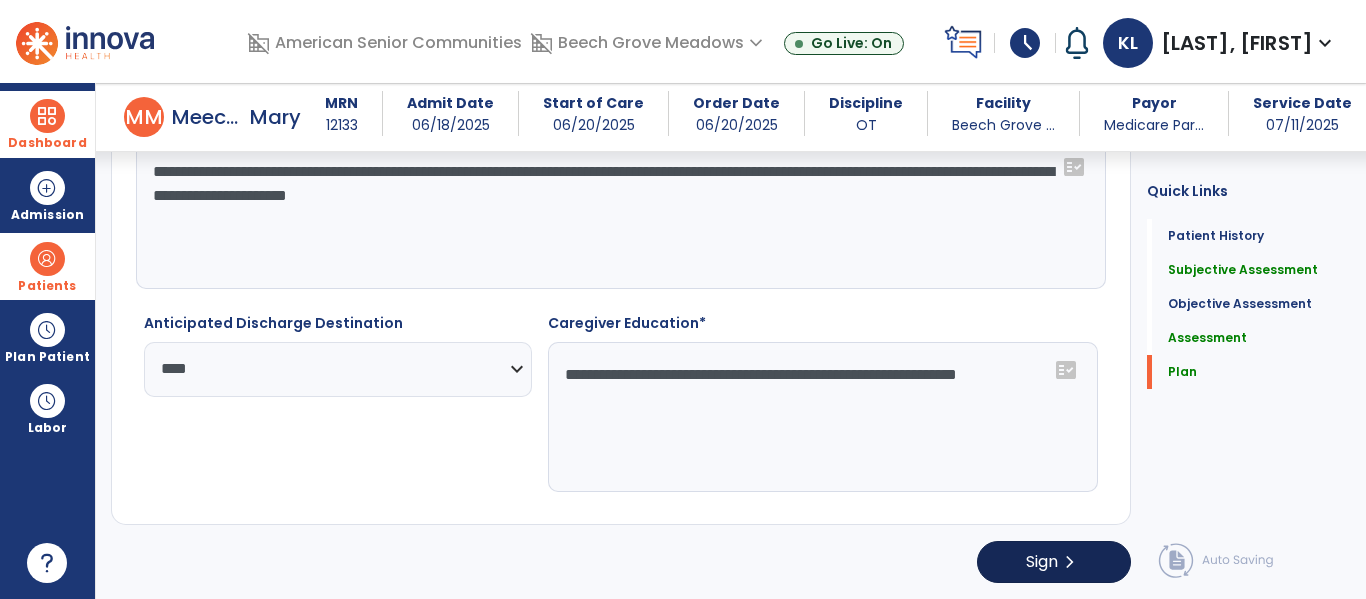 type on "**********" 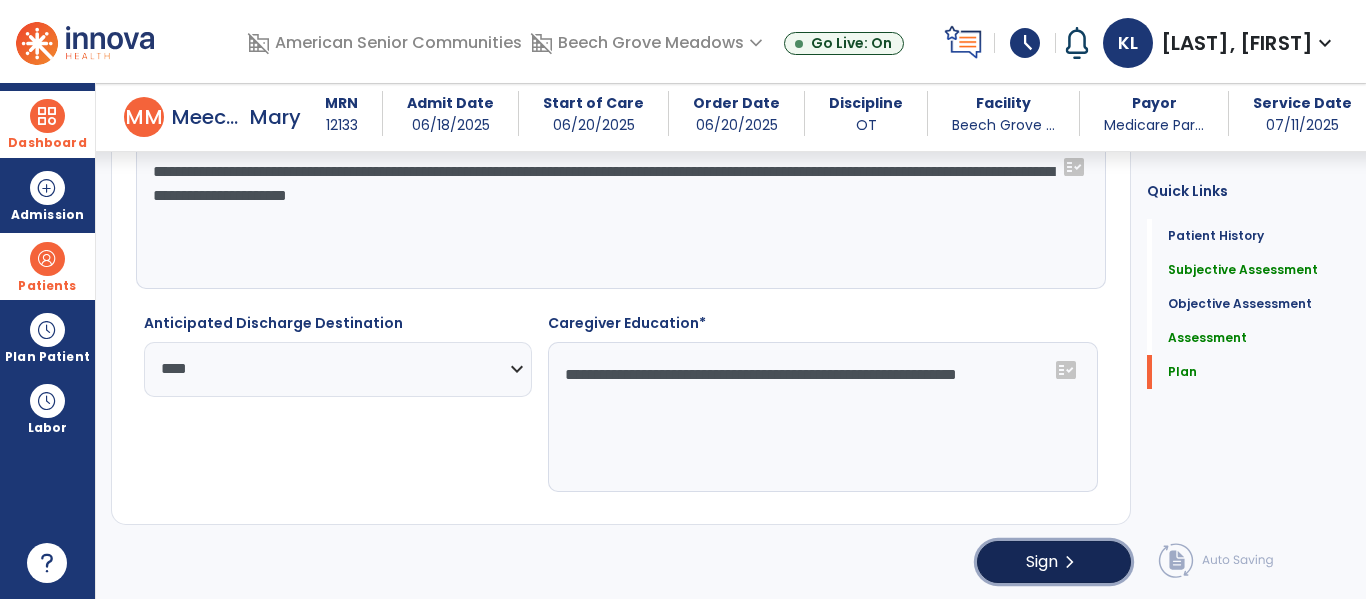 click on "Sign" 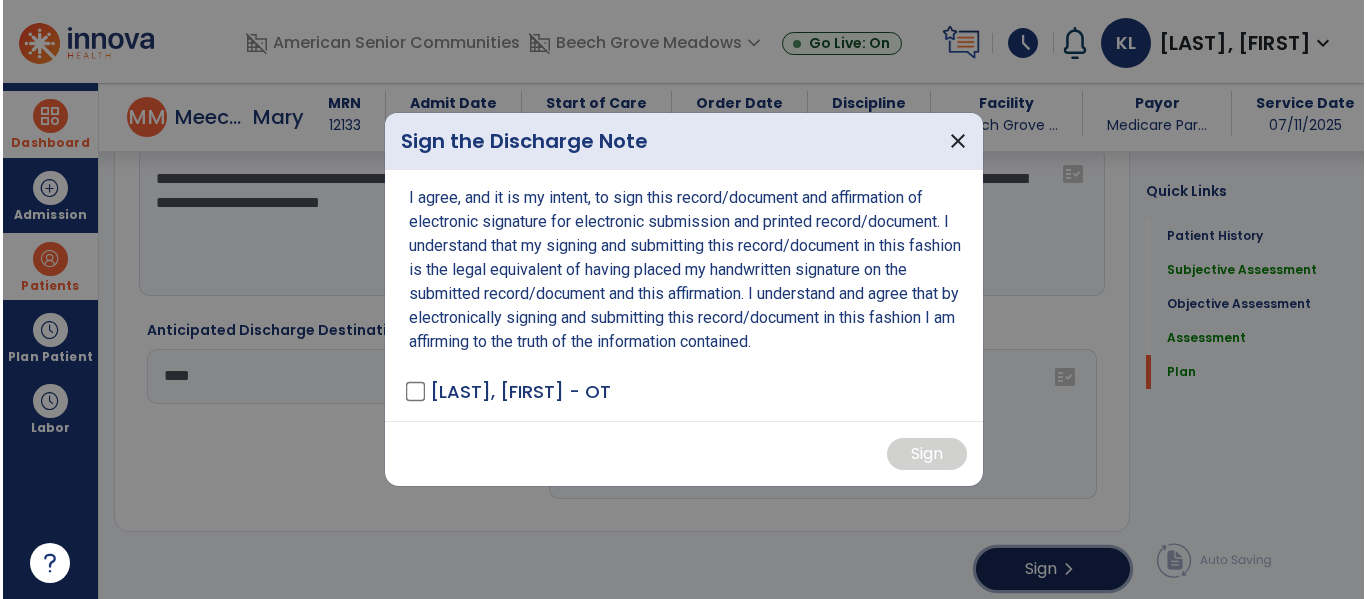 scroll, scrollTop: 3166, scrollLeft: 0, axis: vertical 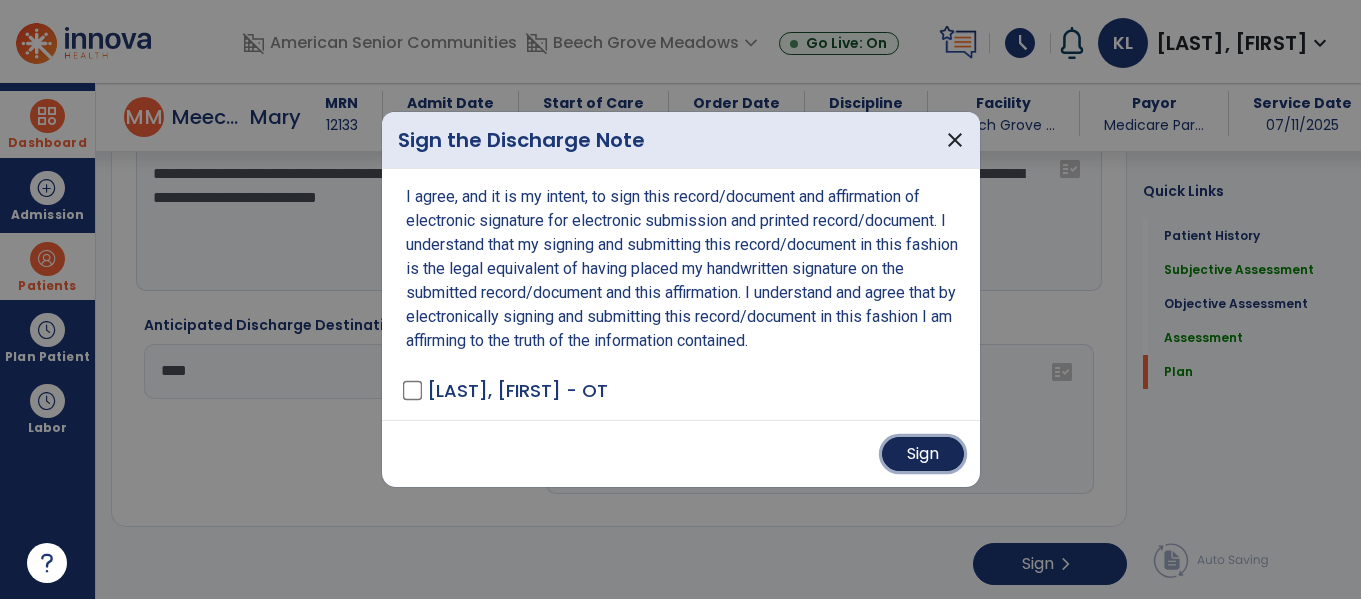 click on "Sign" at bounding box center (923, 454) 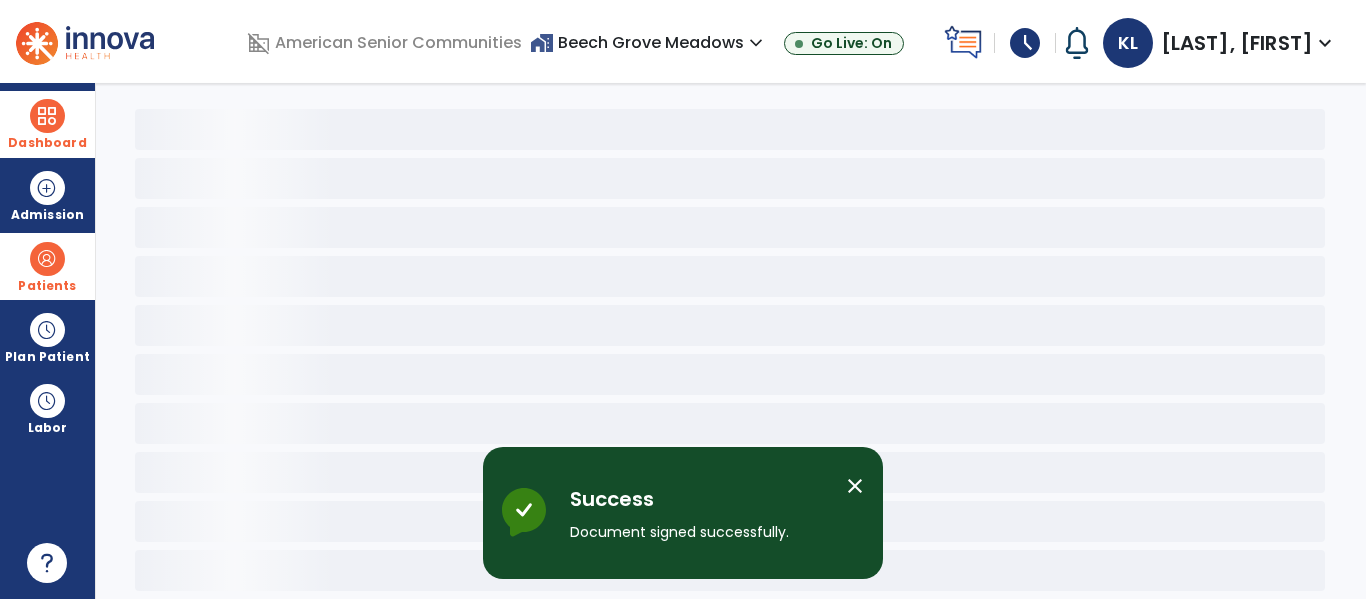 scroll, scrollTop: 78, scrollLeft: 0, axis: vertical 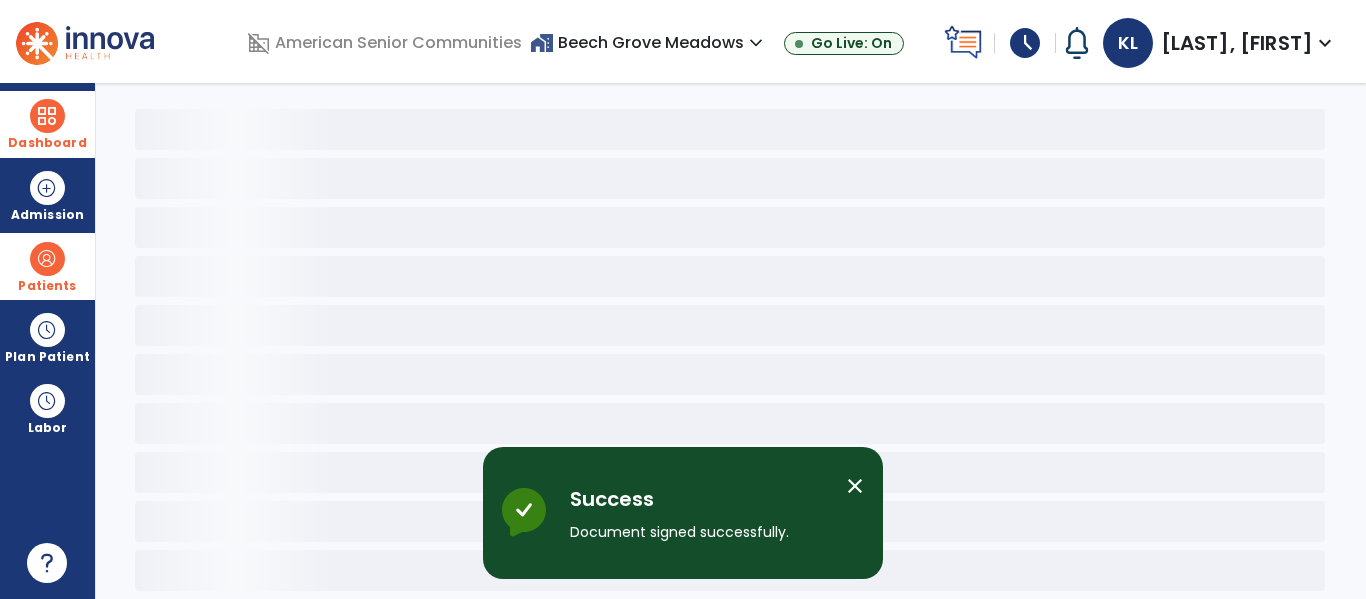 click at bounding box center [47, 116] 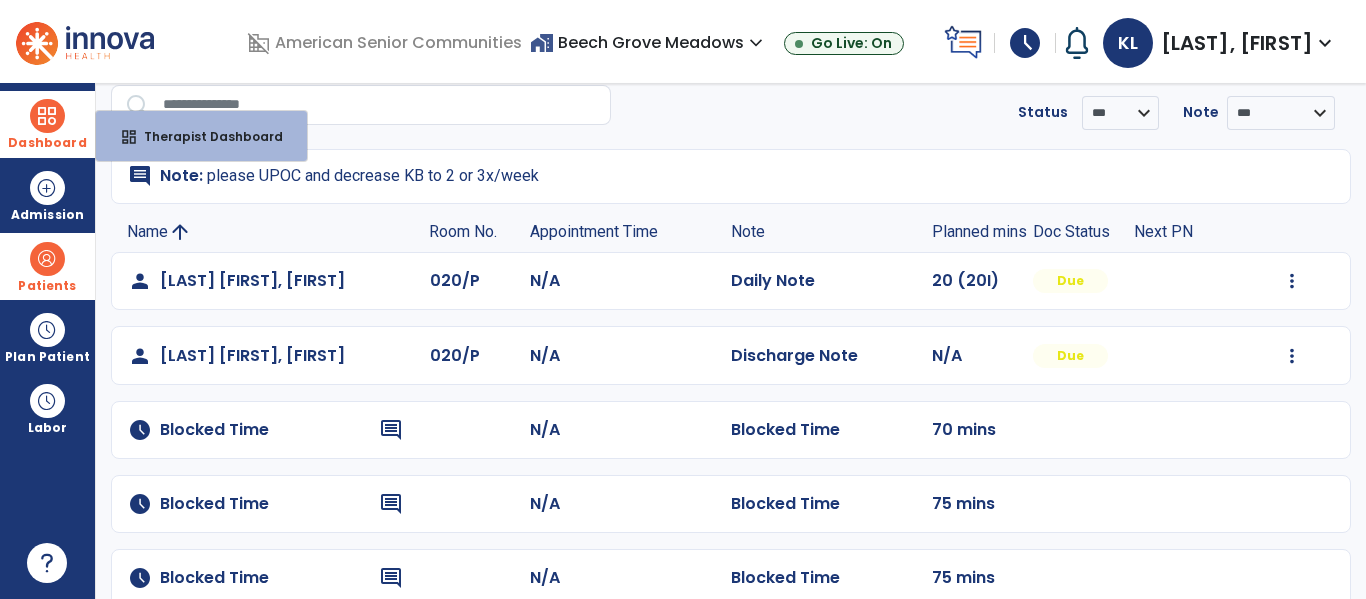 click on "comment  Note: please UPOC and decrease KB to 2 or  3x/week" 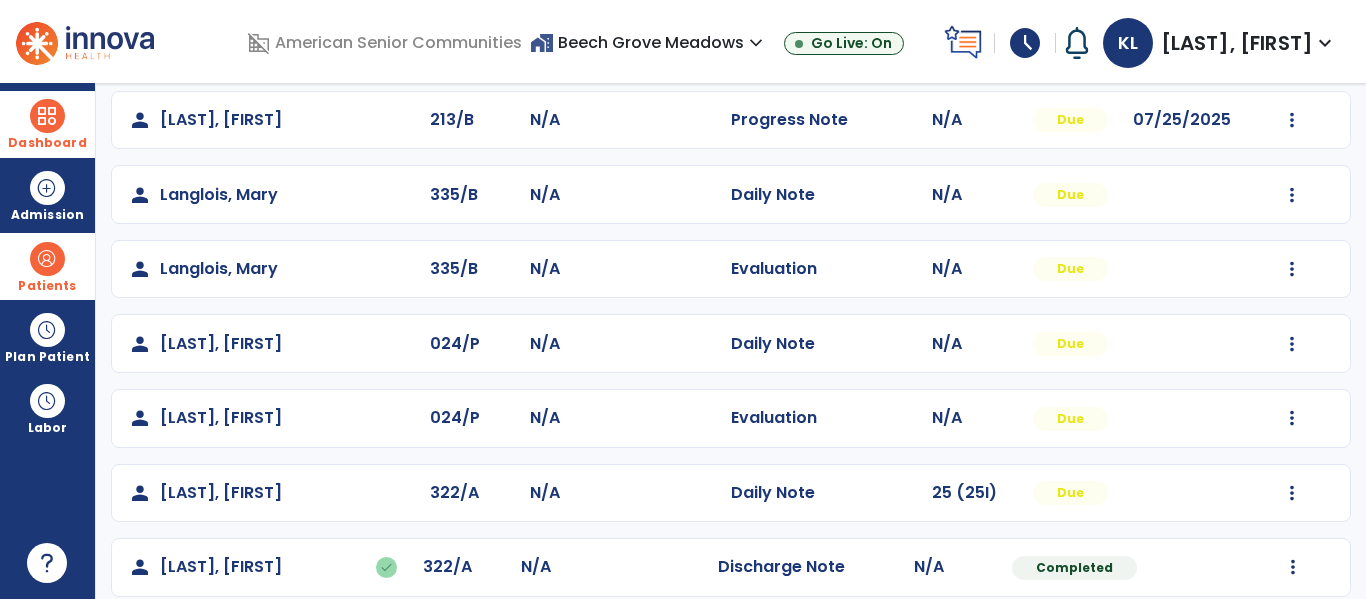 scroll, scrollTop: 1058, scrollLeft: 0, axis: vertical 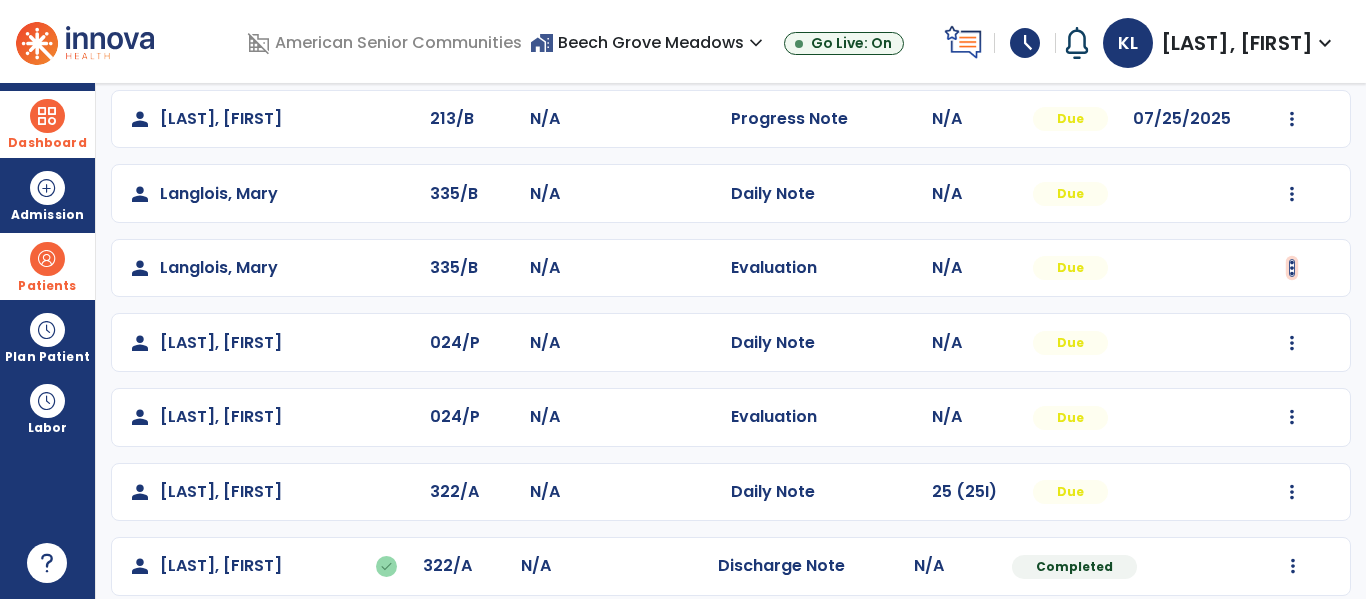 click at bounding box center [1292, -699] 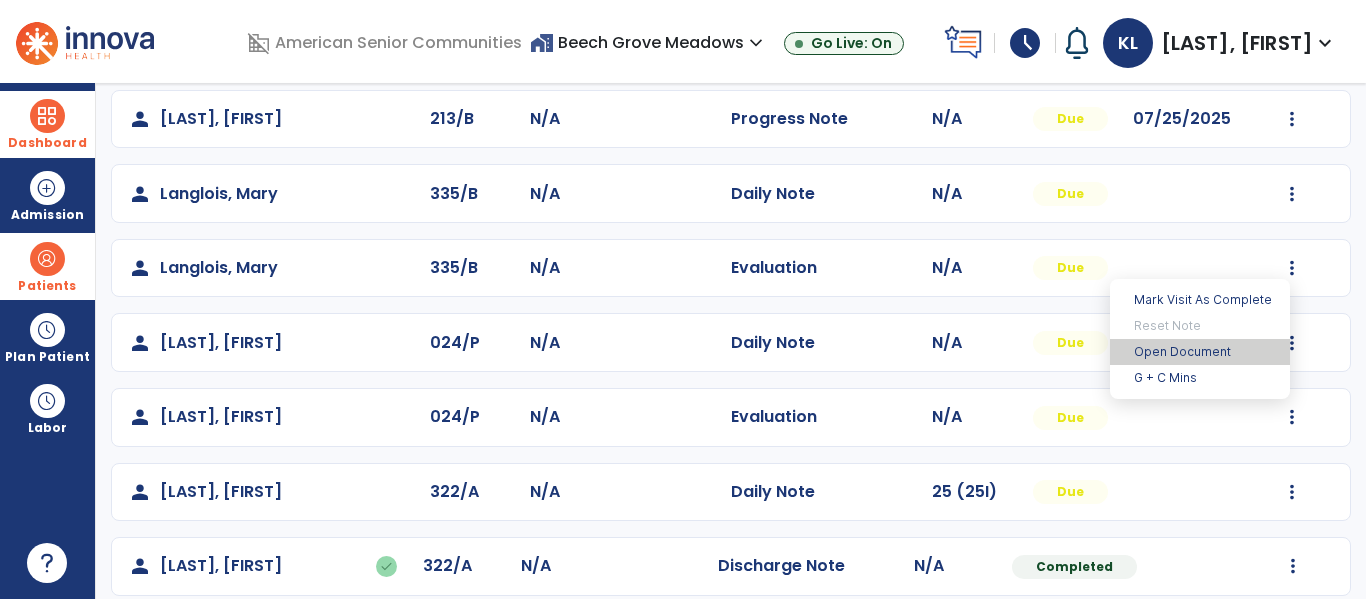 click on "Open Document" at bounding box center (1200, 352) 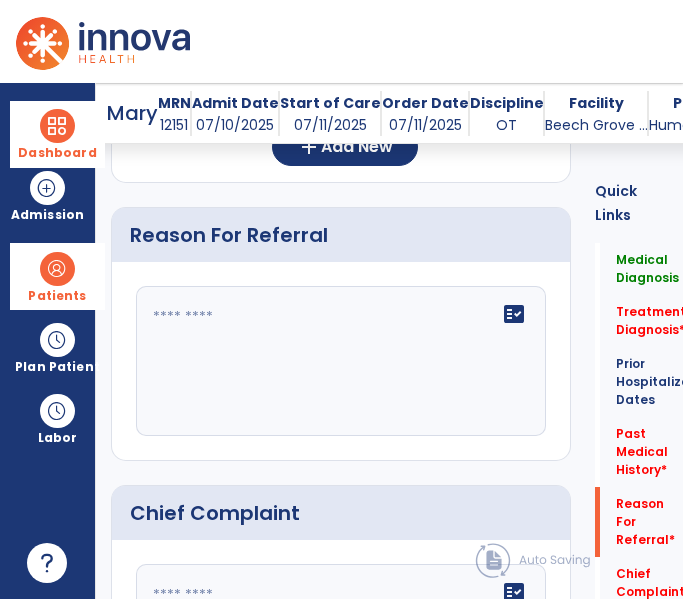 scroll, scrollTop: 1068, scrollLeft: 0, axis: vertical 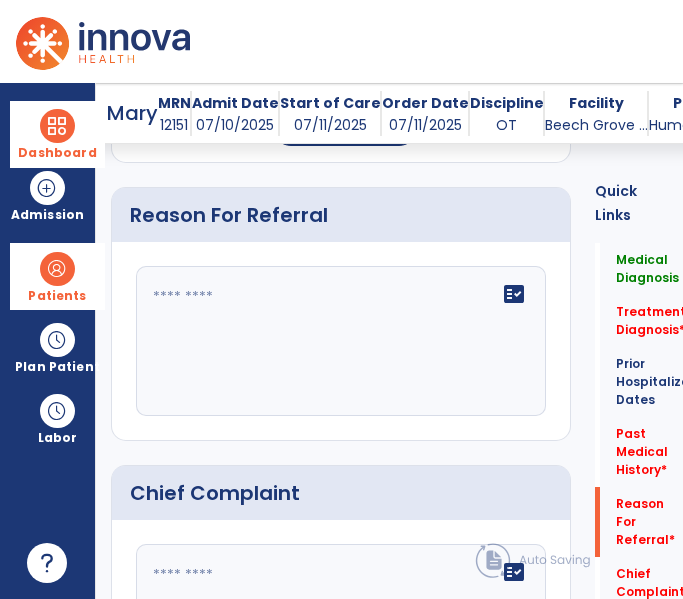 click on "fact_check" 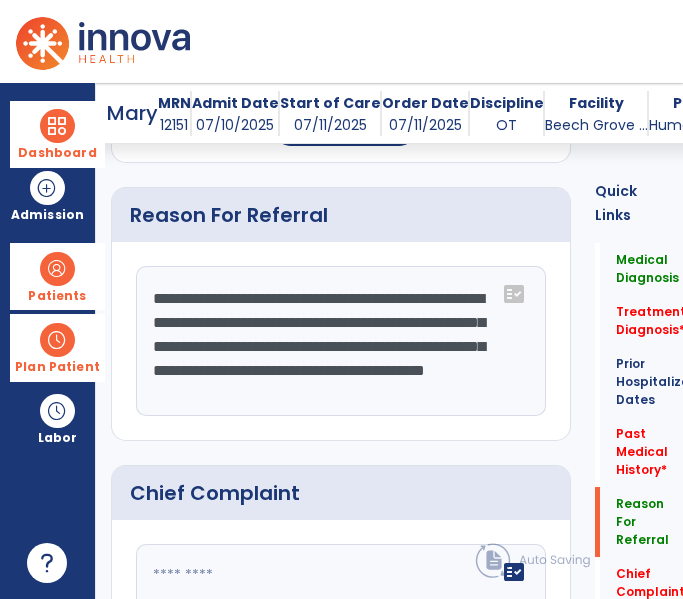 scroll, scrollTop: 15, scrollLeft: 0, axis: vertical 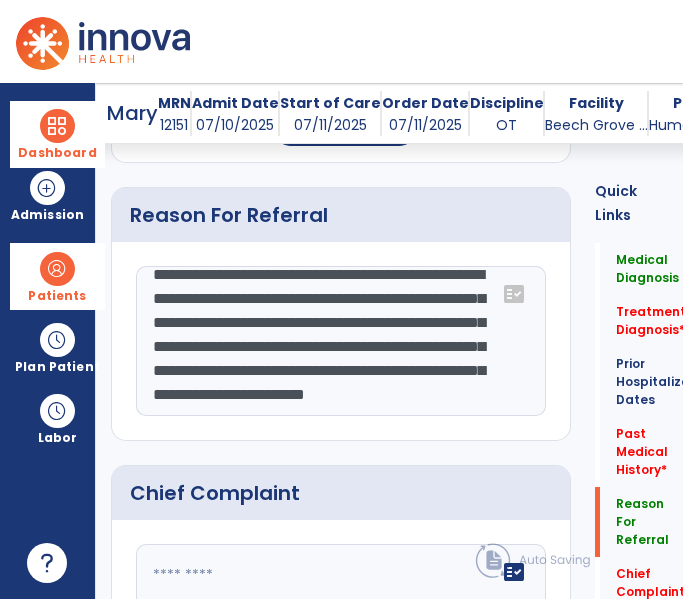 click on "**********" 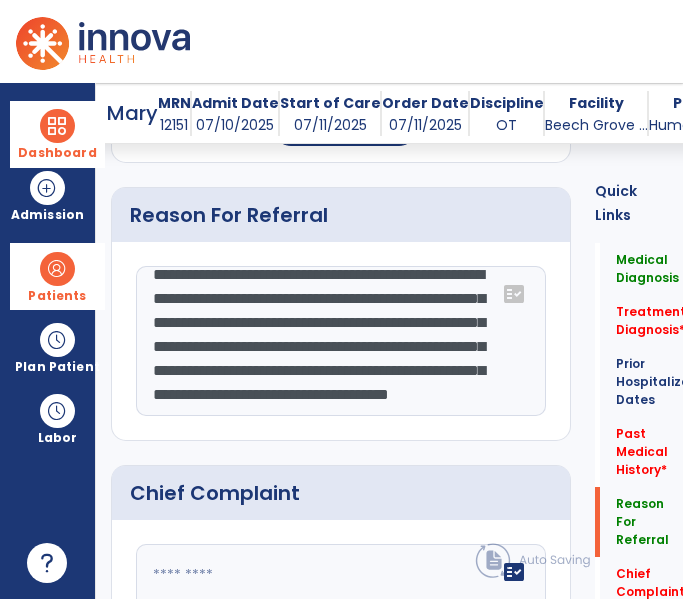 click on "**********" 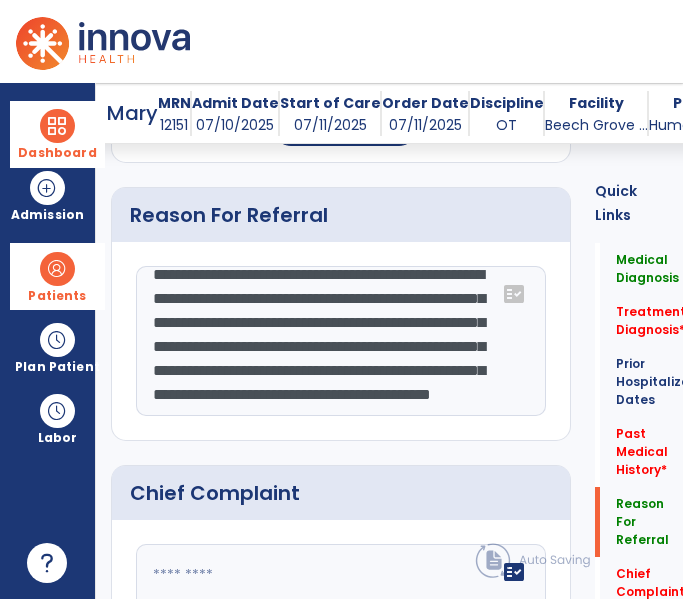 scroll, scrollTop: 87, scrollLeft: 0, axis: vertical 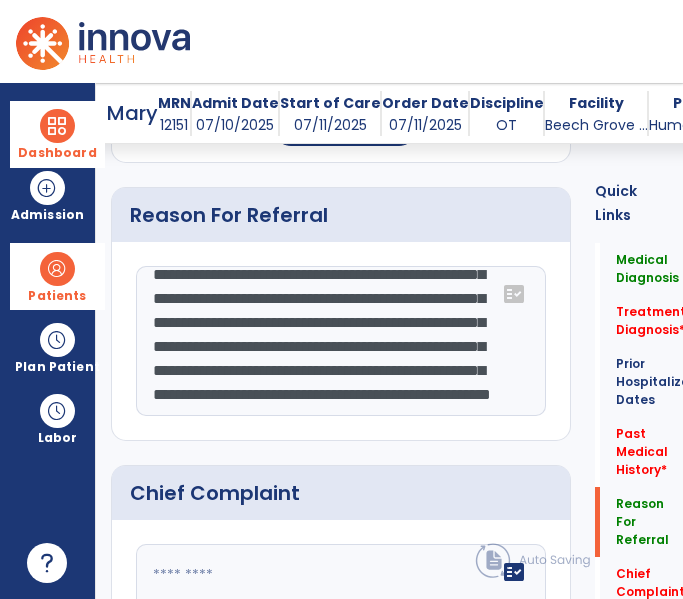 click on "**********" 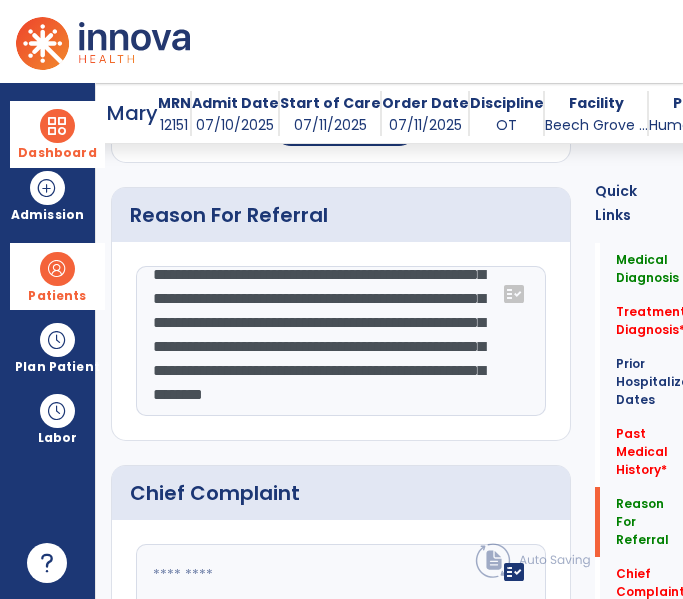 click on "**********" 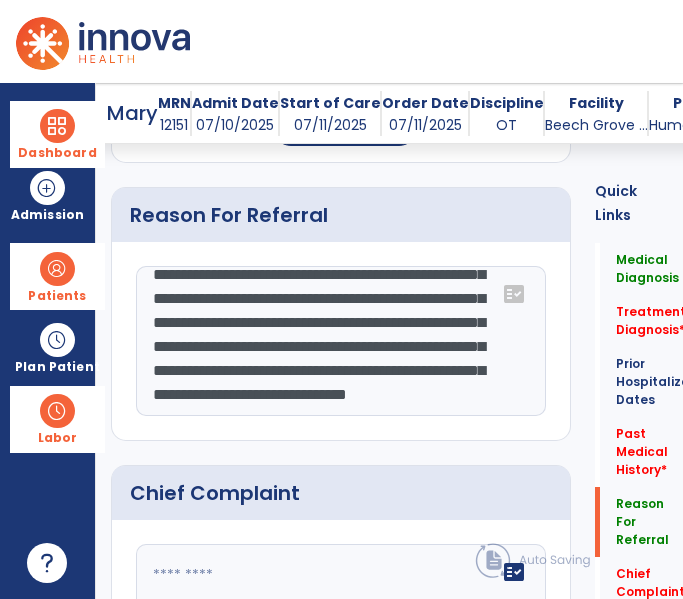 scroll, scrollTop: 183, scrollLeft: 0, axis: vertical 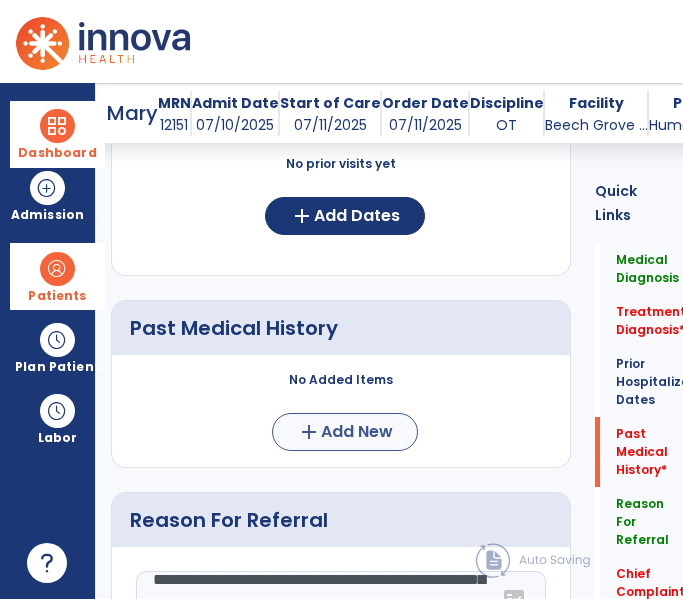 type on "**********" 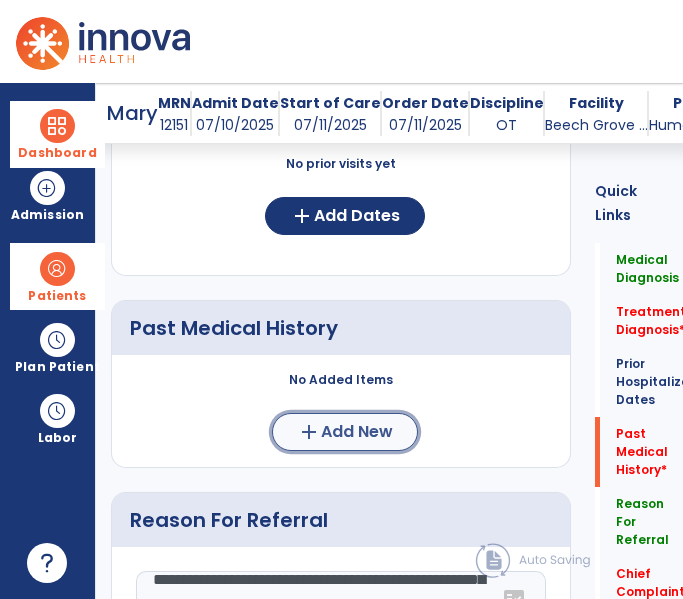 click on "add  Add New" 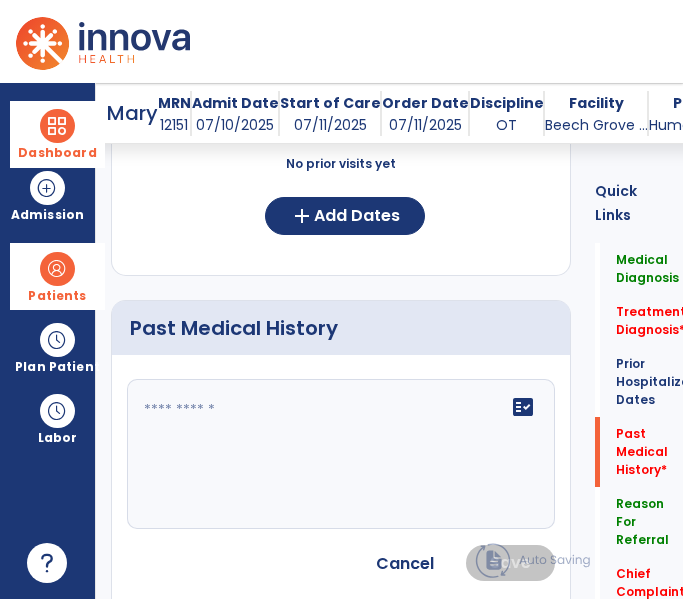 click on "fact_check" 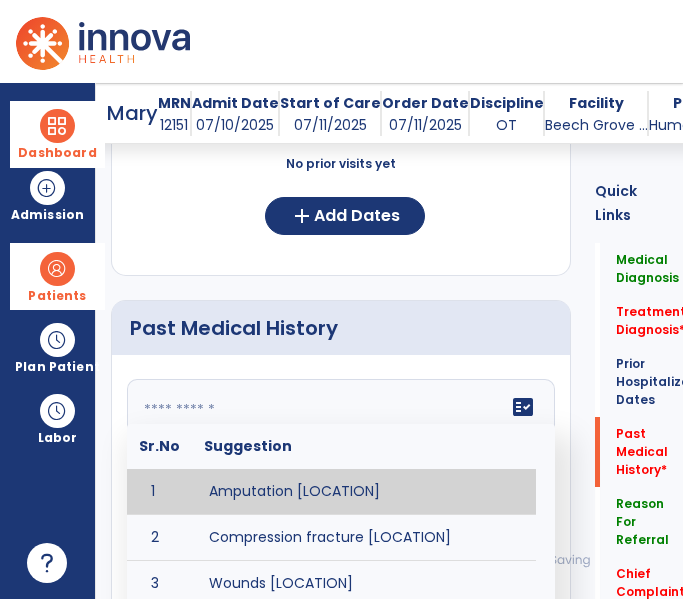 click 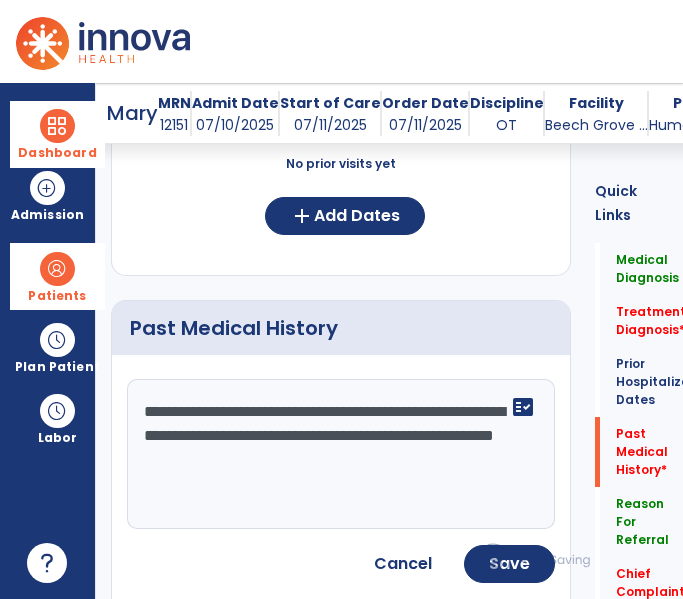 click on "**********" 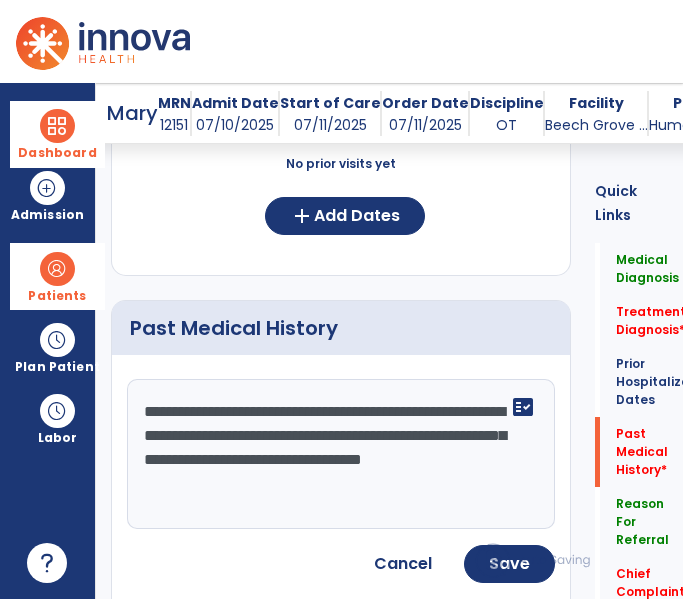 type on "**********" 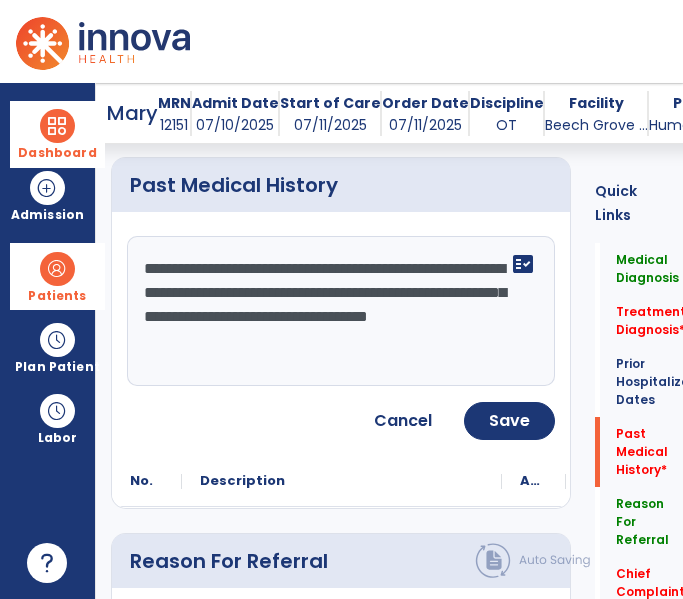 scroll, scrollTop: 944, scrollLeft: 0, axis: vertical 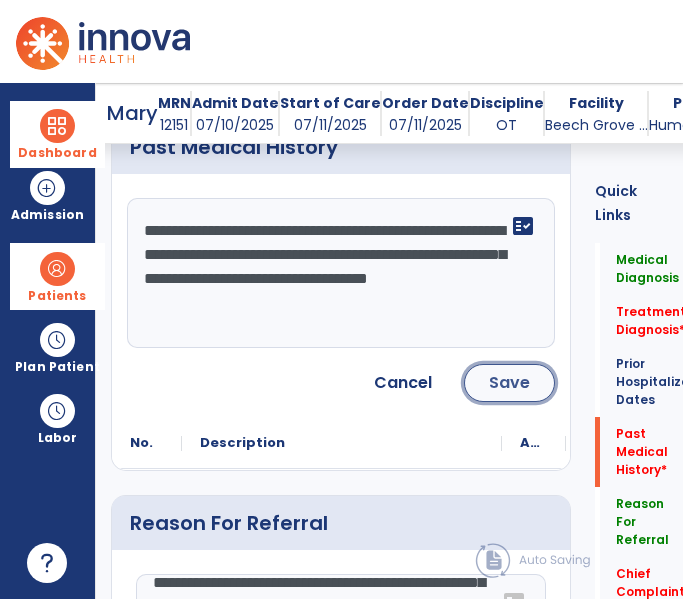 click on "Save" 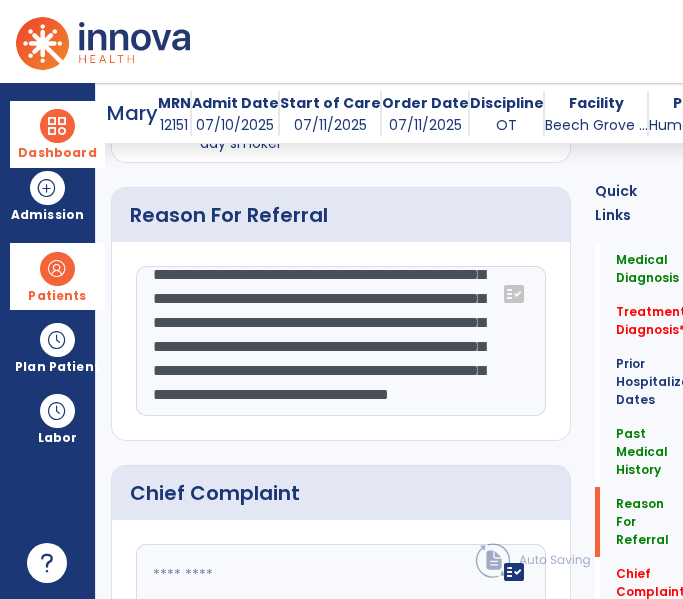 scroll, scrollTop: 1260, scrollLeft: 0, axis: vertical 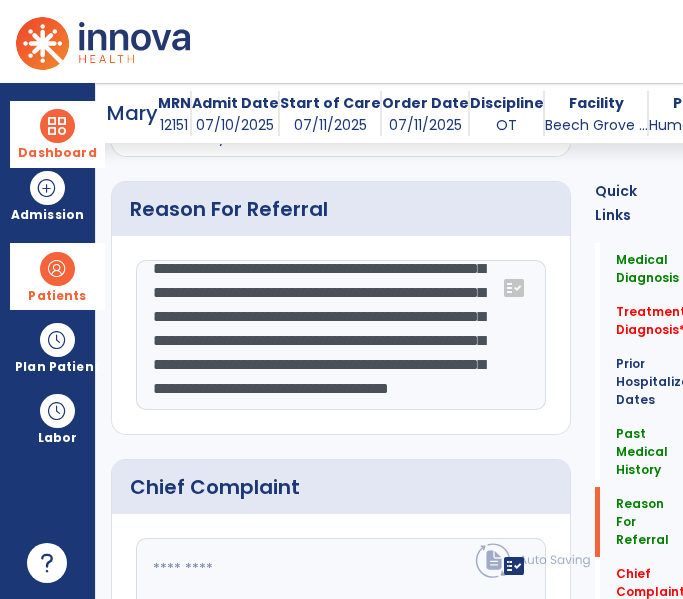 click on "**********" 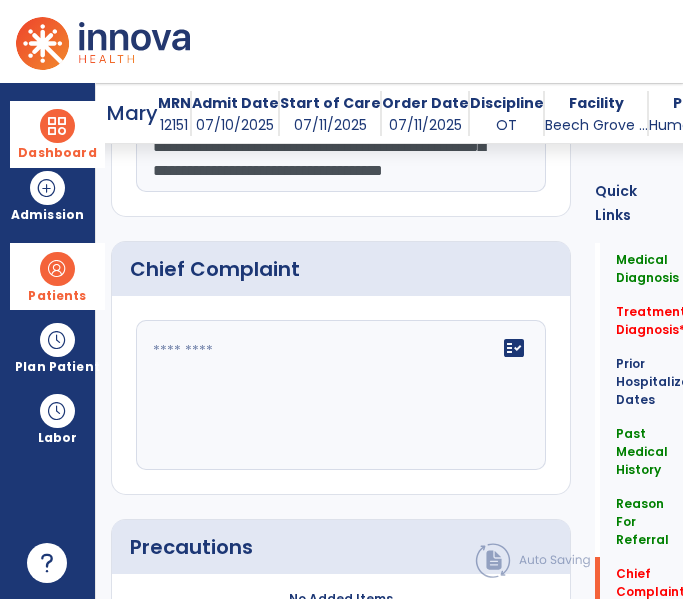 scroll, scrollTop: 1523, scrollLeft: 0, axis: vertical 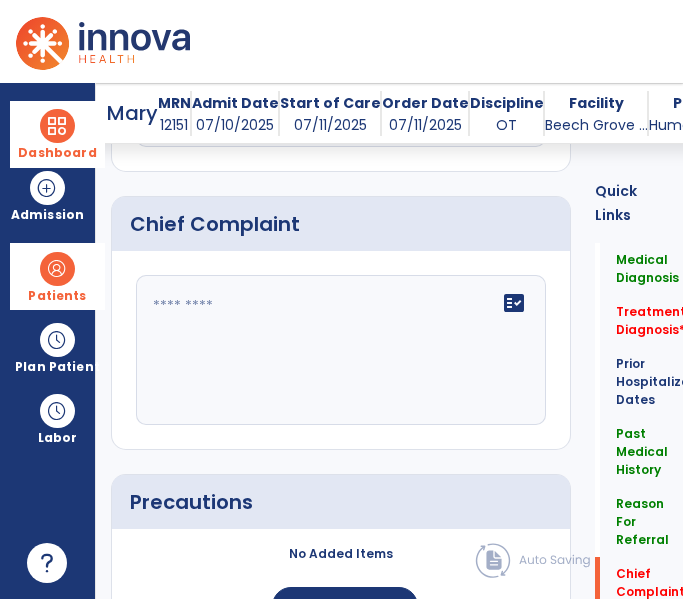 type on "**********" 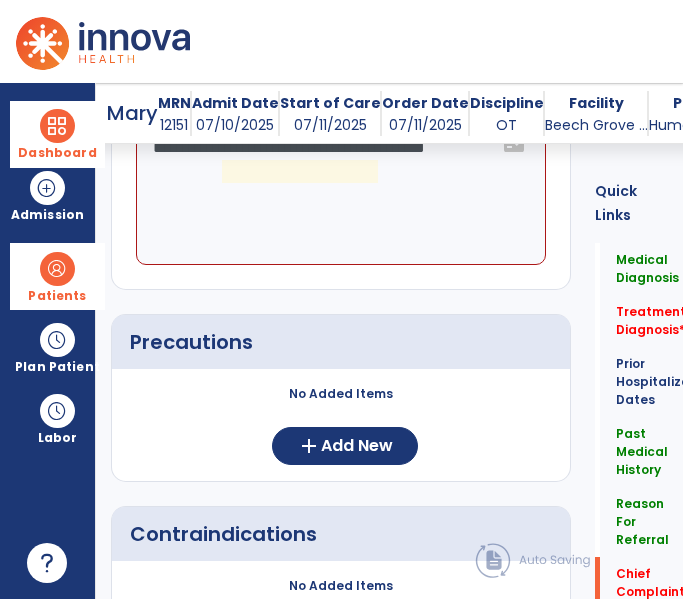 click on "**********" 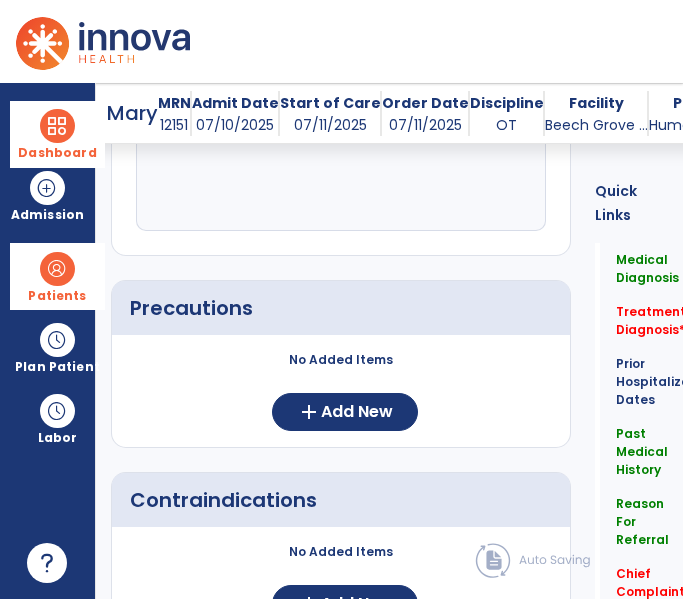 scroll, scrollTop: 1755, scrollLeft: 0, axis: vertical 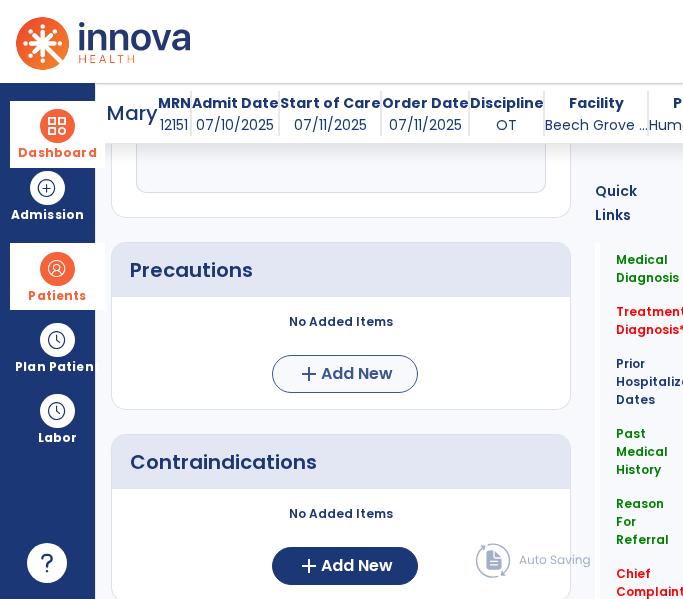 type on "**********" 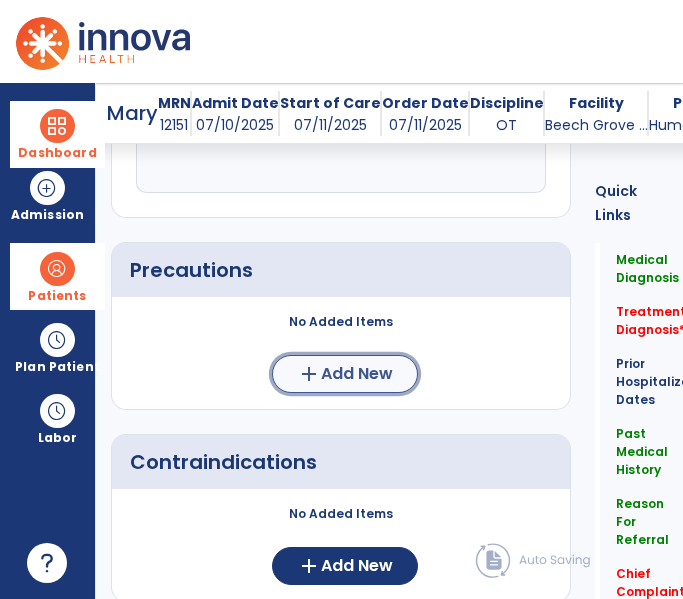 click on "Add New" 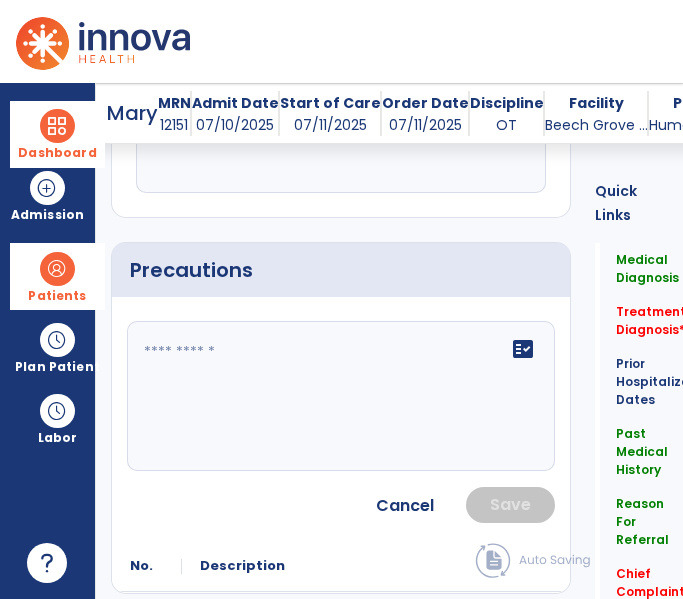 click on "fact_check" 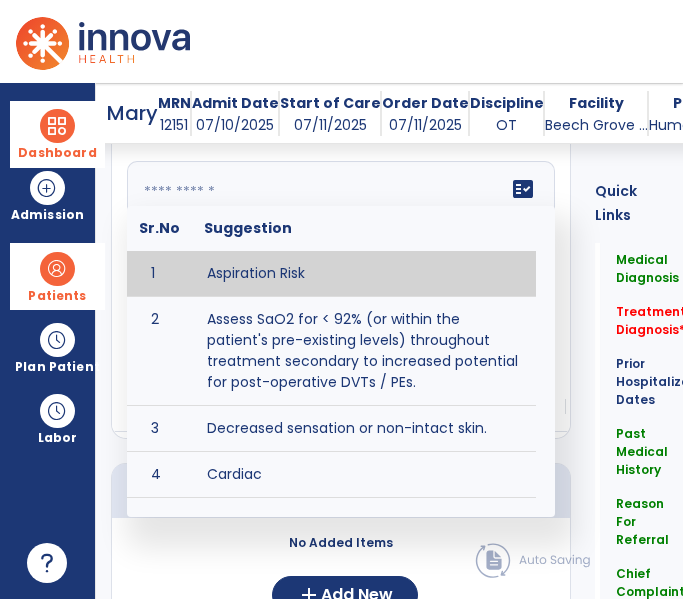 scroll, scrollTop: 1755, scrollLeft: 0, axis: vertical 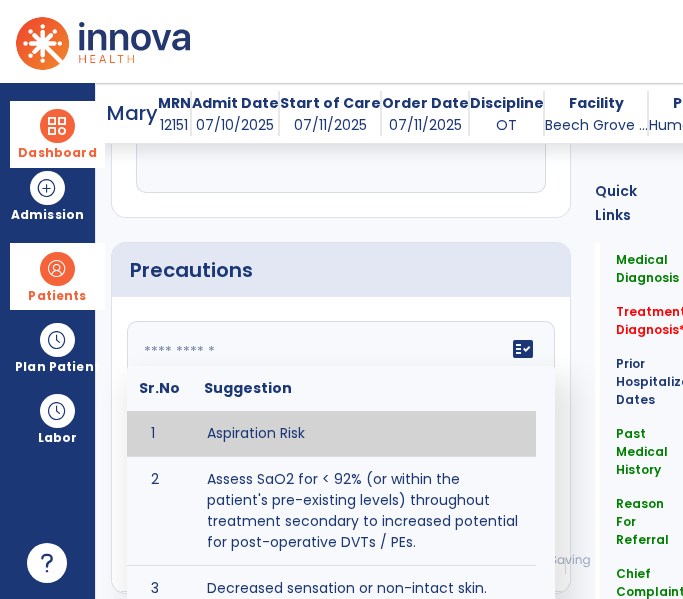 click 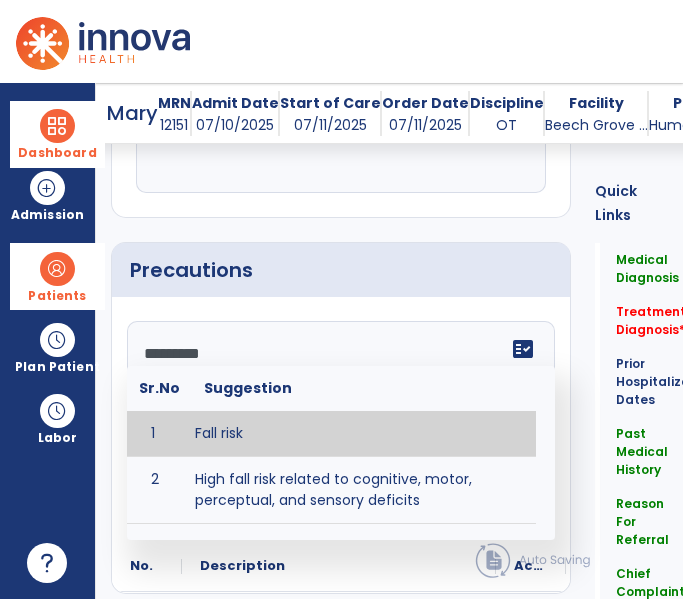 type on "*********" 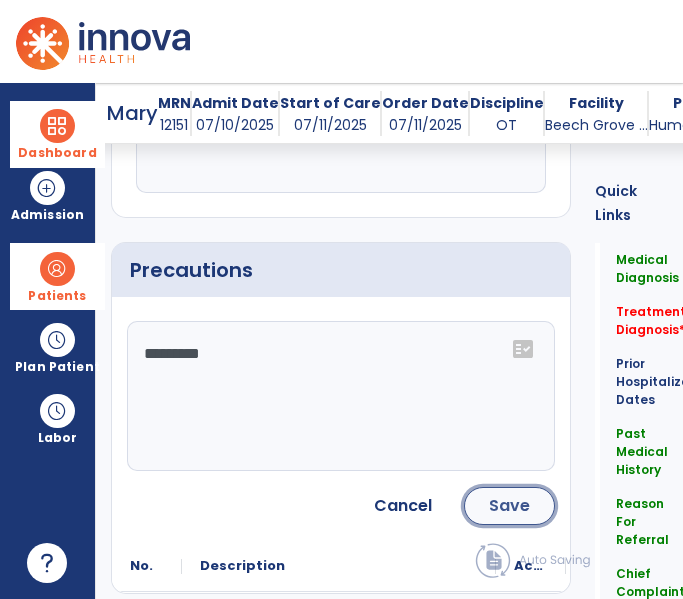 click on "Save" 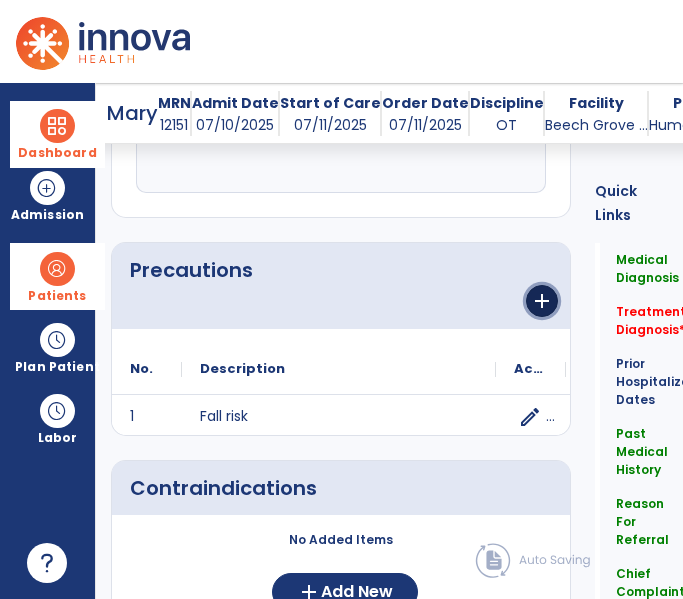 click on "add" 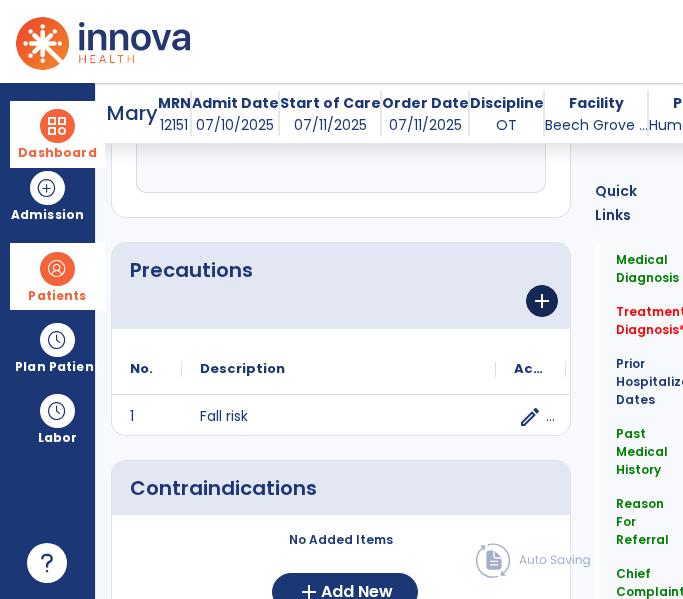 scroll, scrollTop: 1755, scrollLeft: 0, axis: vertical 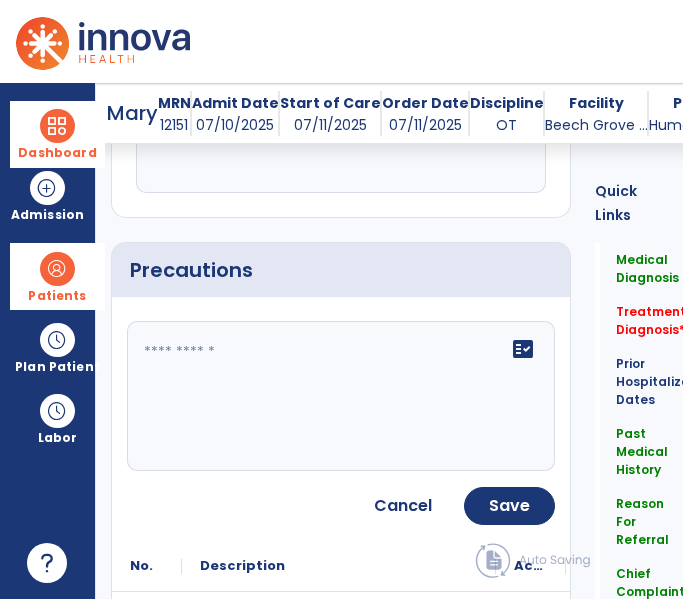 click on "fact_check" 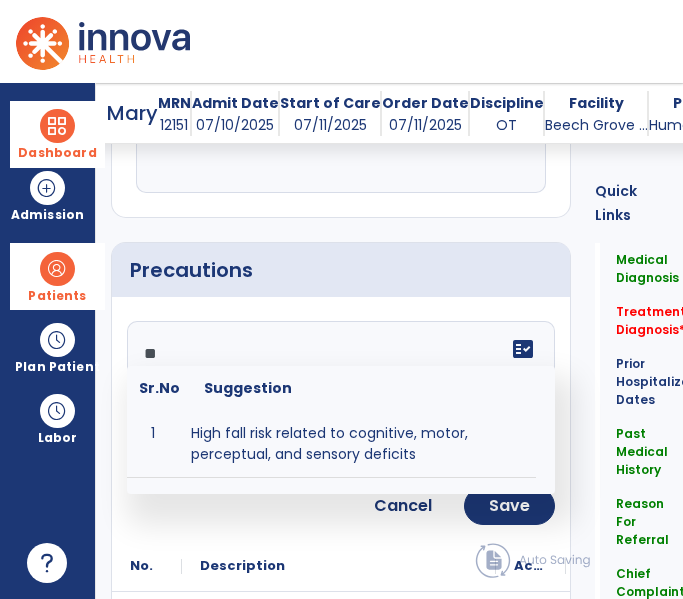 type on "*" 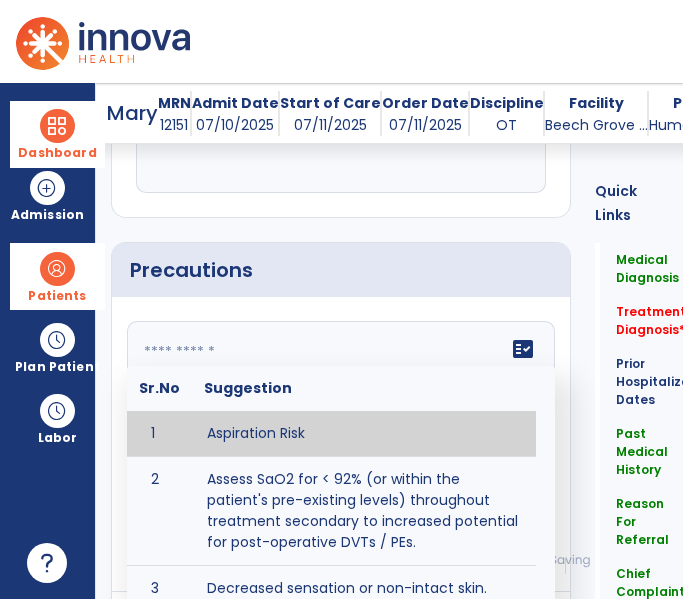 type on "*" 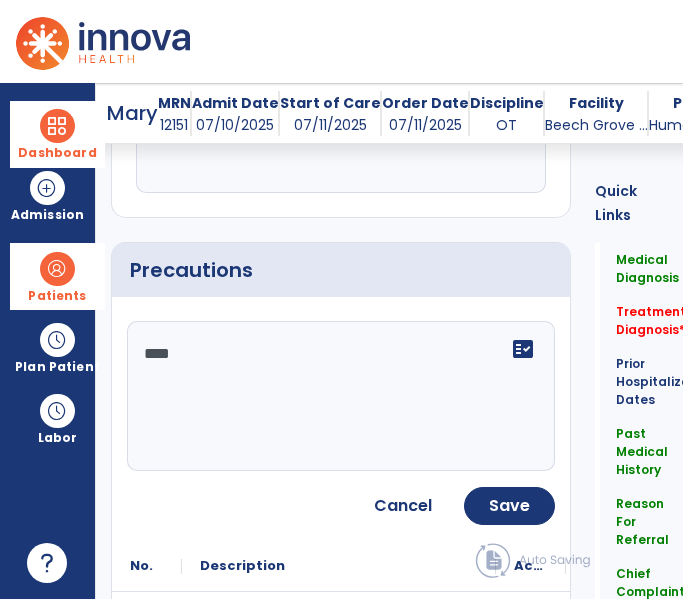 type on "*****" 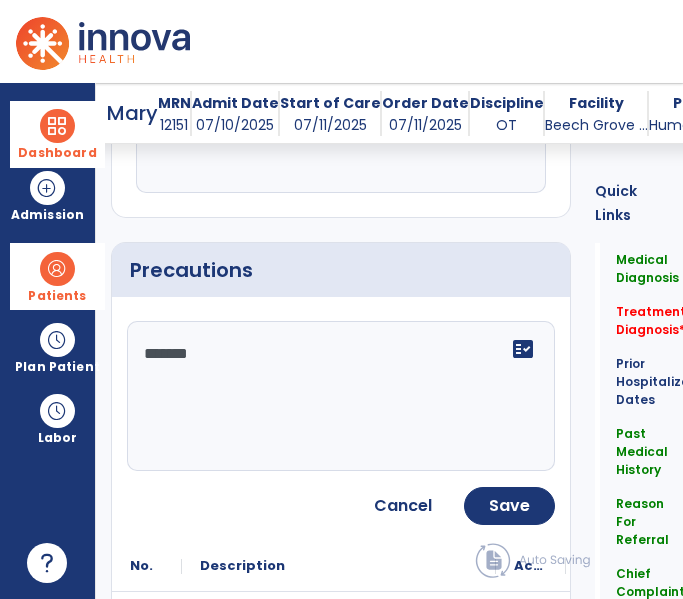 type on "********" 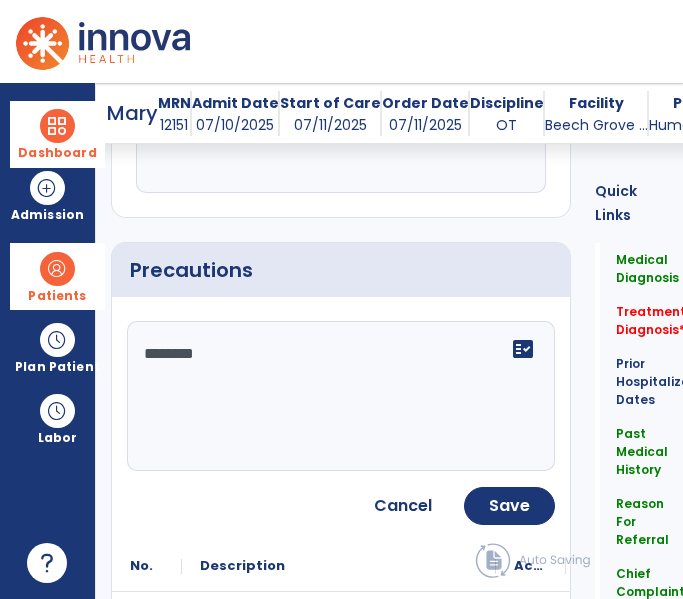 click on "********" 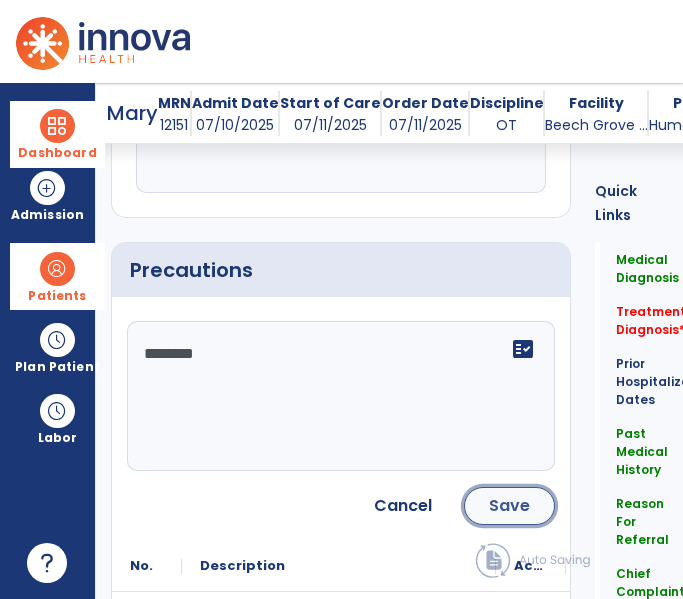 click on "Save" 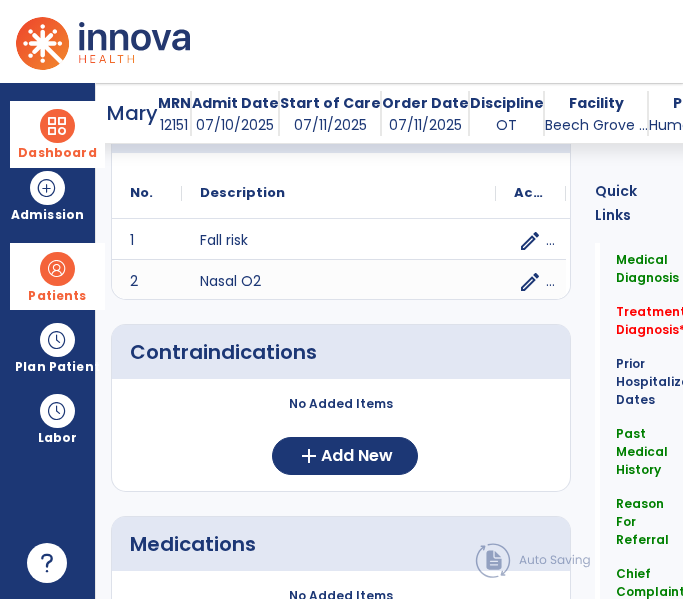 scroll, scrollTop: 1934, scrollLeft: 0, axis: vertical 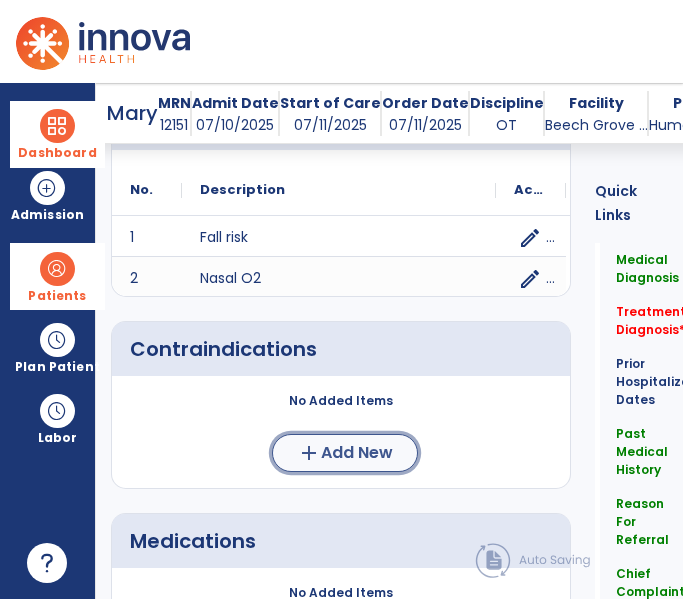click on "add  Add New" 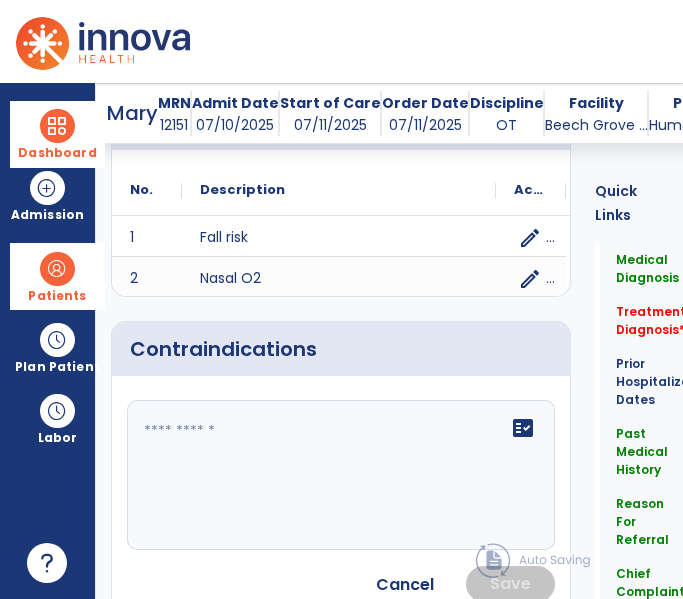 click 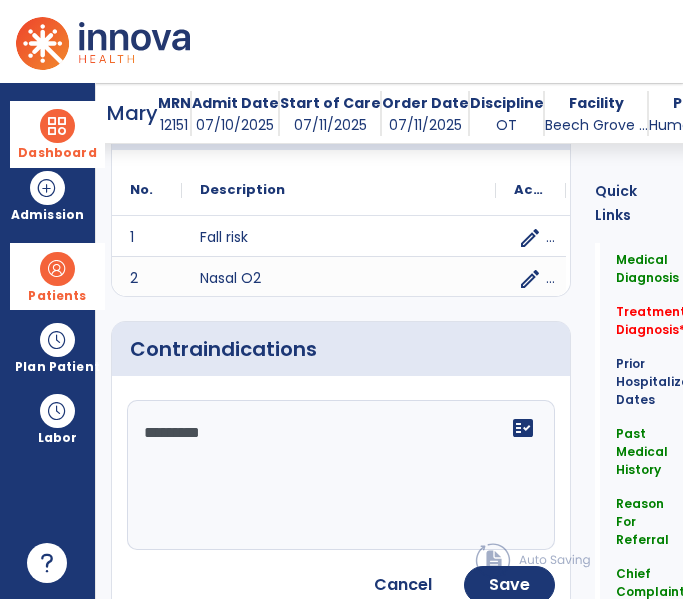 type on "**********" 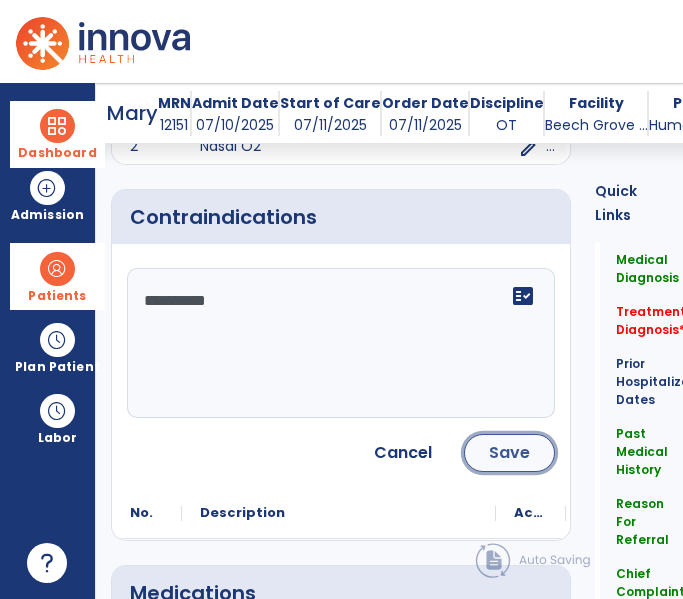 click on "Save" 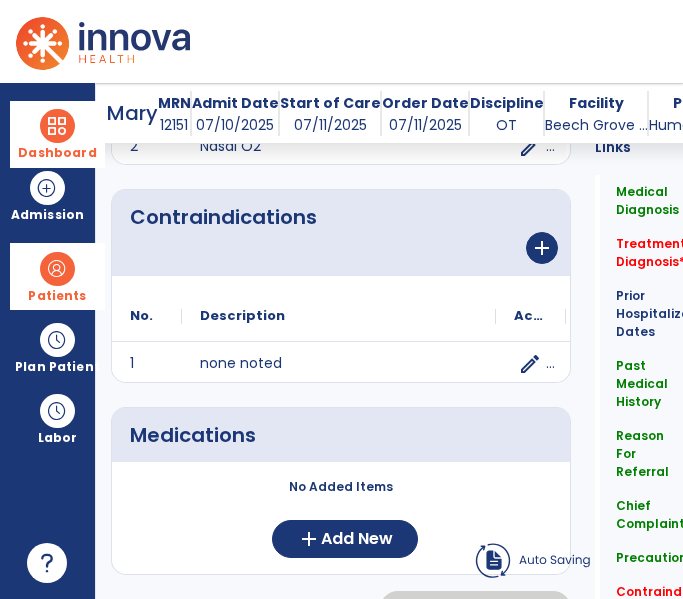 scroll, scrollTop: 1952, scrollLeft: 0, axis: vertical 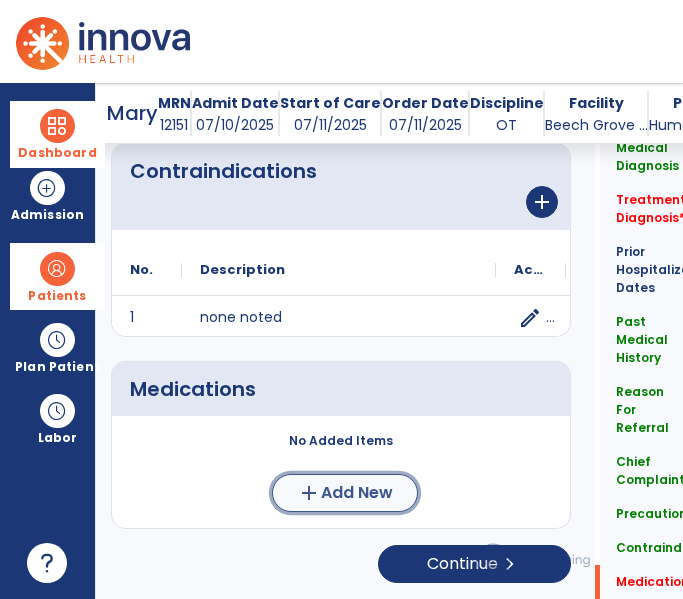 click on "add" 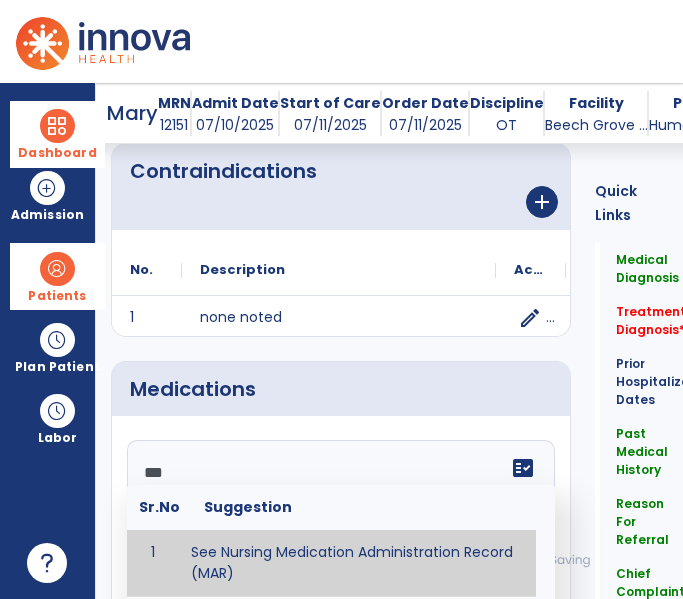 type on "**********" 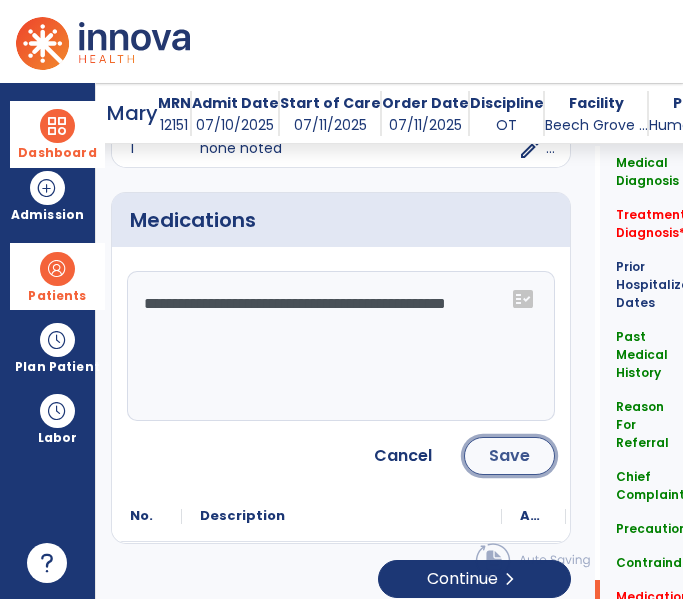 click on "Save" 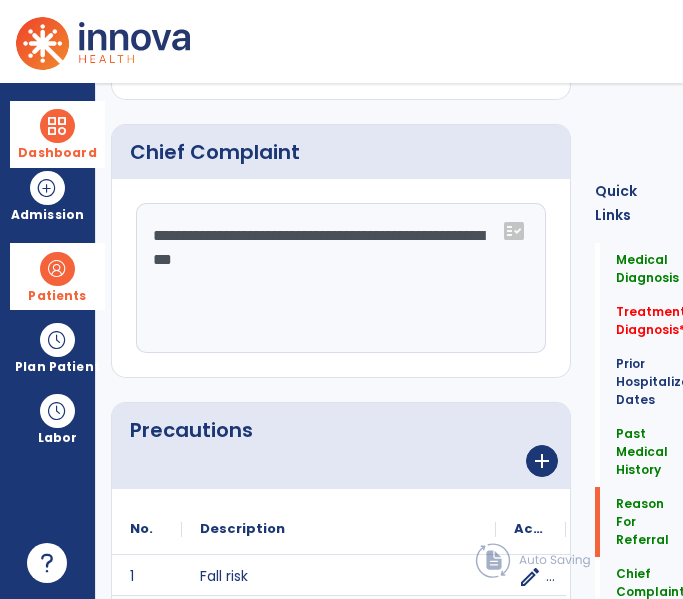 scroll, scrollTop: 0, scrollLeft: 0, axis: both 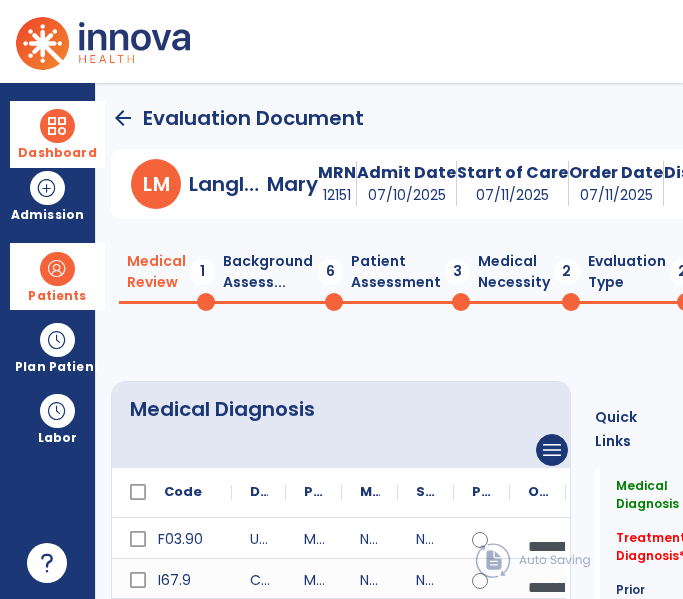 click on "Background Assess...  6" 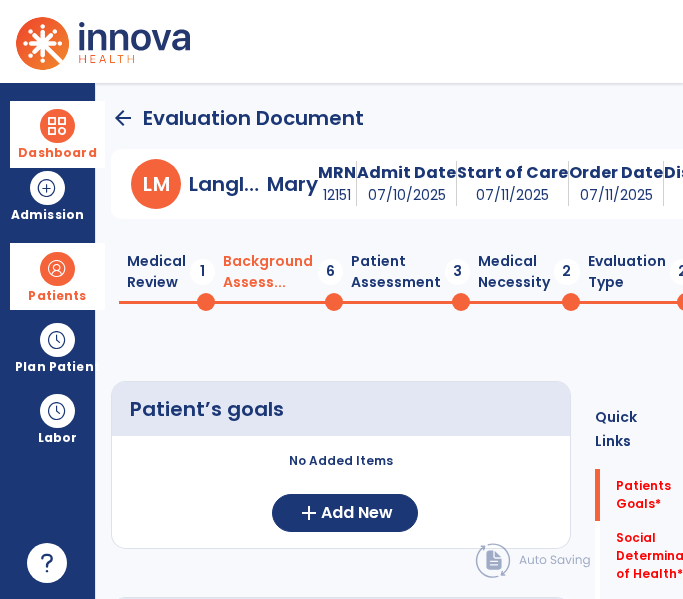 click on "Medical Review  1" 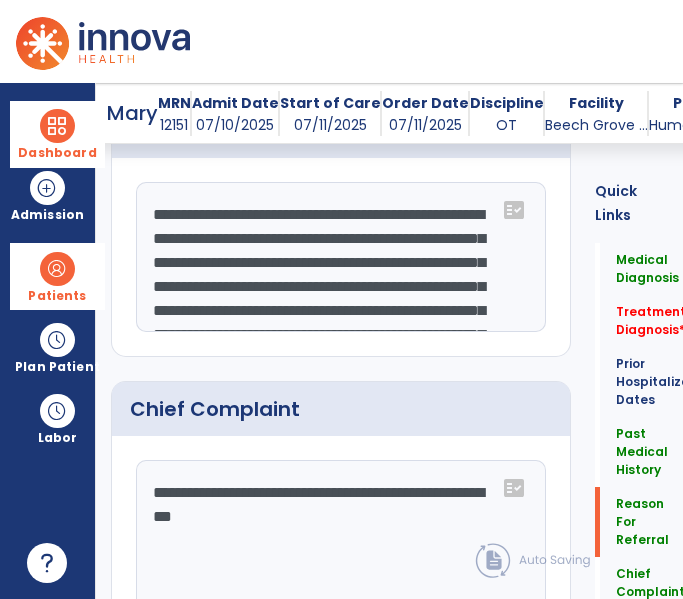scroll, scrollTop: 1339, scrollLeft: 0, axis: vertical 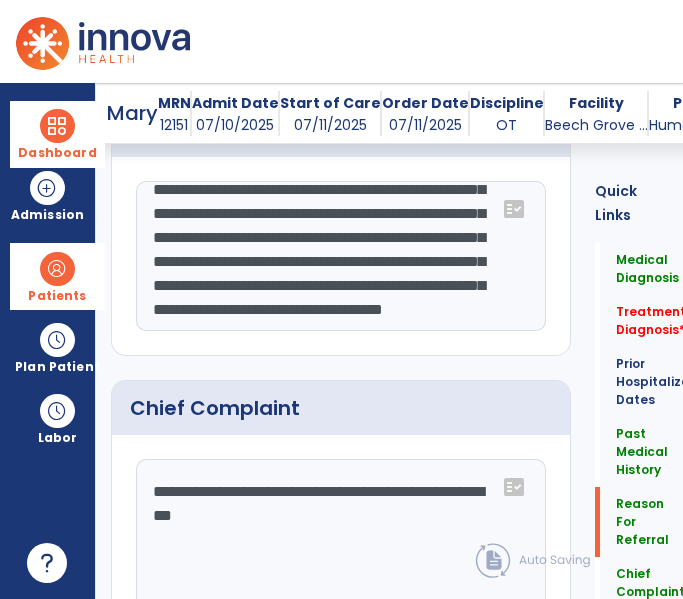 click on "**********" 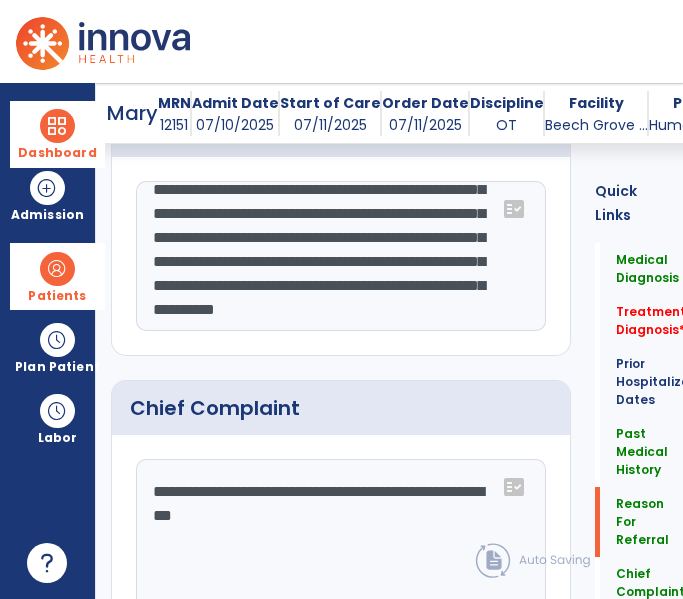 type on "**********" 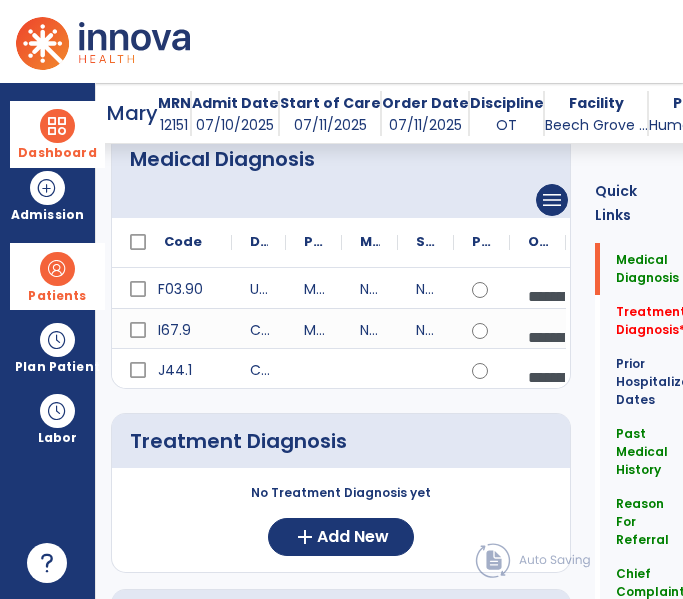 scroll, scrollTop: 0, scrollLeft: 0, axis: both 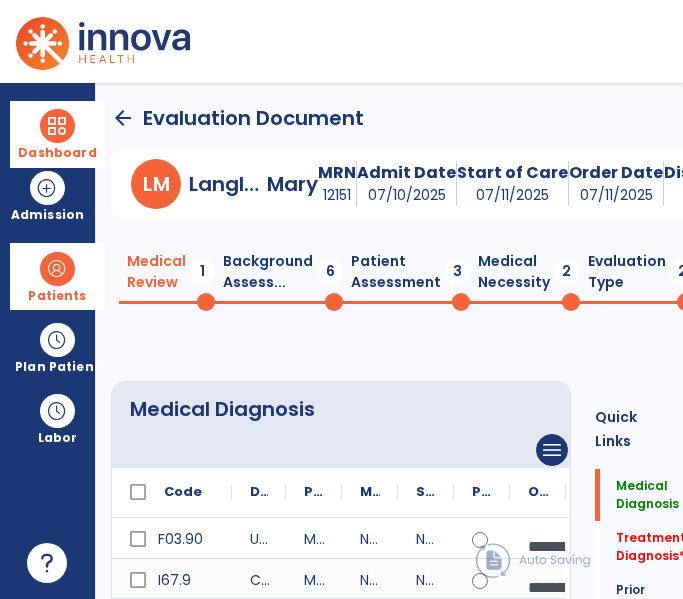 click on "Background Assess...  6" 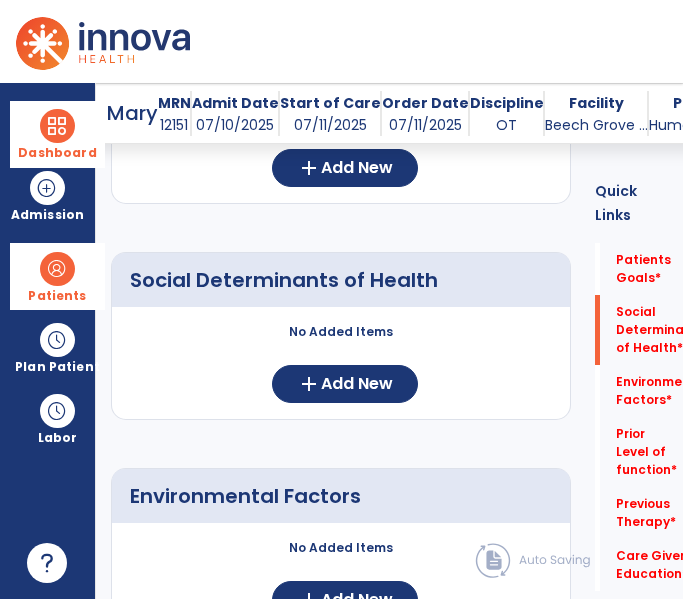 scroll, scrollTop: 399, scrollLeft: 0, axis: vertical 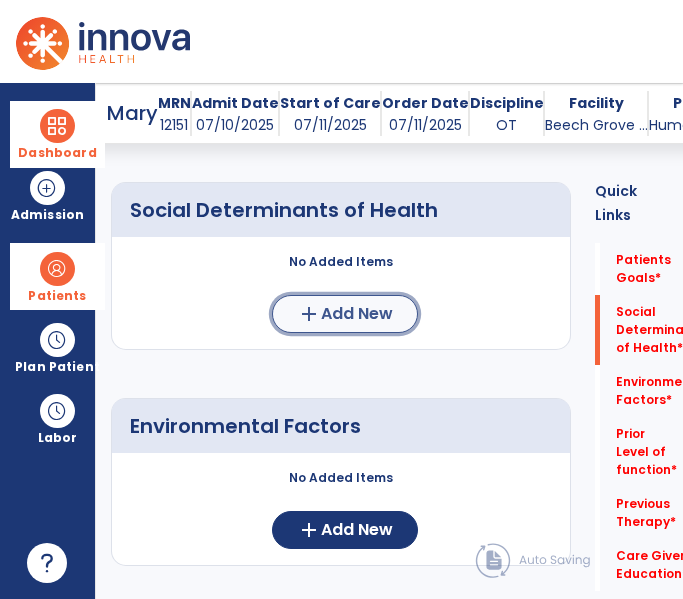 click on "Add New" 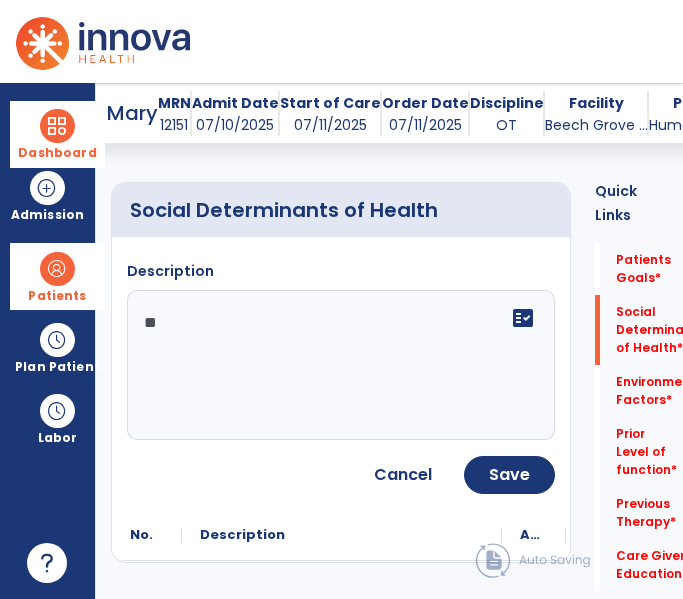 type on "*" 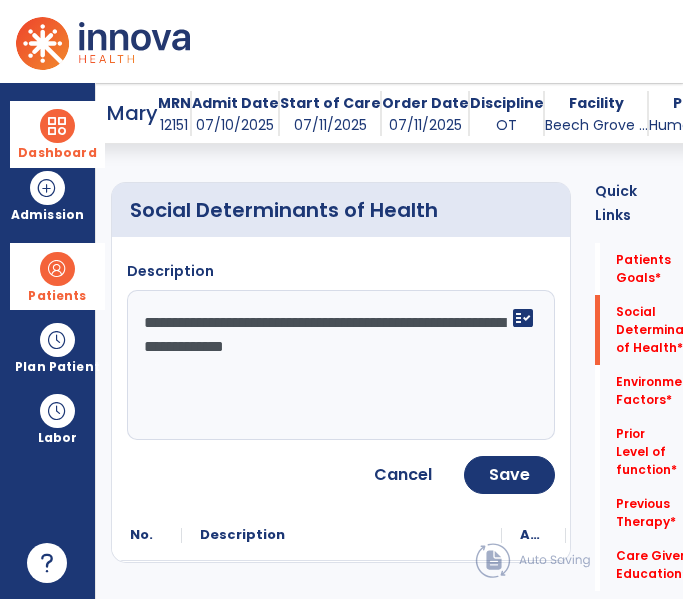 type on "**********" 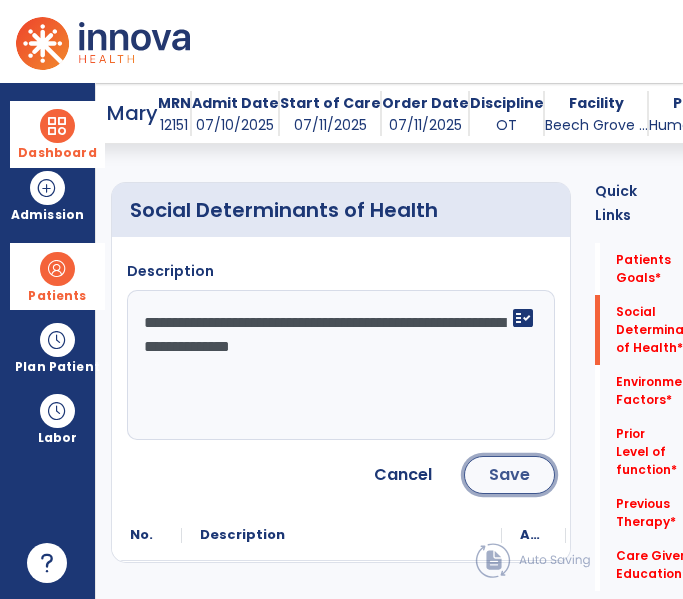 click on "Save" 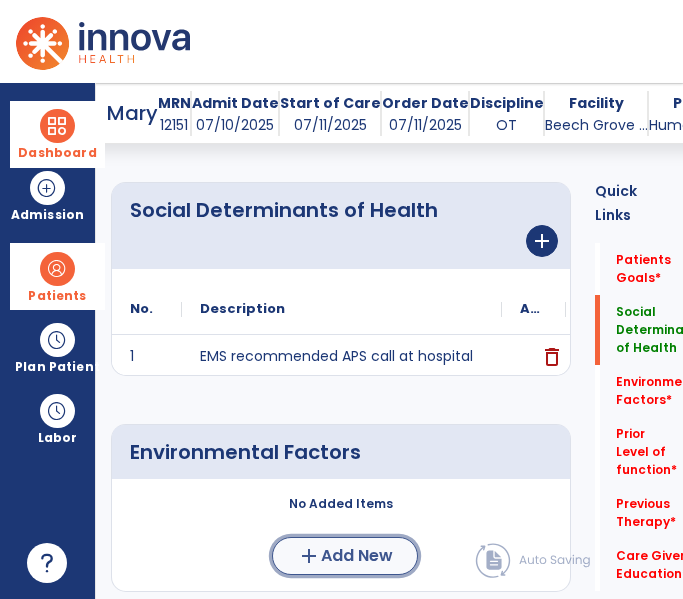 click on "add  Add New" 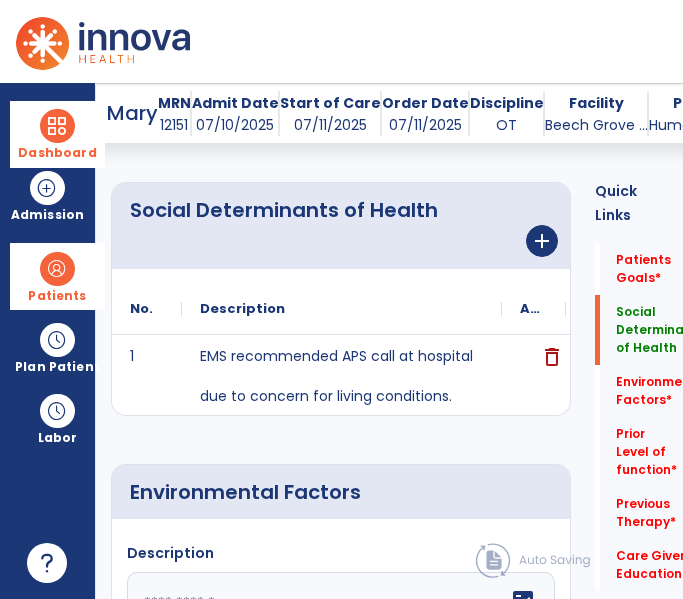 click 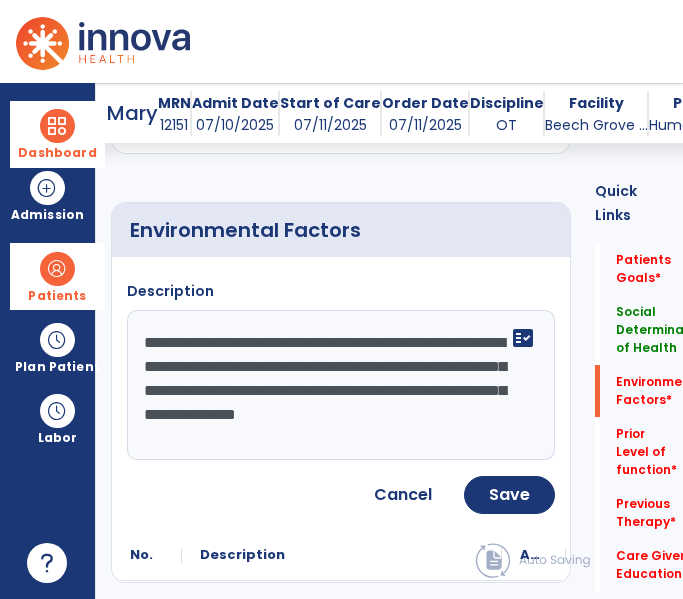 scroll, scrollTop: 15, scrollLeft: 0, axis: vertical 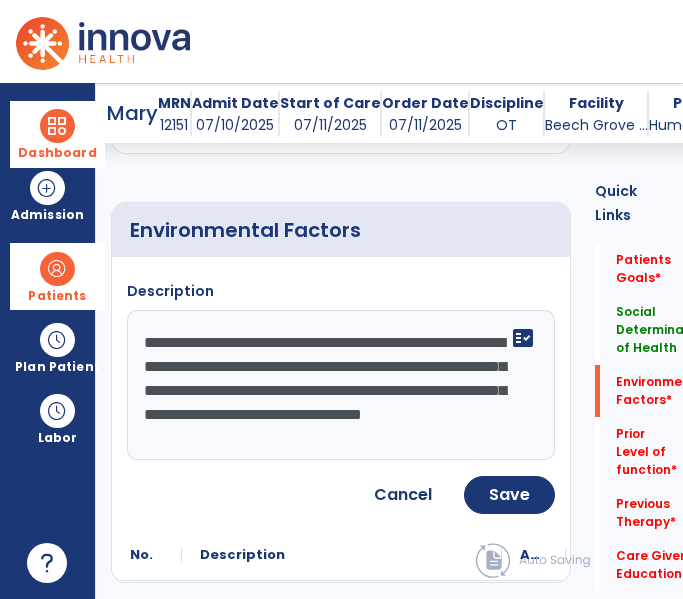 click on "**********" 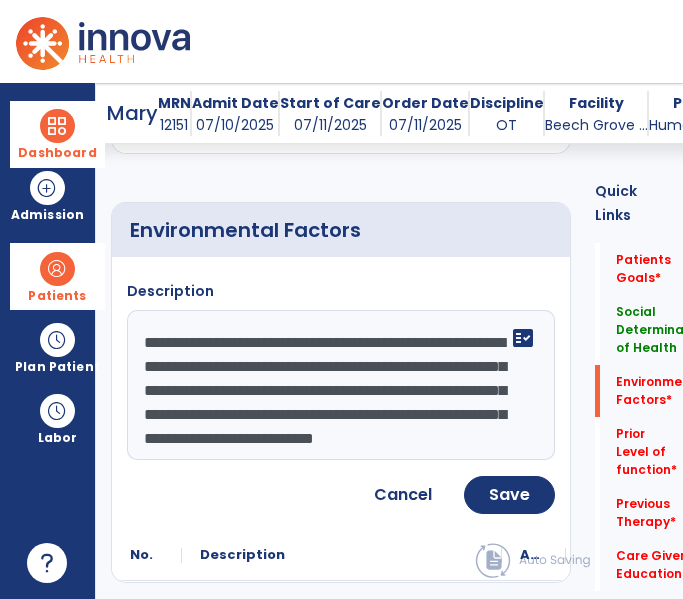 click on "**********" 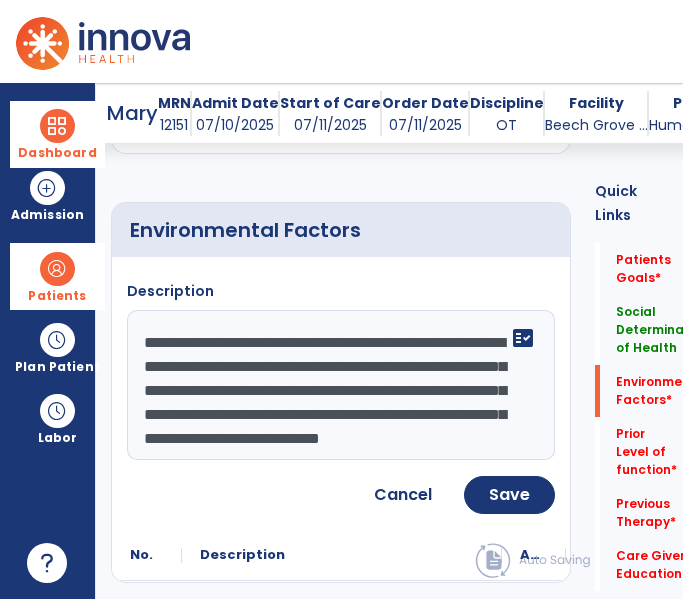 scroll, scrollTop: 48, scrollLeft: 0, axis: vertical 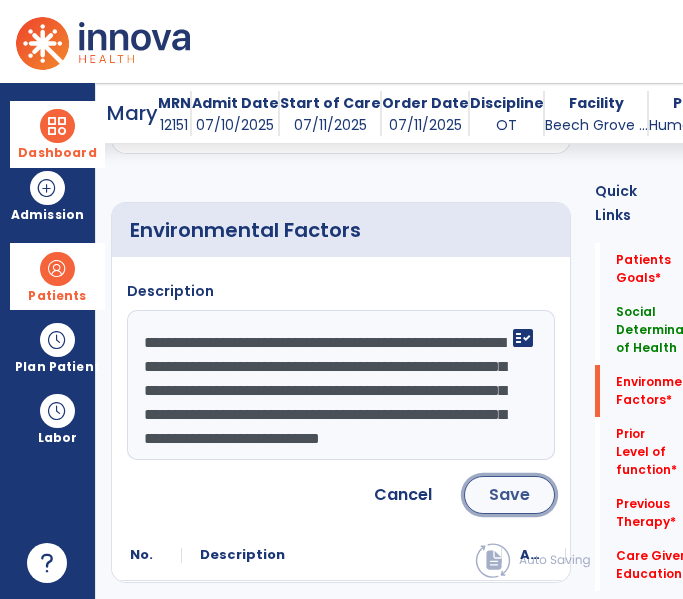 click on "Save" 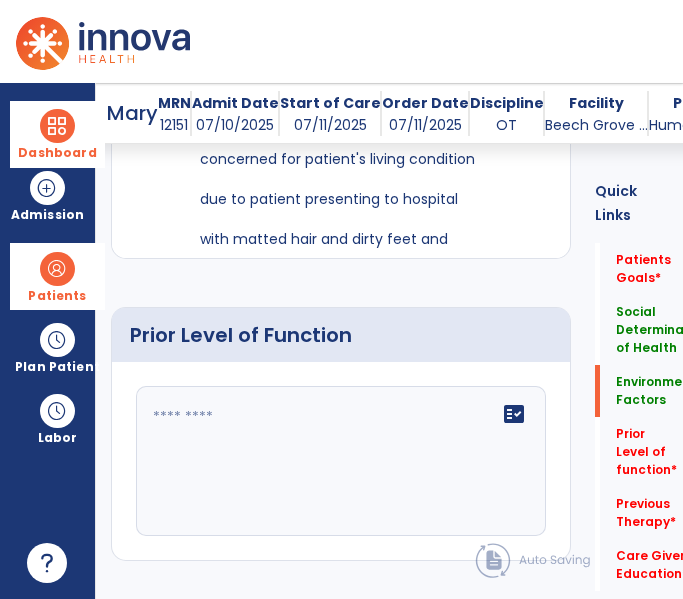 scroll, scrollTop: 1068, scrollLeft: 0, axis: vertical 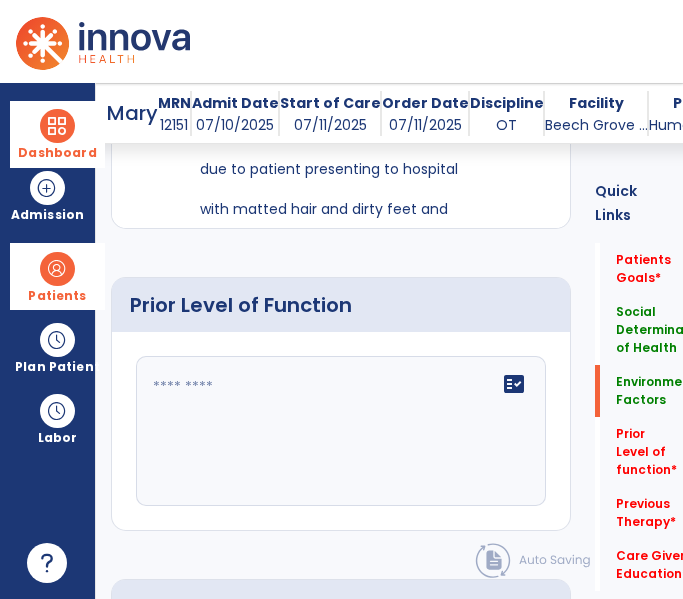 click on "fact_check" 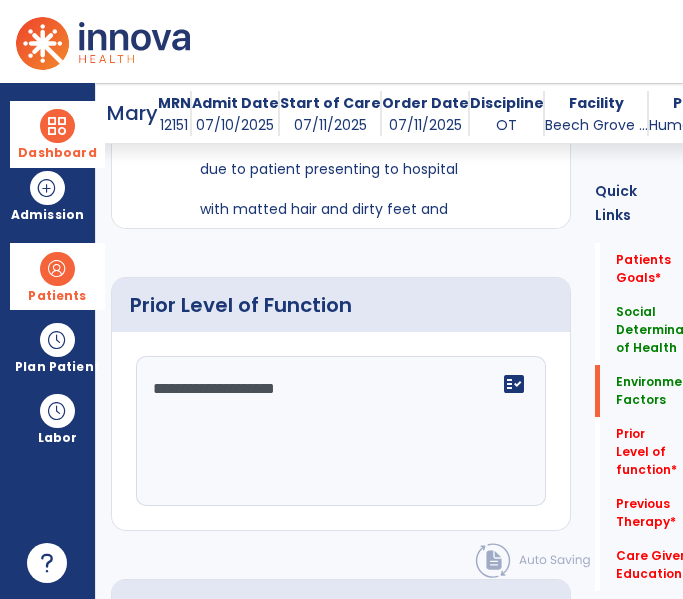 scroll, scrollTop: 1418, scrollLeft: 0, axis: vertical 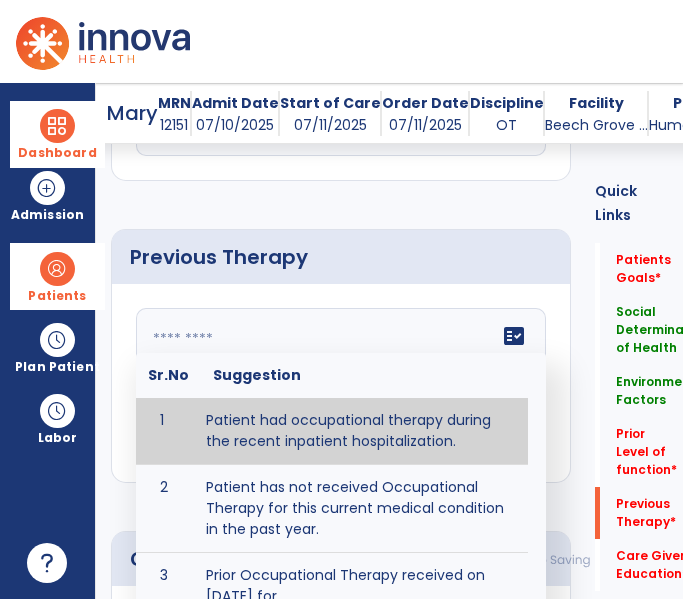 click on "Previous Therapy" 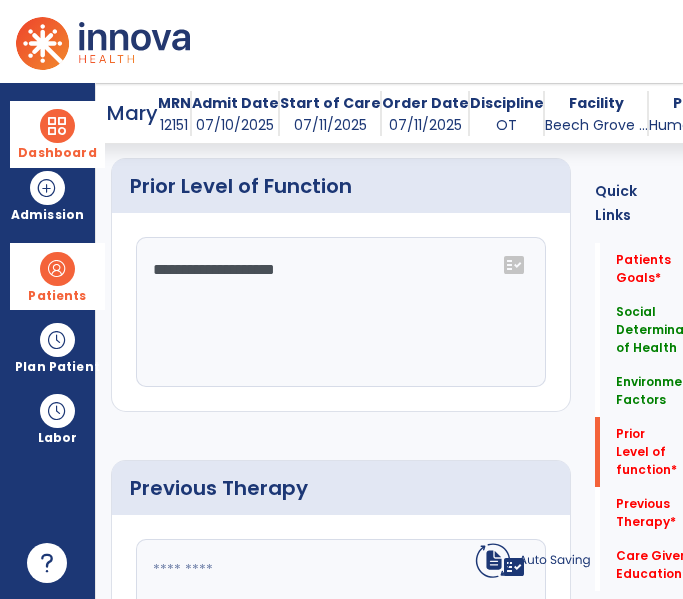 click 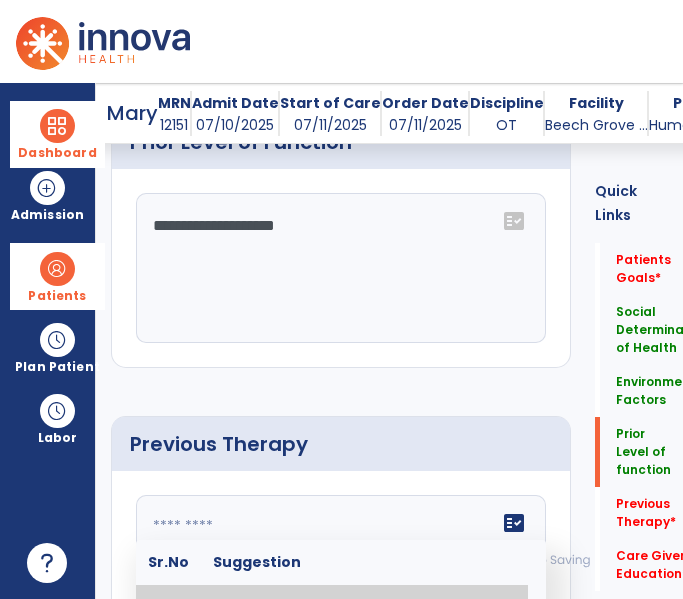 scroll, scrollTop: 1197, scrollLeft: 0, axis: vertical 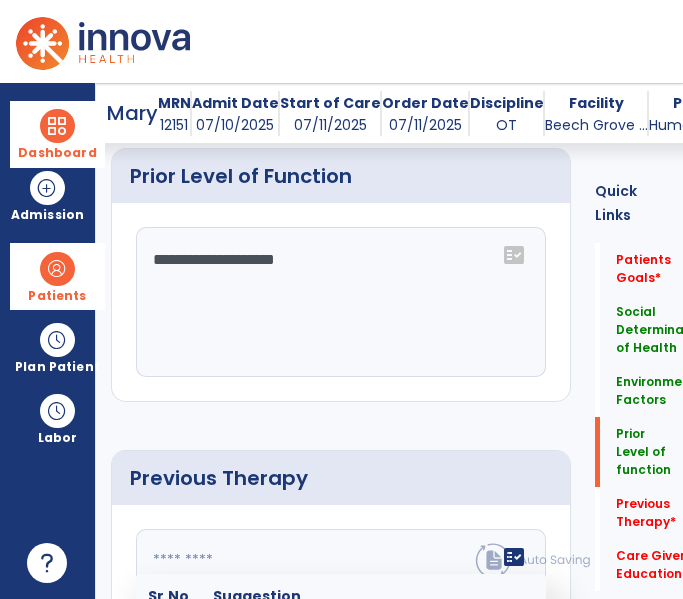 click on "**********" 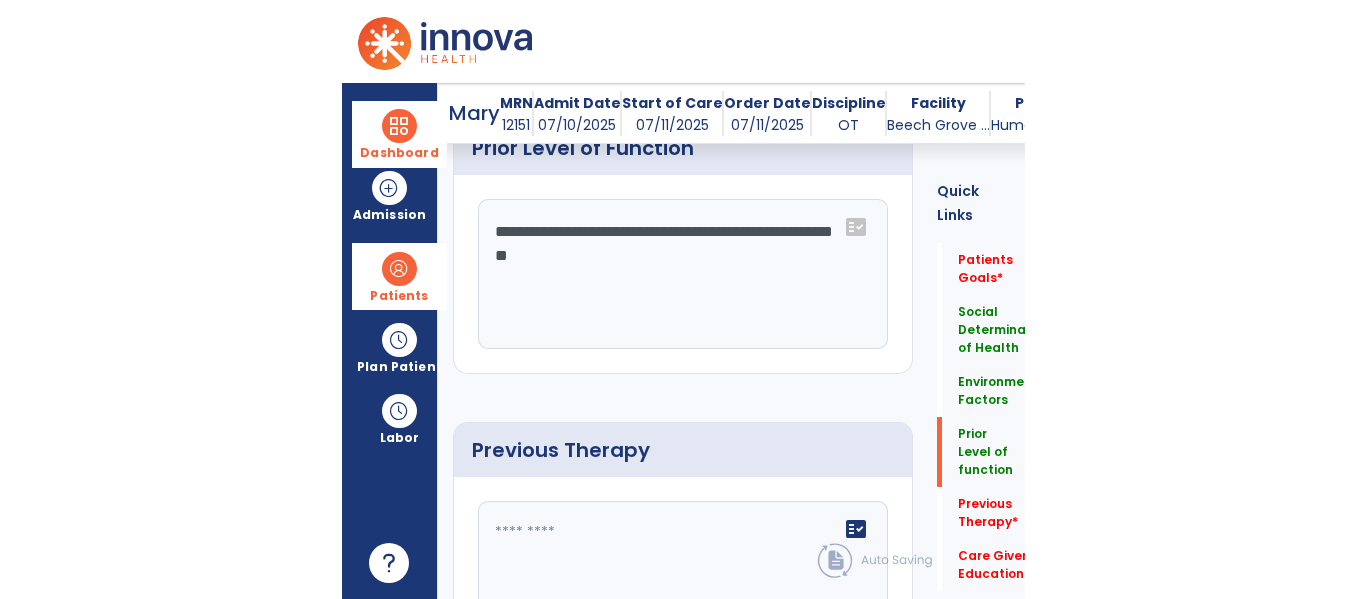 scroll, scrollTop: 1220, scrollLeft: 0, axis: vertical 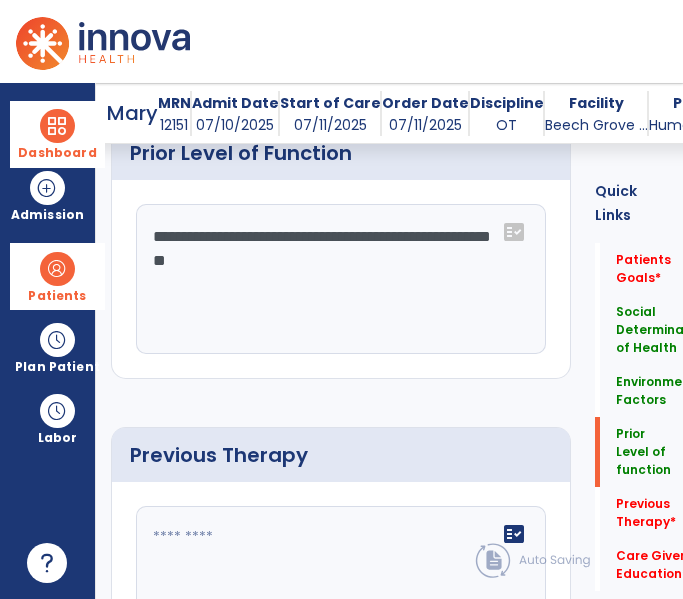 type on "**********" 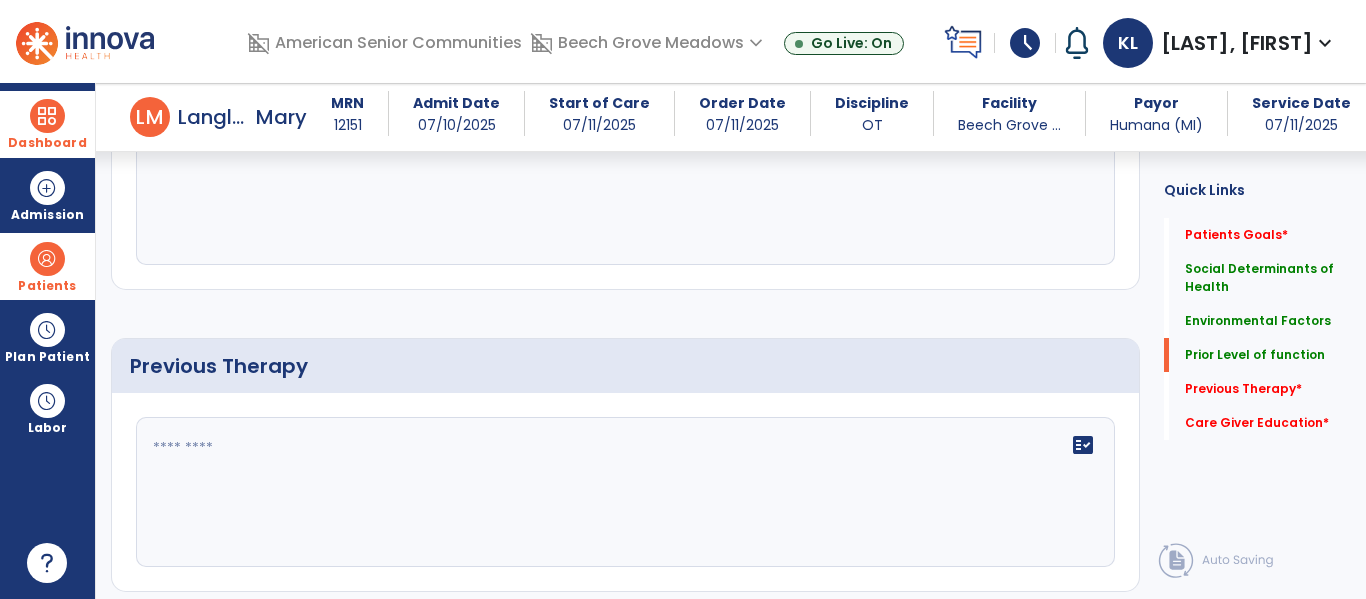 scroll, scrollTop: 1013, scrollLeft: 0, axis: vertical 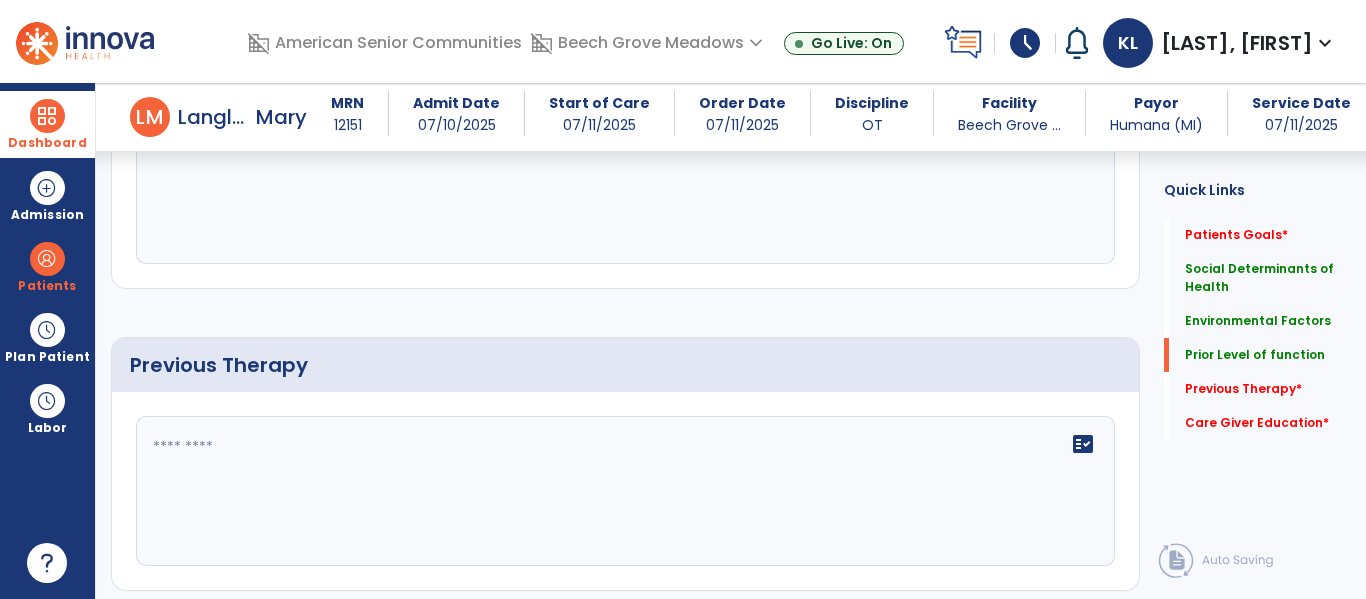 click on "fact_check" 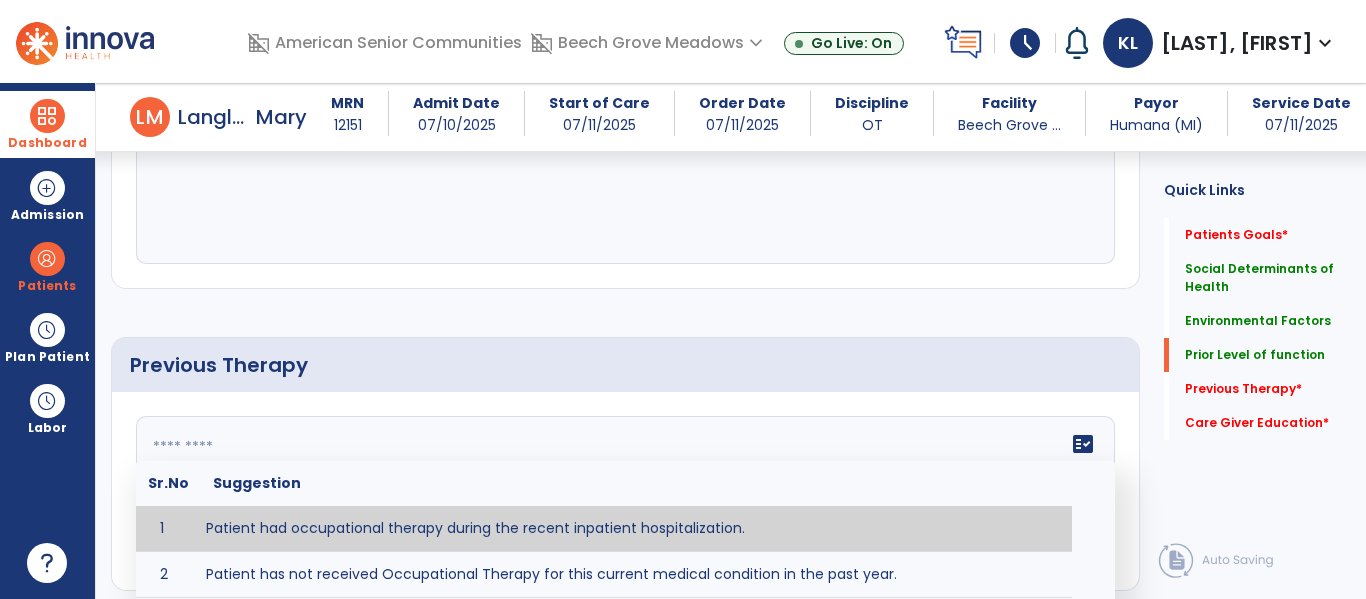 type on "**********" 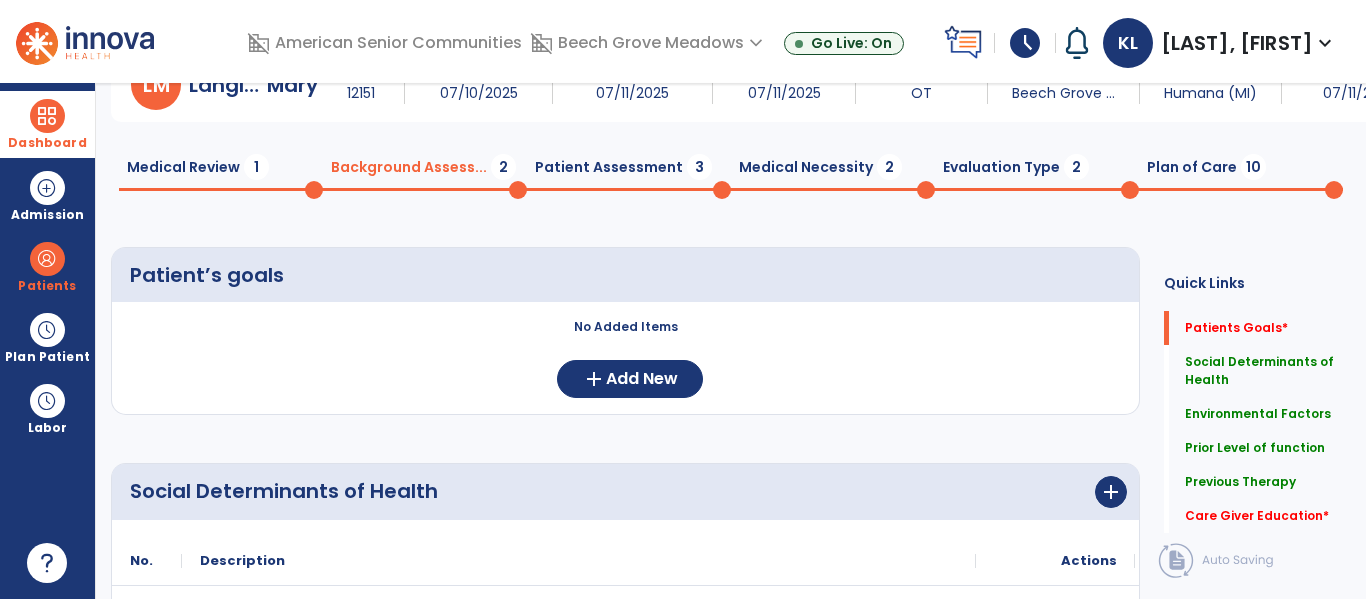 scroll, scrollTop: 0, scrollLeft: 0, axis: both 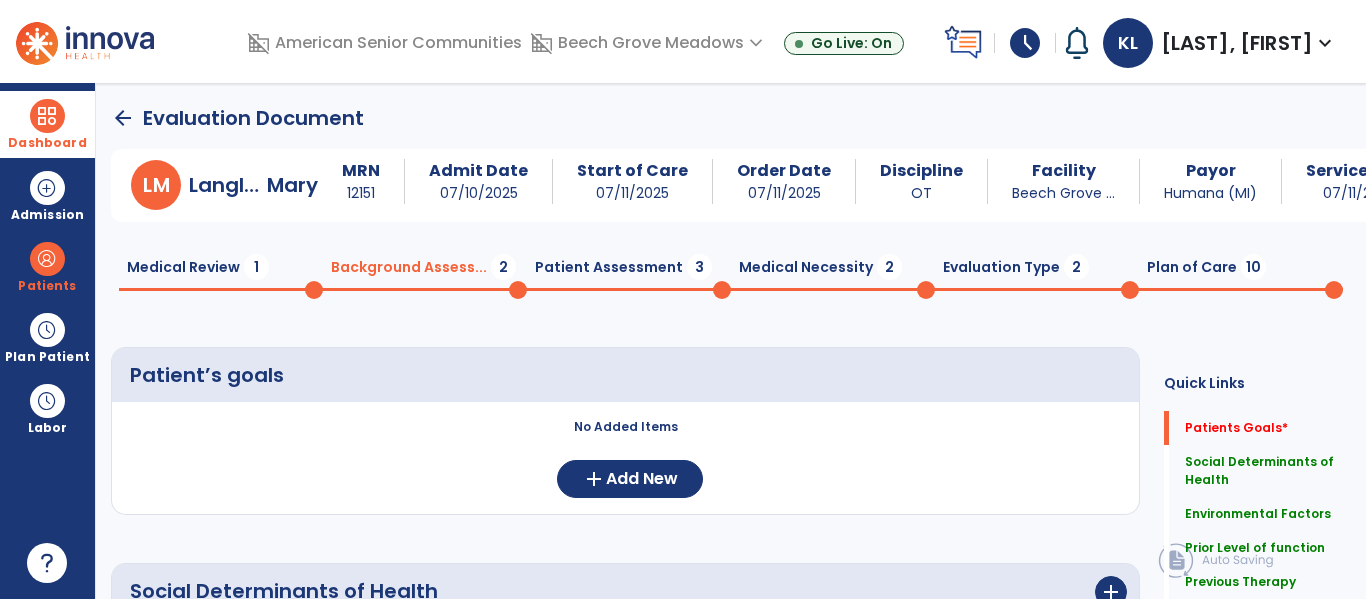 click on "Patient Assessment  3" 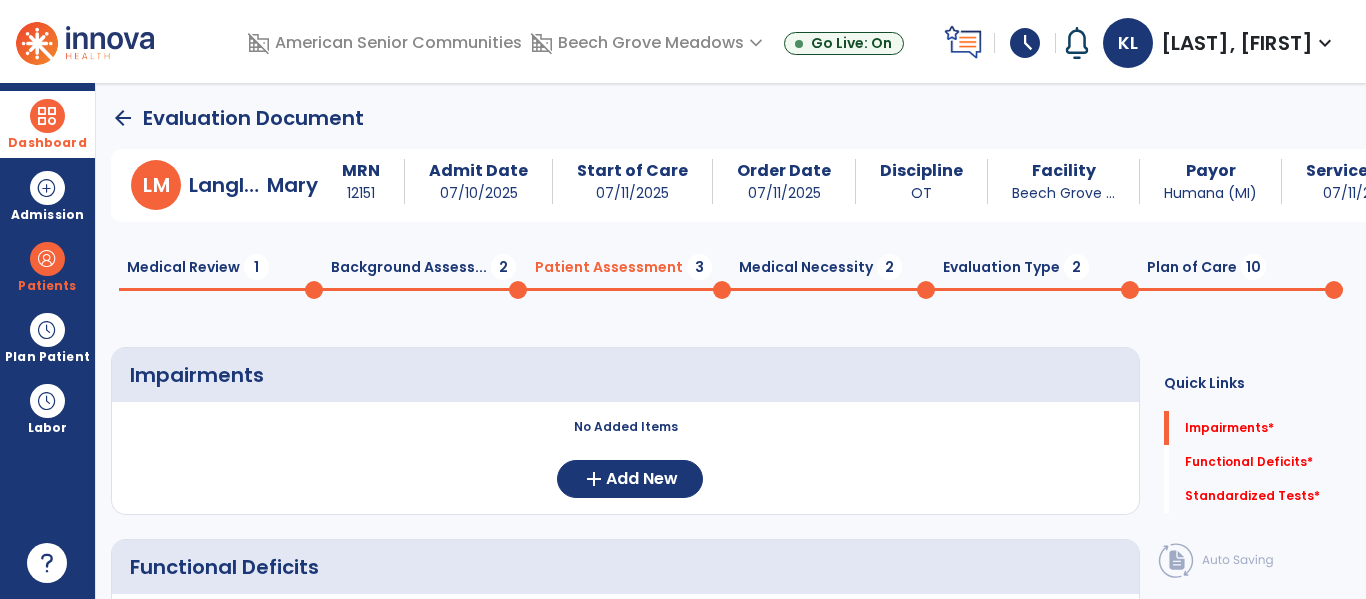 click on "No Added Items  add  Add New" 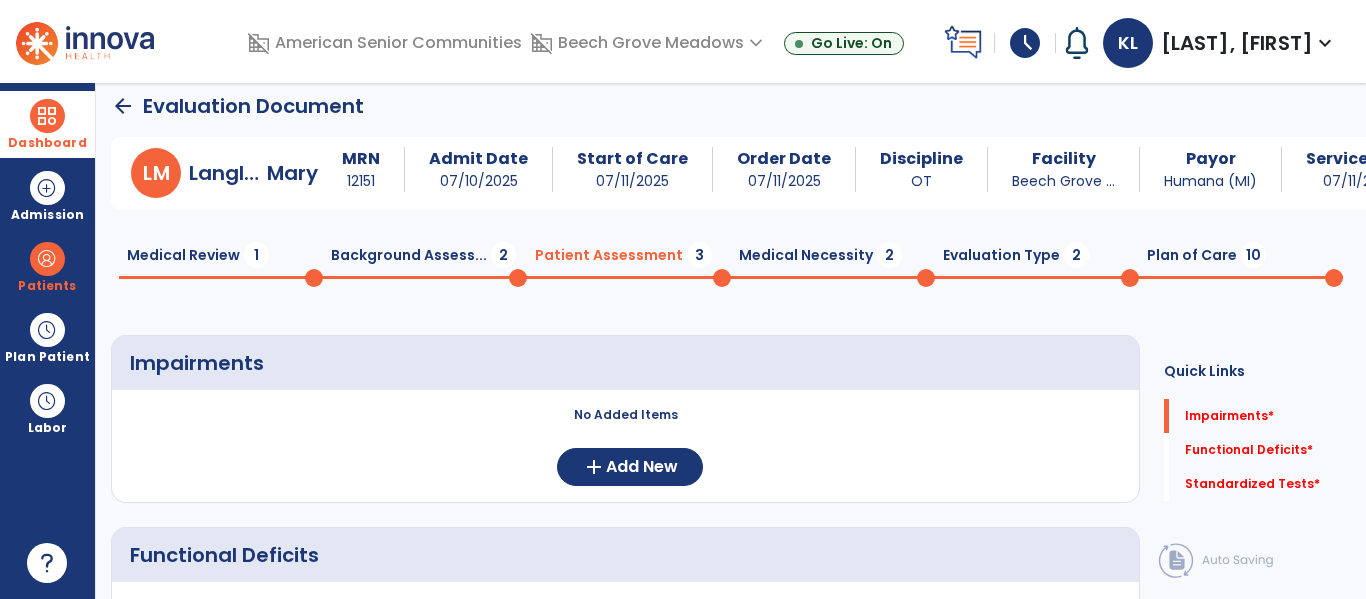 click on "Background Assess...  2" 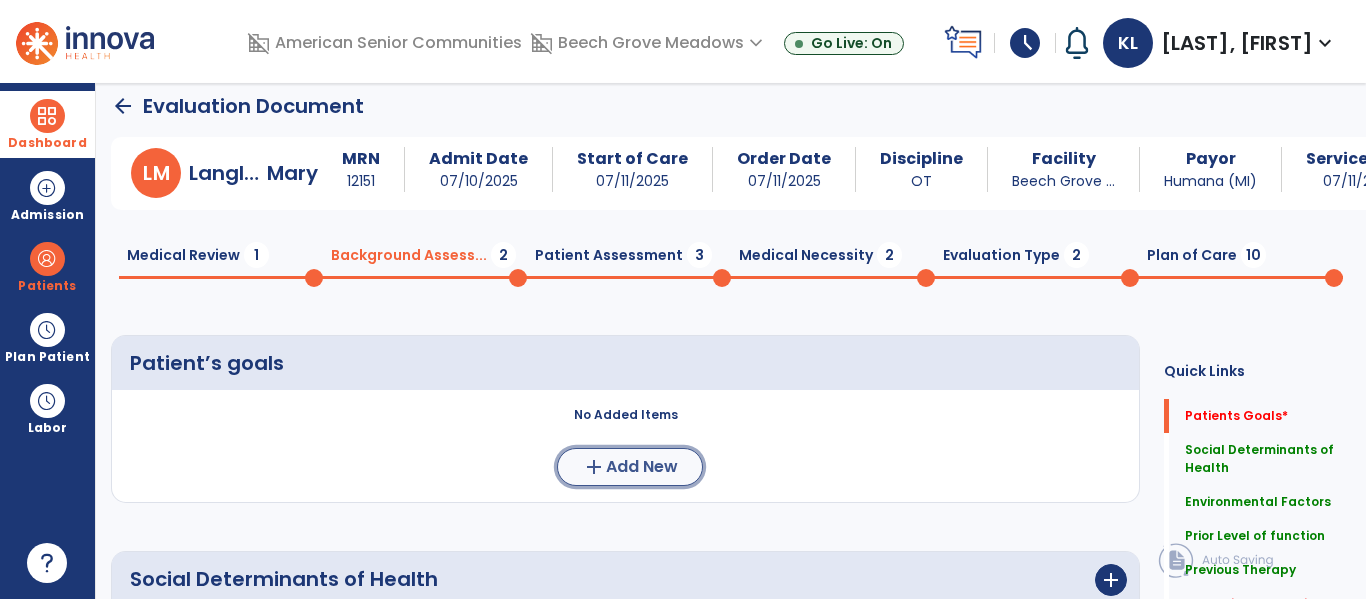 click on "add  Add New" 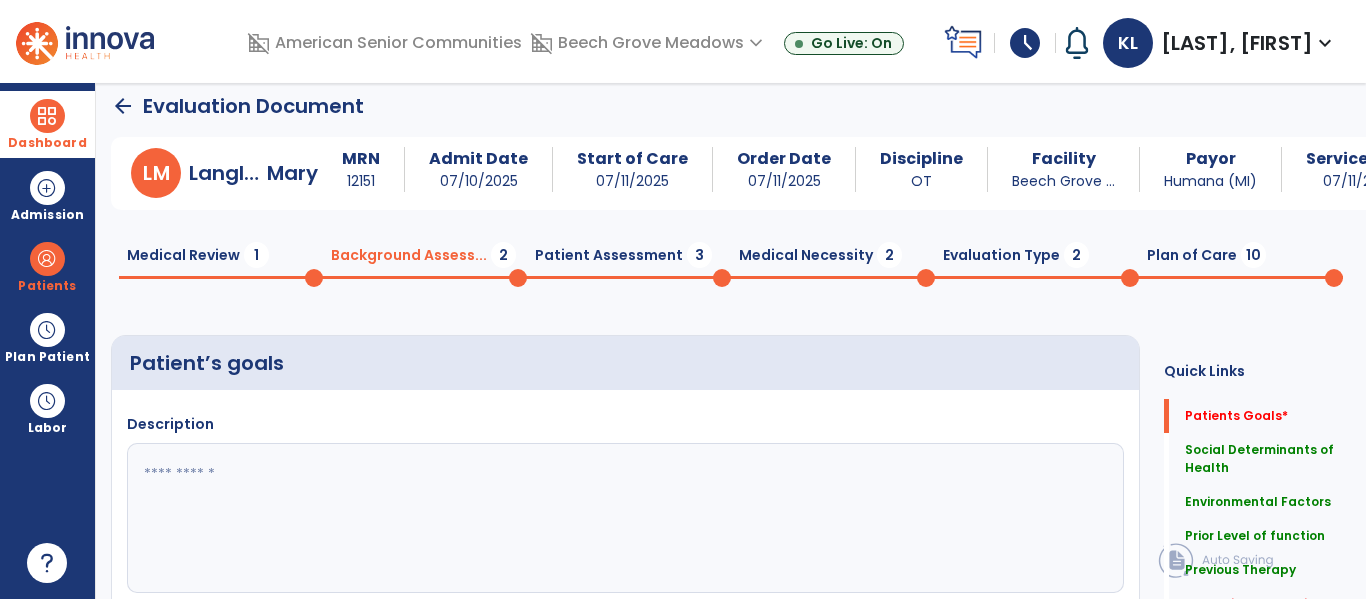 click 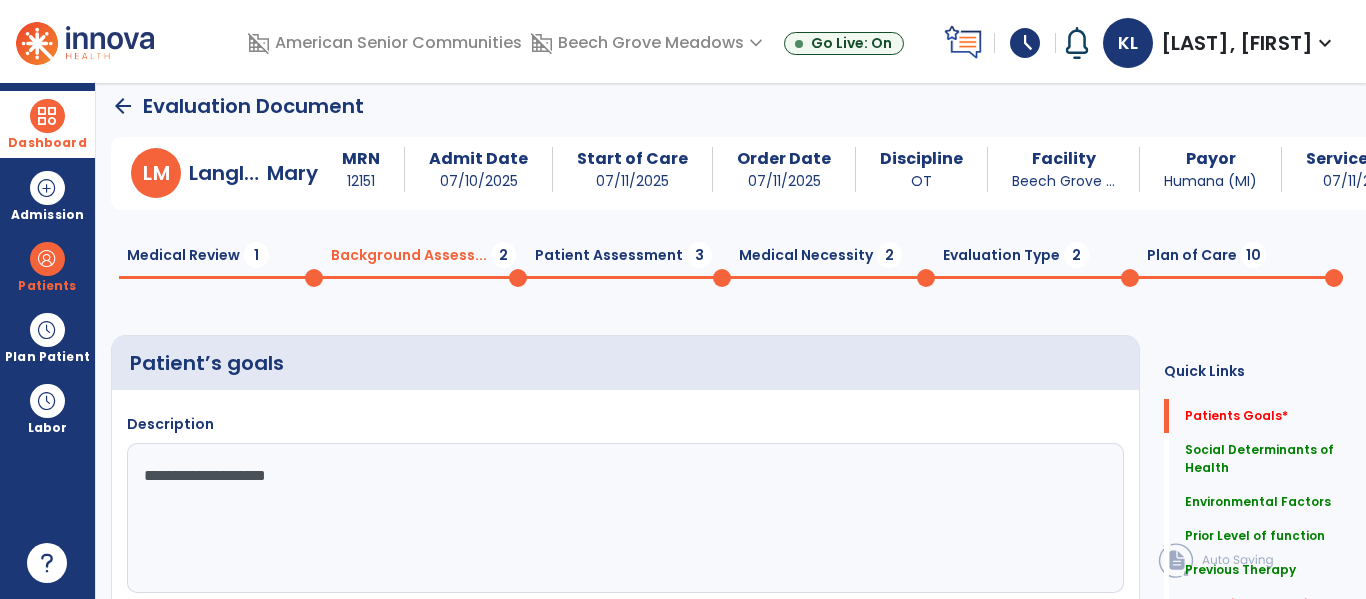 type on "**********" 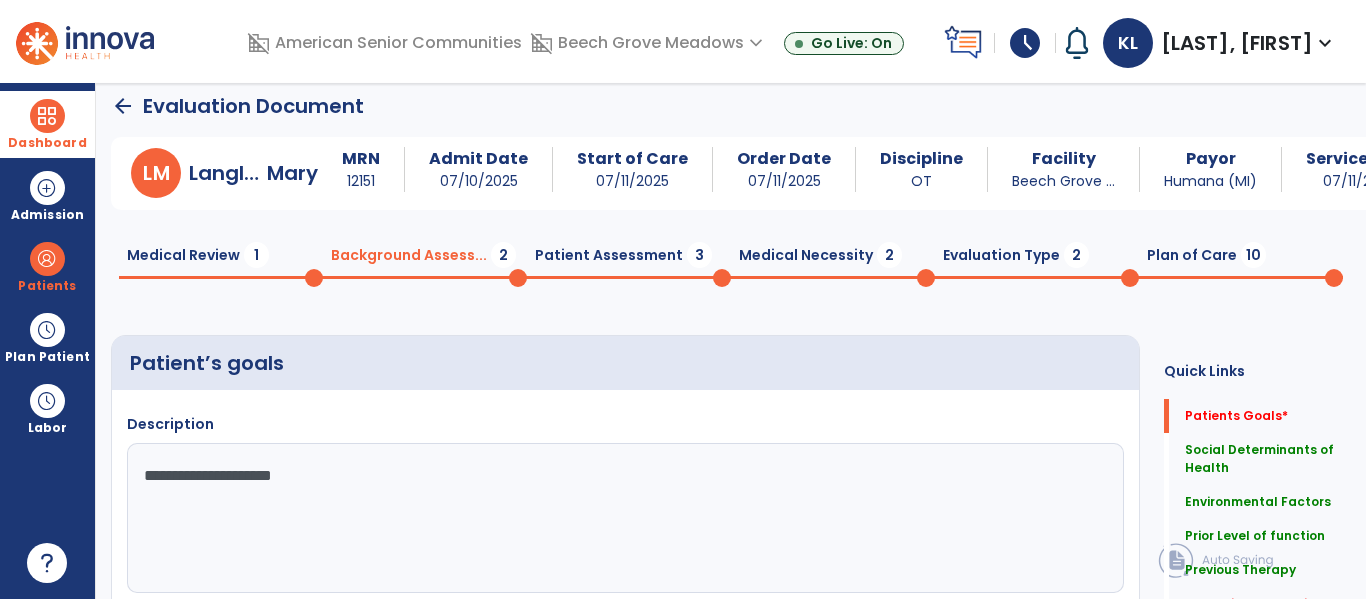 scroll, scrollTop: 119, scrollLeft: 0, axis: vertical 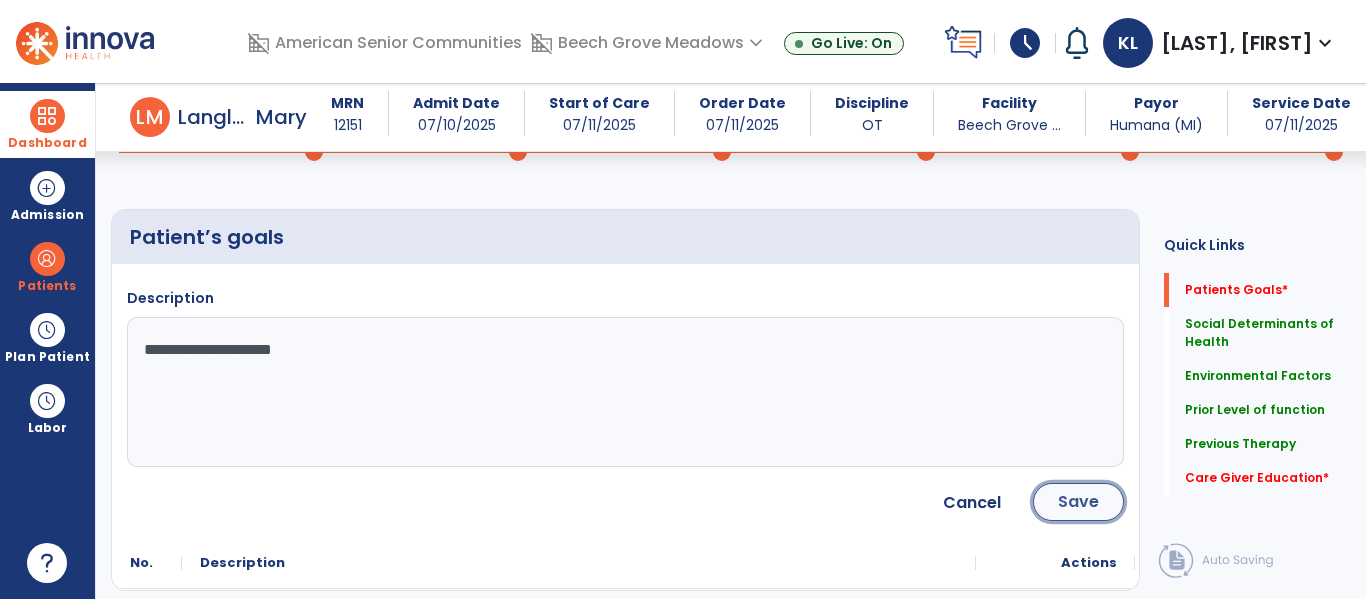 click on "Save" 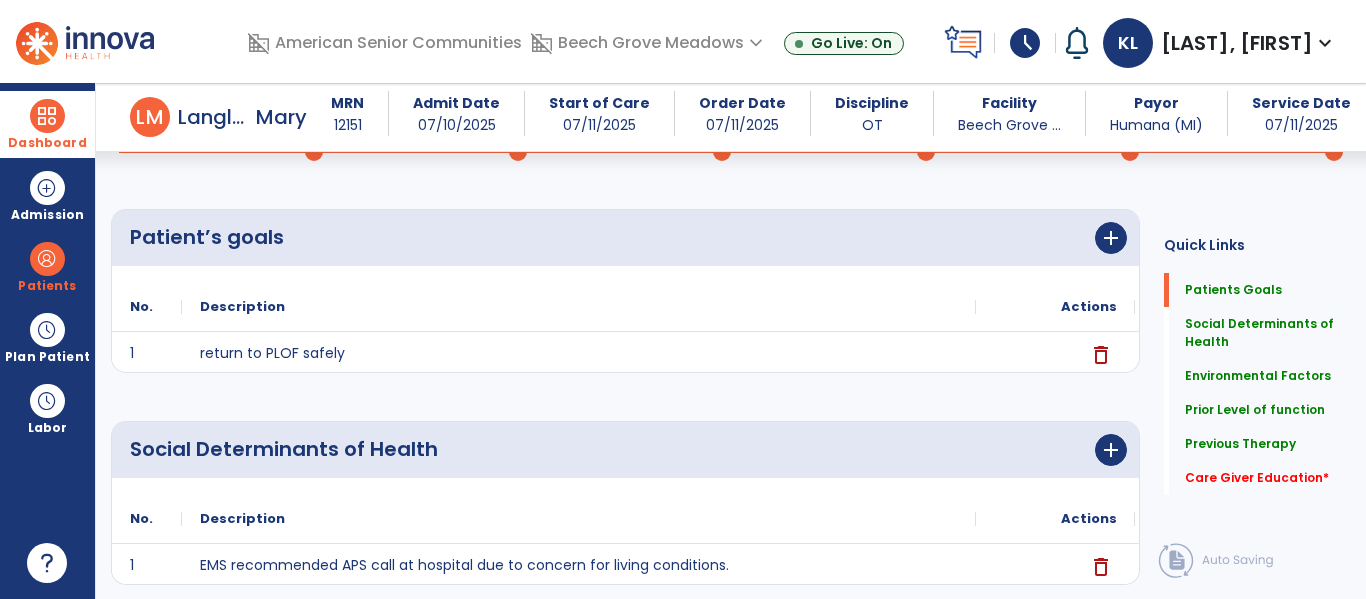 scroll, scrollTop: 0, scrollLeft: 0, axis: both 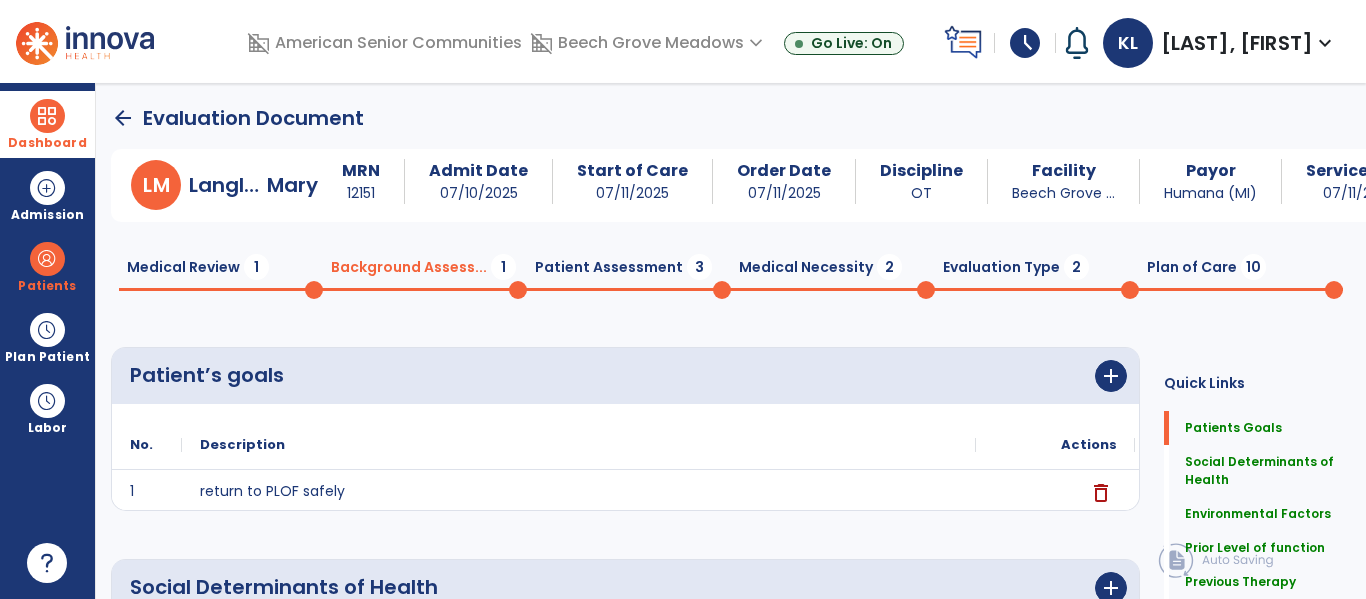 click on "Patient Assessment  3" 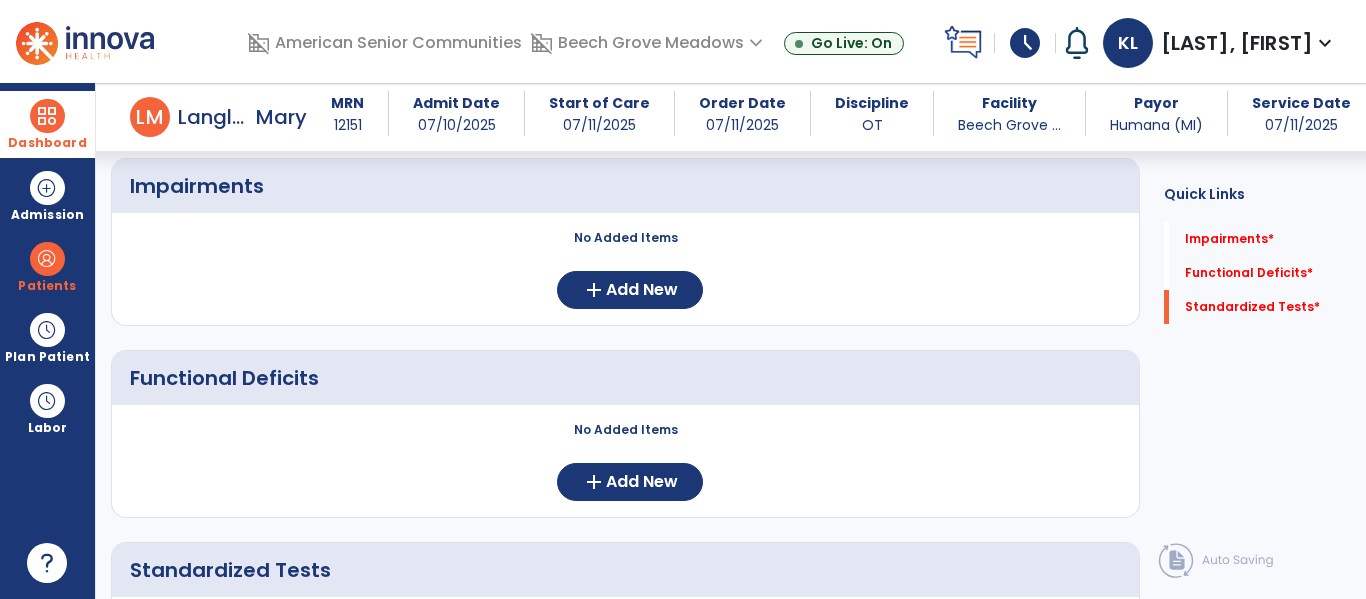 scroll, scrollTop: 0, scrollLeft: 0, axis: both 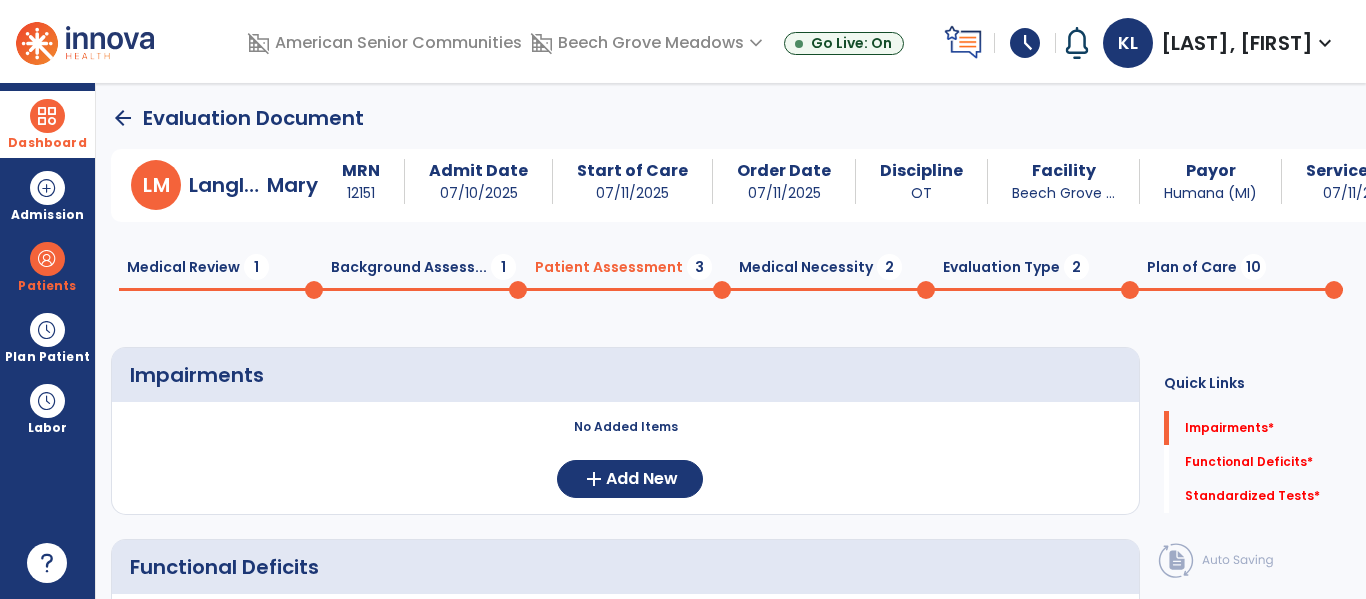 click on "Medical Necessity  2" 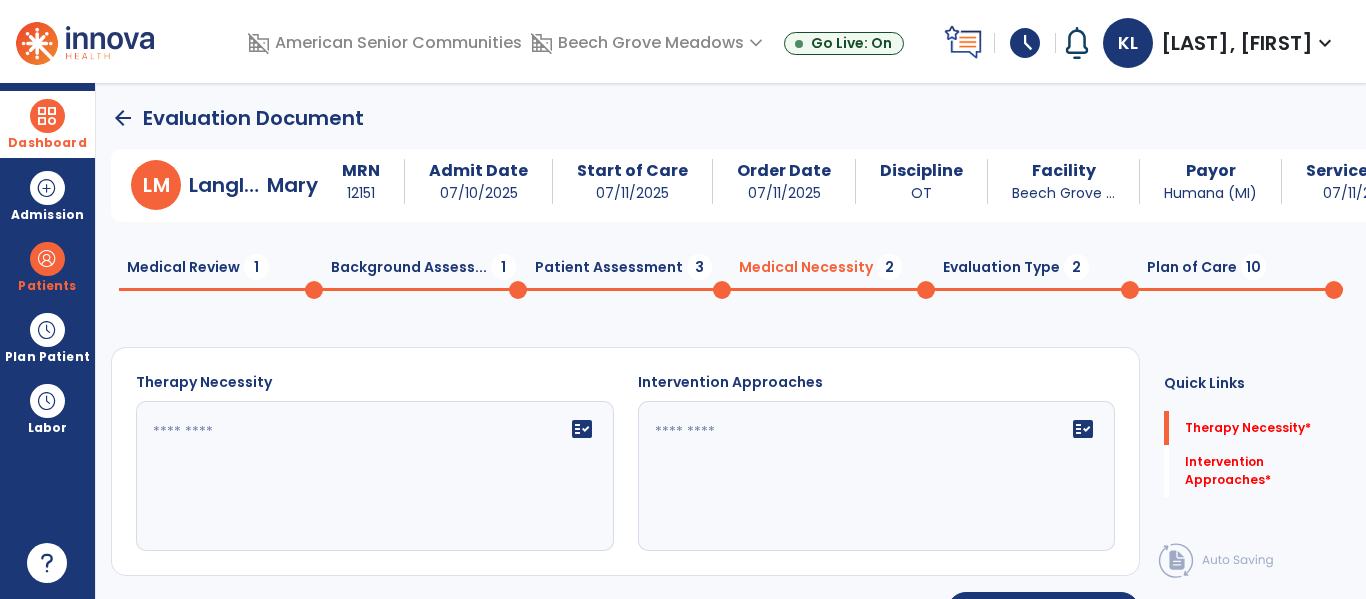 click on "fact_check" 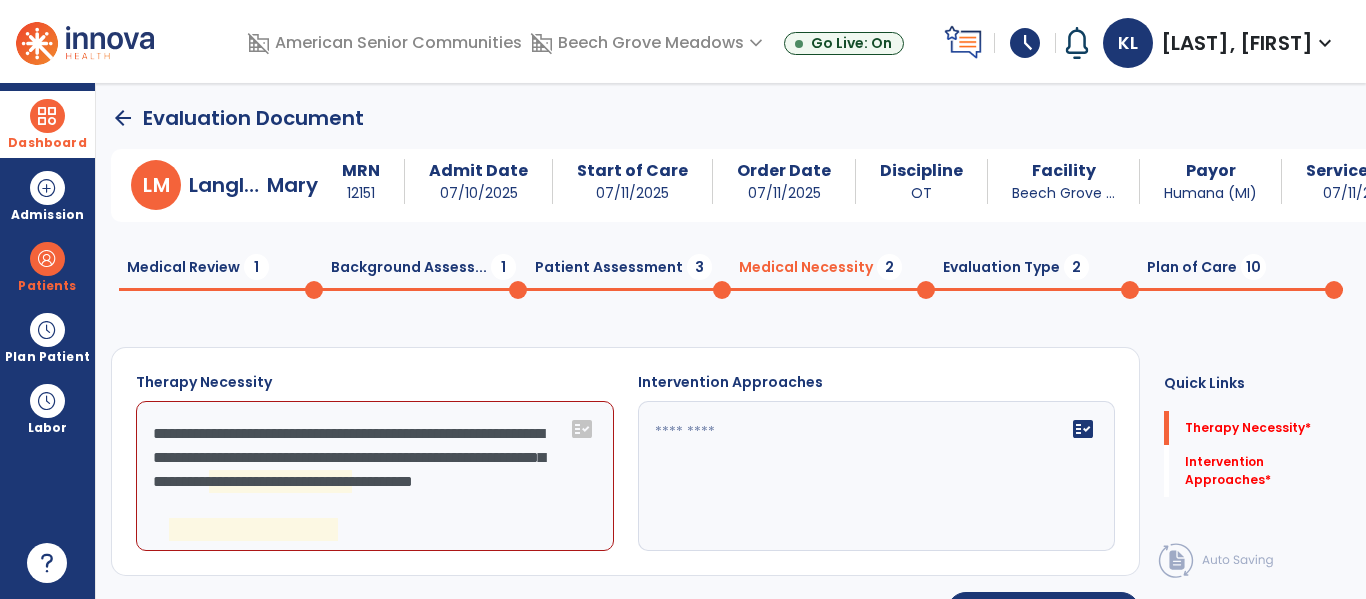 click on "**********" 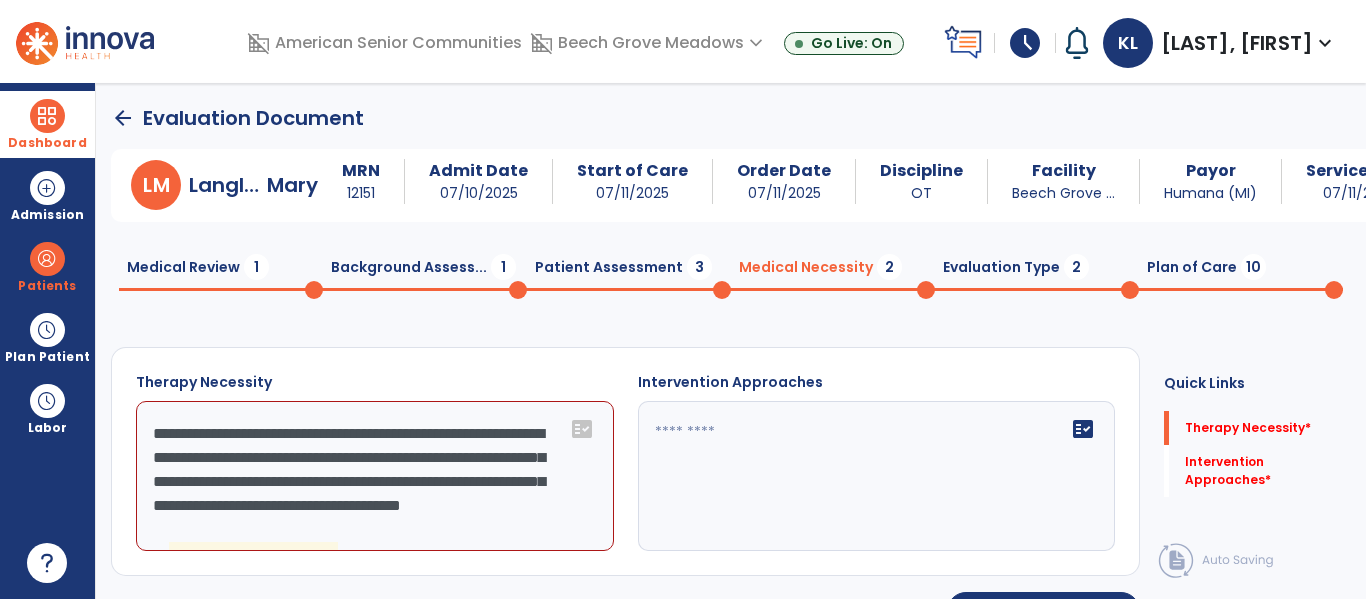 scroll, scrollTop: 24, scrollLeft: 0, axis: vertical 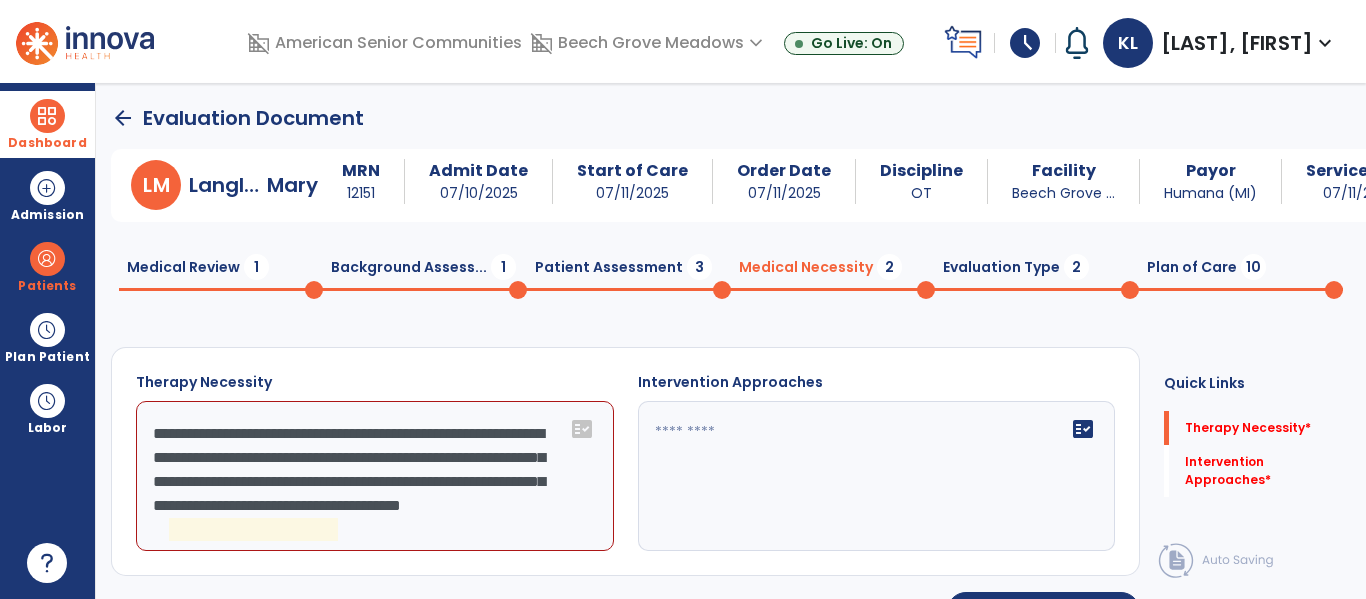 click on "**********" 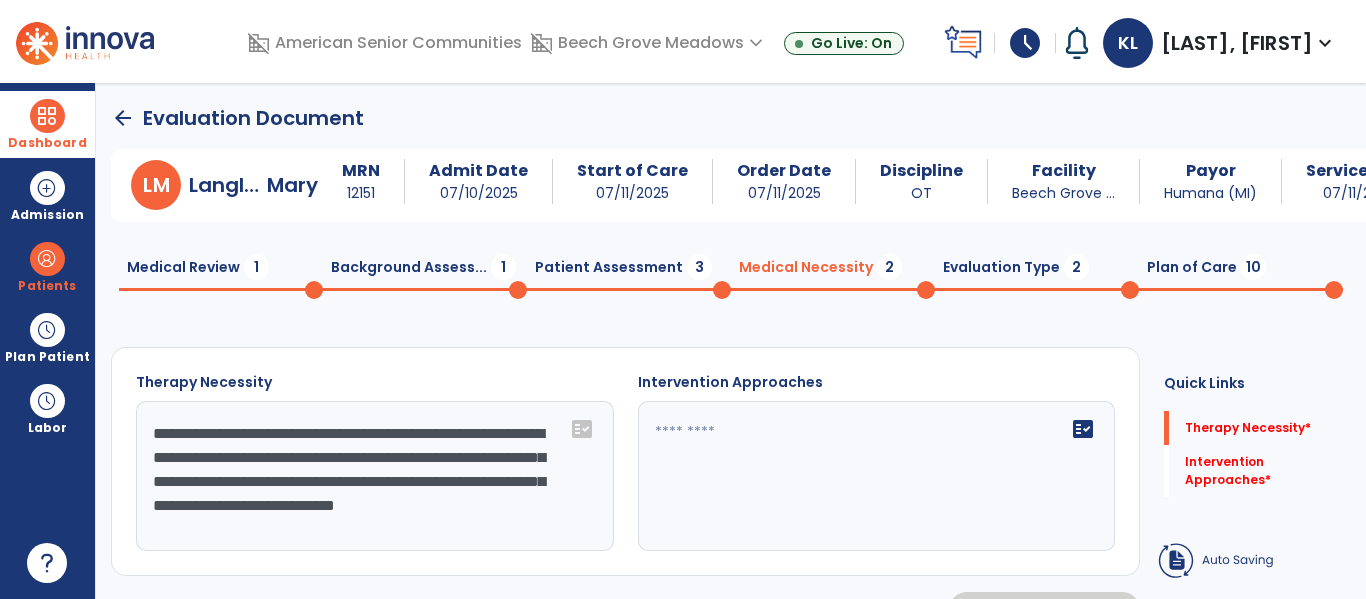 scroll, scrollTop: 0, scrollLeft: 0, axis: both 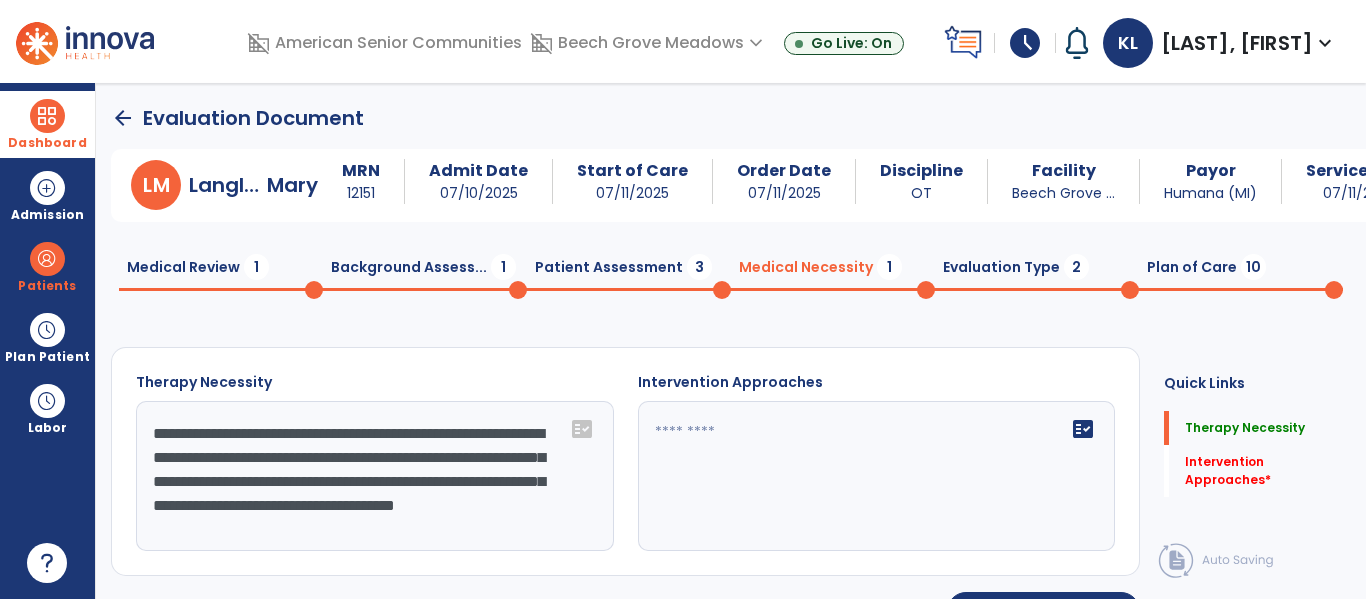 type on "**********" 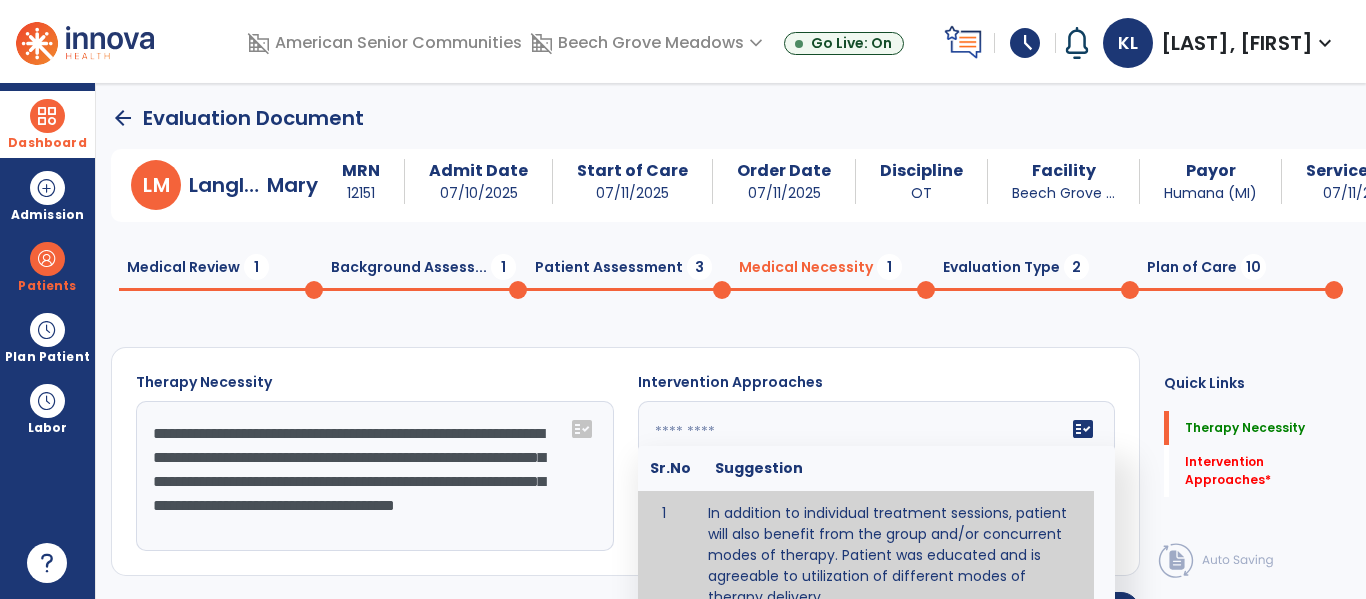 type on "**********" 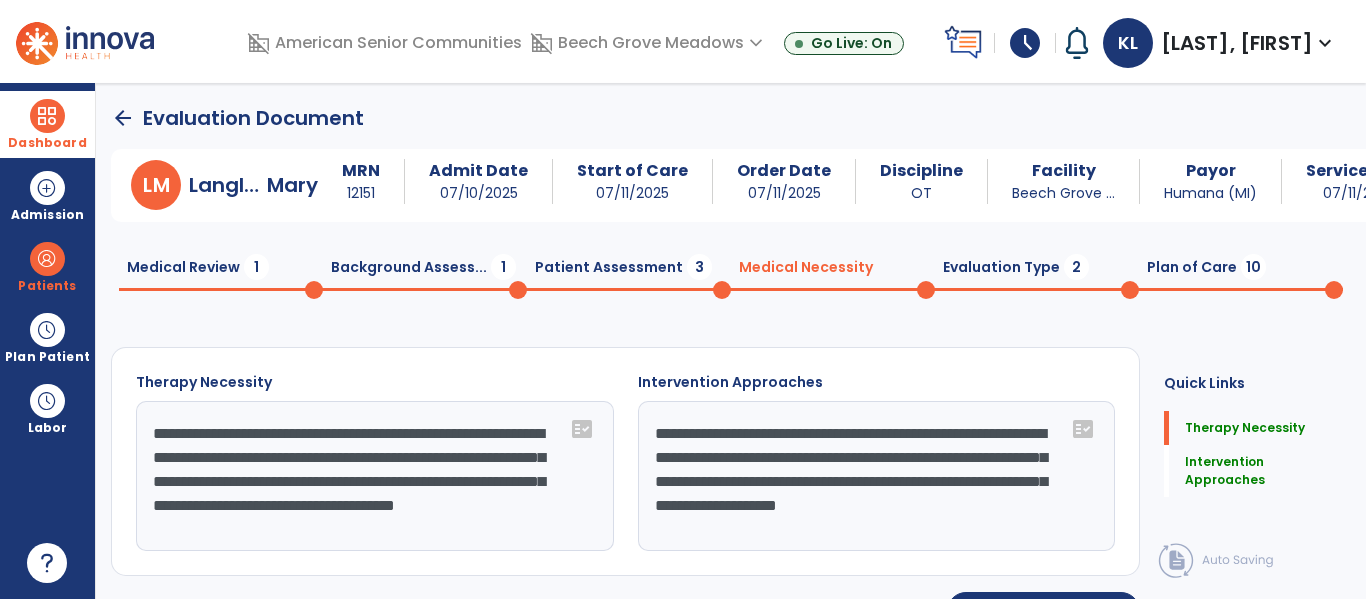 click on "Evaluation Type  2" 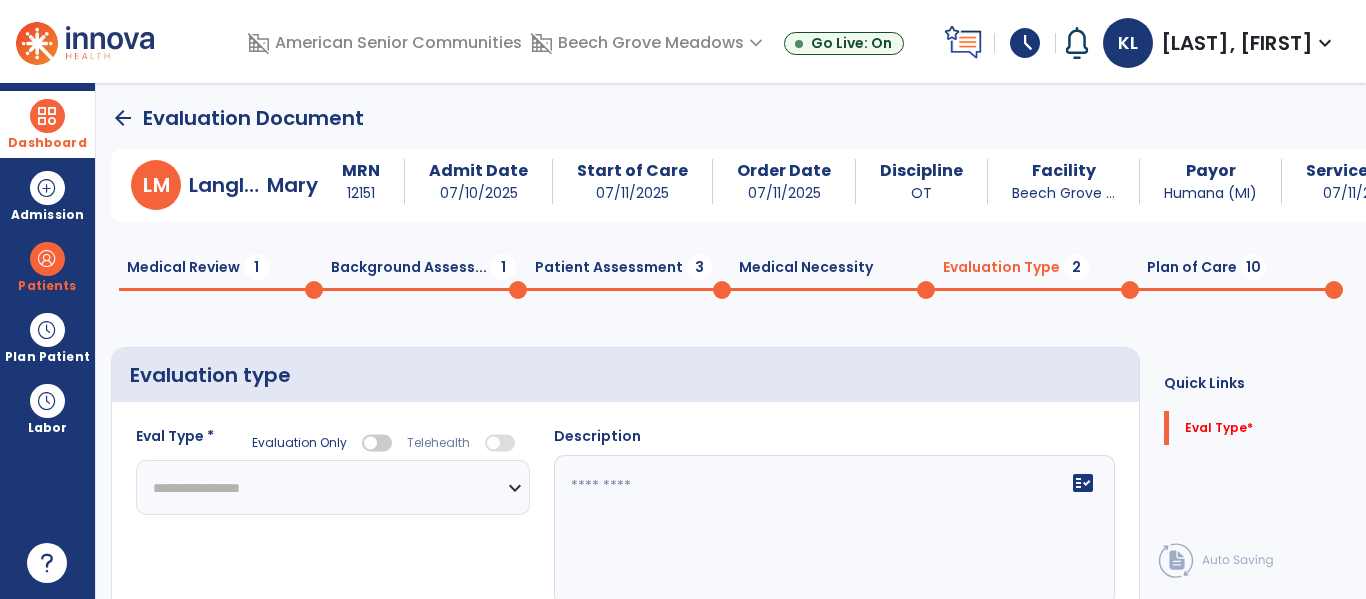 click on "**********" 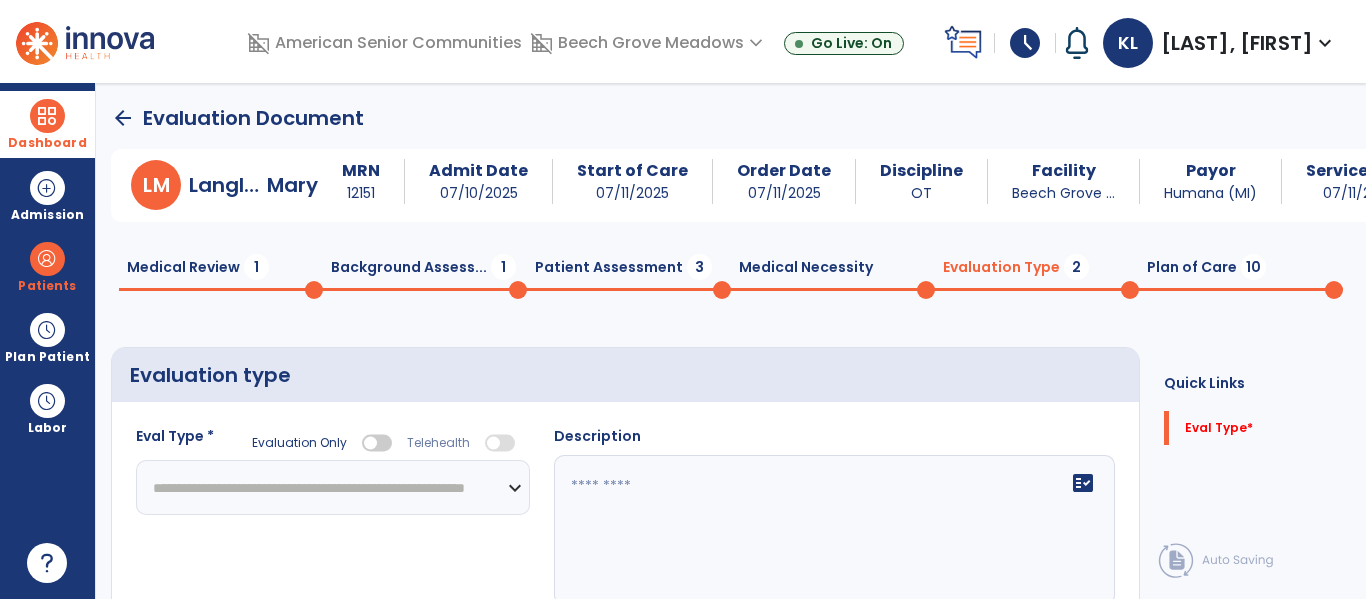 click on "**********" 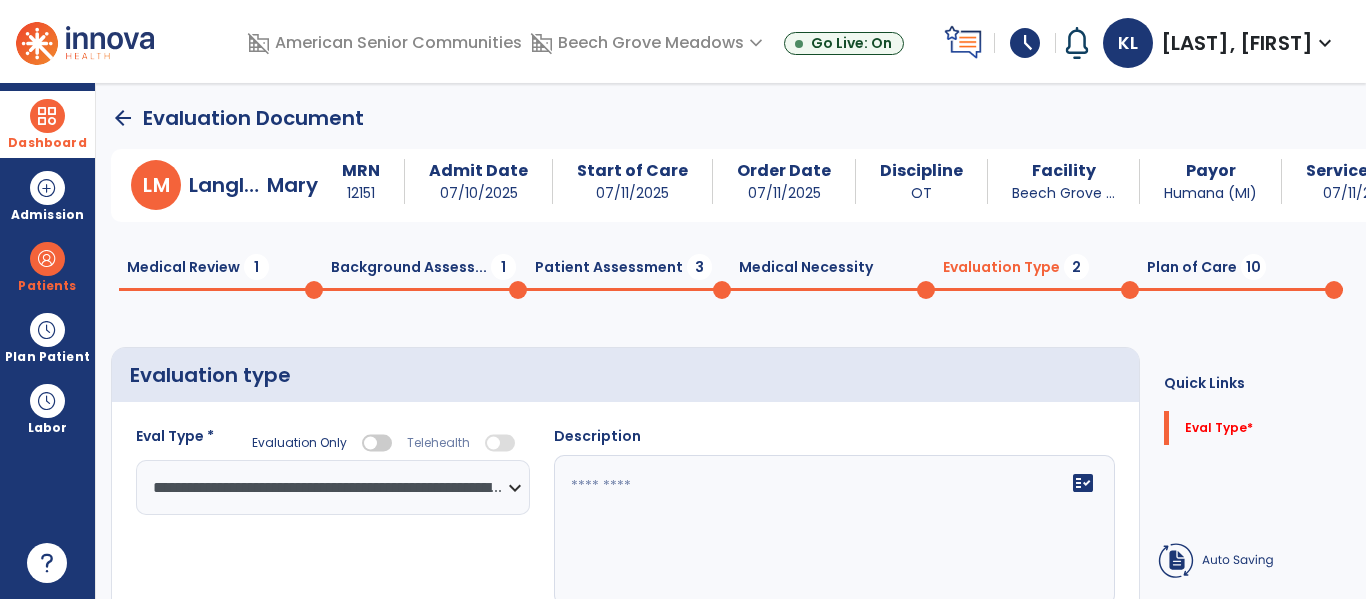 click on "fact_check" 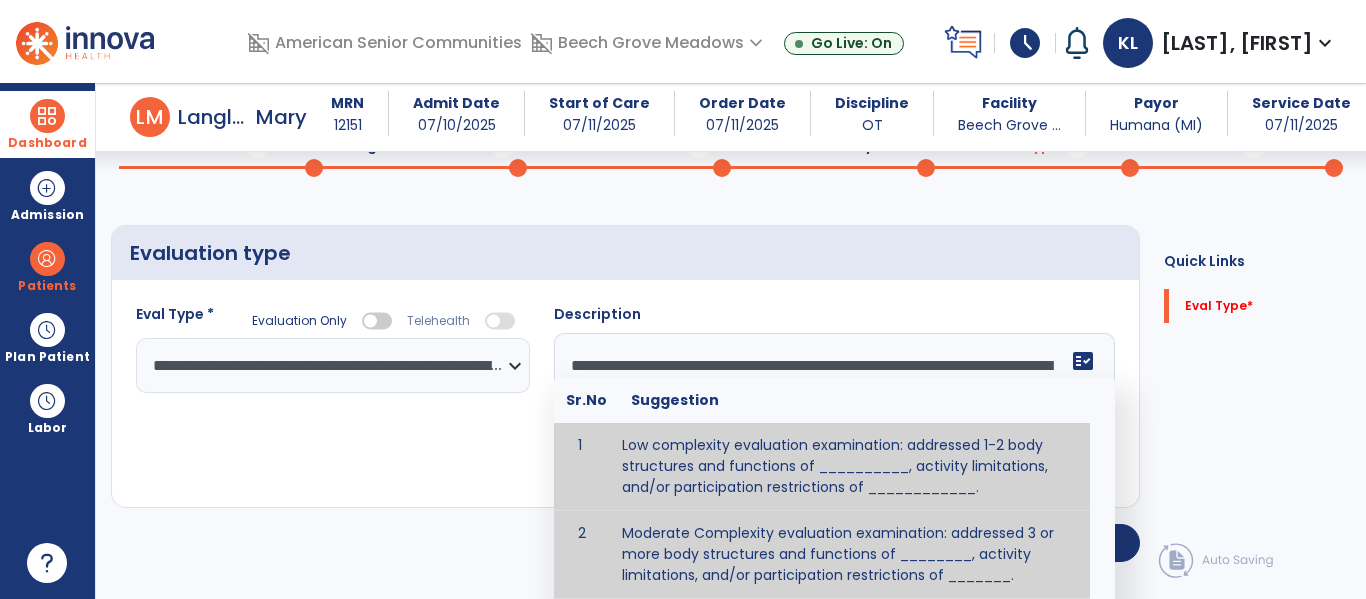 scroll, scrollTop: 83, scrollLeft: 0, axis: vertical 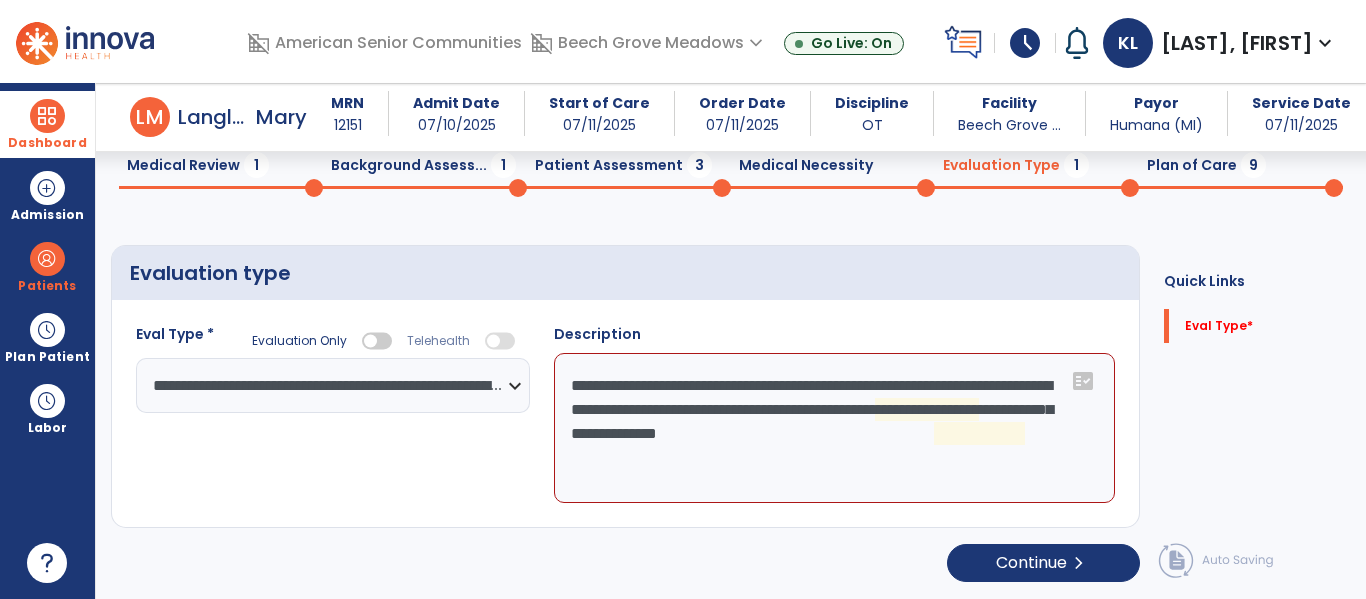 click on "**********" 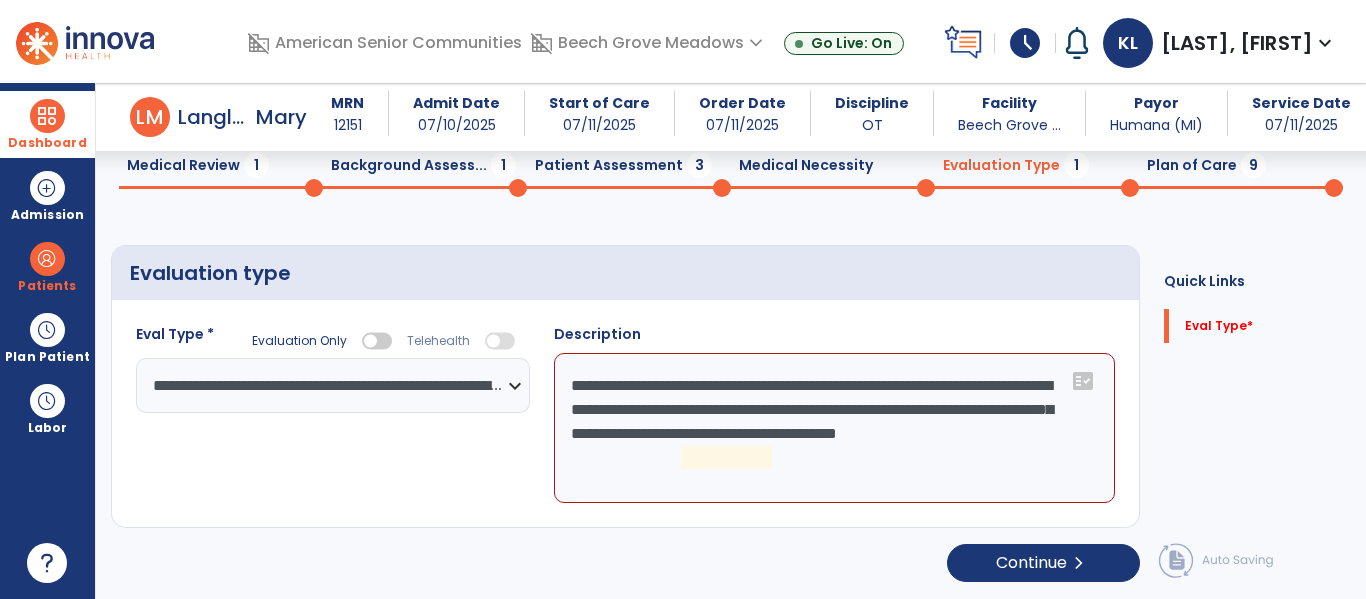 click on "**********" 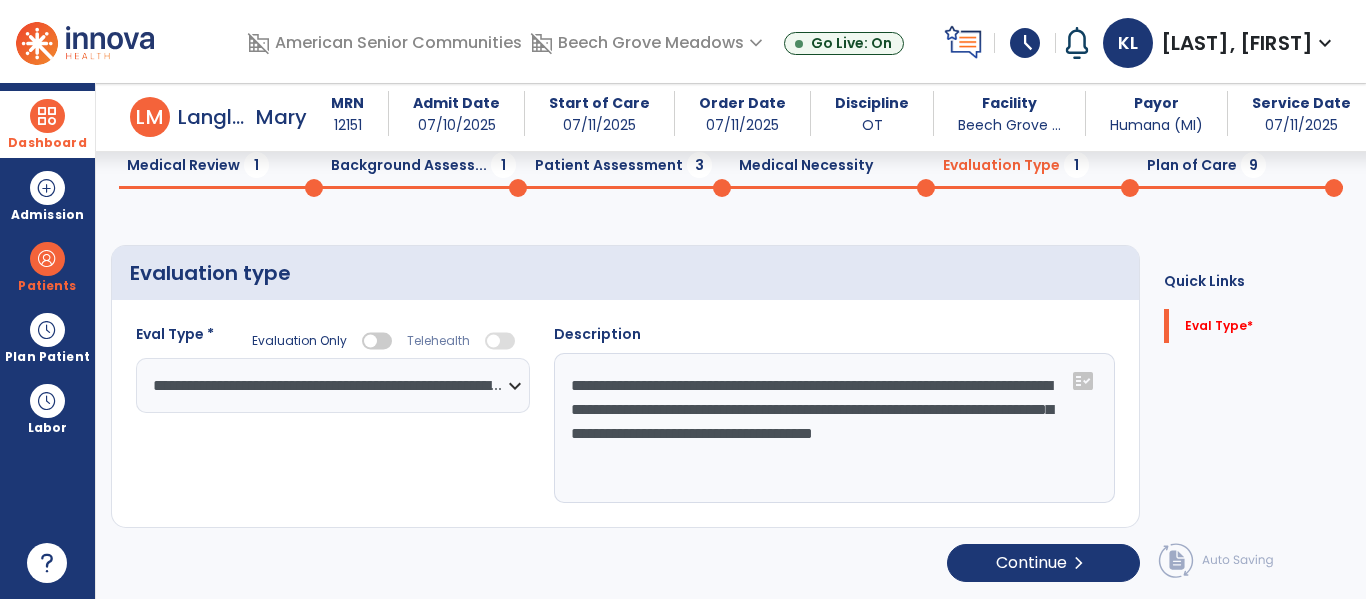 type on "**********" 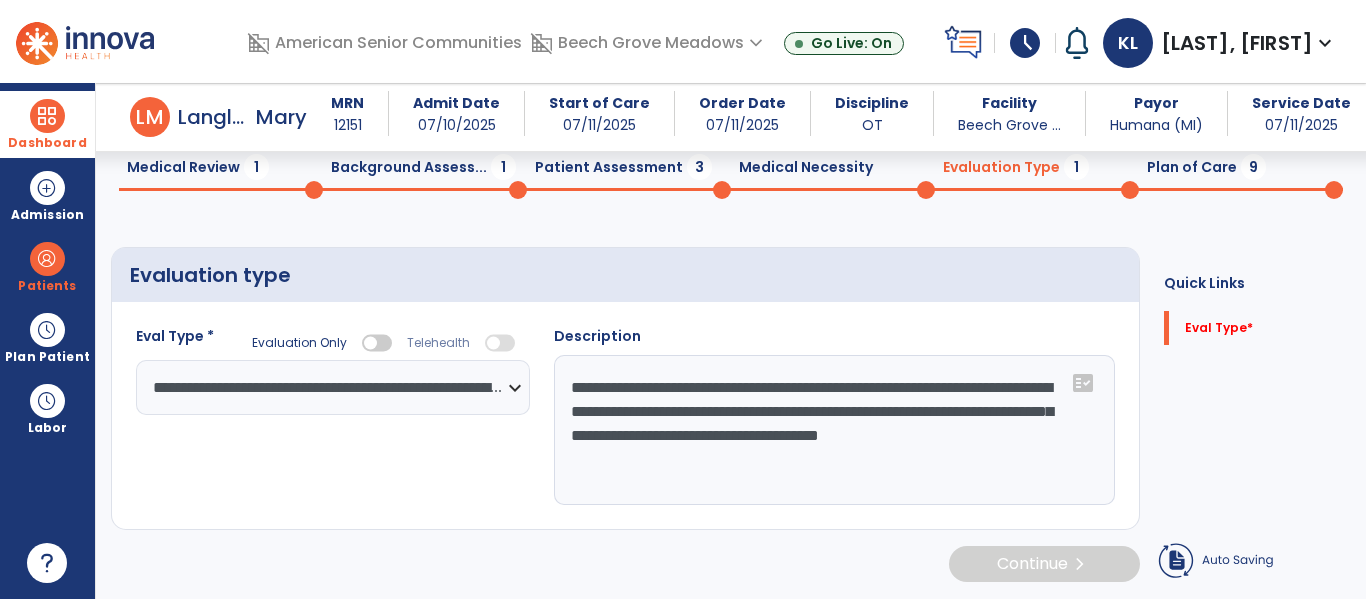 scroll, scrollTop: 83, scrollLeft: 0, axis: vertical 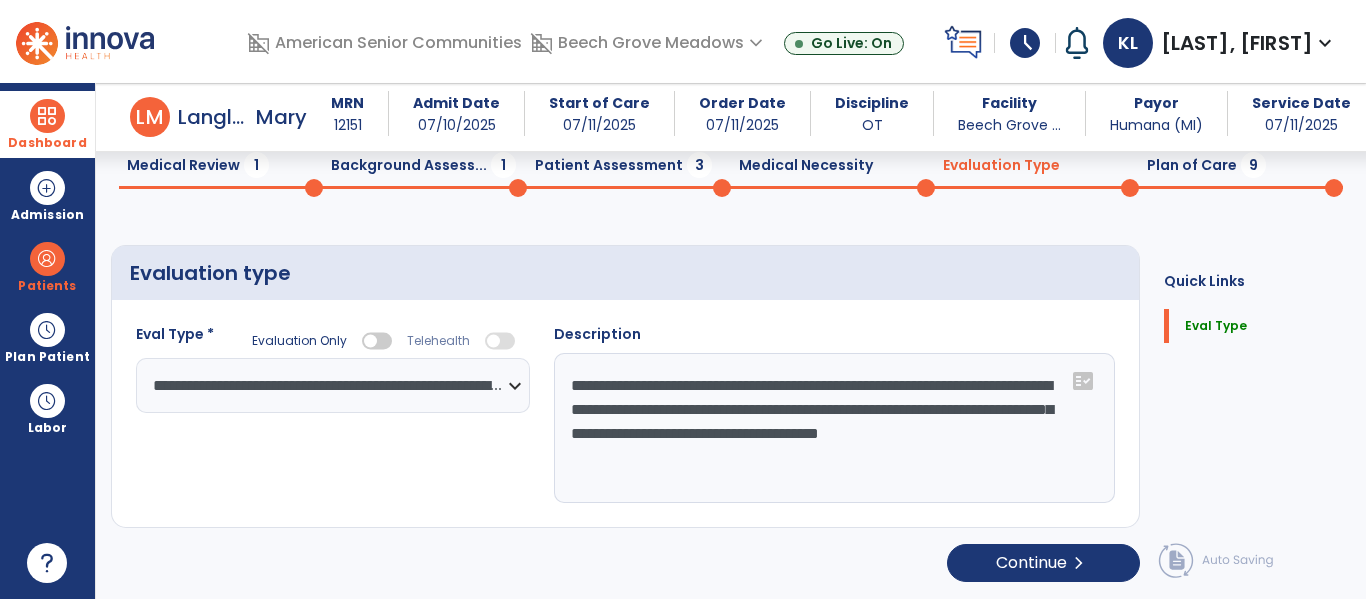 click 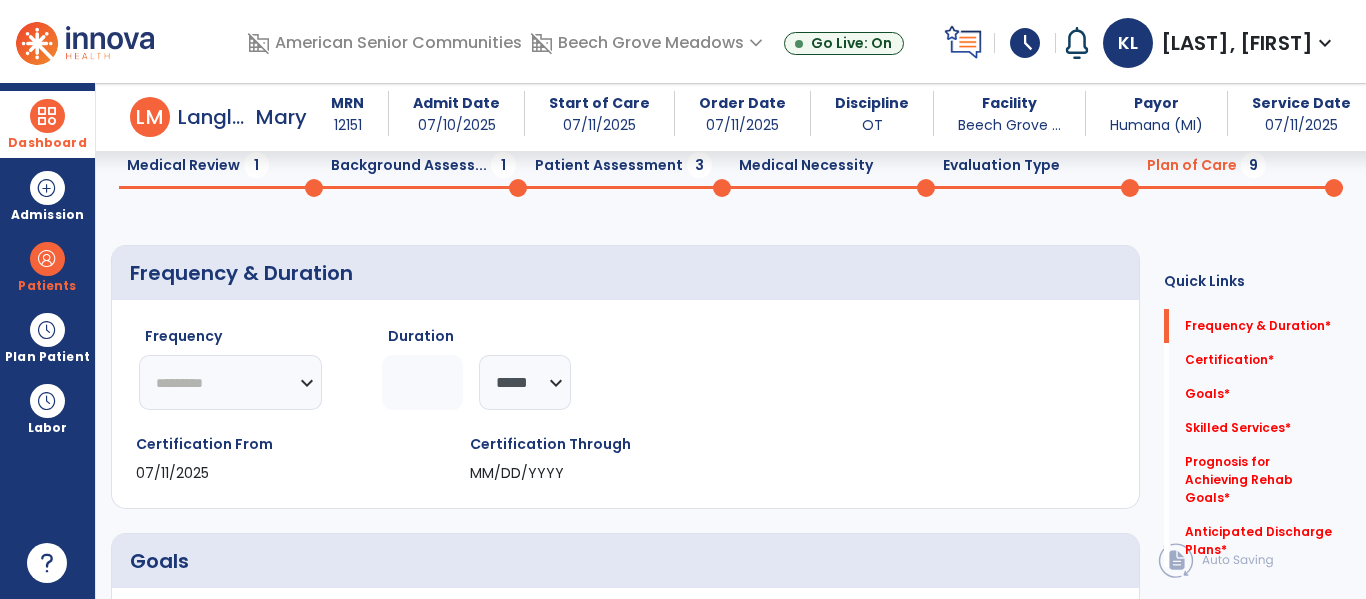 click on "********* ** ** ** ** ** ** **" 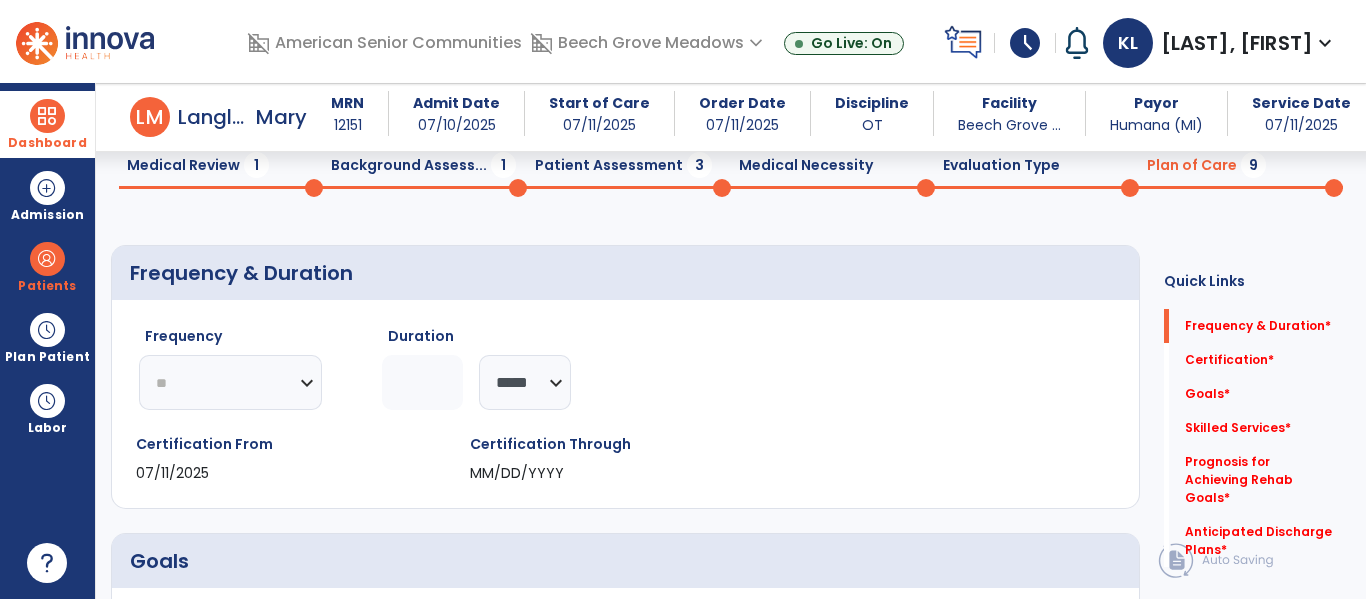 click on "********* ** ** ** ** ** ** **" 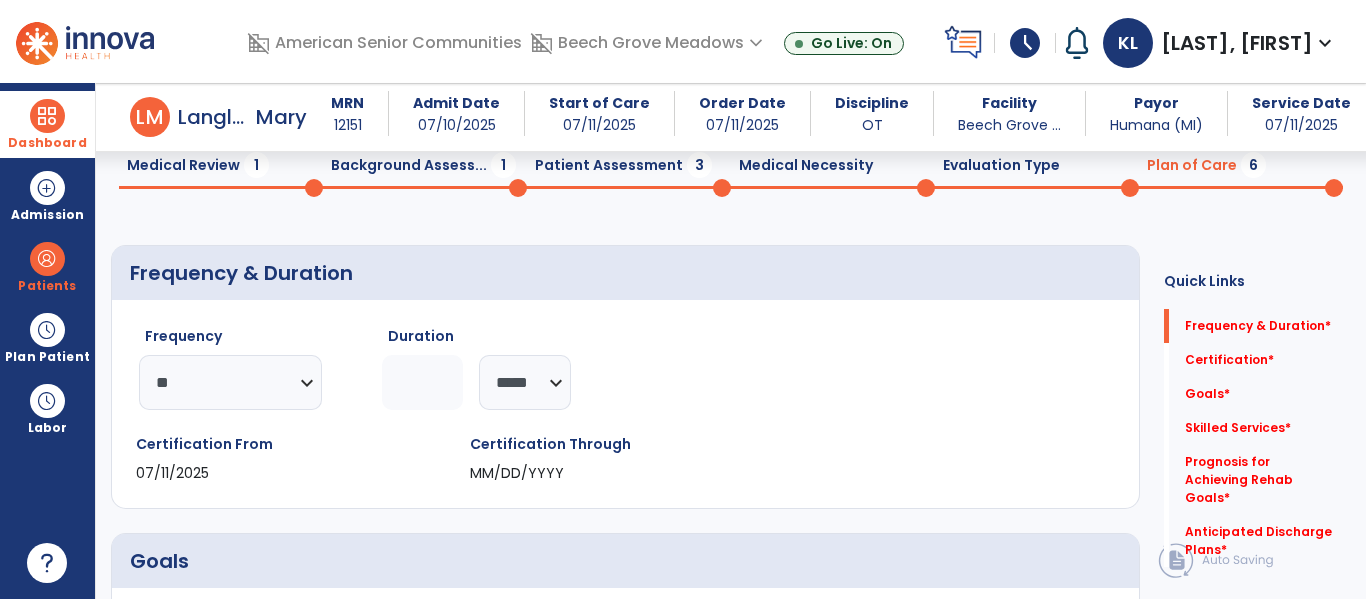 click 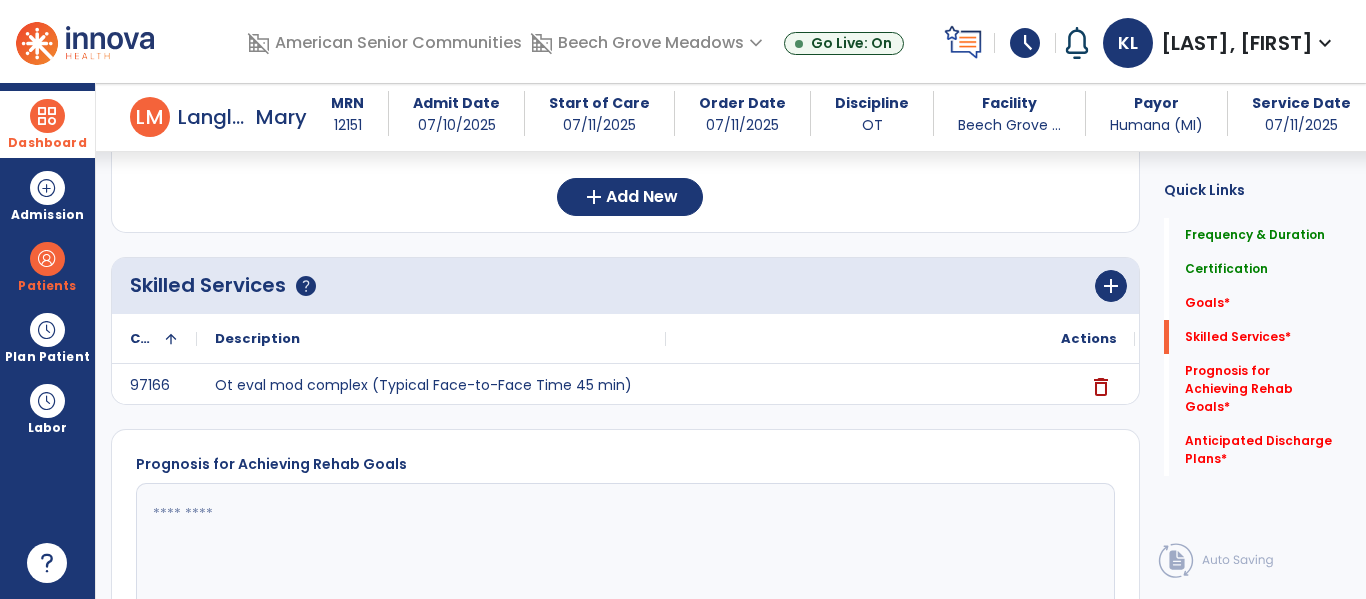 scroll, scrollTop: 553, scrollLeft: 0, axis: vertical 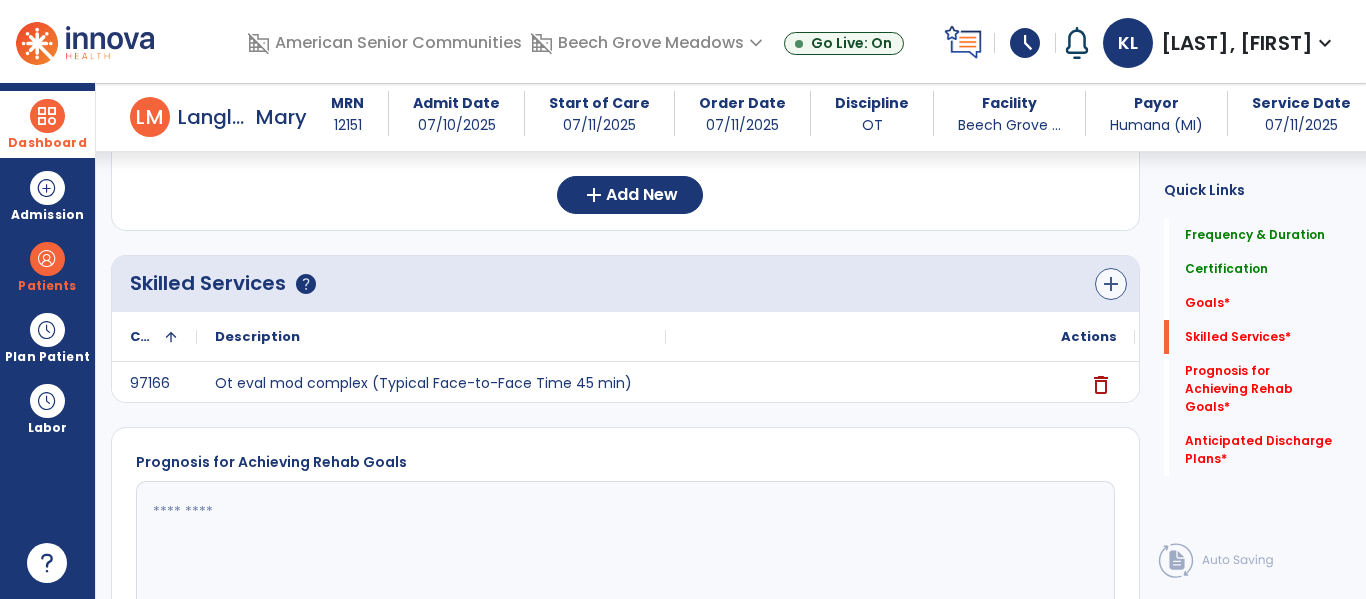 type on "*" 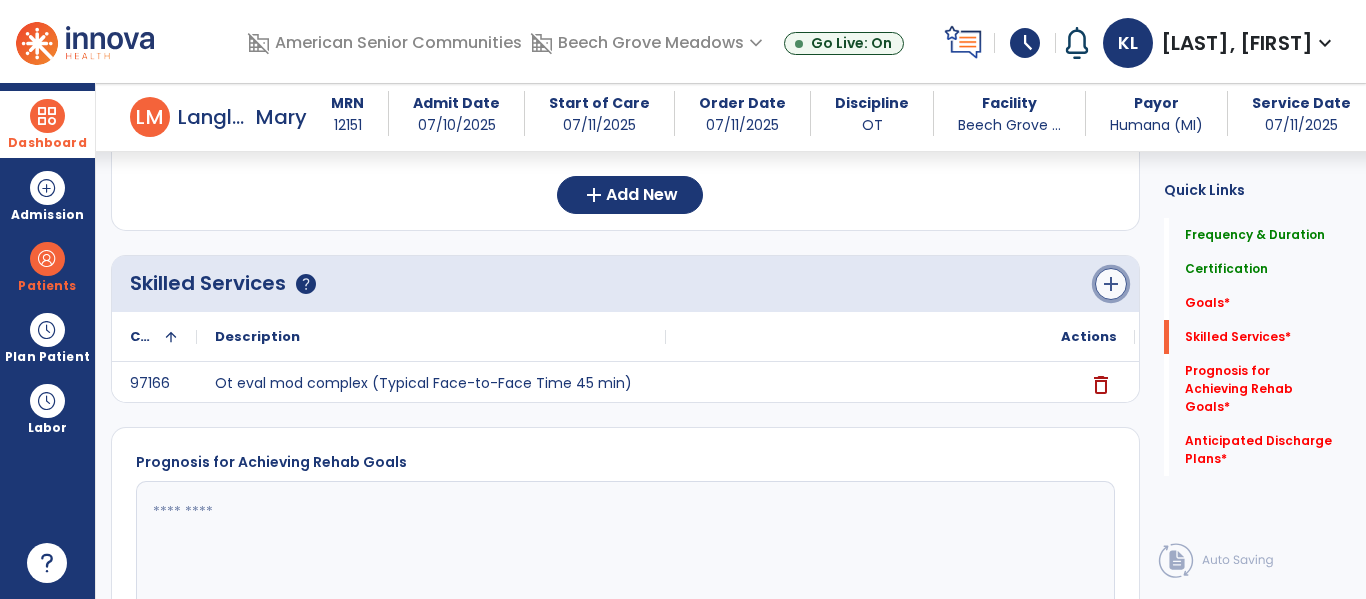 click on "add" 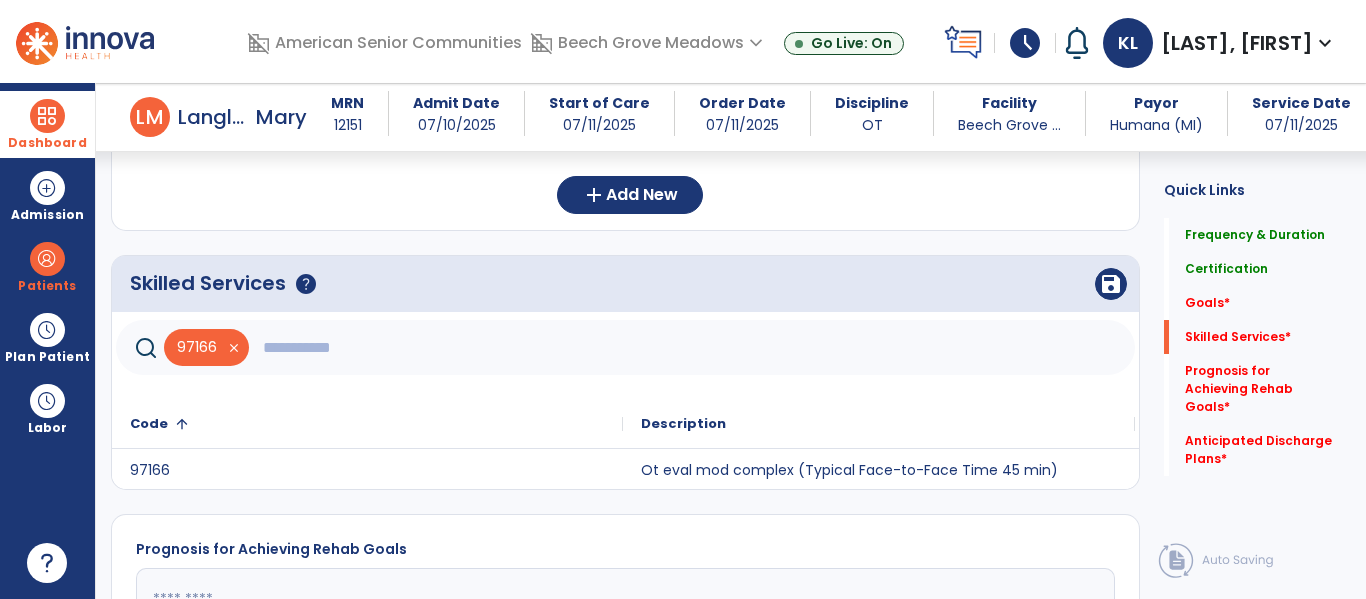 click 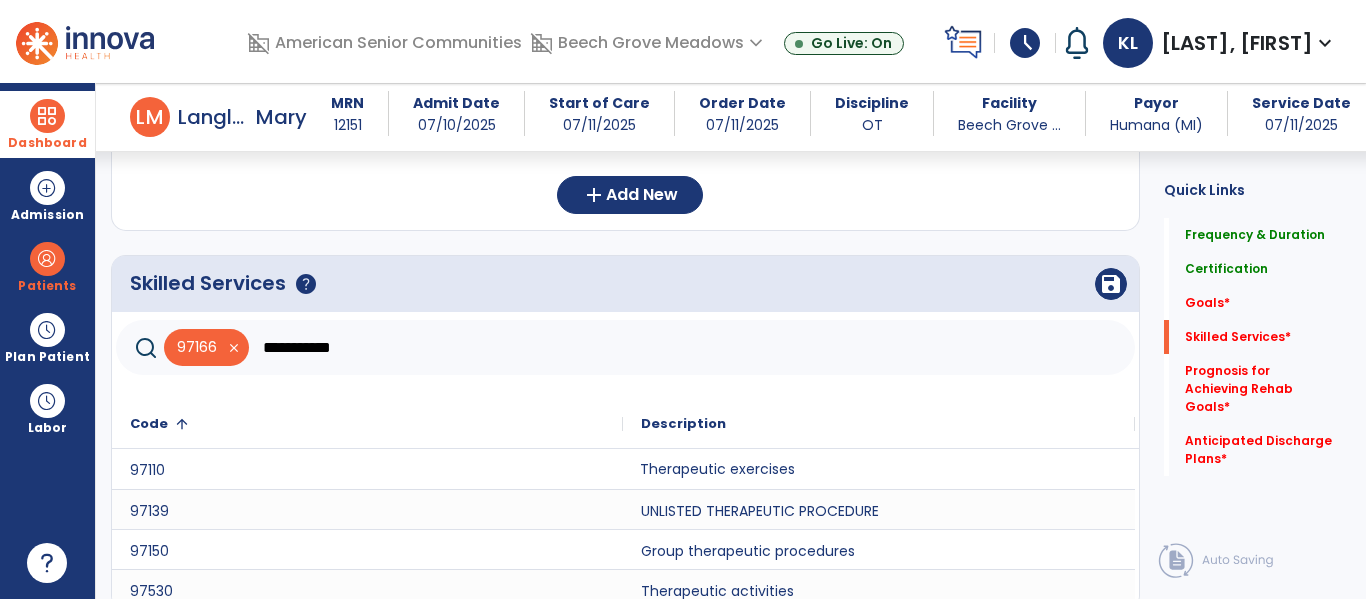 click on "Therapeutic exercises" 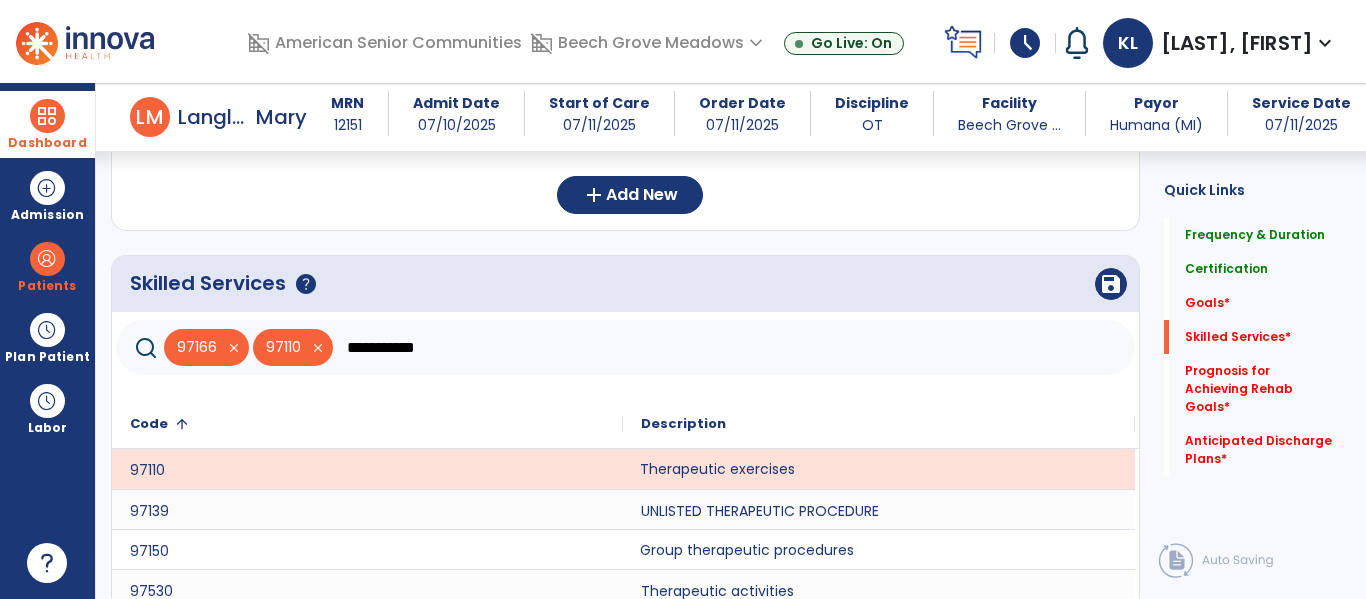 click on "Group therapeutic procedures" 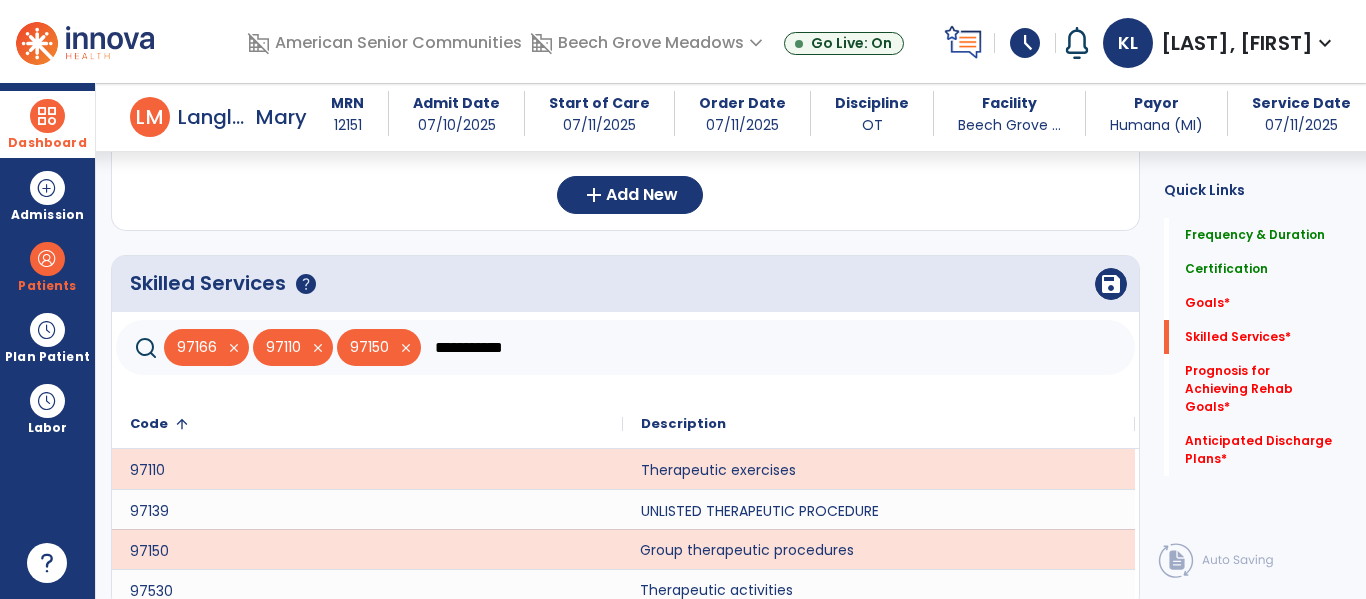 click on "Therapeutic activities" 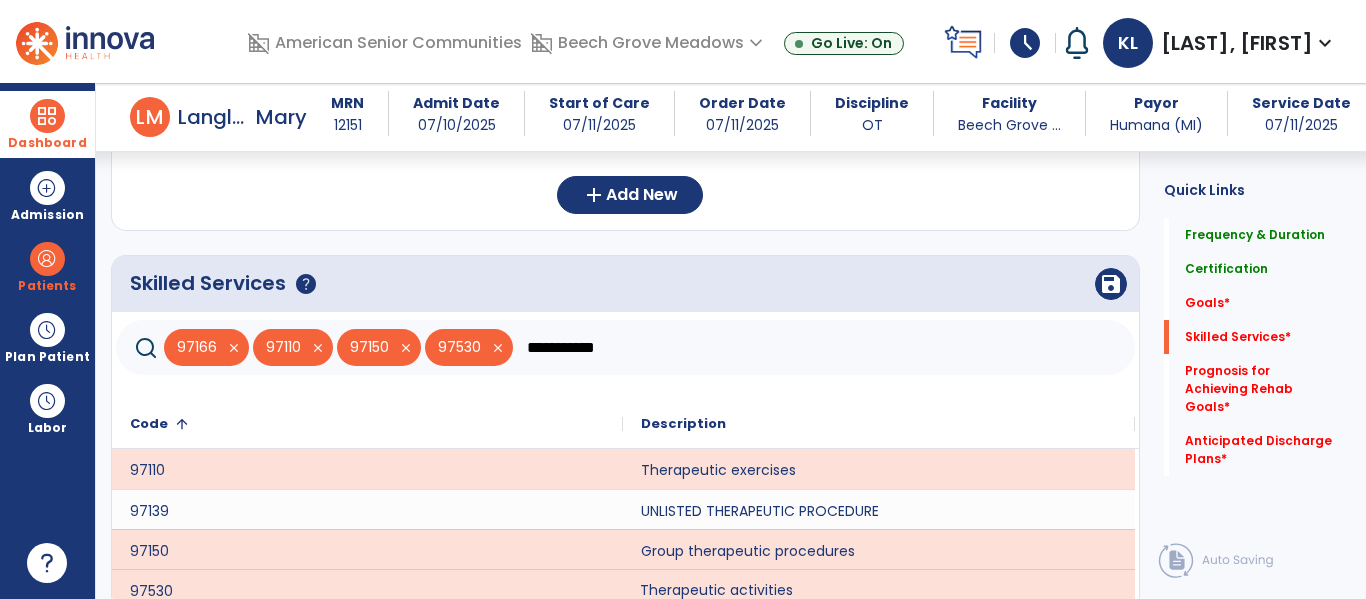 scroll, scrollTop: 563, scrollLeft: 0, axis: vertical 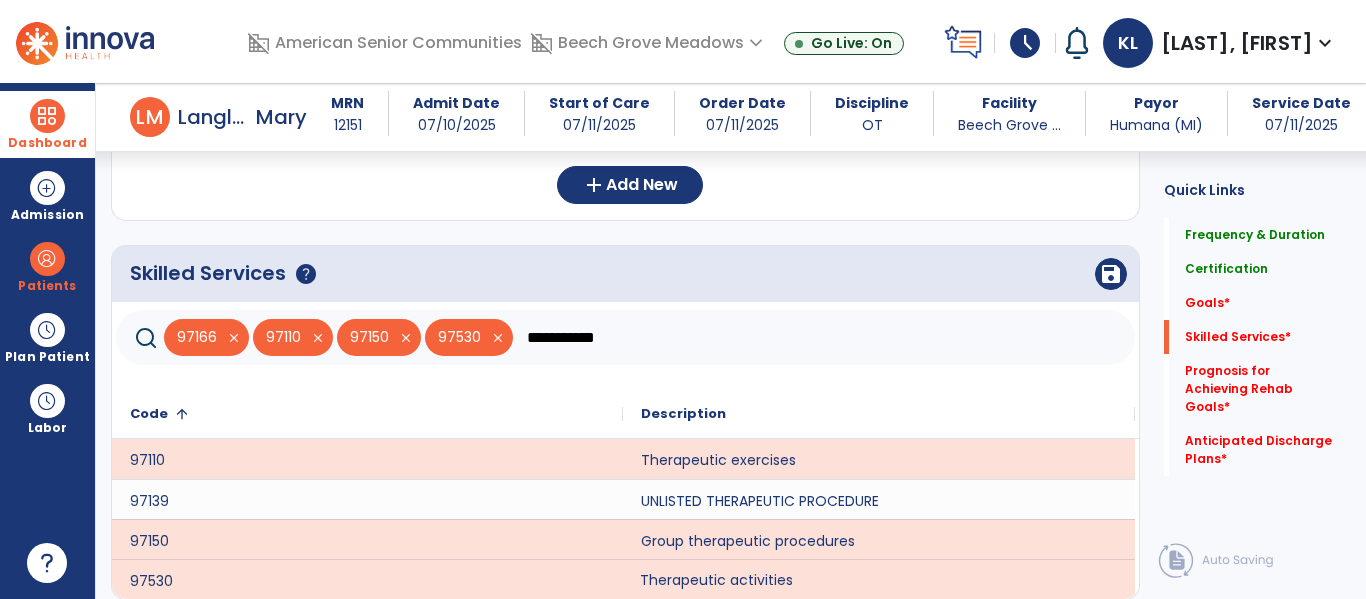 click on "**********" 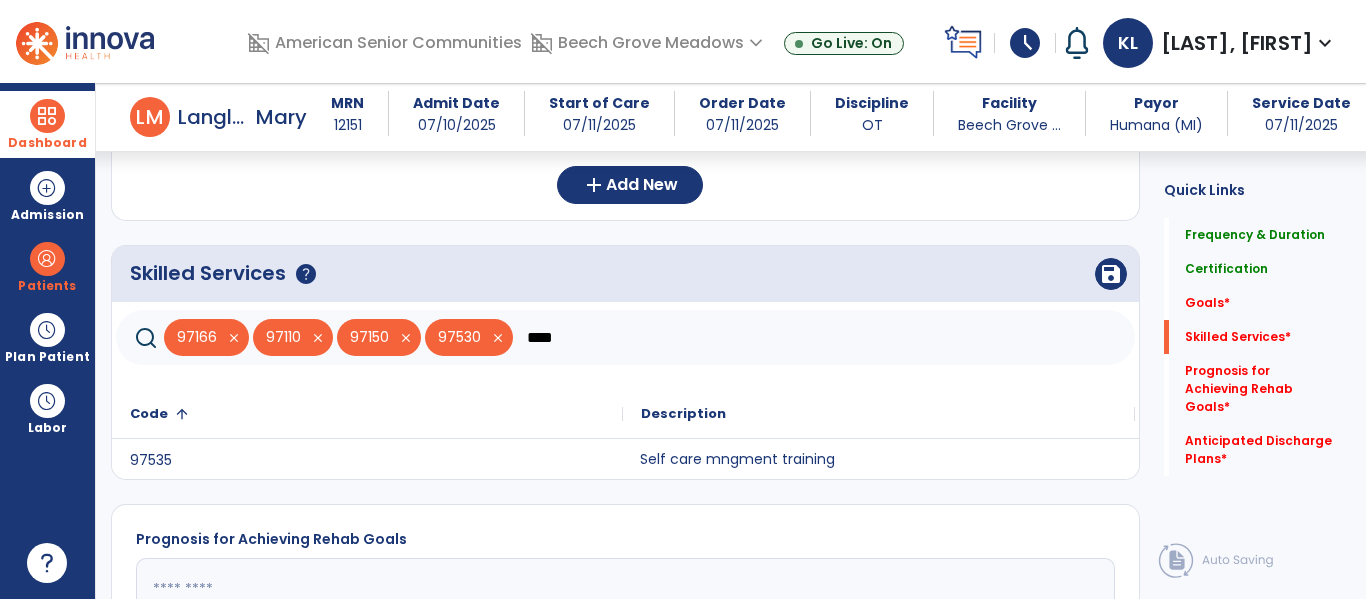 click on "Self care mngment training" 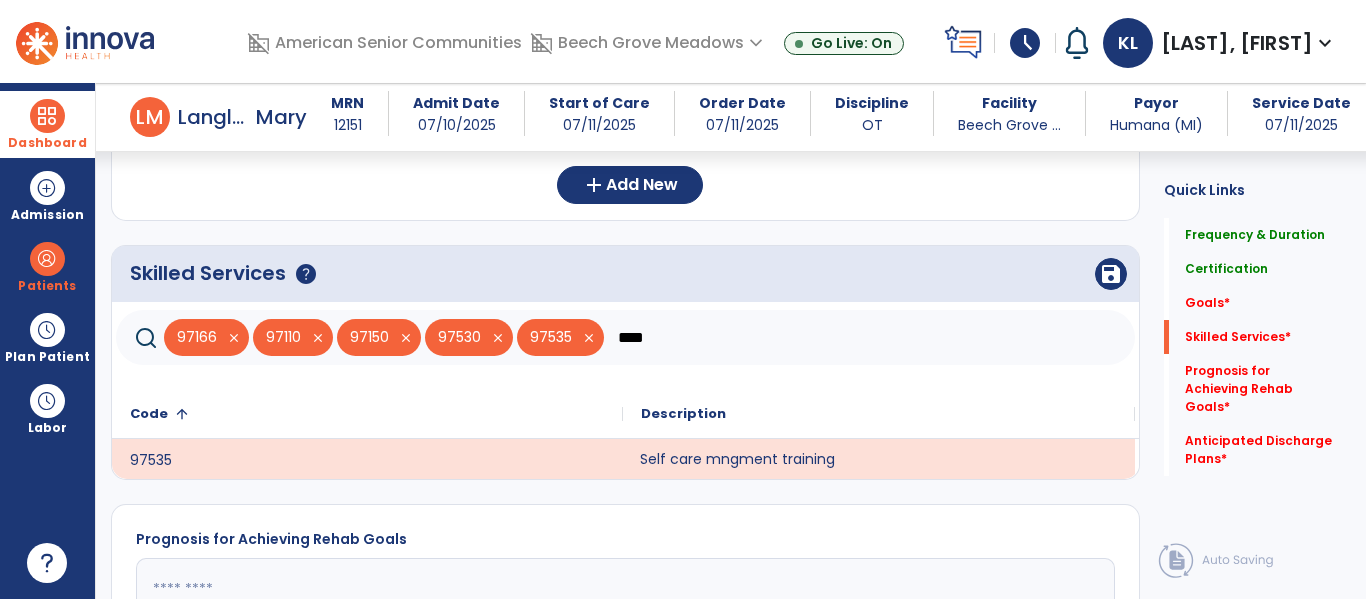 click on "****" 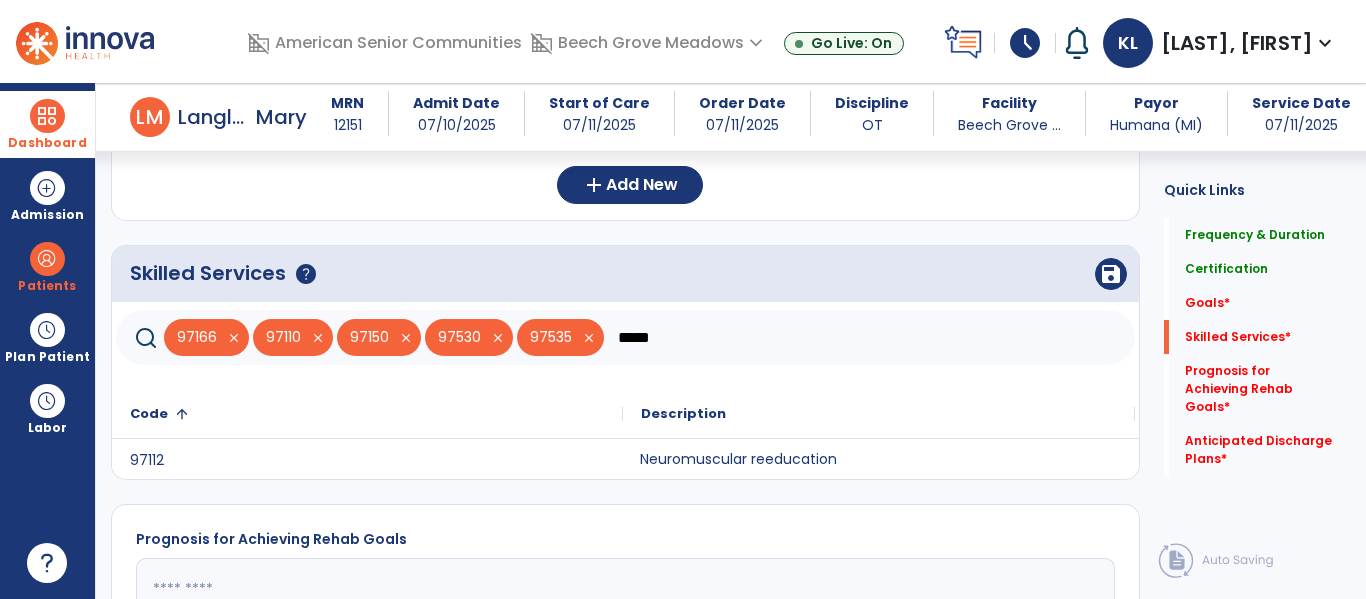 type on "*****" 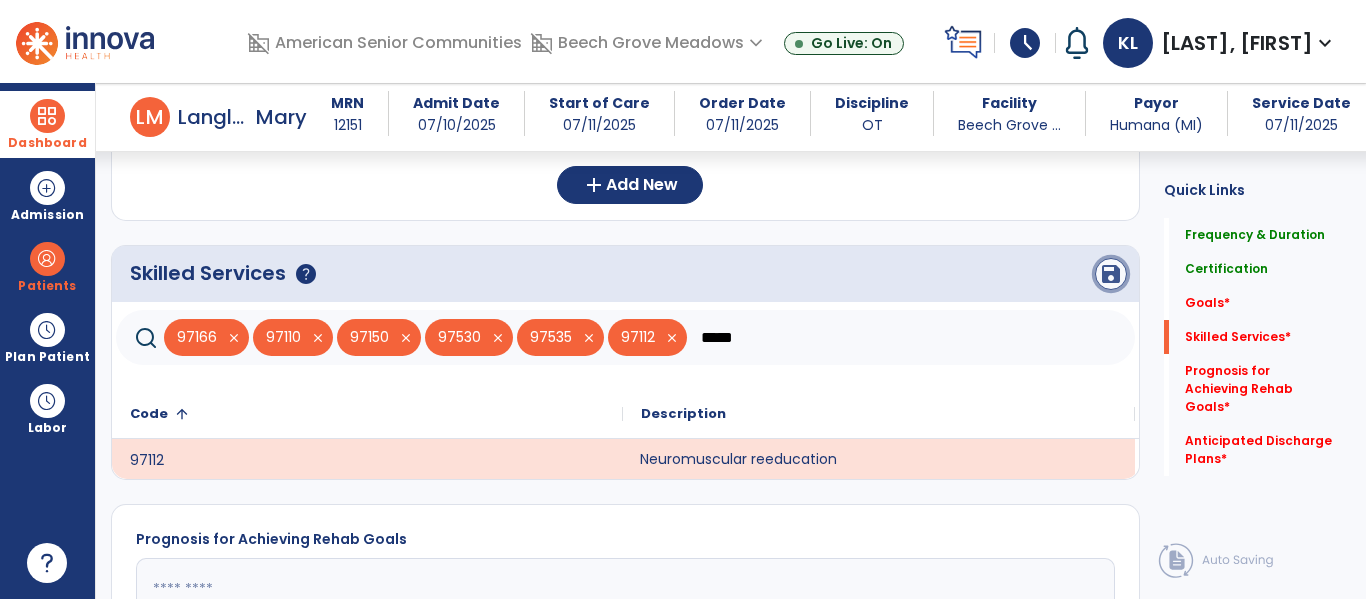 click on "save" 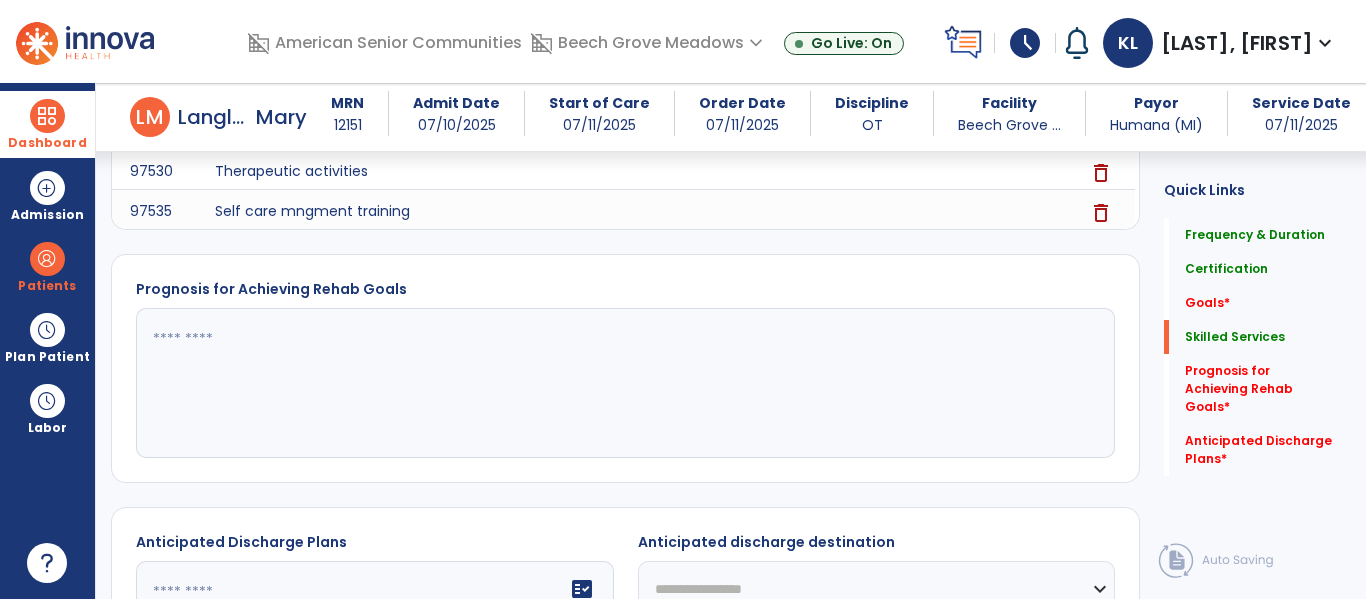 scroll, scrollTop: 947, scrollLeft: 0, axis: vertical 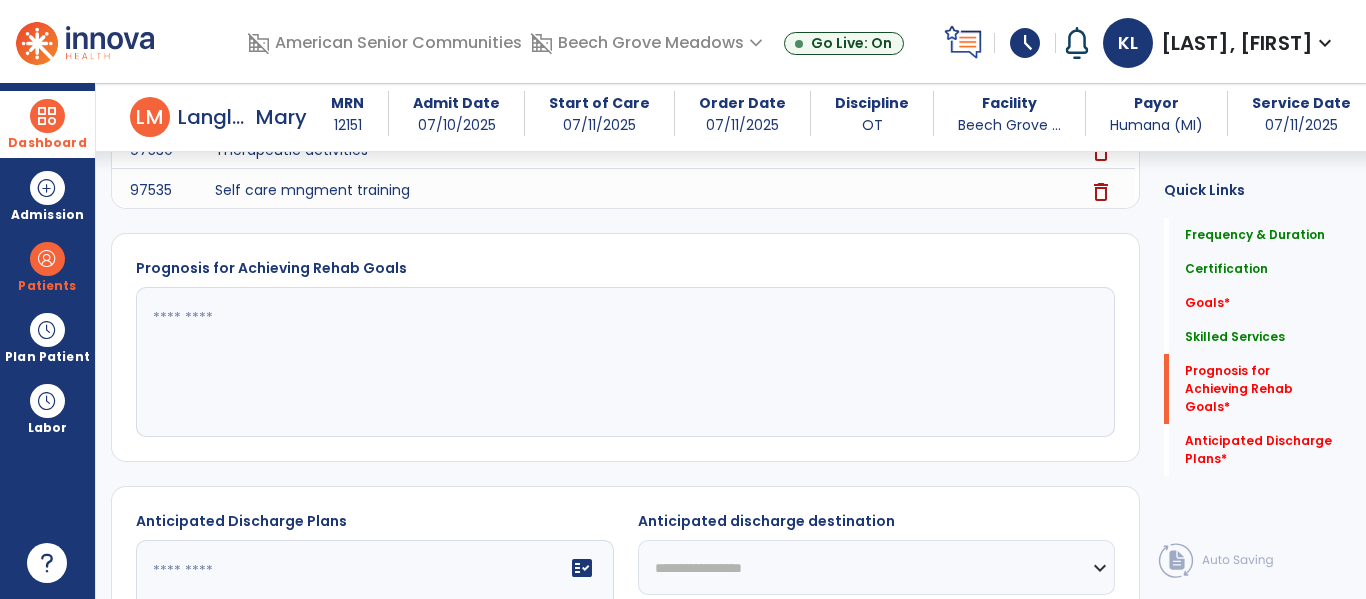 click 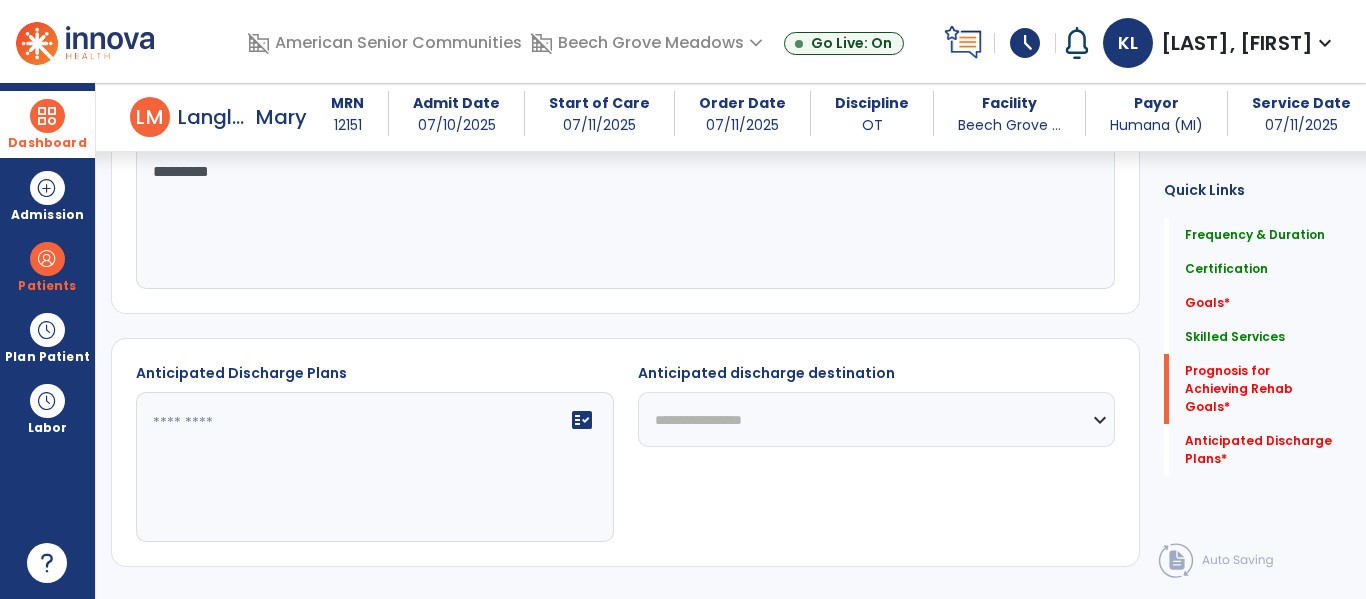 scroll, scrollTop: 1155, scrollLeft: 0, axis: vertical 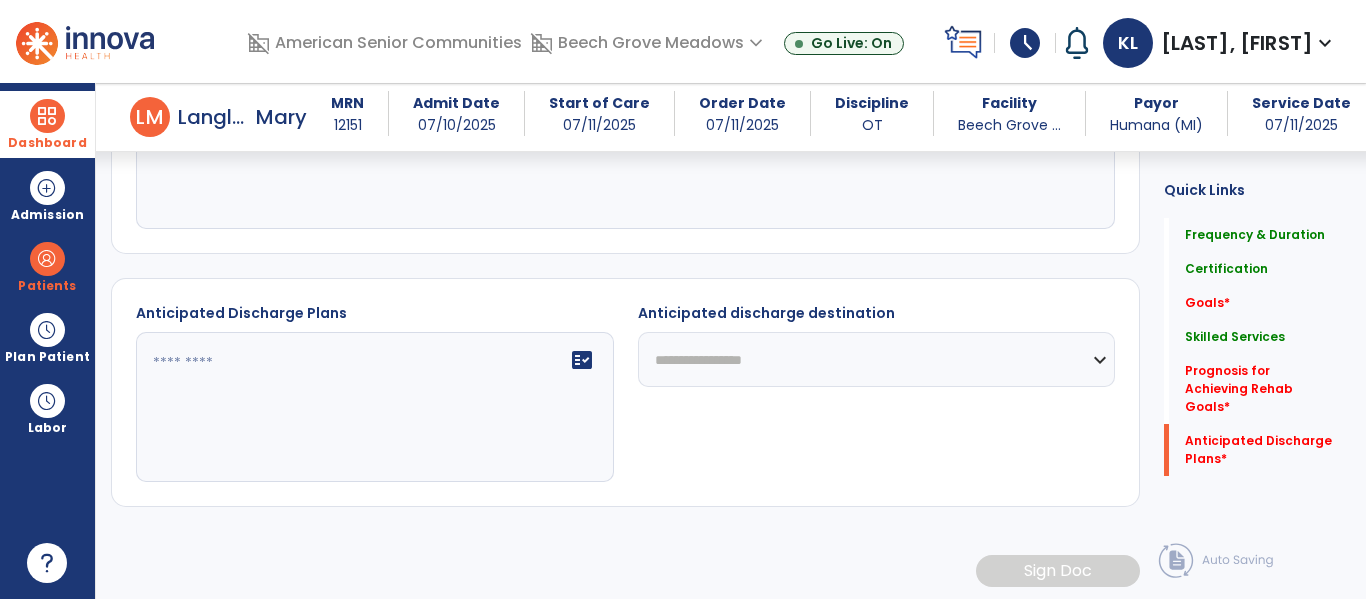 type on "*********" 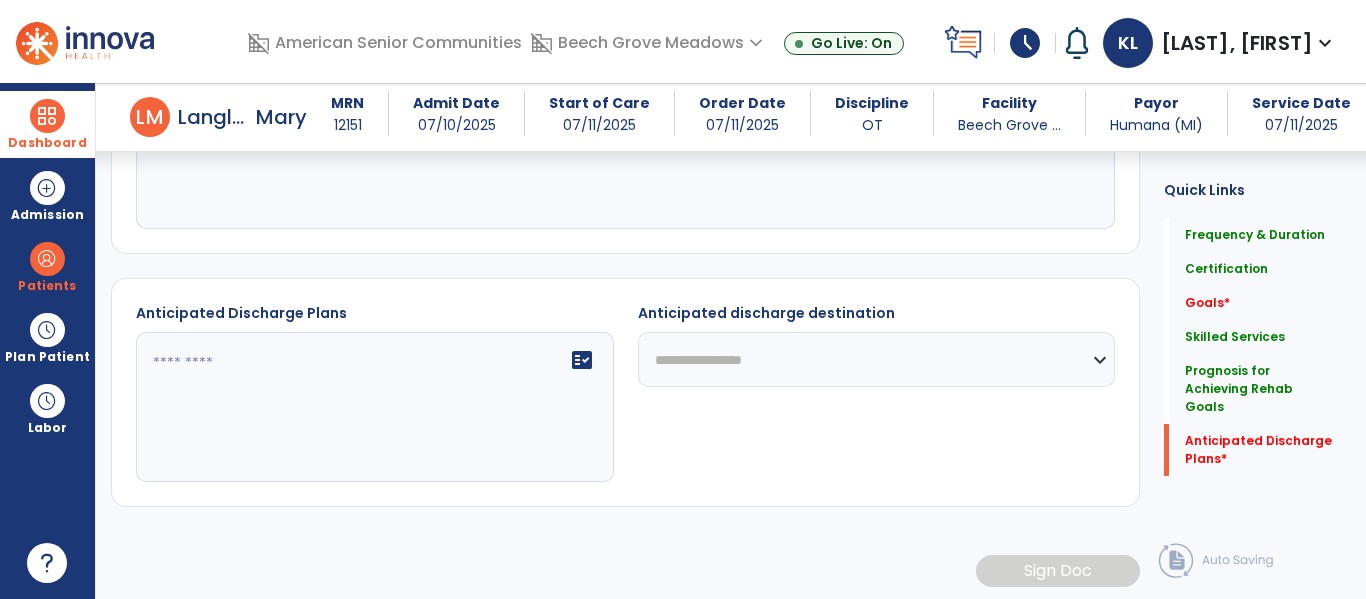 type on "**********" 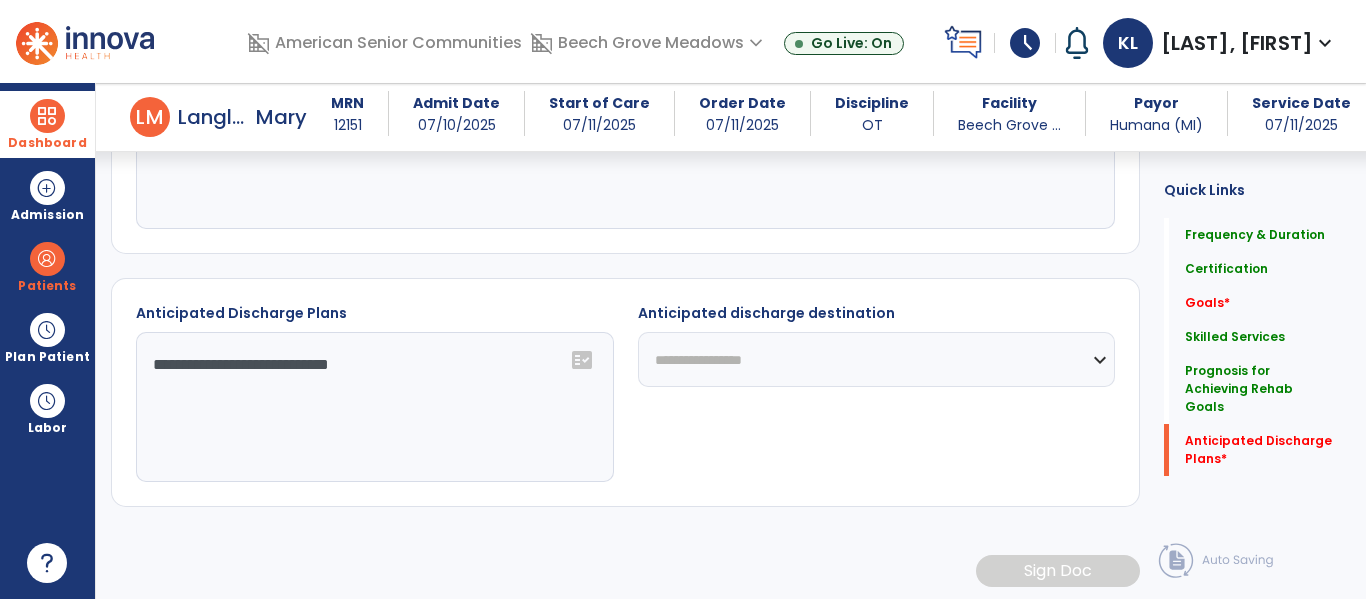 click on "**********" 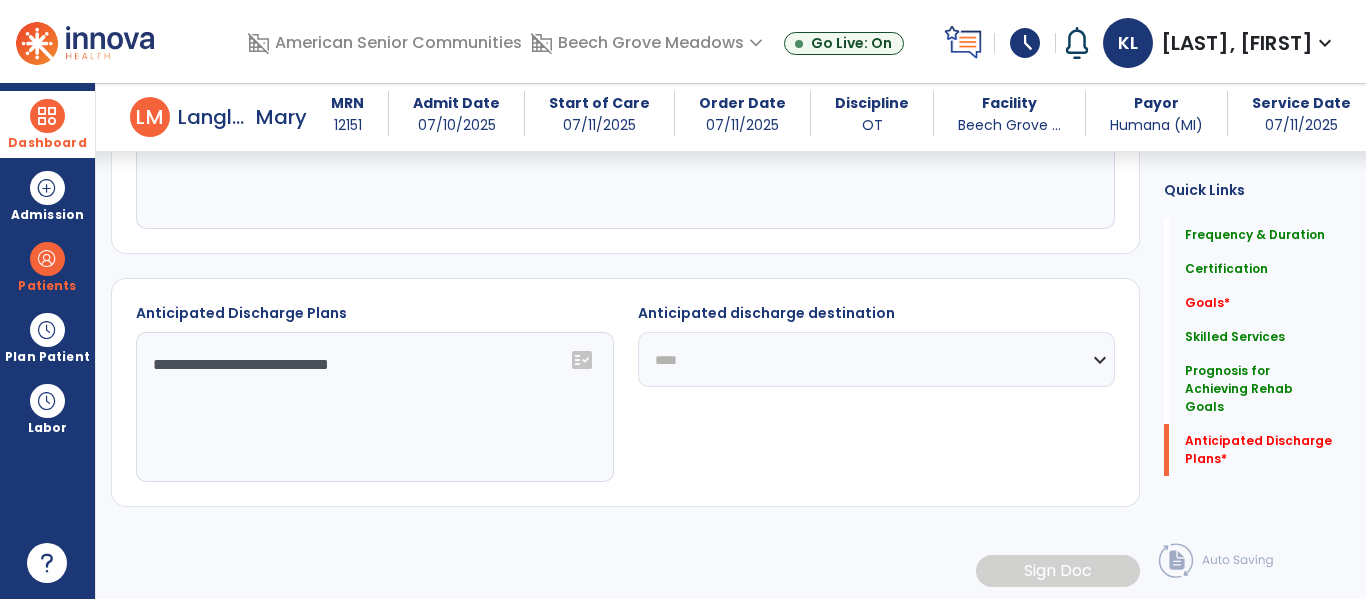 click on "**********" 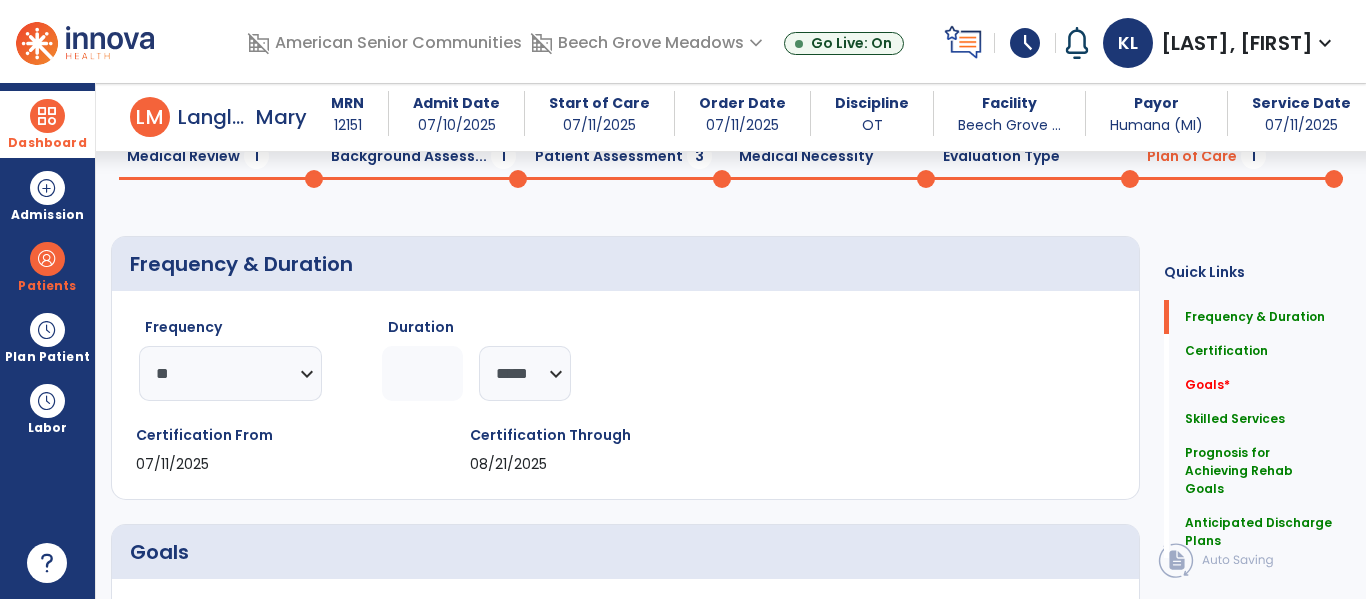 scroll, scrollTop: 0, scrollLeft: 0, axis: both 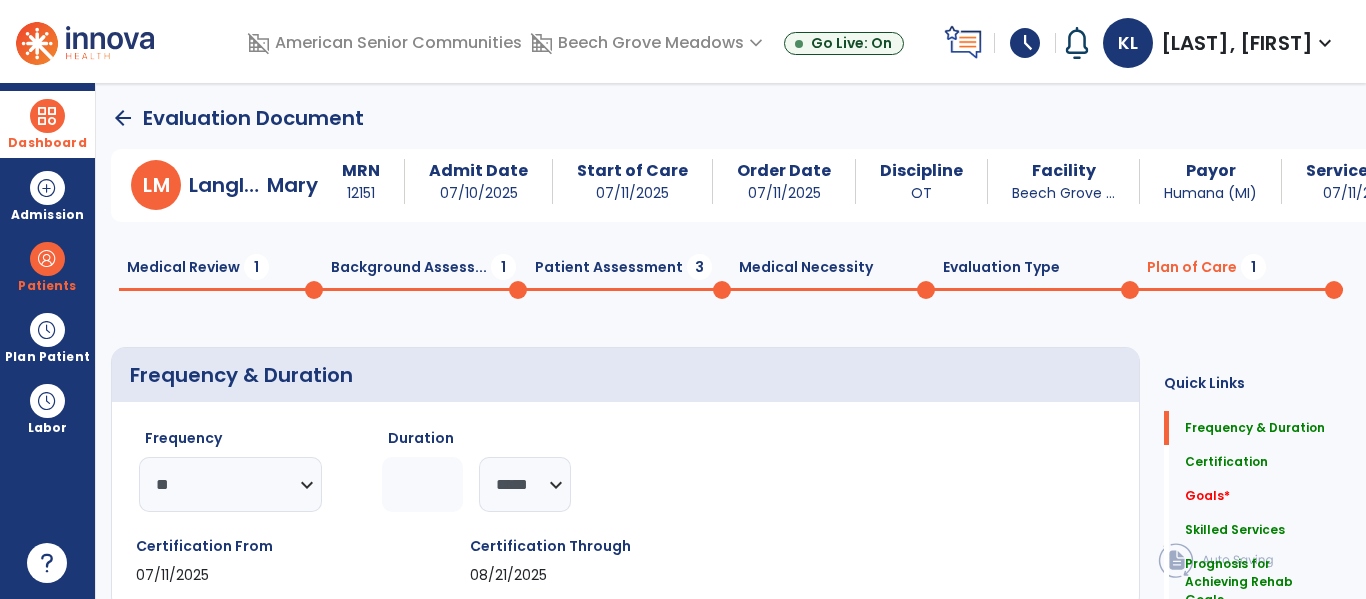 click 